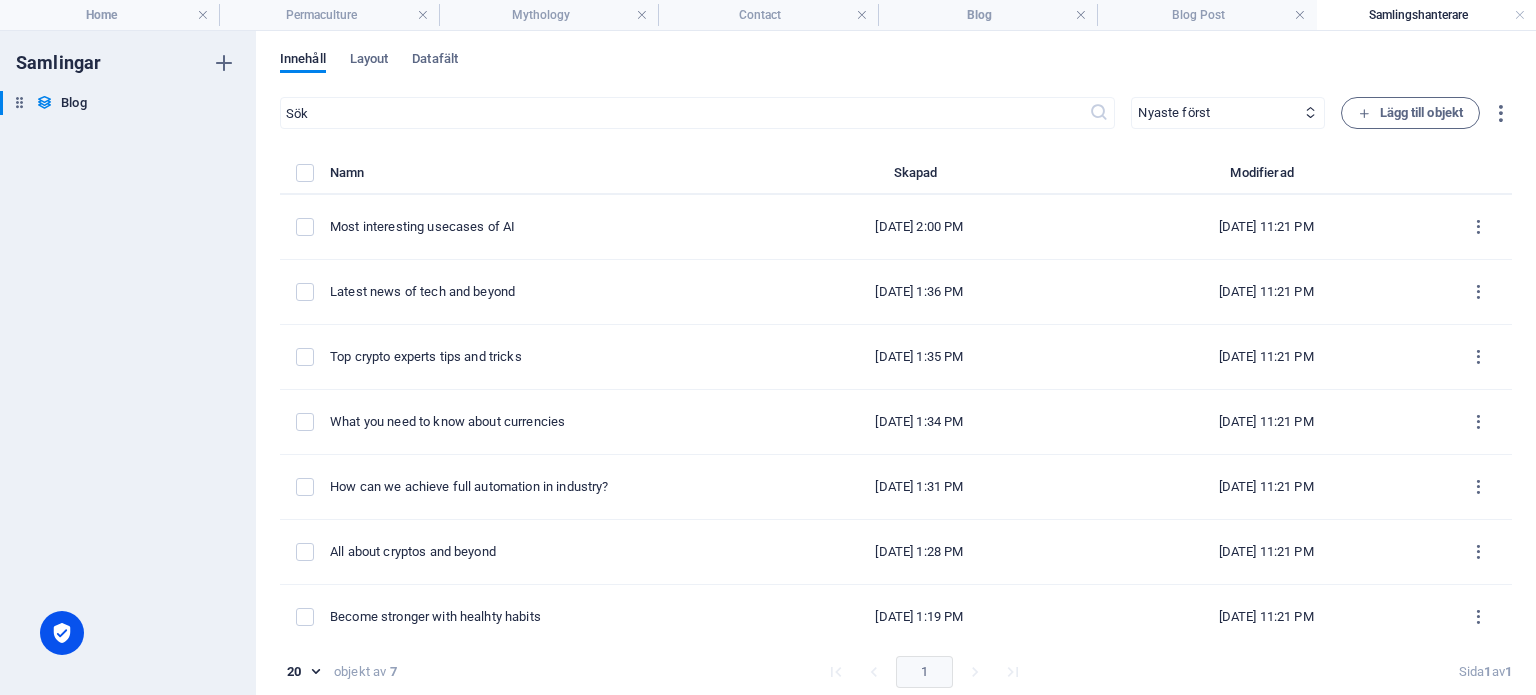 scroll, scrollTop: 0, scrollLeft: 0, axis: both 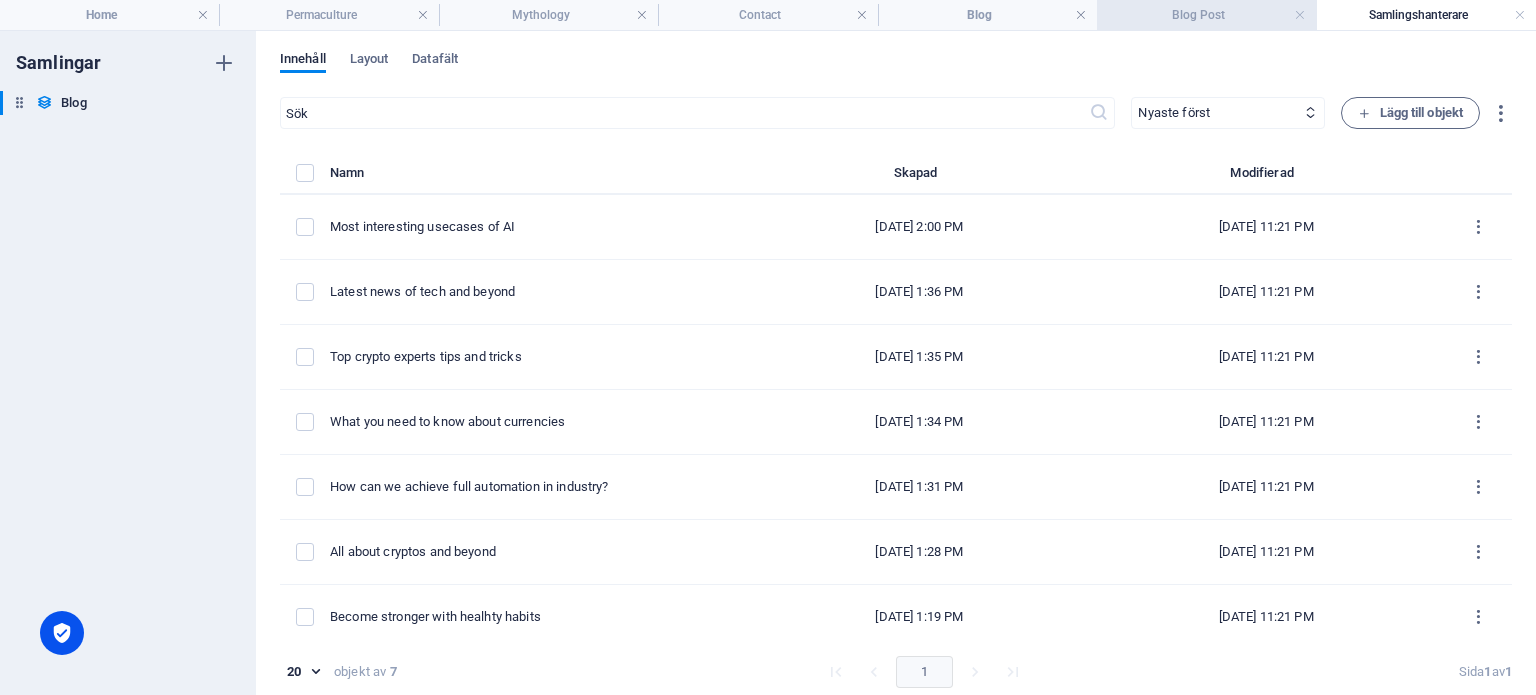 click on "Blog Post" at bounding box center [1206, 15] 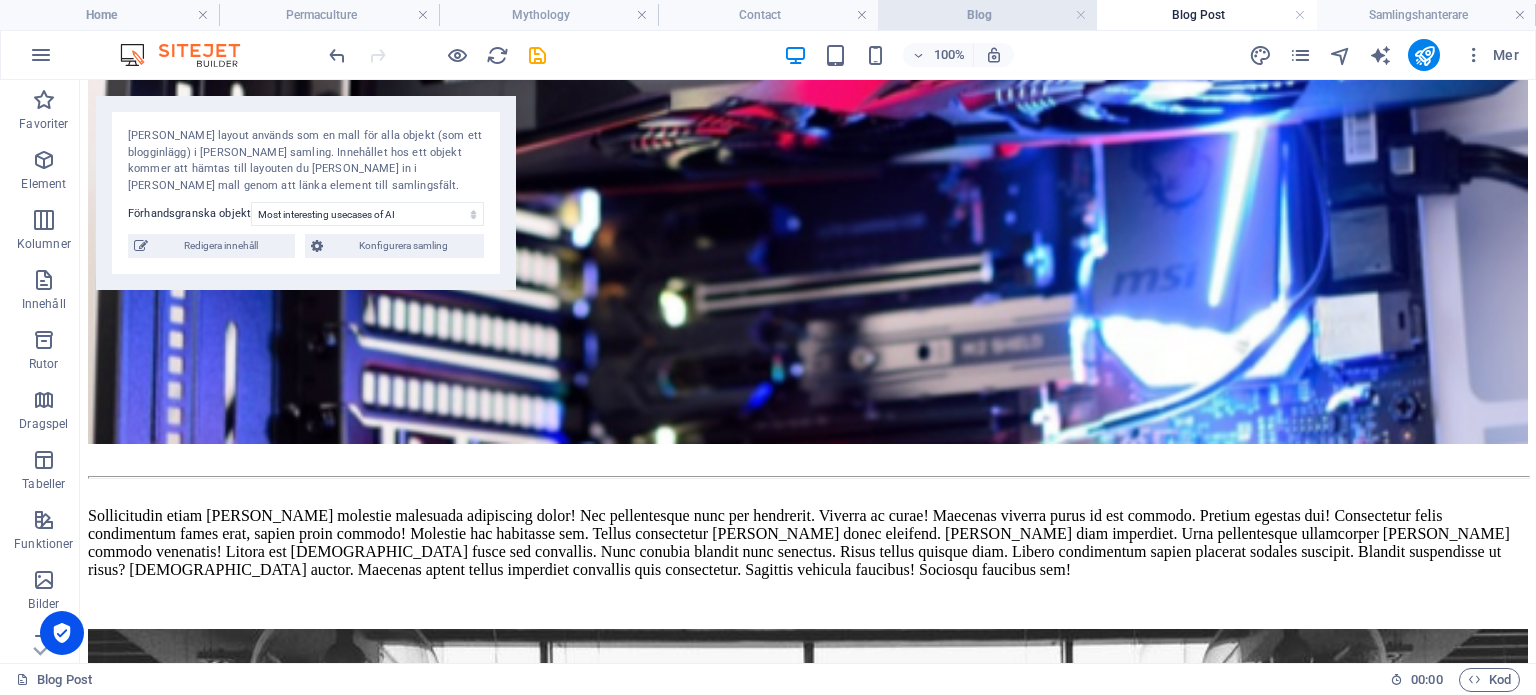 click on "Blog" at bounding box center (987, 15) 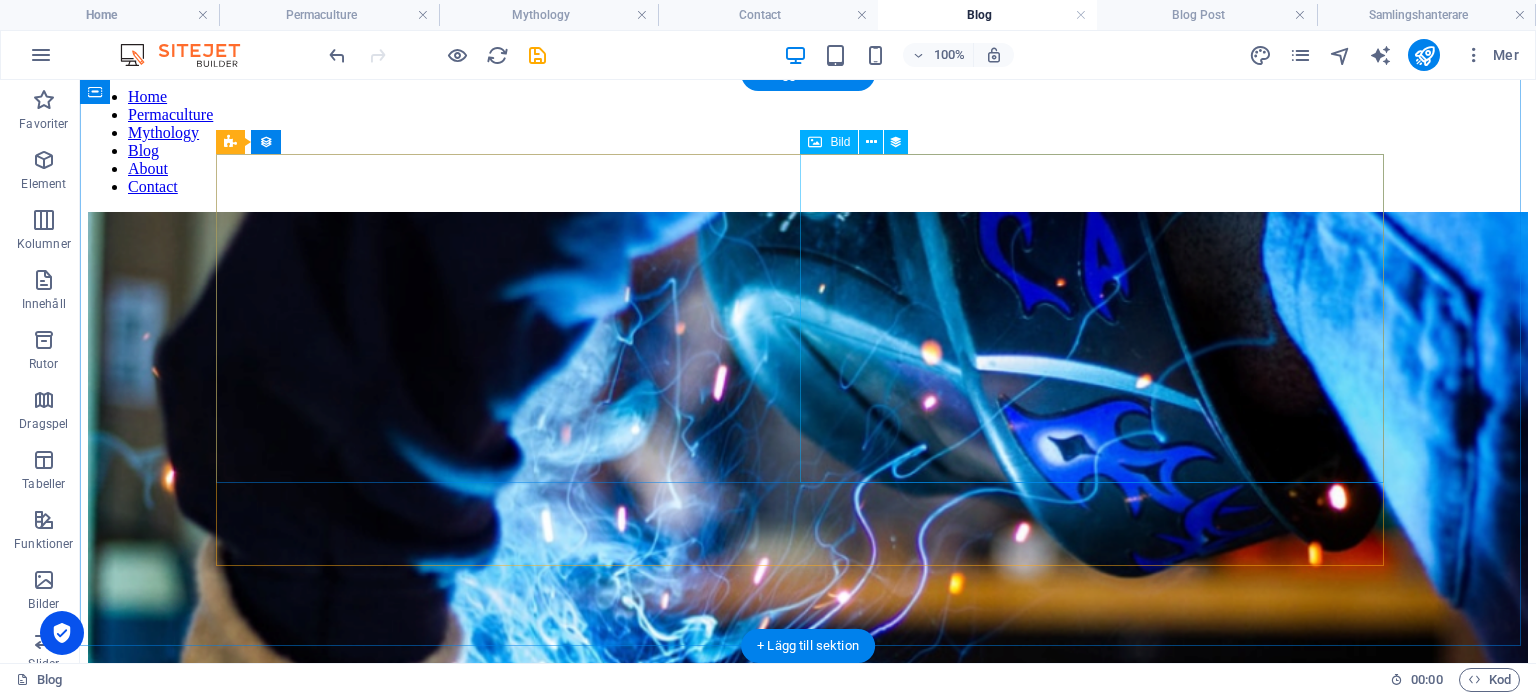 scroll, scrollTop: 0, scrollLeft: 0, axis: both 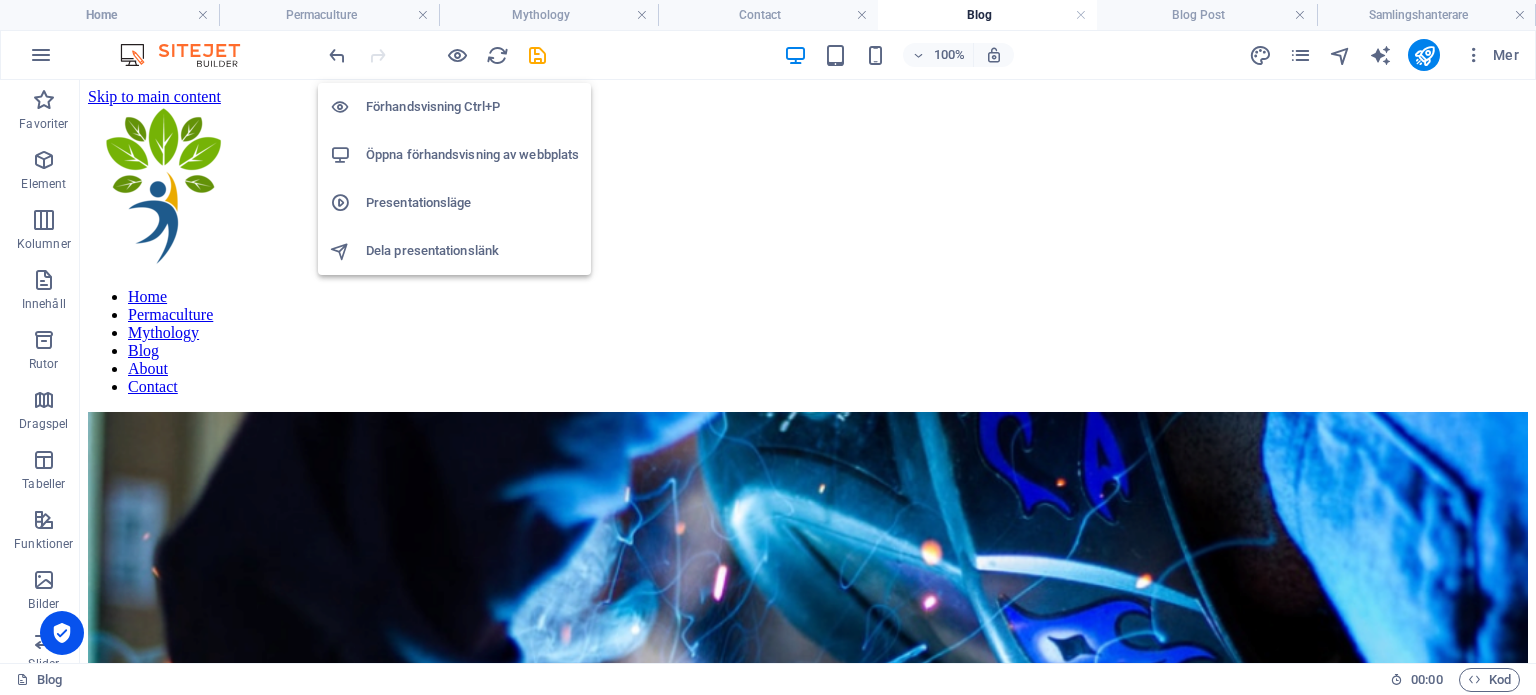 click on "Öppna förhandsvisning av webbplats" at bounding box center [472, 155] 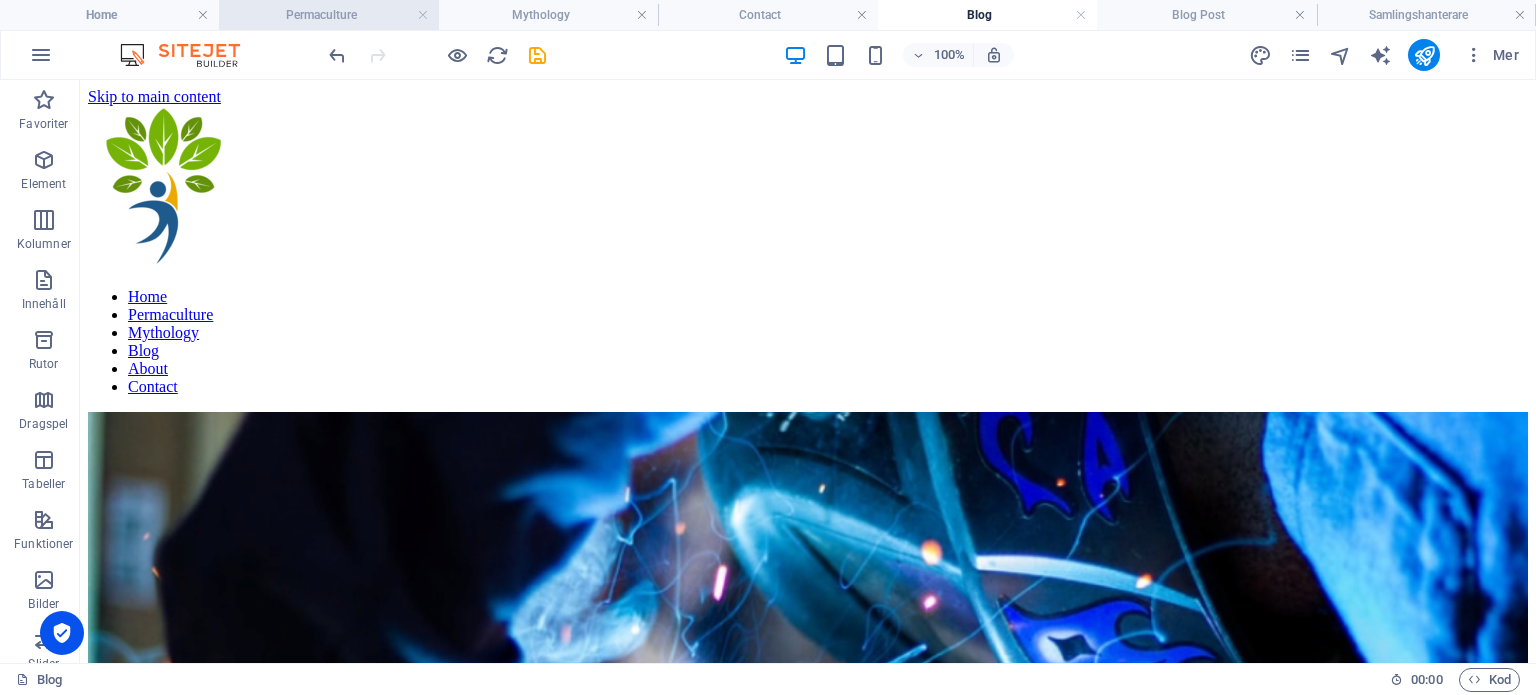 click on "Permaculture" at bounding box center [328, 15] 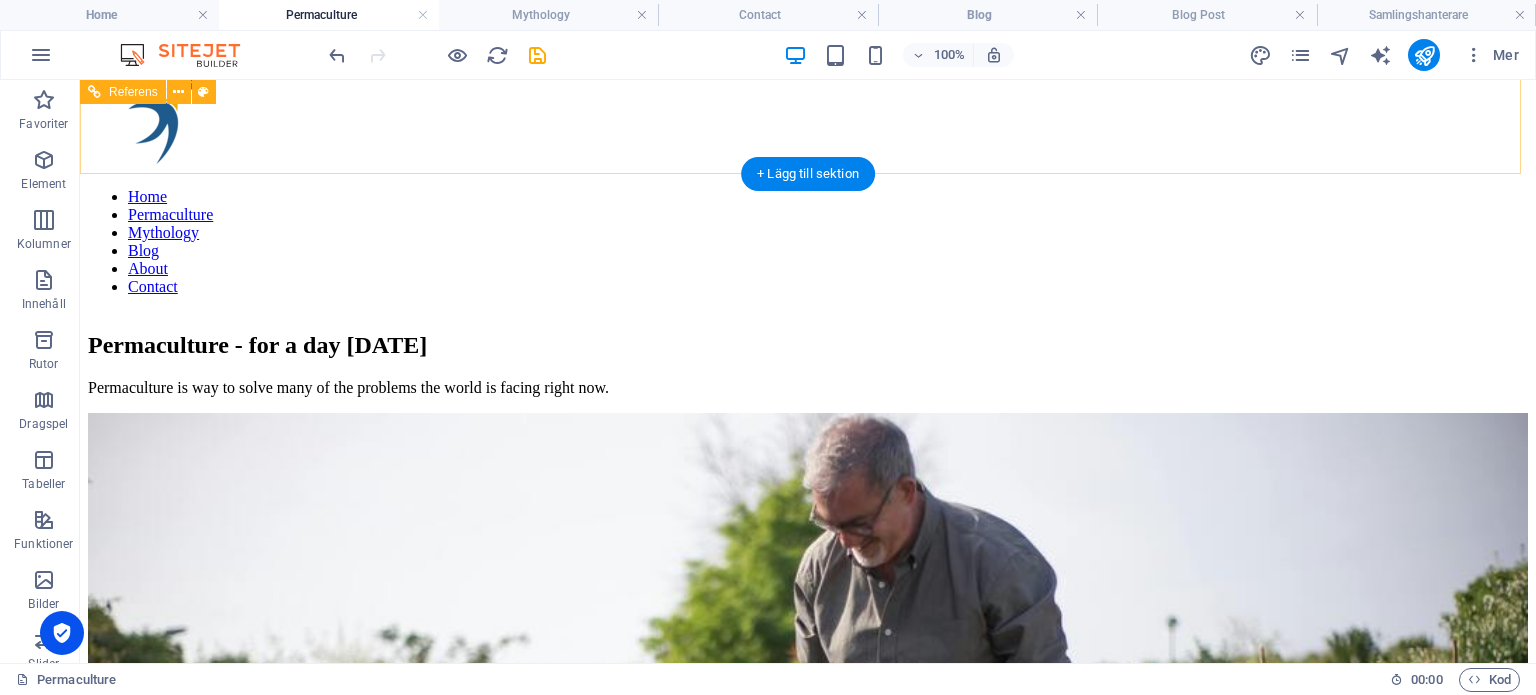 scroll, scrollTop: 0, scrollLeft: 0, axis: both 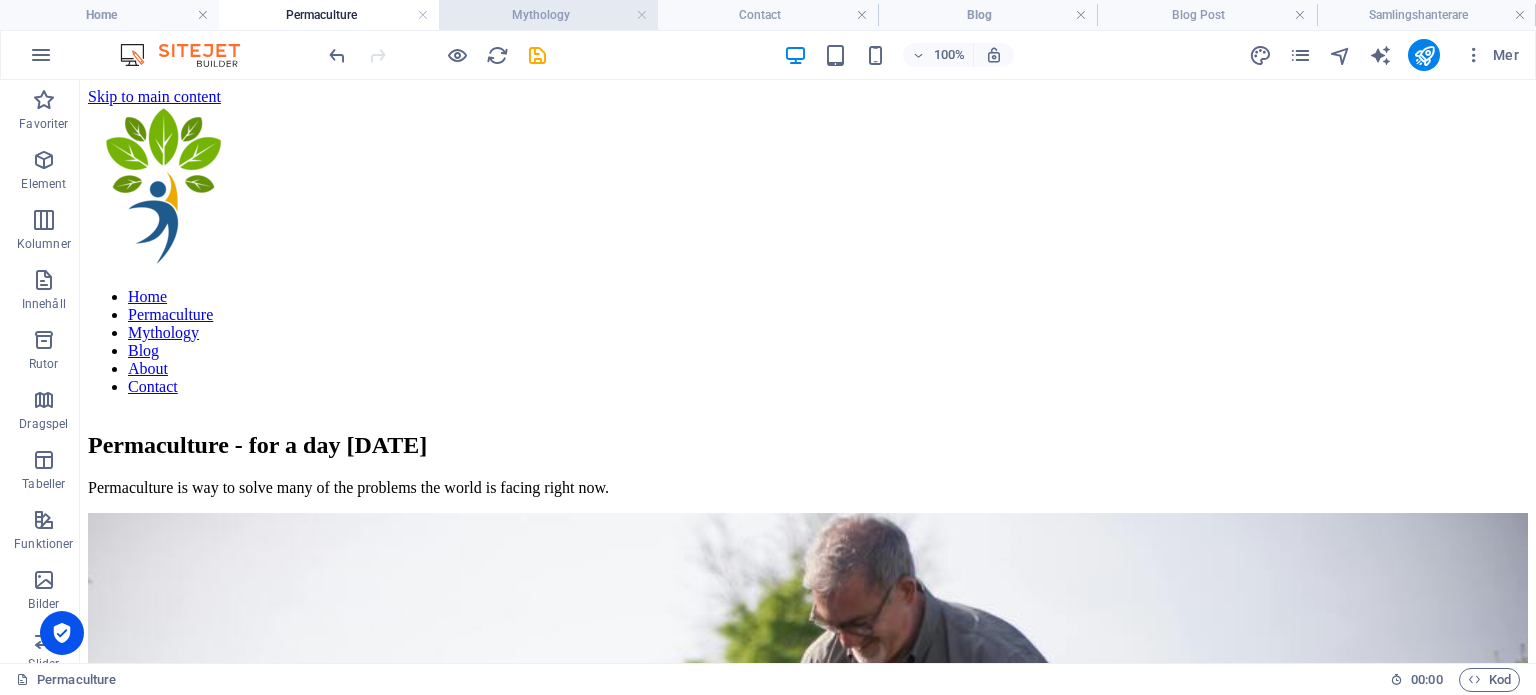 drag, startPoint x: 550, startPoint y: 16, endPoint x: 559, endPoint y: 23, distance: 11.401754 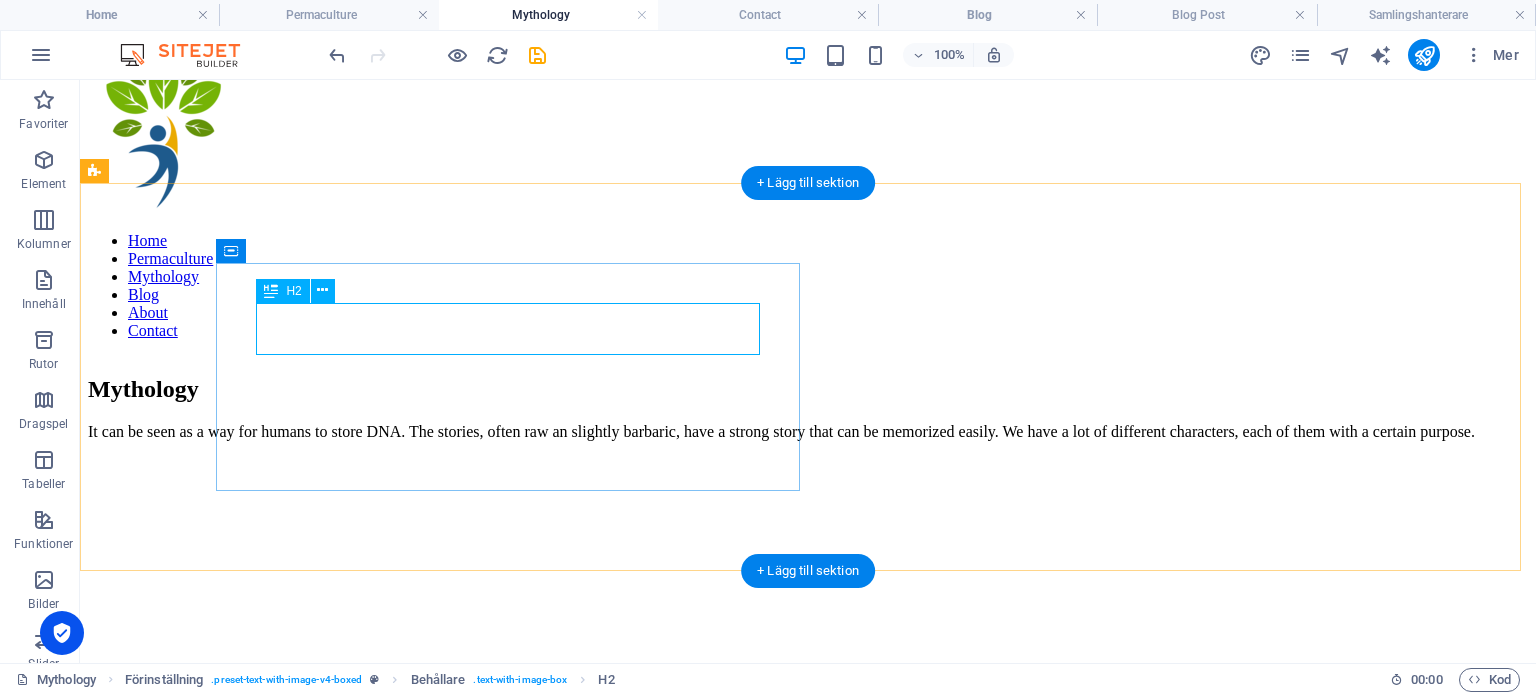 scroll, scrollTop: 0, scrollLeft: 0, axis: both 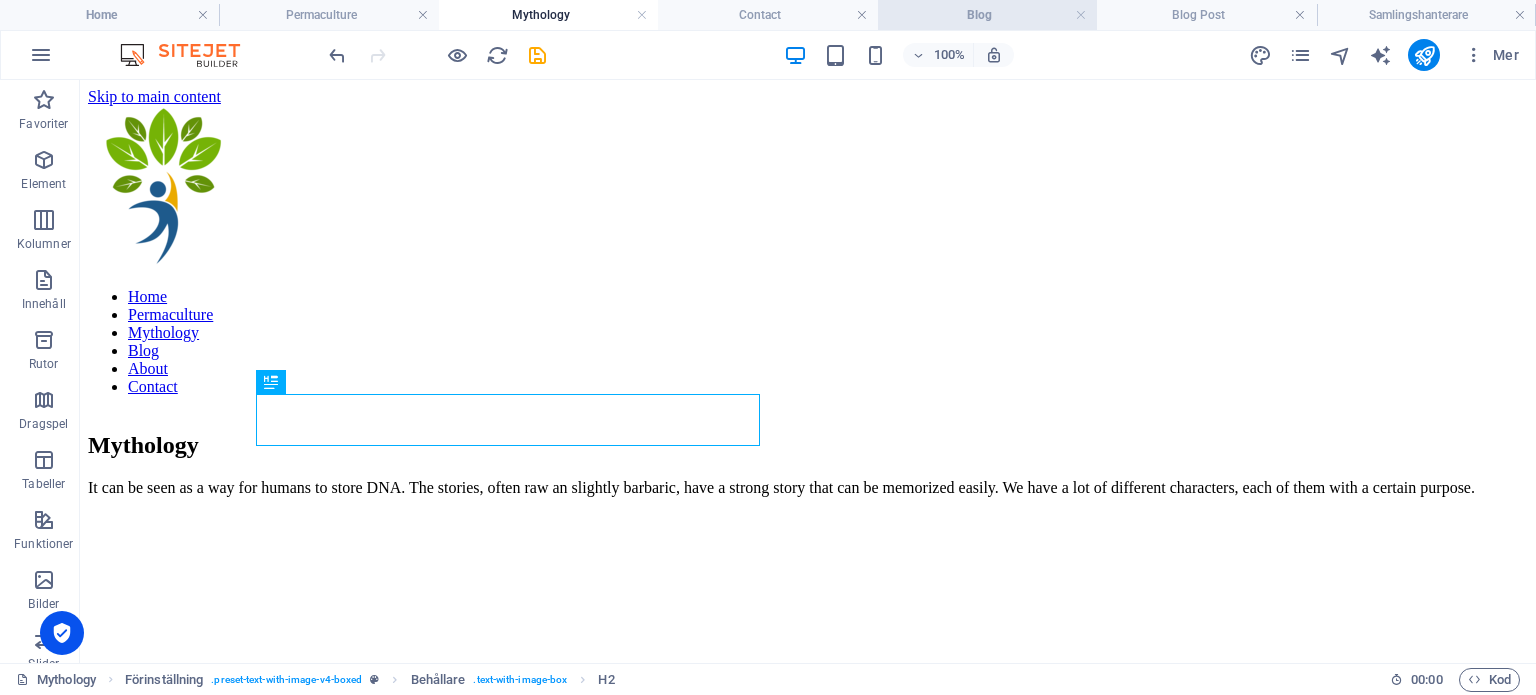 click on "Blog" at bounding box center (987, 15) 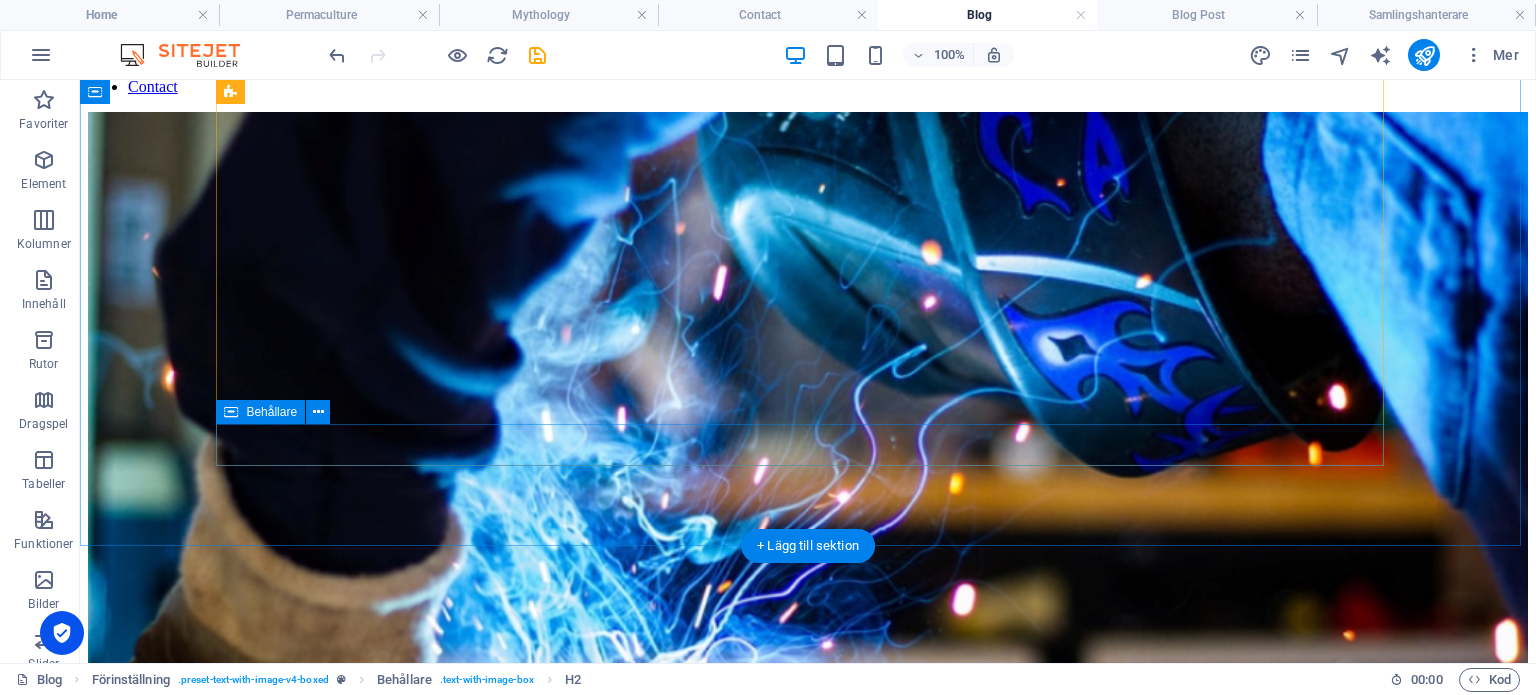 scroll, scrollTop: 0, scrollLeft: 0, axis: both 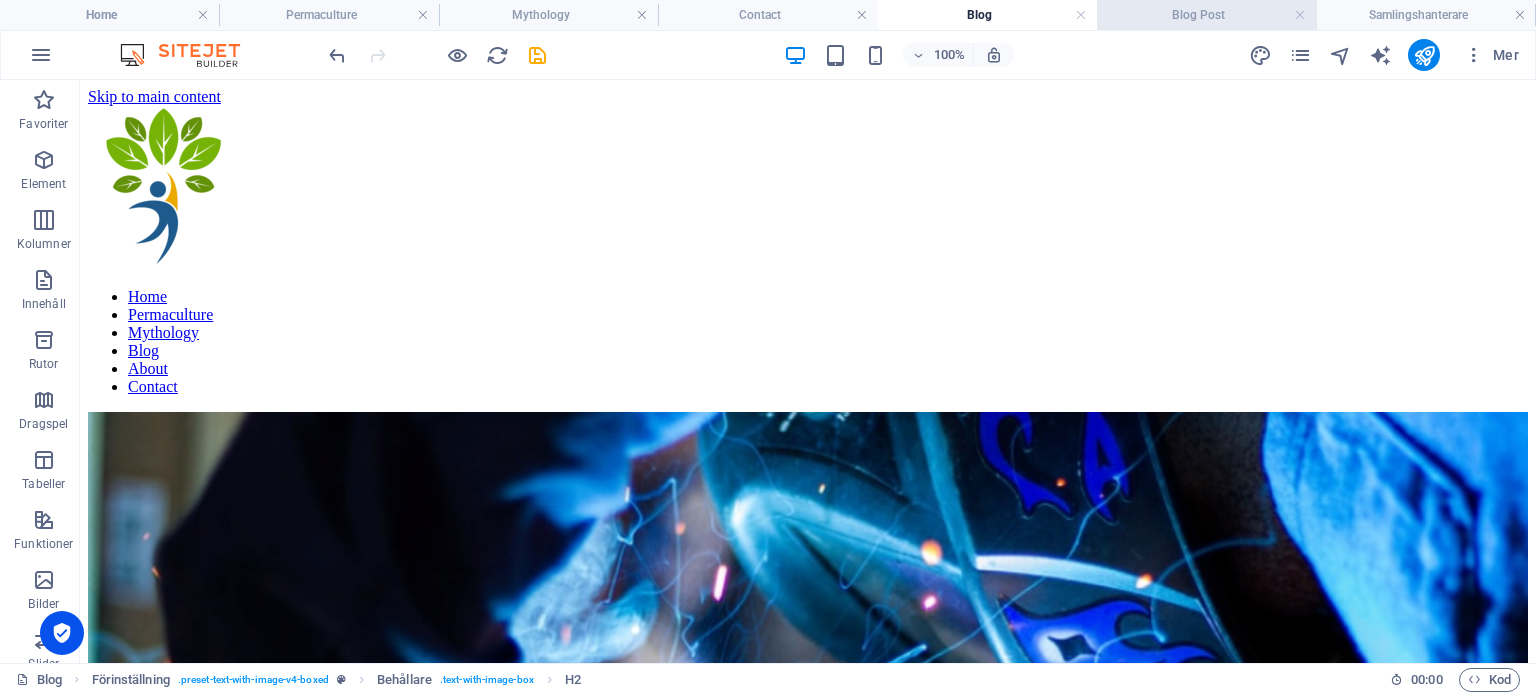 click on "Blog Post" at bounding box center [1206, 15] 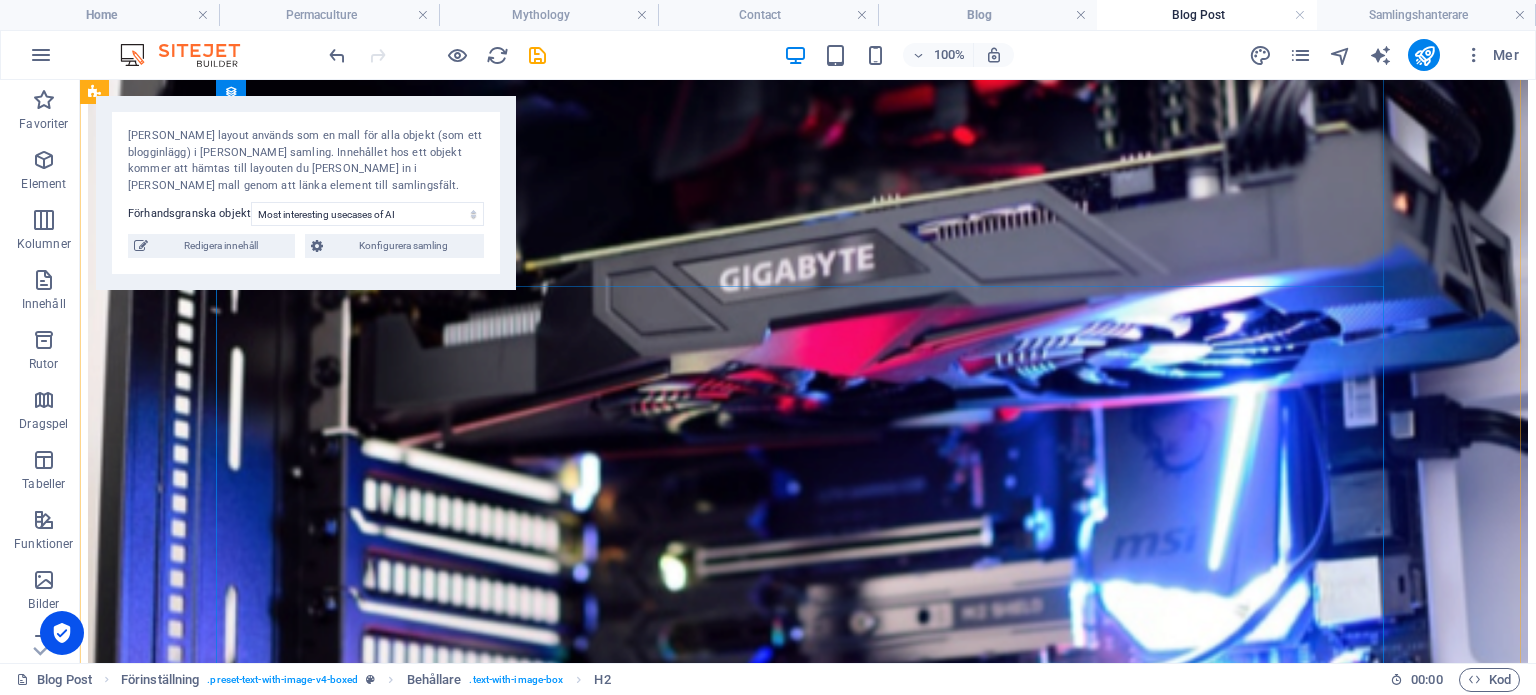 scroll, scrollTop: 500, scrollLeft: 0, axis: vertical 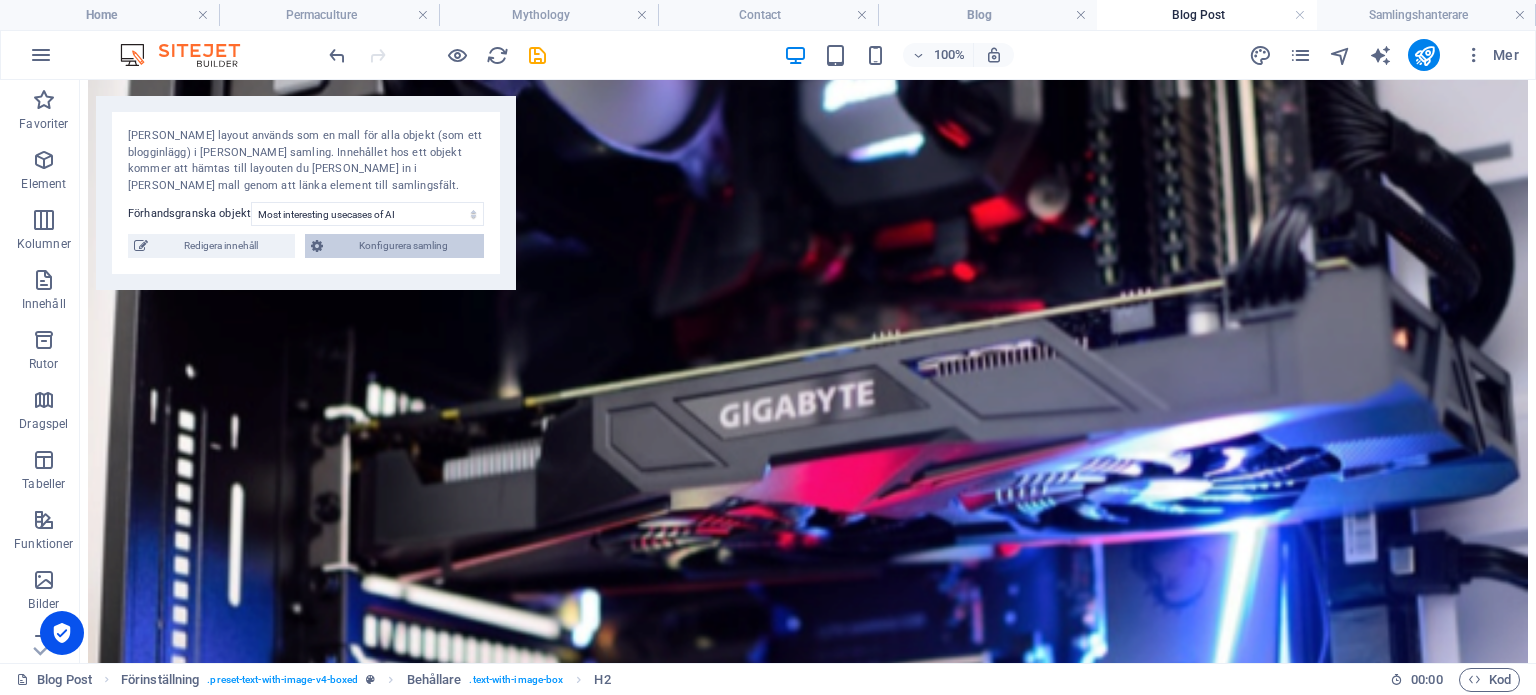 click on "Konfigurera samling" at bounding box center [404, 246] 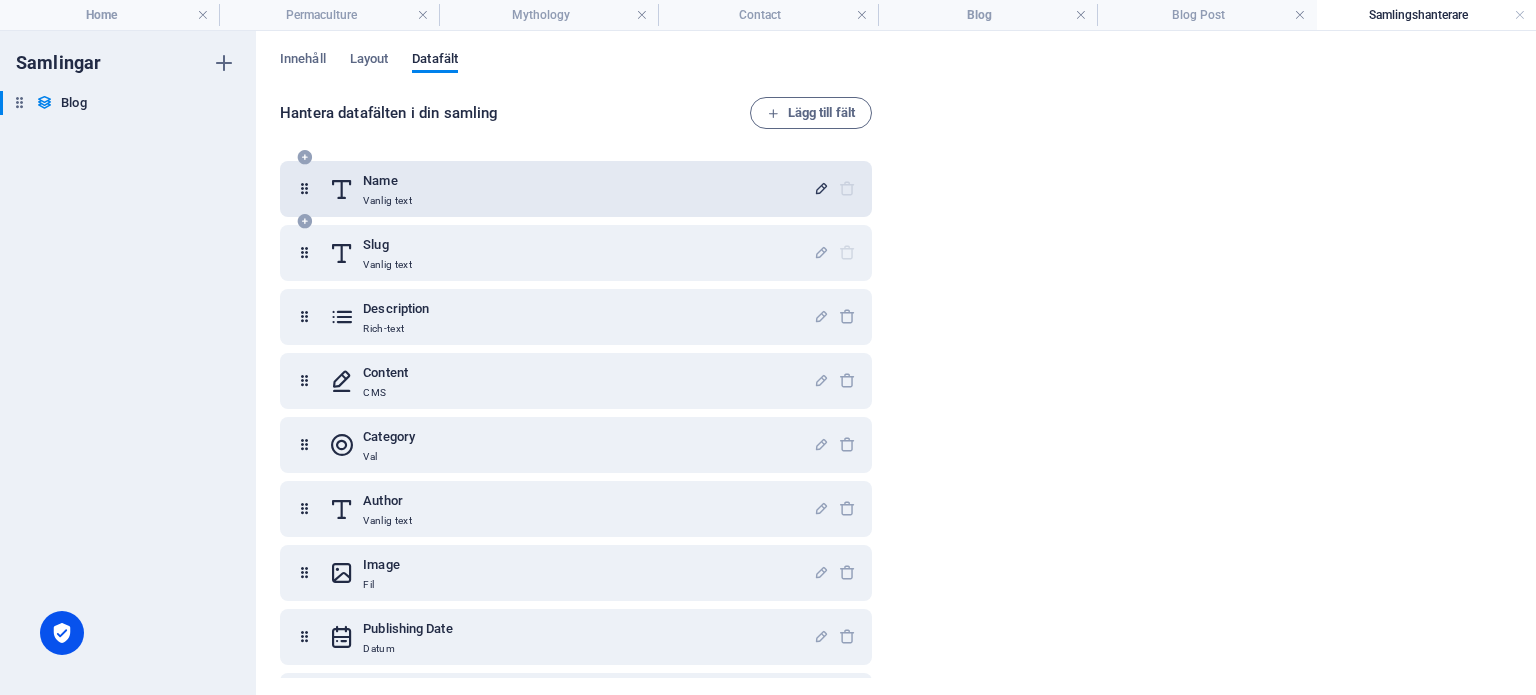 click at bounding box center (821, 188) 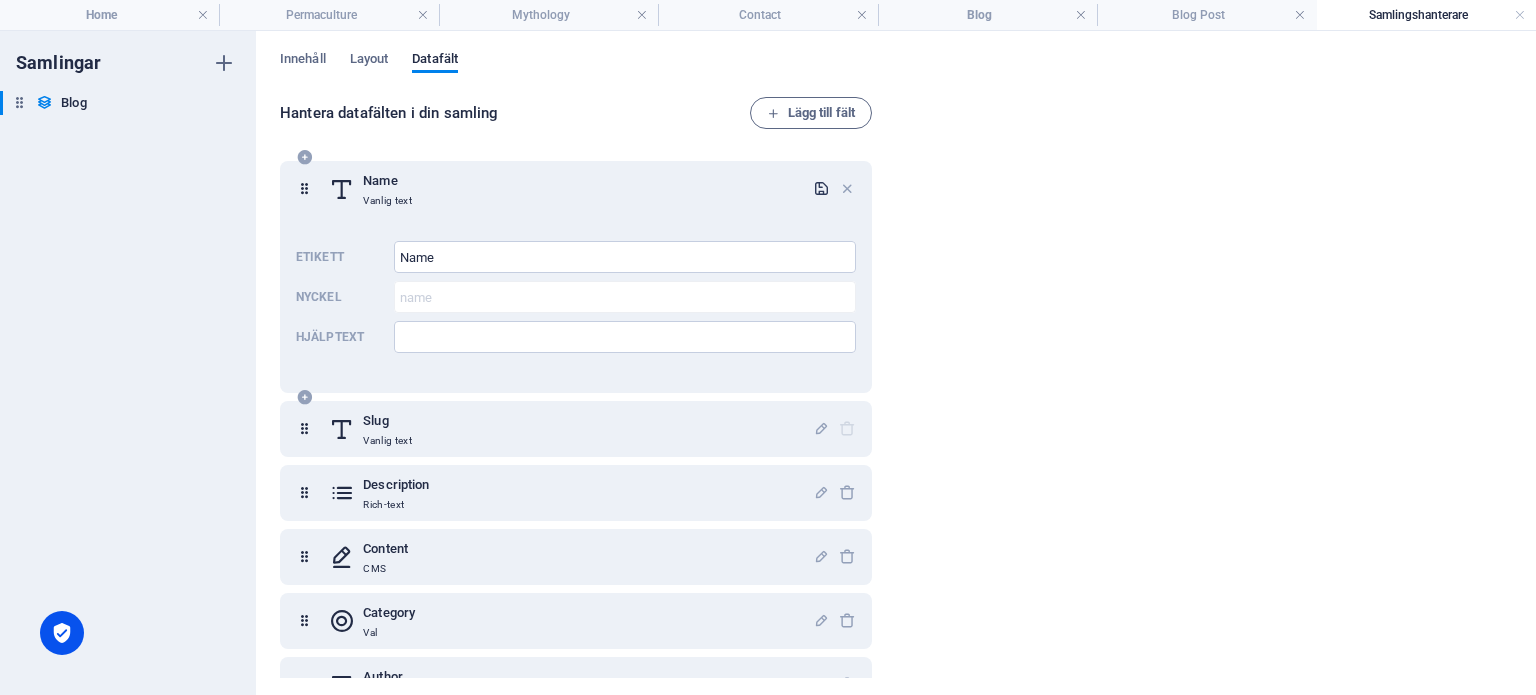 click at bounding box center [821, 188] 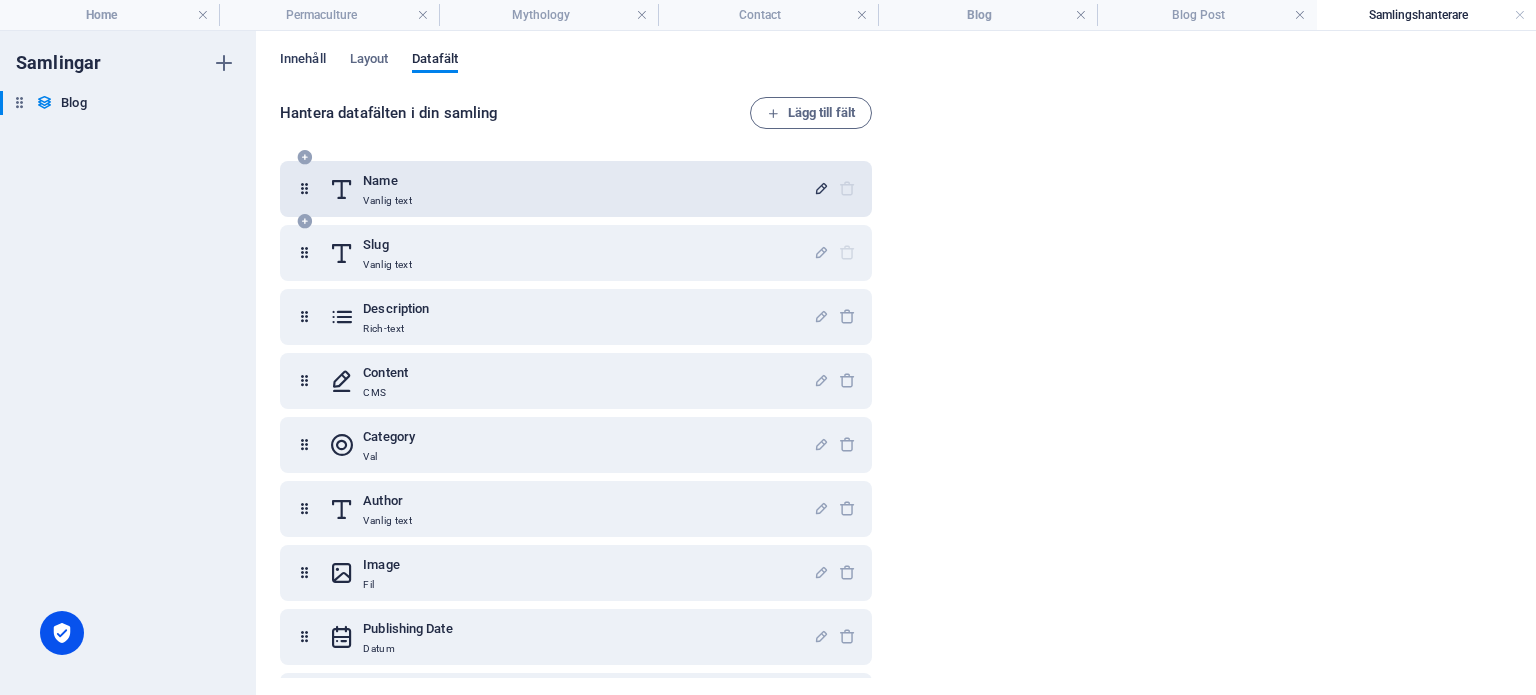 scroll, scrollTop: 12, scrollLeft: 0, axis: vertical 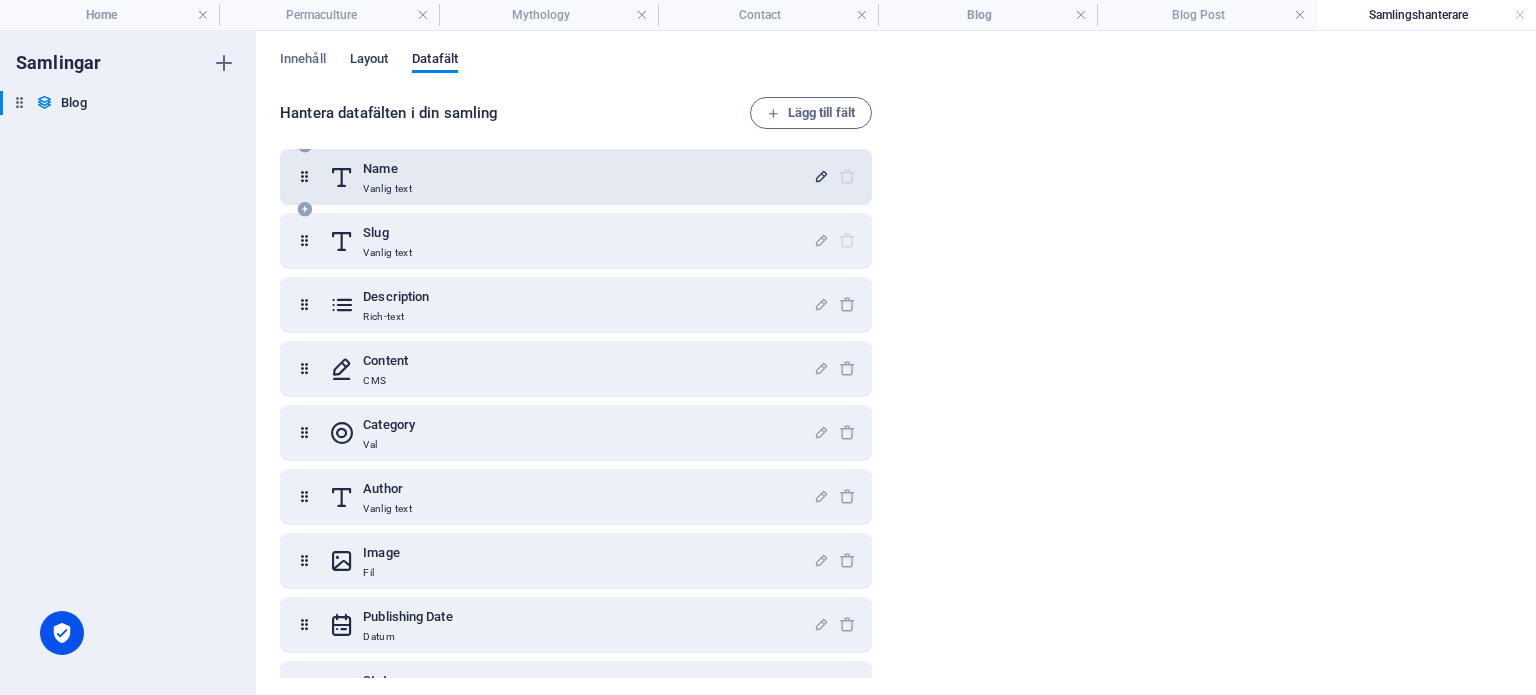click on "Layout" at bounding box center [369, 61] 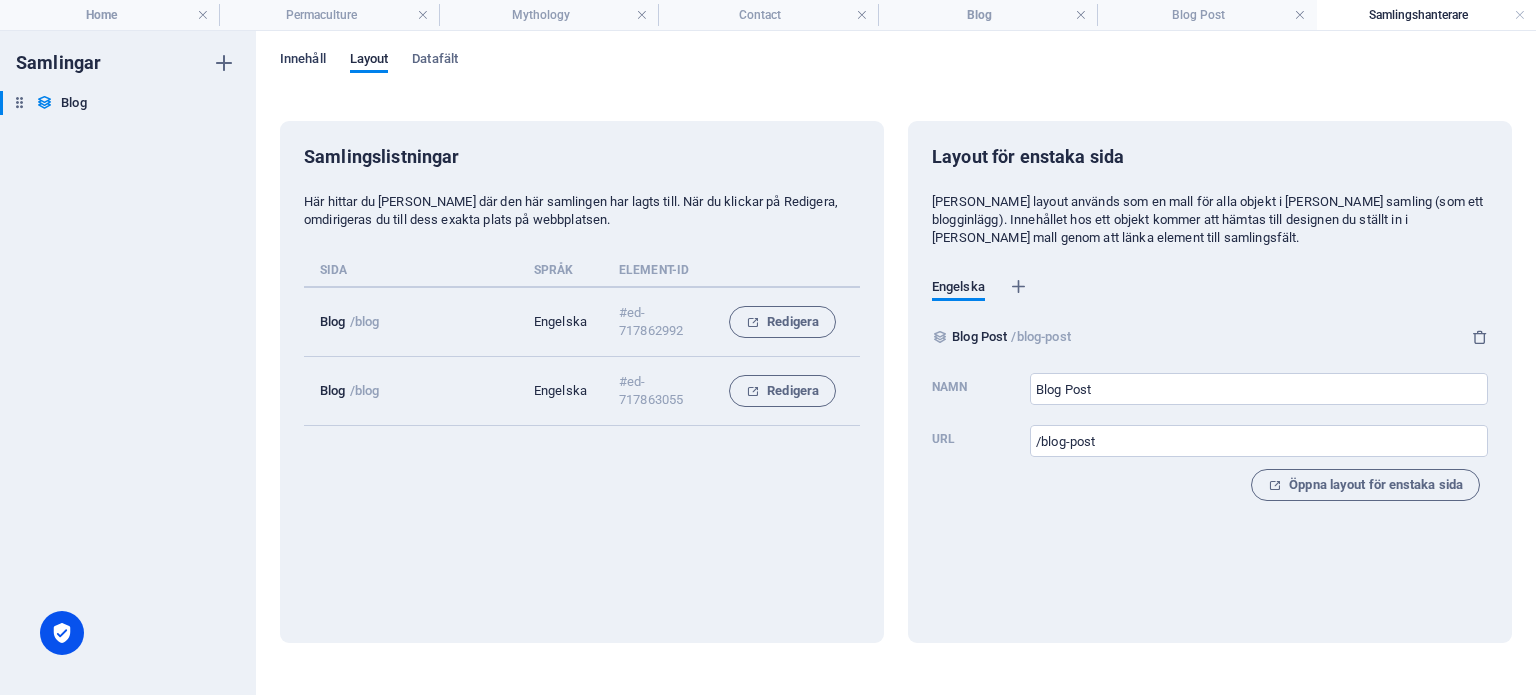 click on "Innehåll" at bounding box center (303, 61) 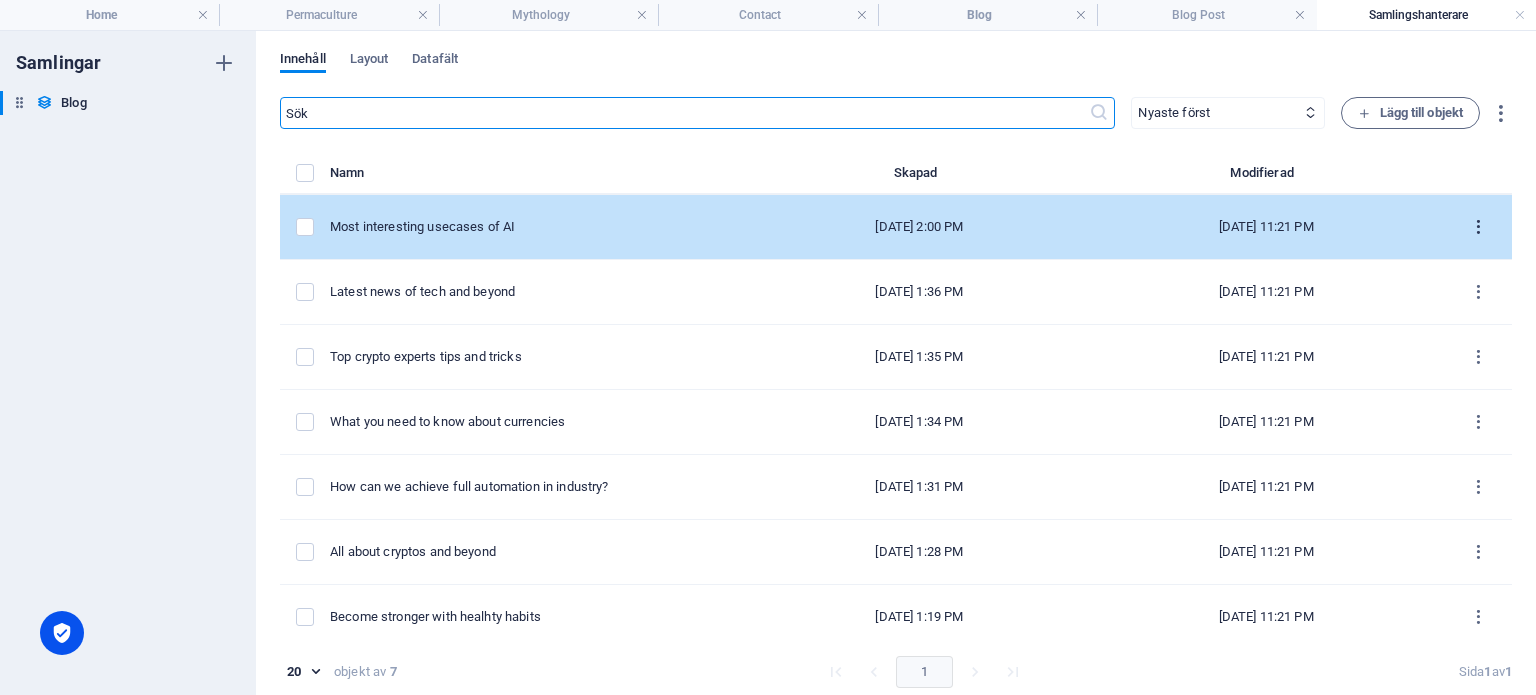 click at bounding box center [1478, 227] 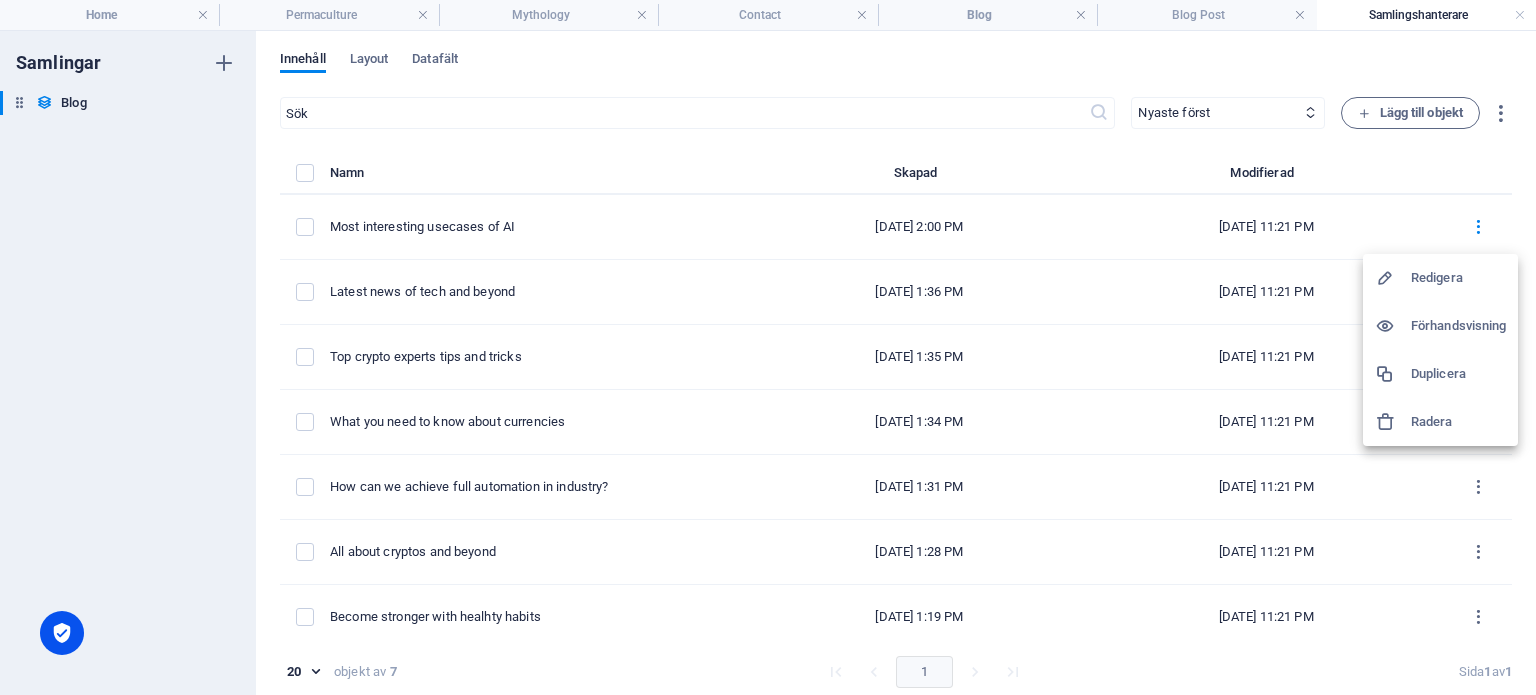 click on "Redigera" at bounding box center (1458, 278) 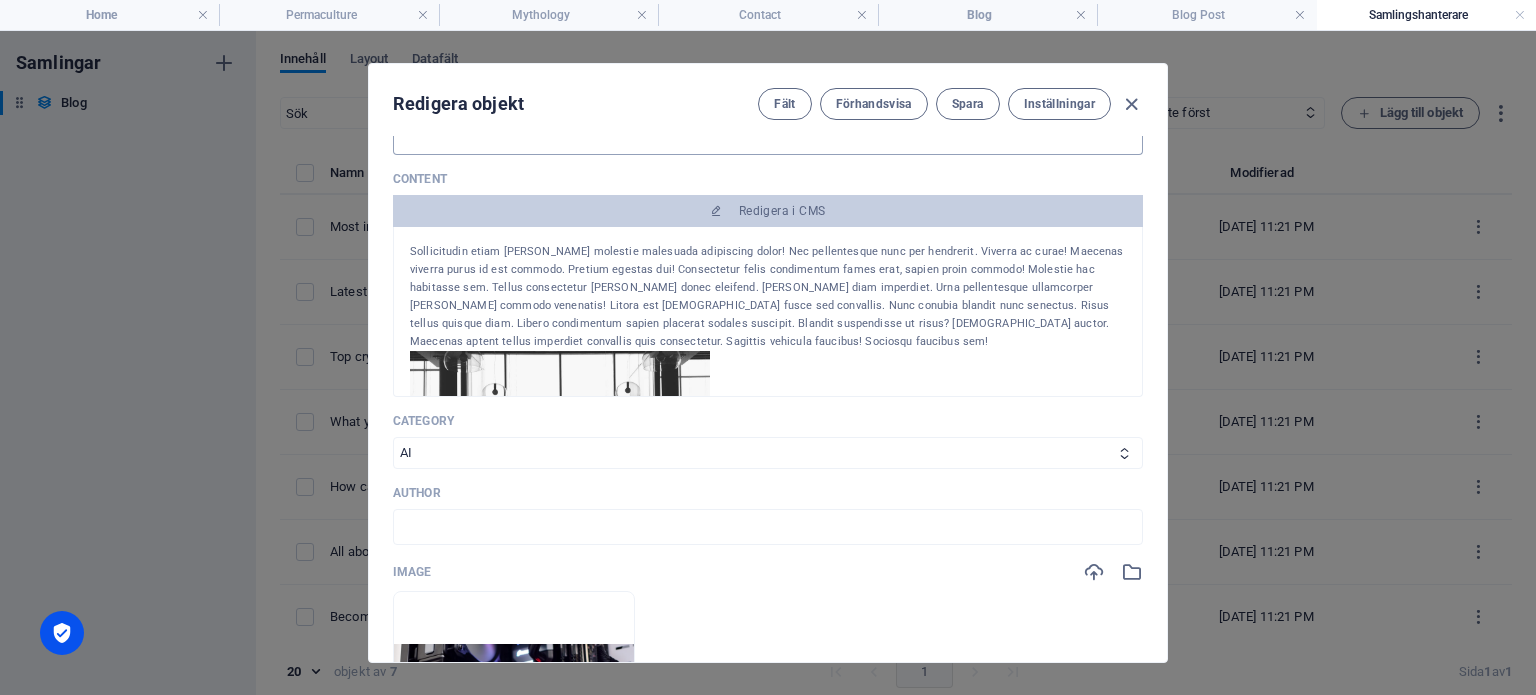 scroll, scrollTop: 300, scrollLeft: 0, axis: vertical 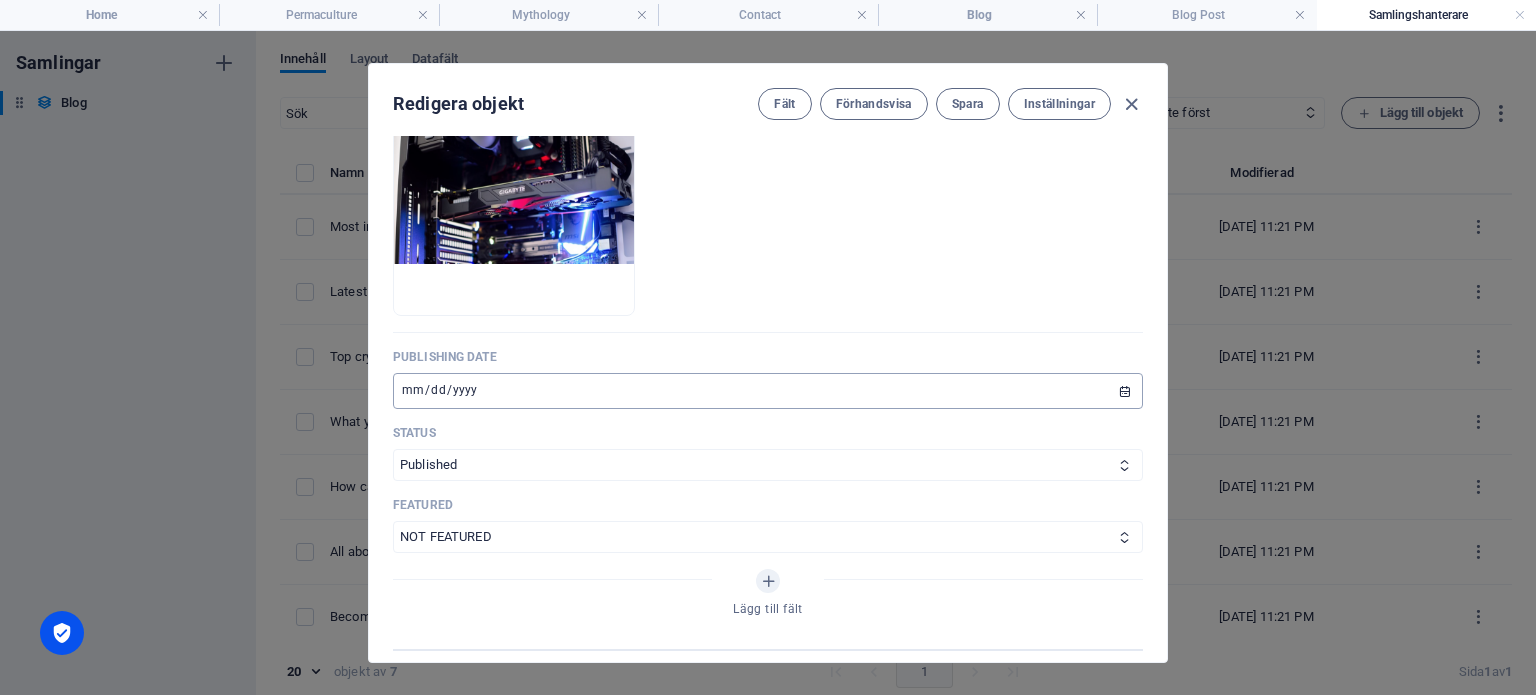 click on "[DATE]" at bounding box center [768, 391] 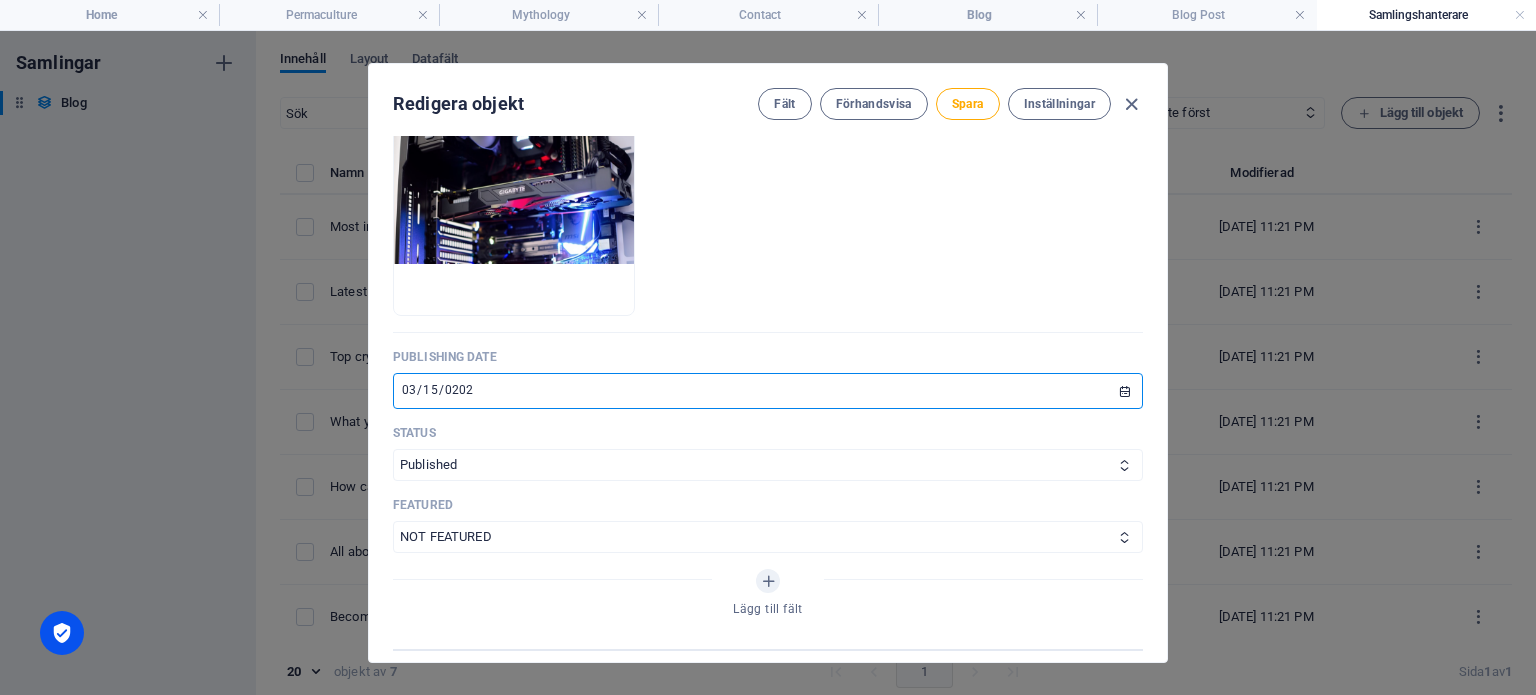 type on "[DATE]" 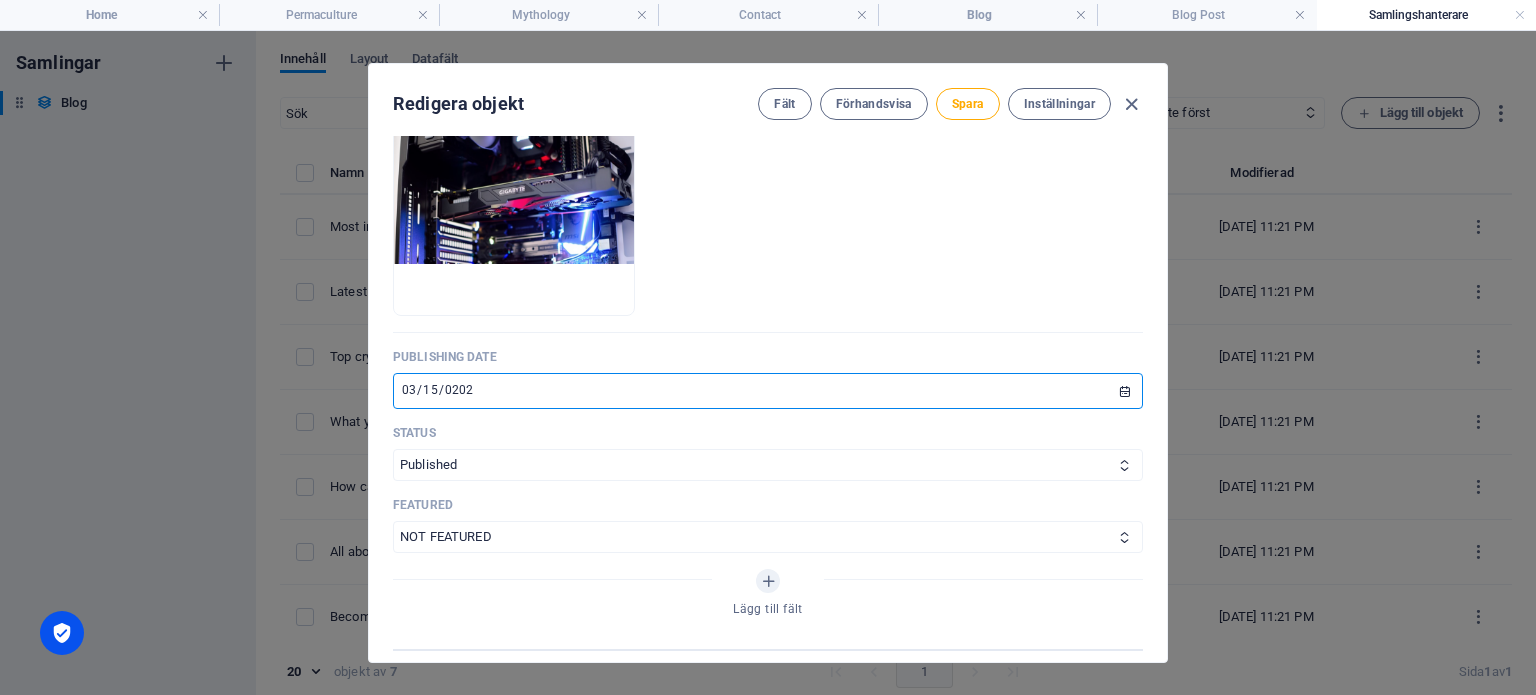 type on "[DATE]" 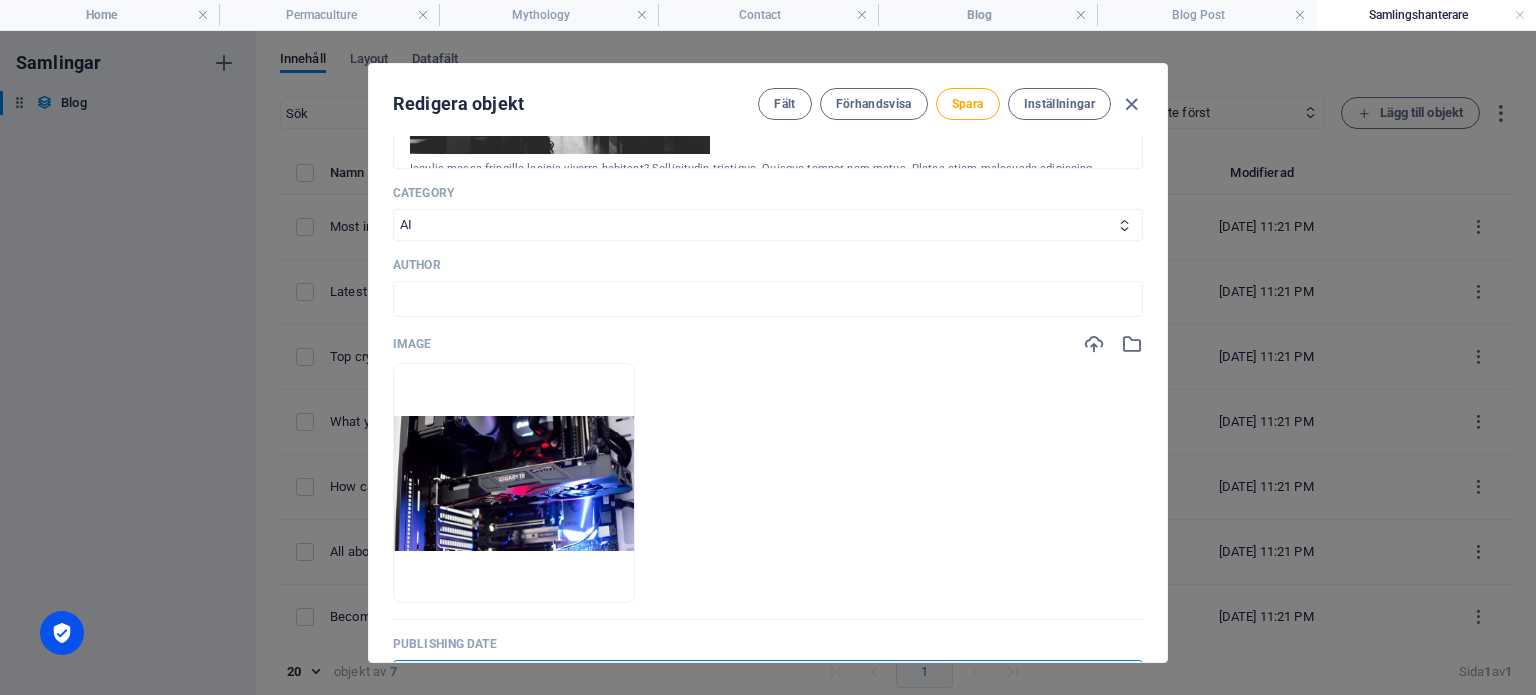 scroll, scrollTop: 500, scrollLeft: 0, axis: vertical 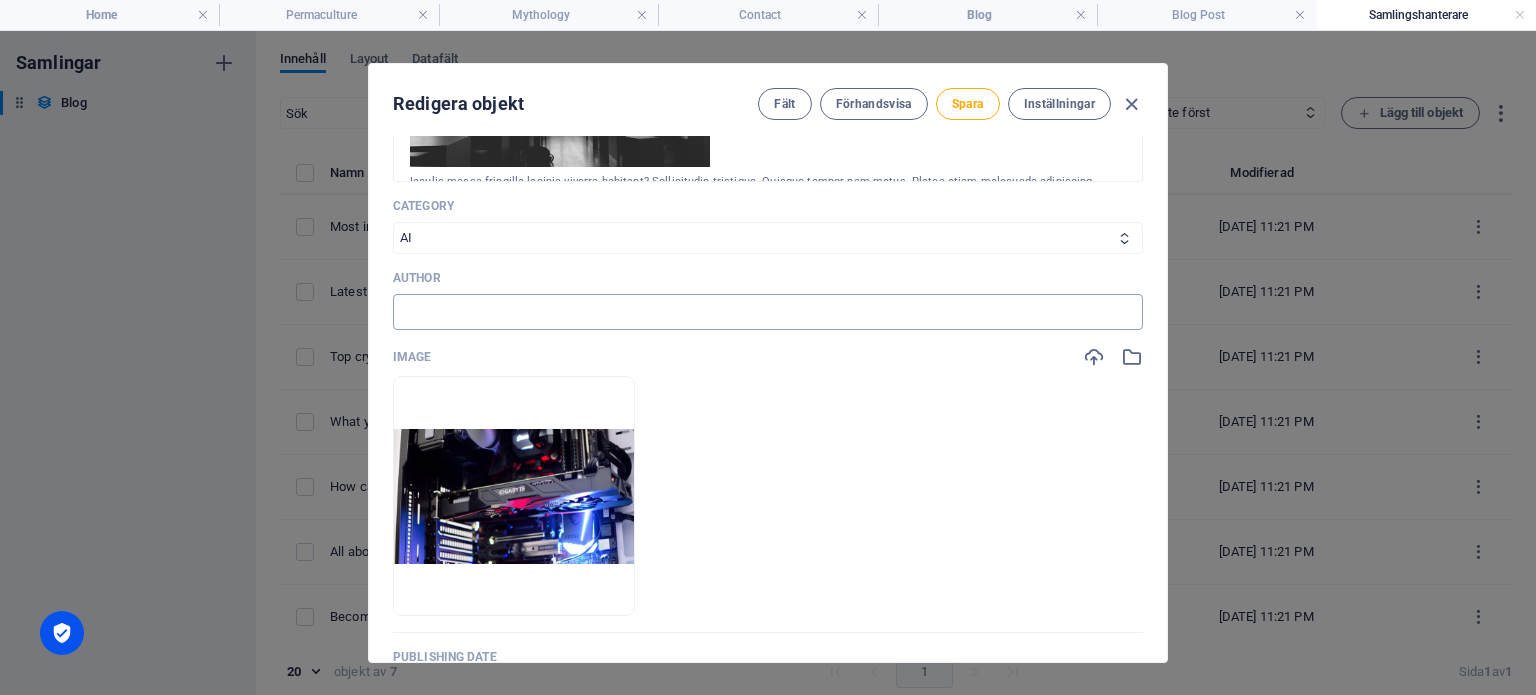 click at bounding box center (768, 312) 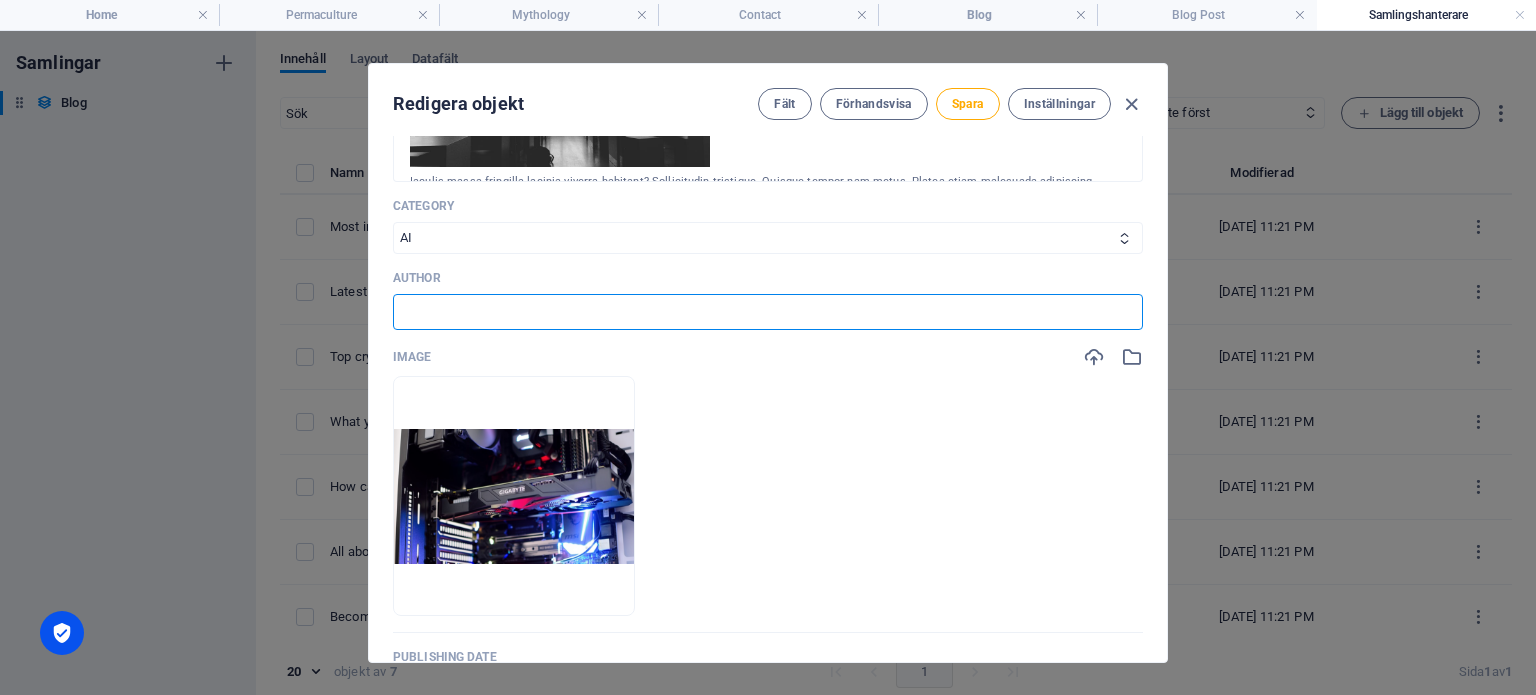 type on "[PERSON_NAME]" 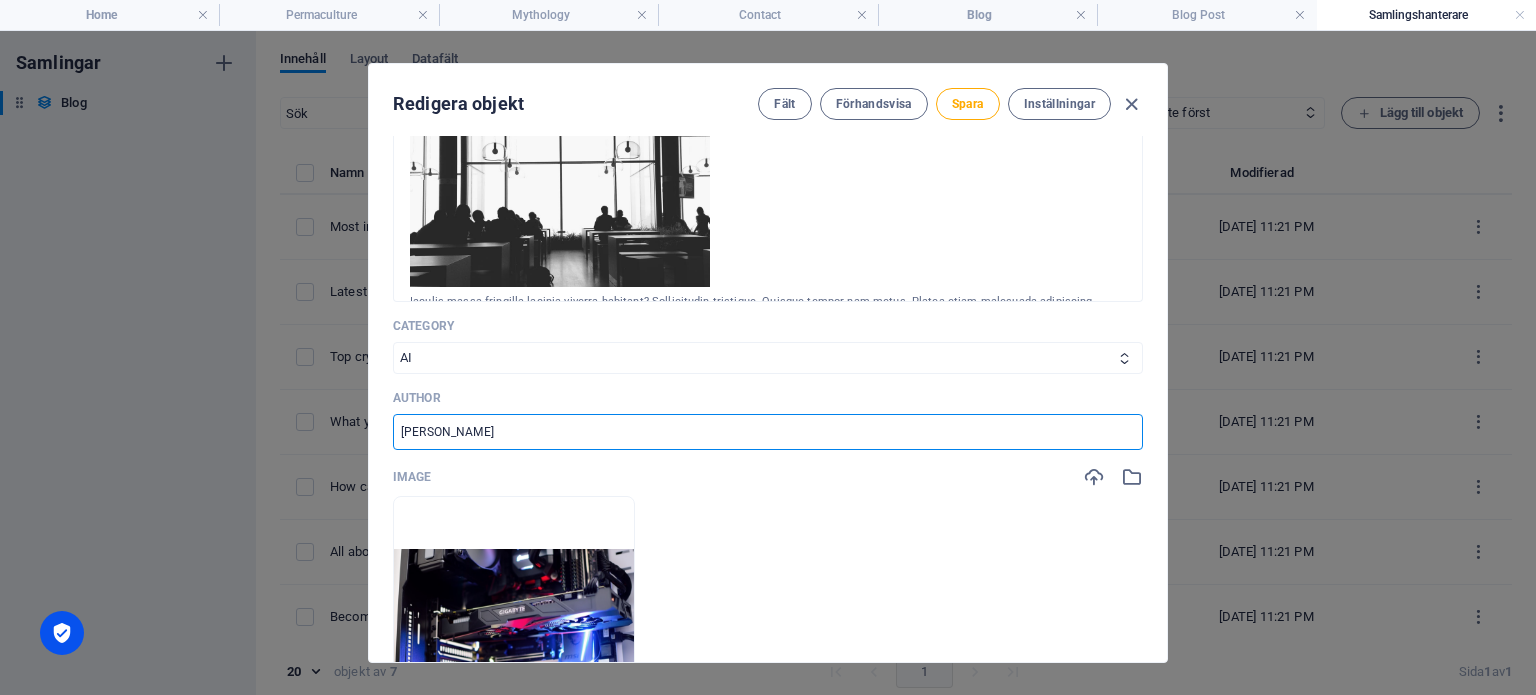 scroll, scrollTop: 300, scrollLeft: 0, axis: vertical 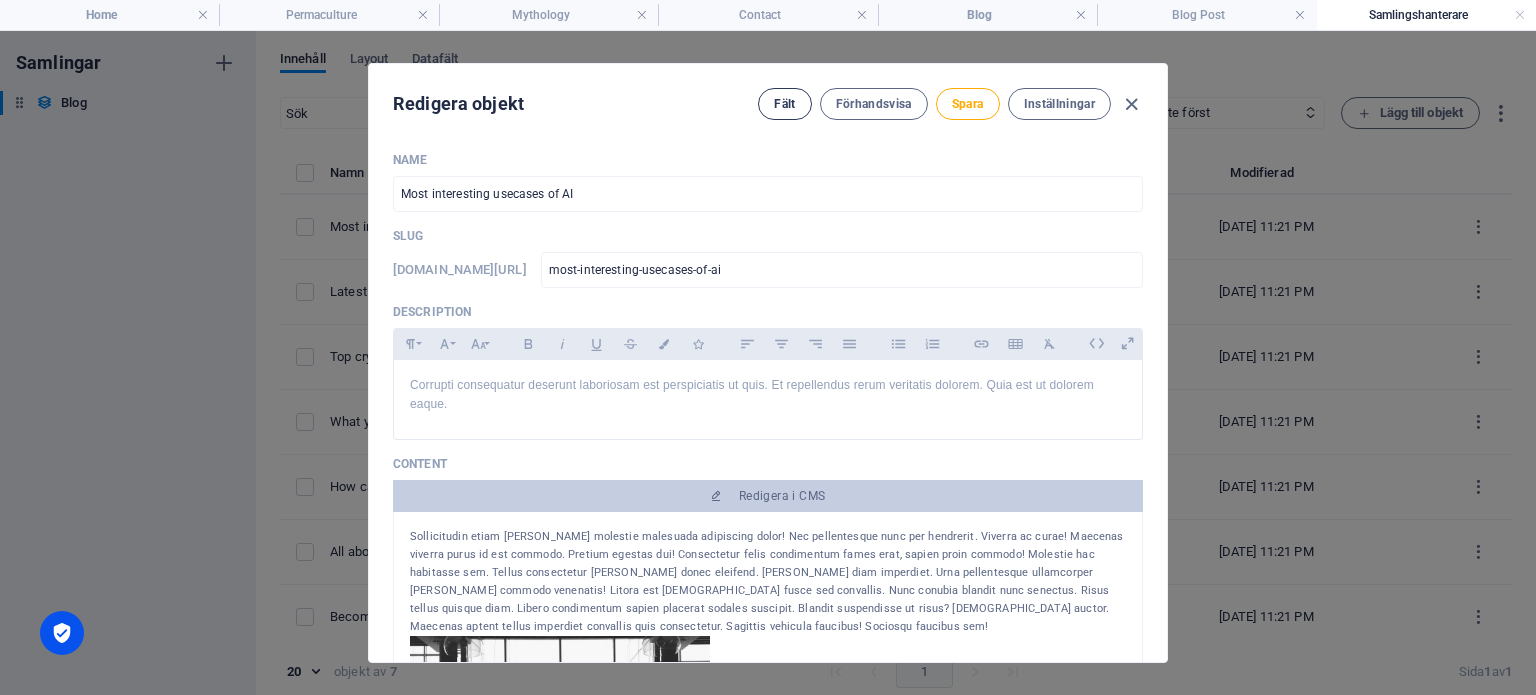 click on "Fält" at bounding box center (784, 104) 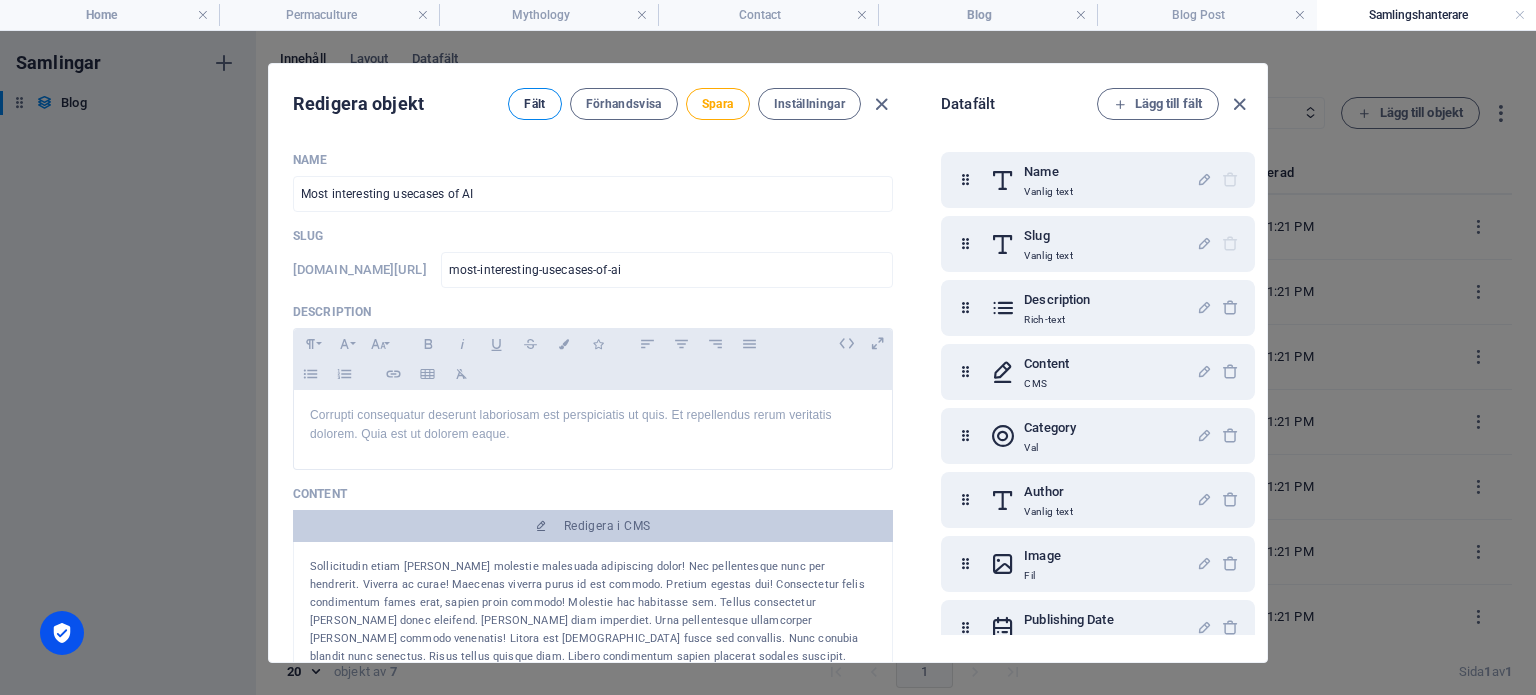click on "Fält" at bounding box center [534, 104] 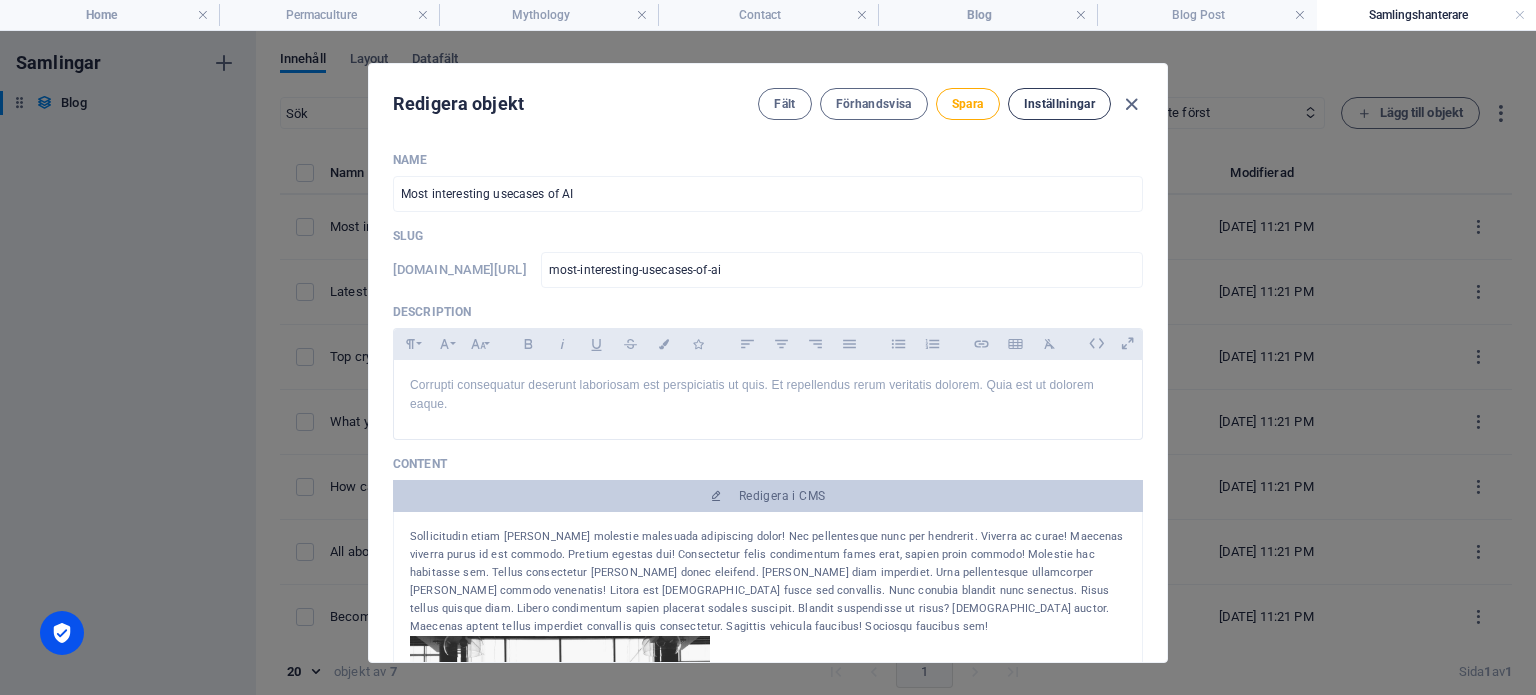 click on "Inställningar" at bounding box center [1059, 104] 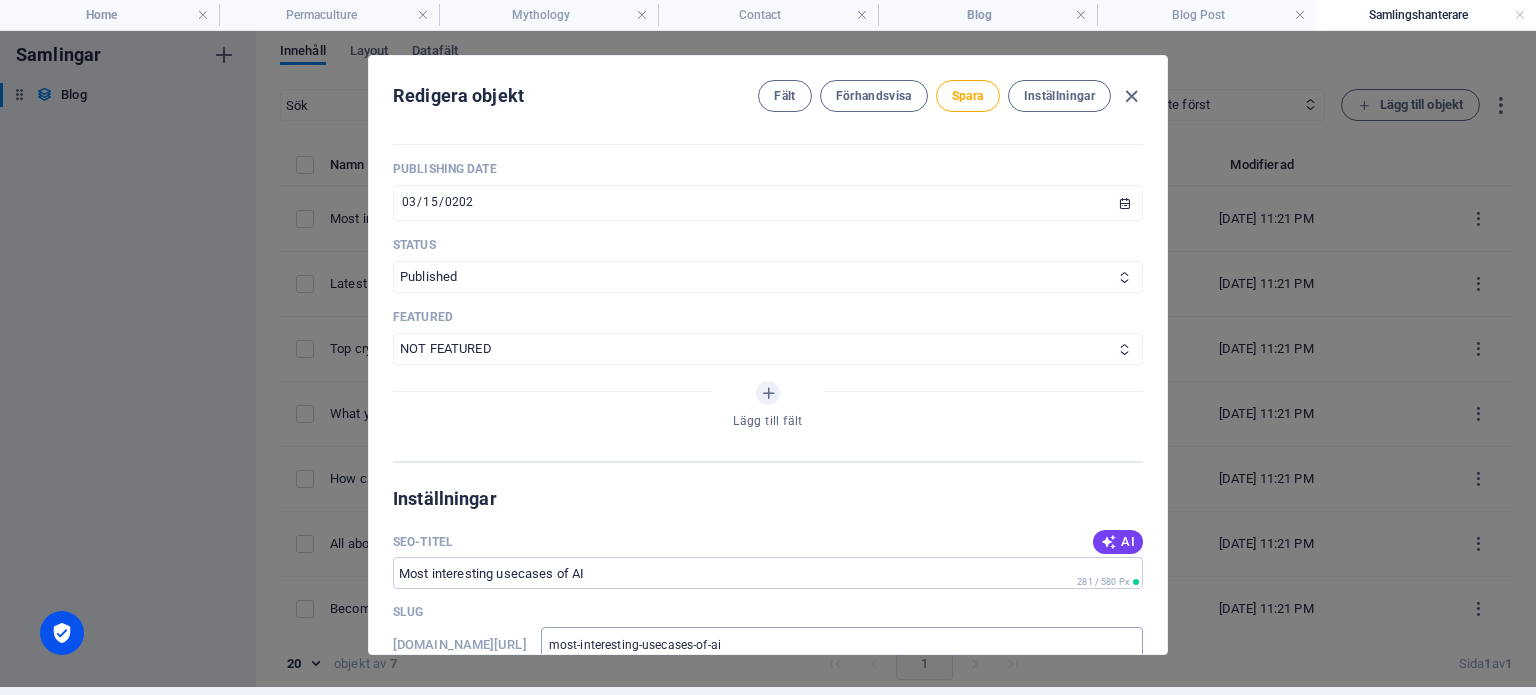 scroll, scrollTop: 912, scrollLeft: 0, axis: vertical 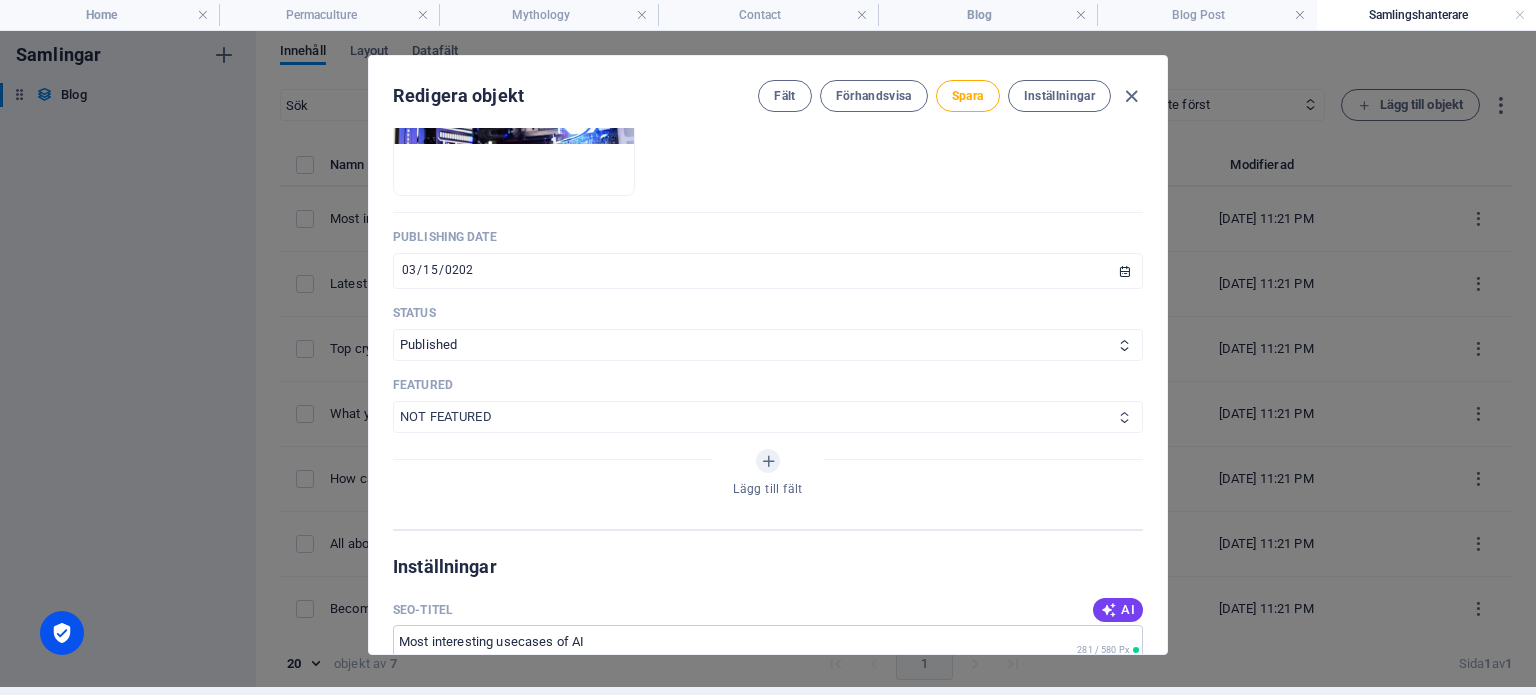 click at bounding box center [1124, 417] 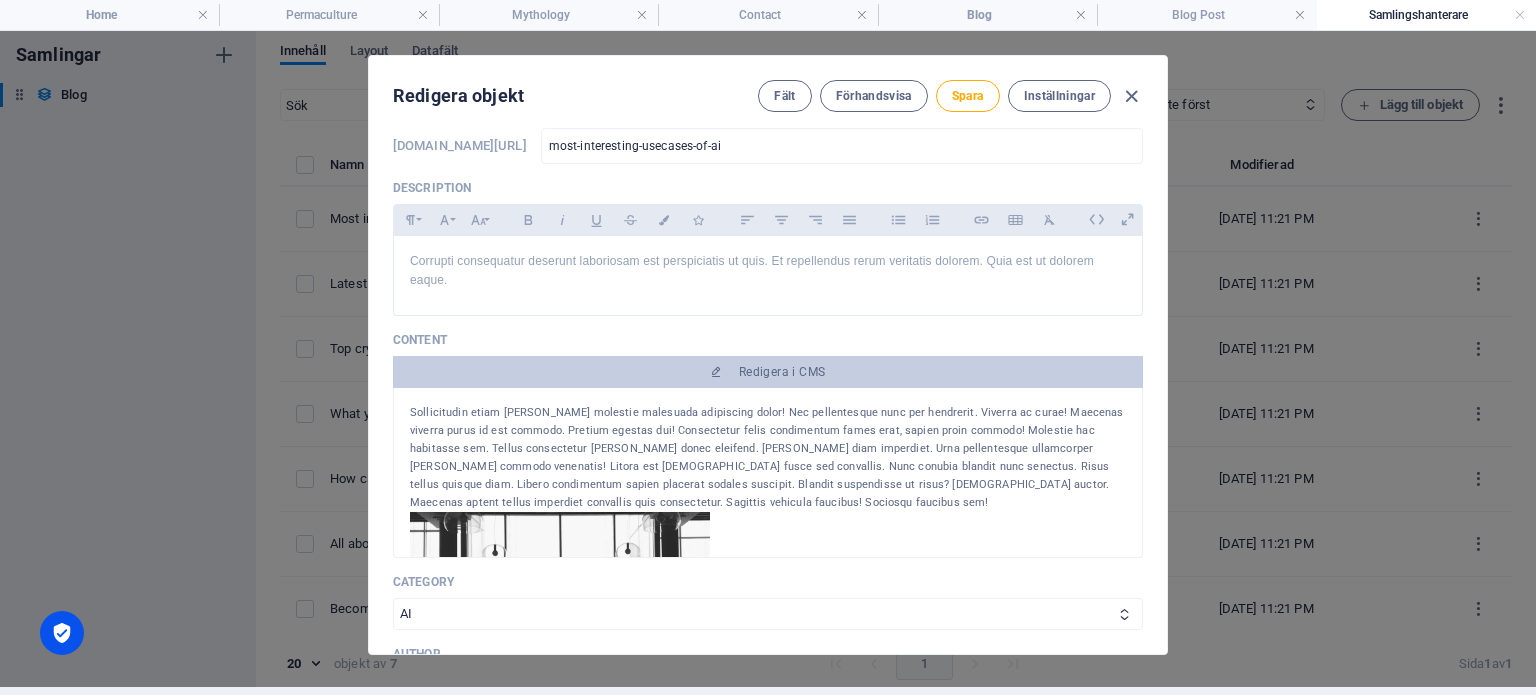 scroll, scrollTop: 112, scrollLeft: 0, axis: vertical 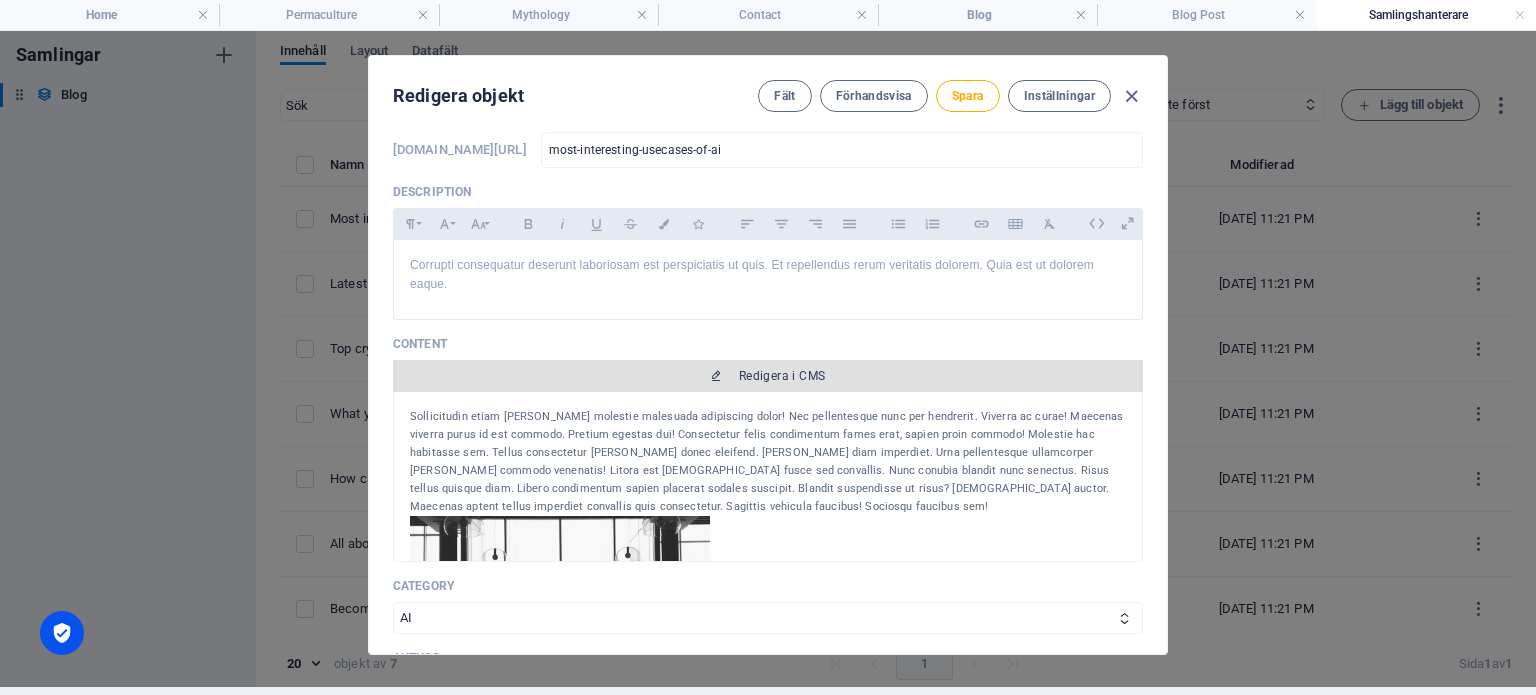 click on "Redigera i CMS" at bounding box center (782, 376) 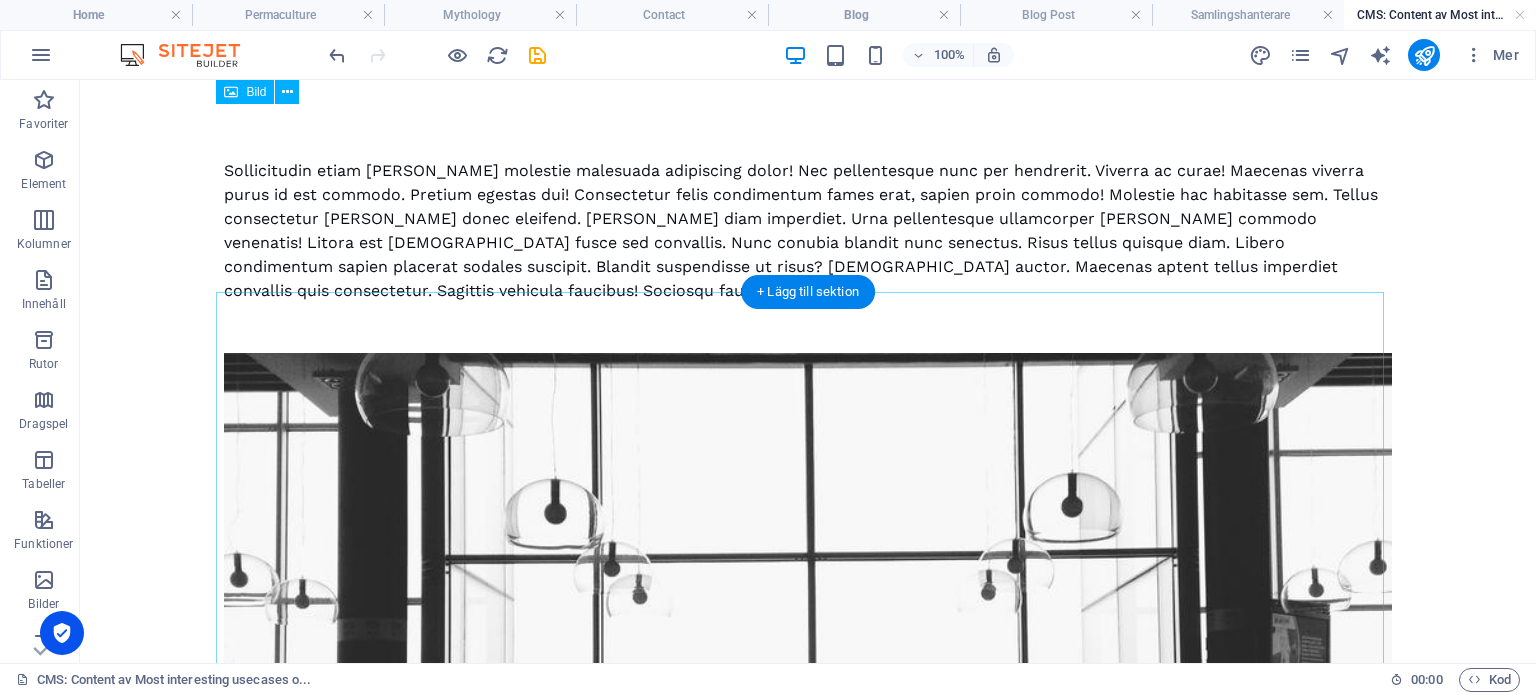 scroll, scrollTop: 0, scrollLeft: 0, axis: both 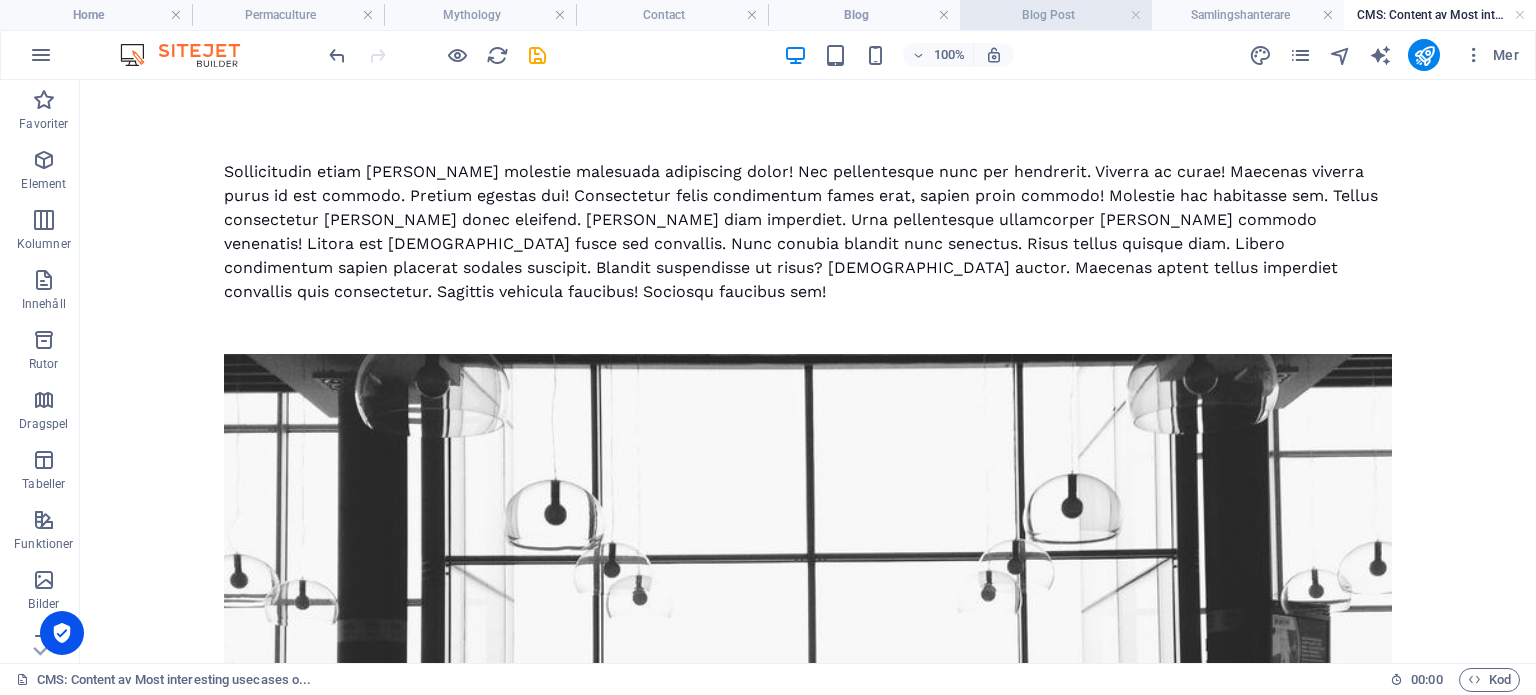 click on "Blog Post" at bounding box center (1056, 15) 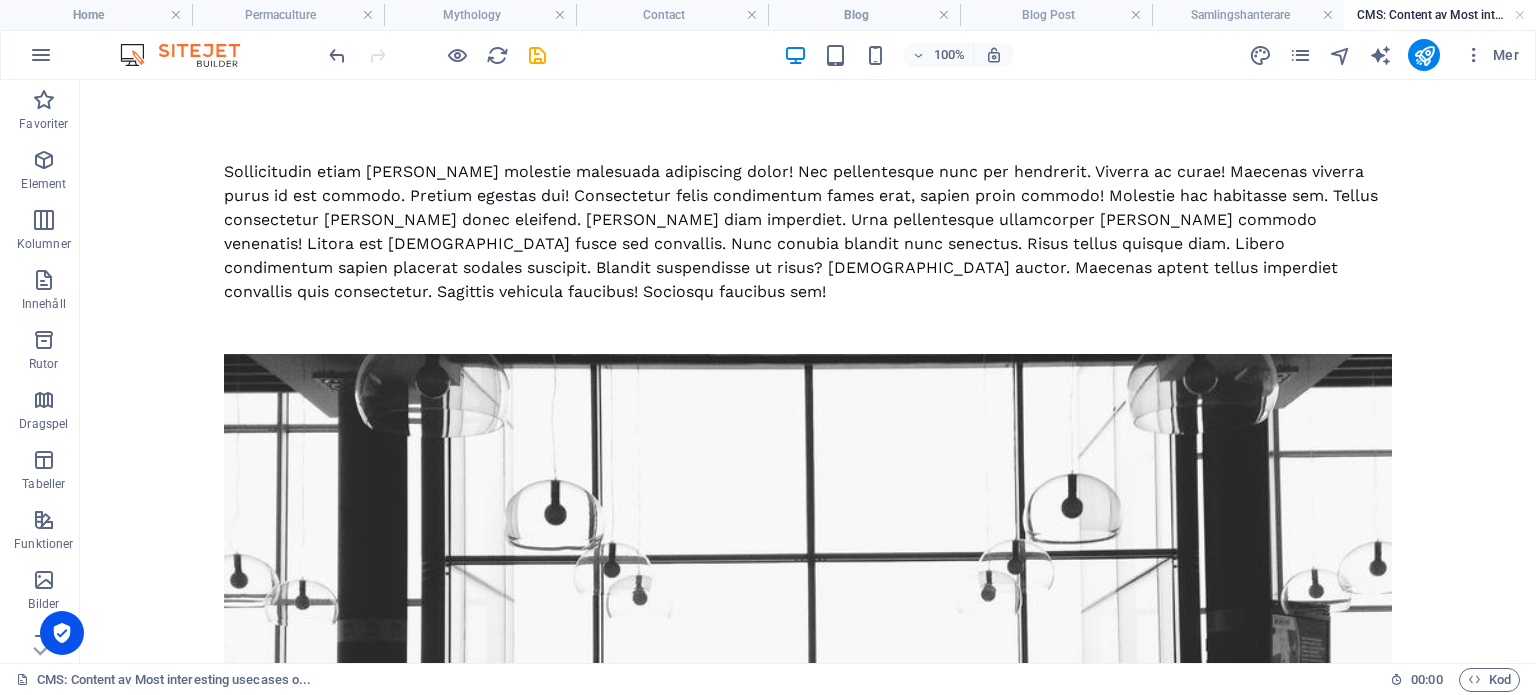 scroll, scrollTop: 500, scrollLeft: 0, axis: vertical 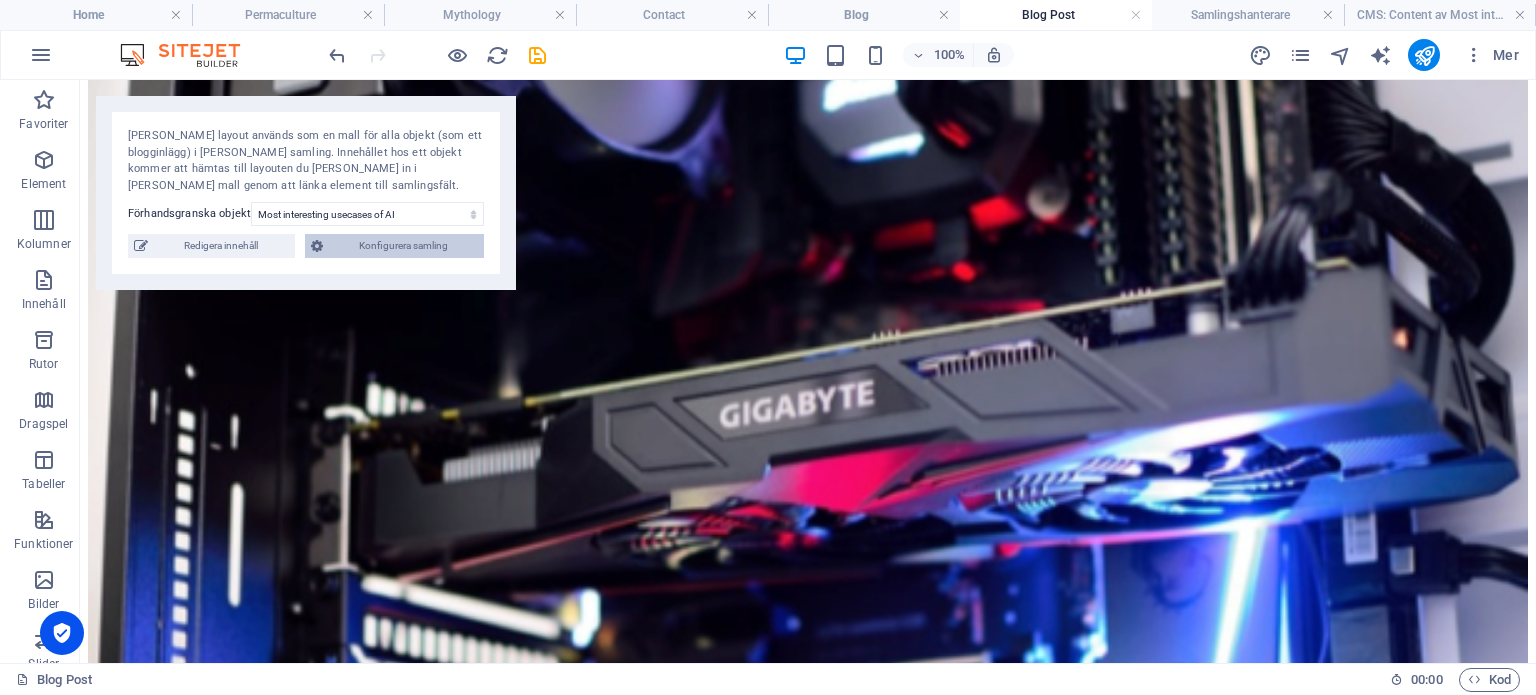 click on "Konfigurera samling" at bounding box center (404, 246) 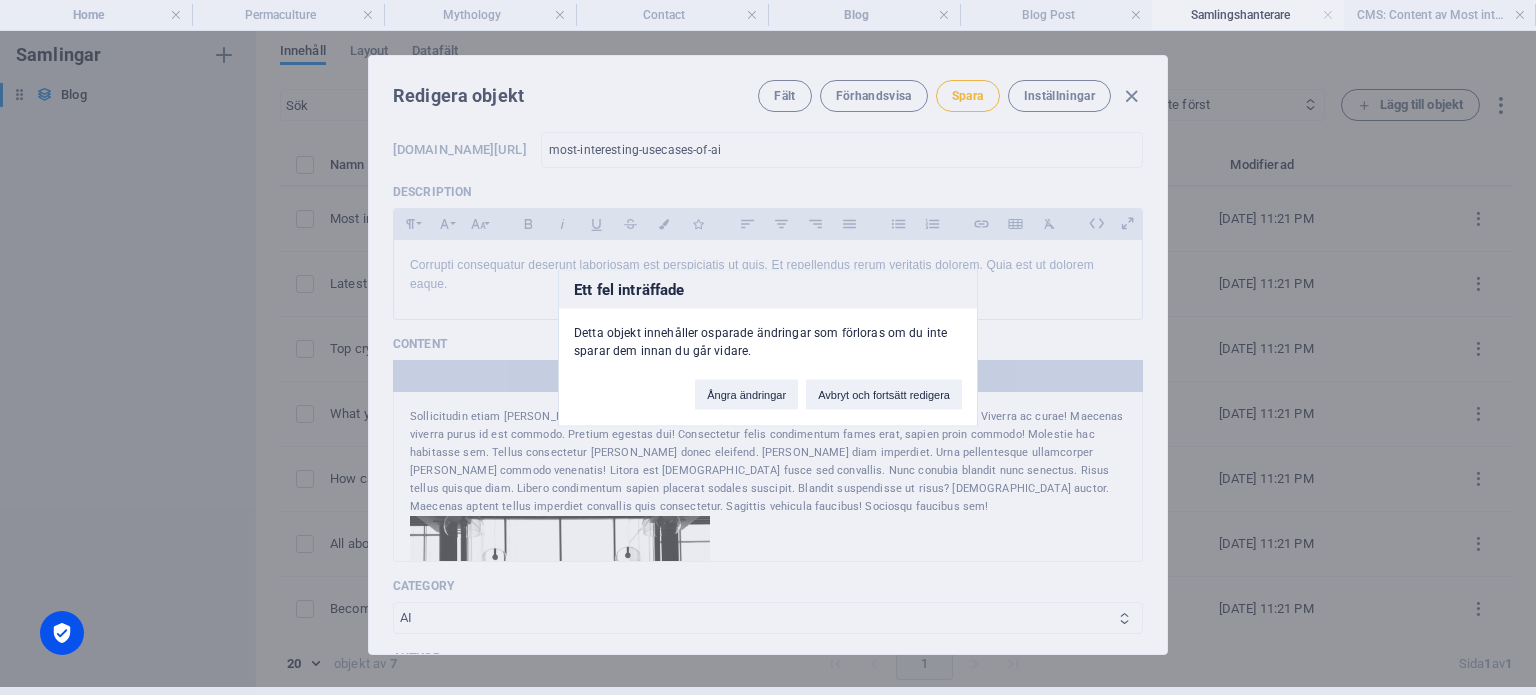 drag, startPoint x: 916, startPoint y: 394, endPoint x: 932, endPoint y: 406, distance: 20 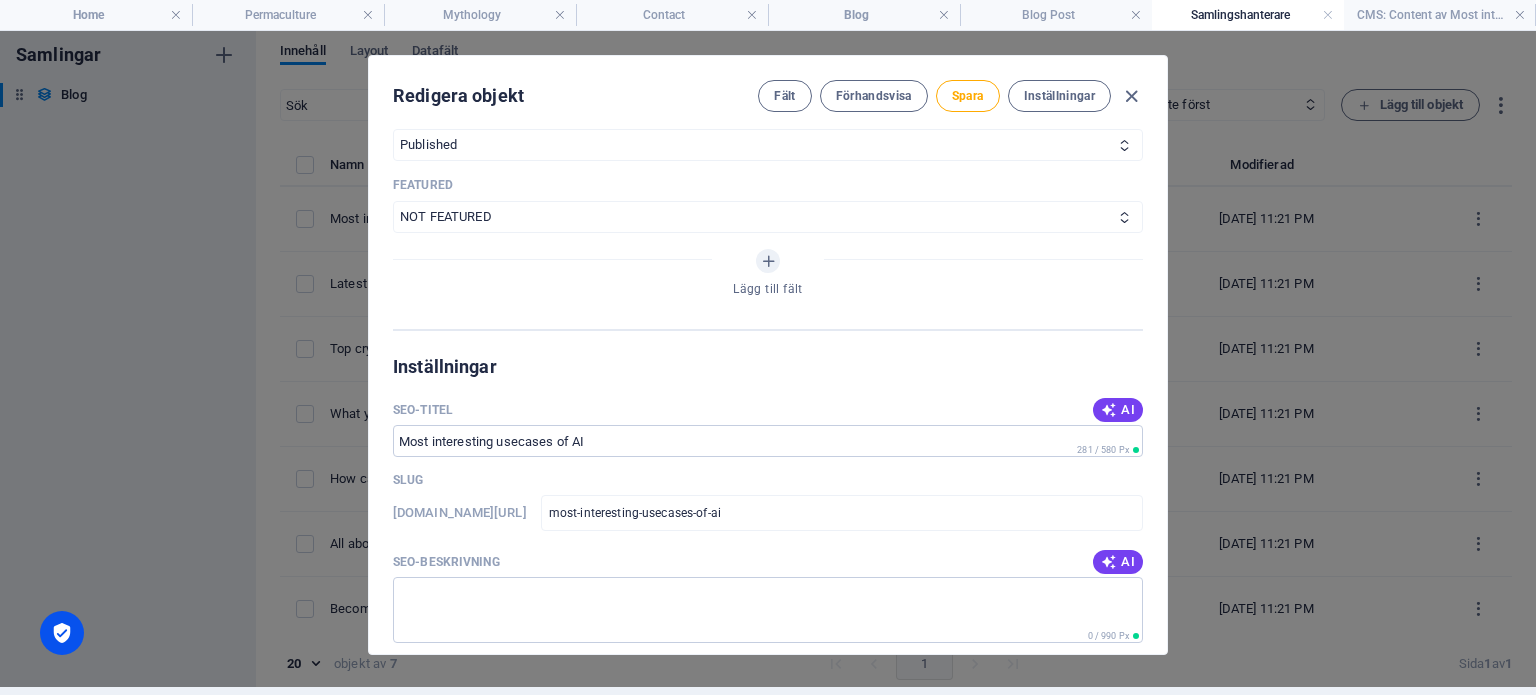scroll, scrollTop: 1512, scrollLeft: 0, axis: vertical 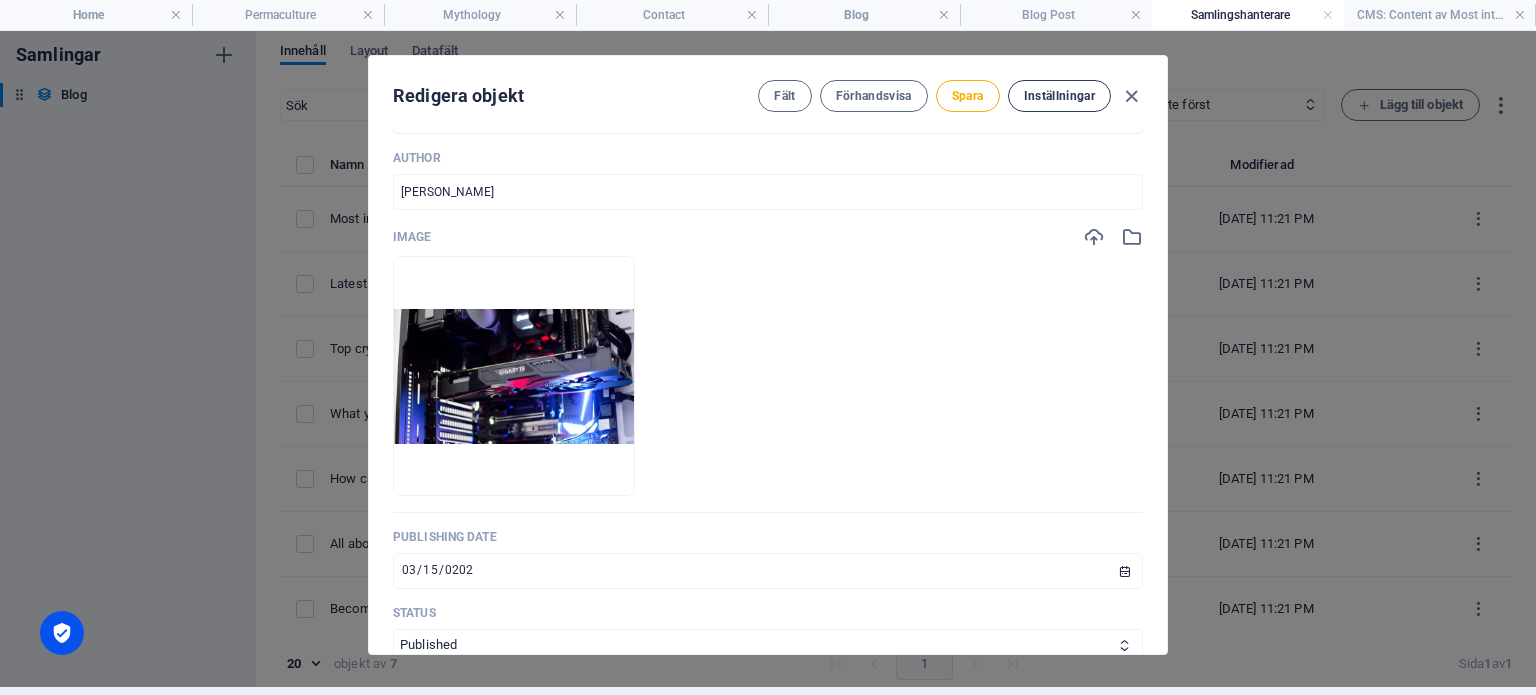 click on "Inställningar" at bounding box center (1059, 96) 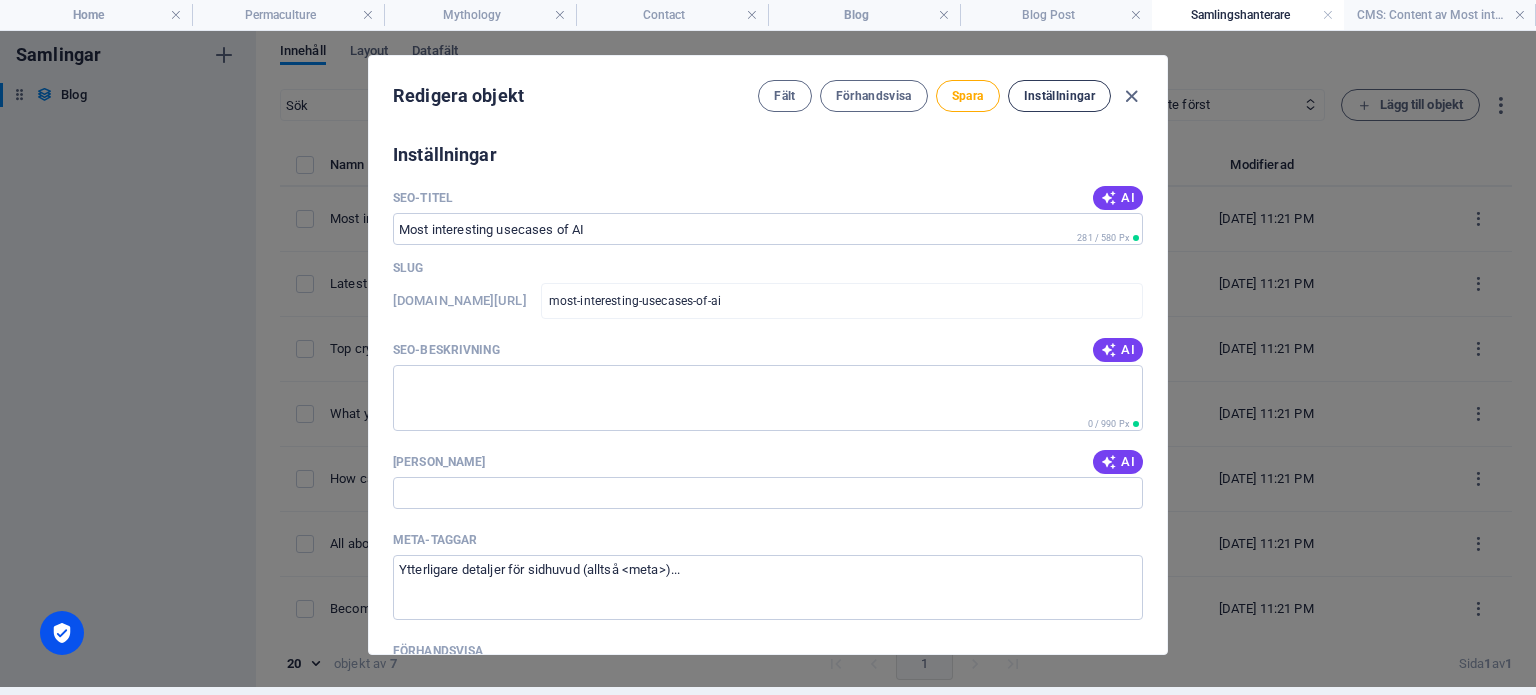 scroll, scrollTop: 1339, scrollLeft: 0, axis: vertical 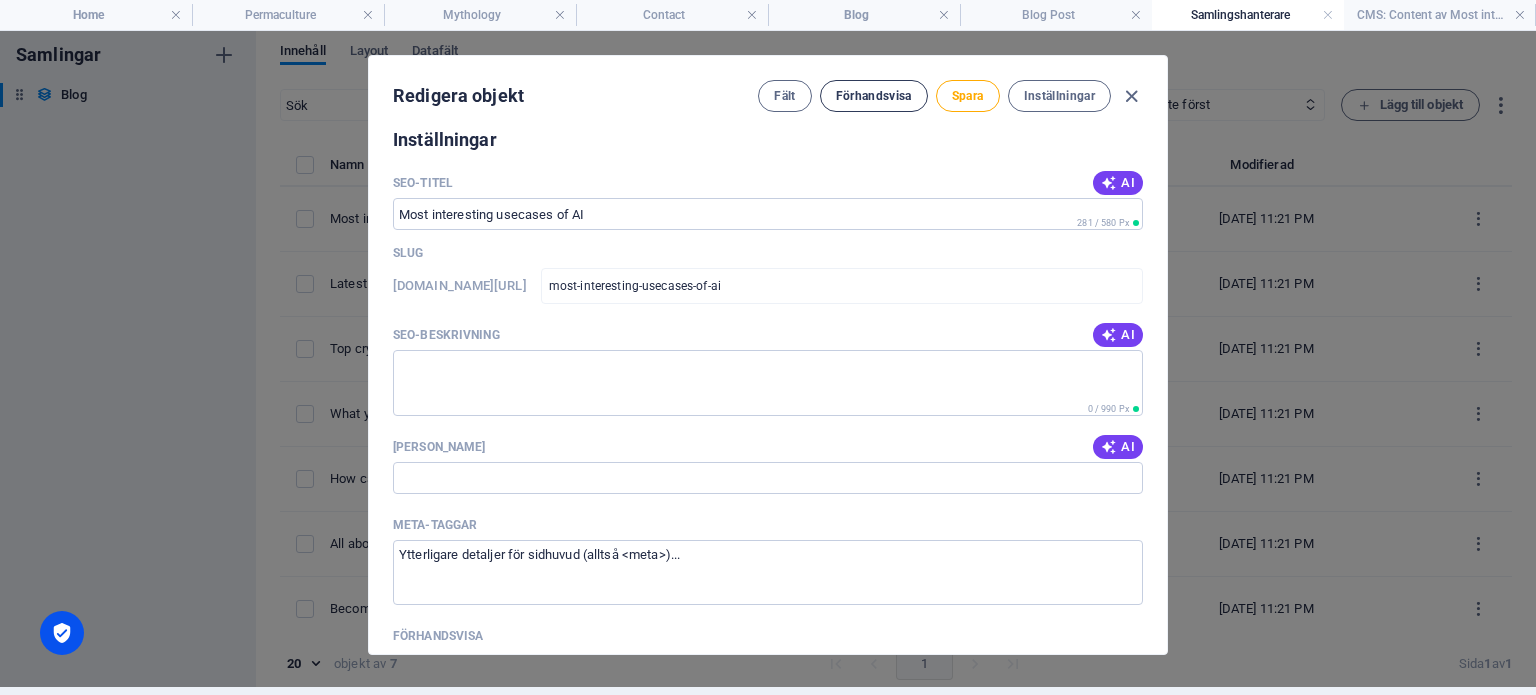 click on "Förhandsvisa" at bounding box center (874, 96) 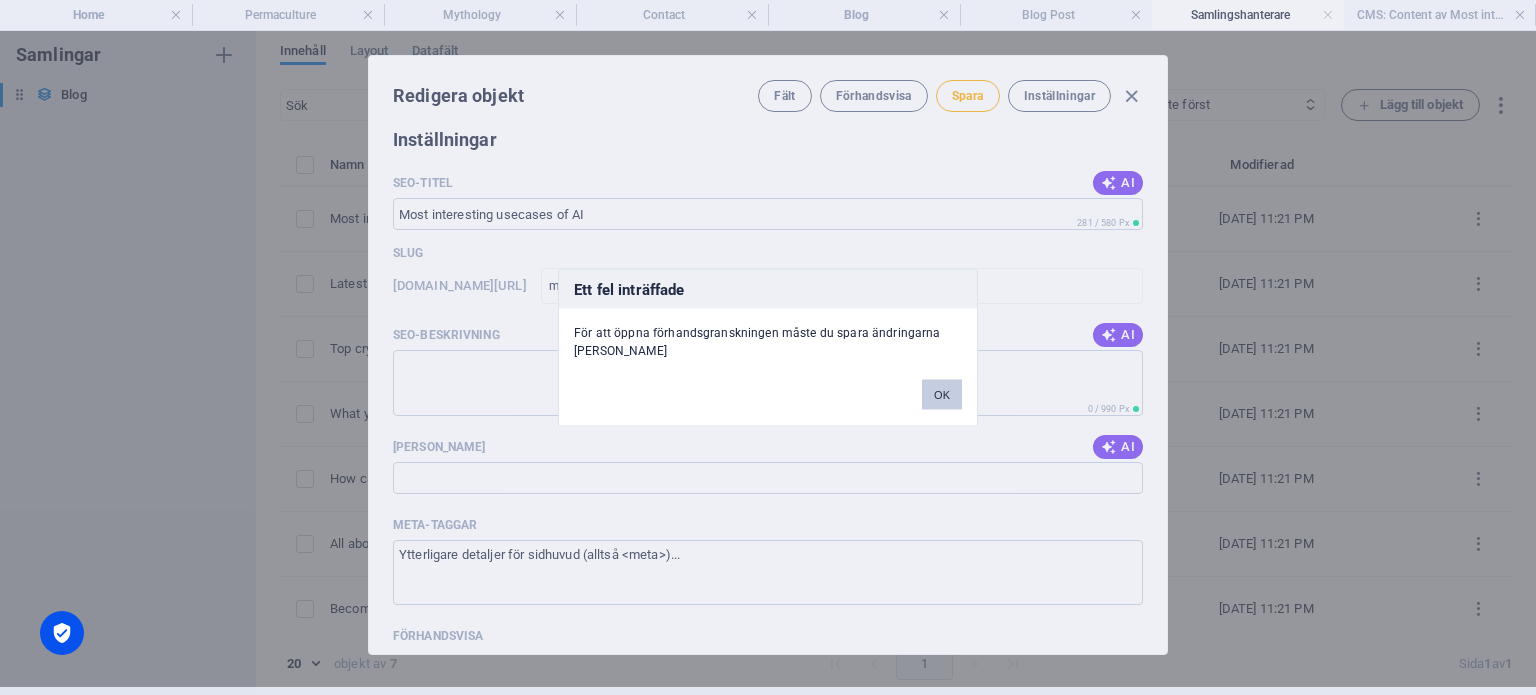 click on "OK" at bounding box center (942, 394) 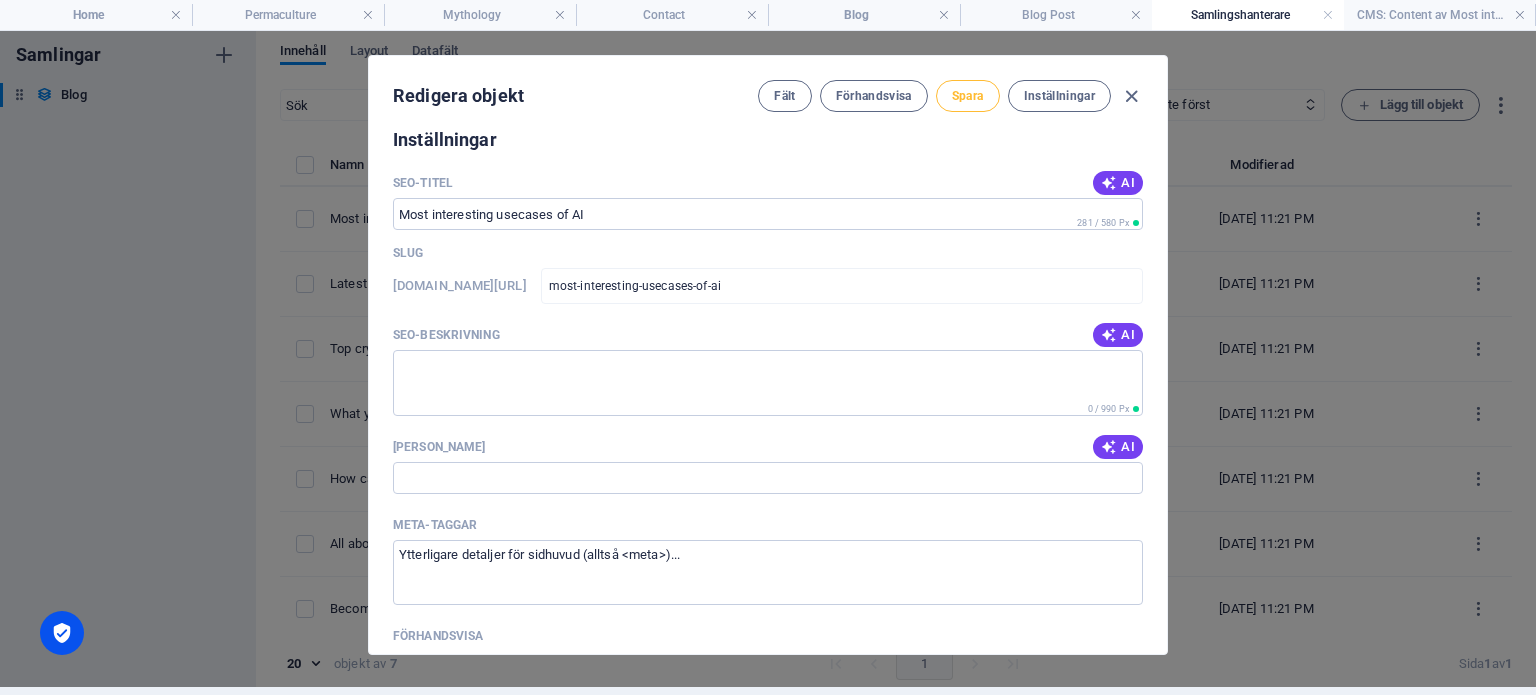 click on "Spara" at bounding box center [968, 96] 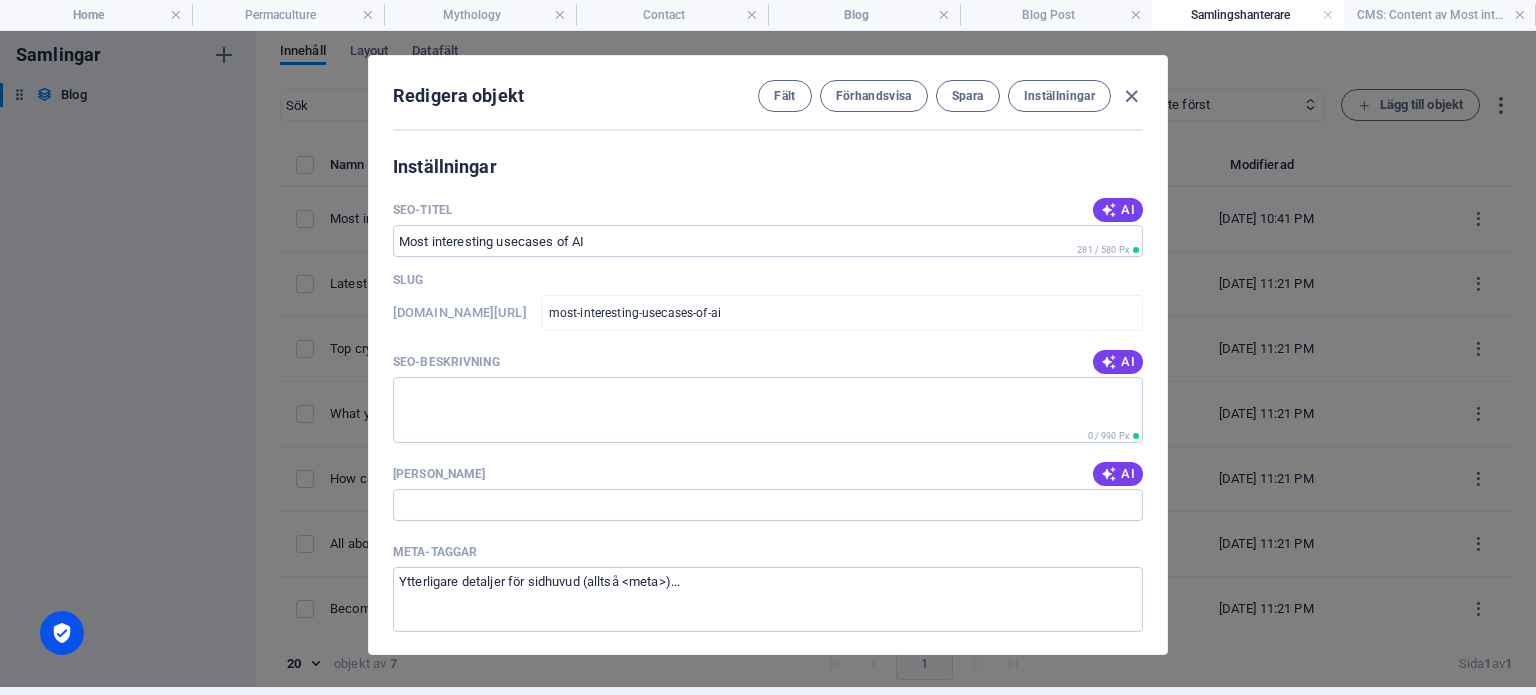 scroll, scrollTop: 812, scrollLeft: 0, axis: vertical 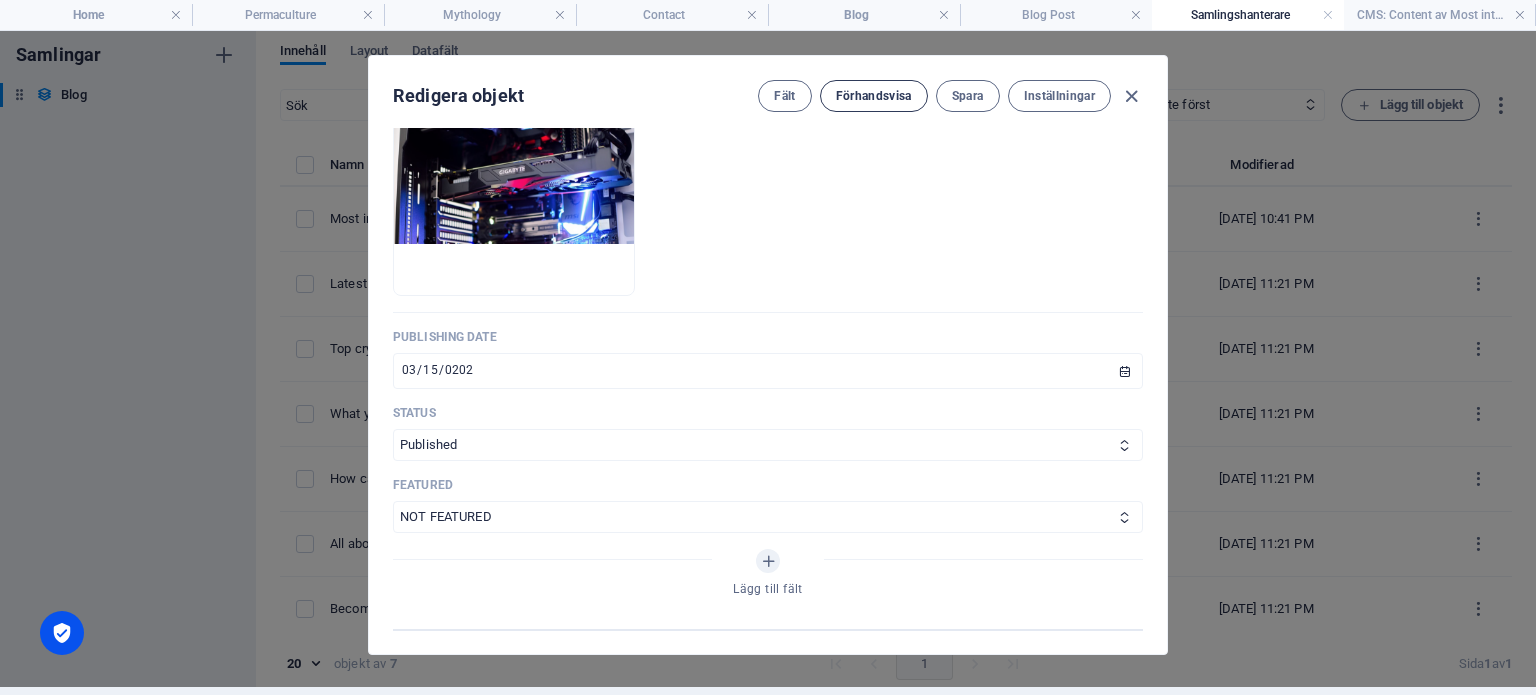 click on "Förhandsvisa" at bounding box center (874, 96) 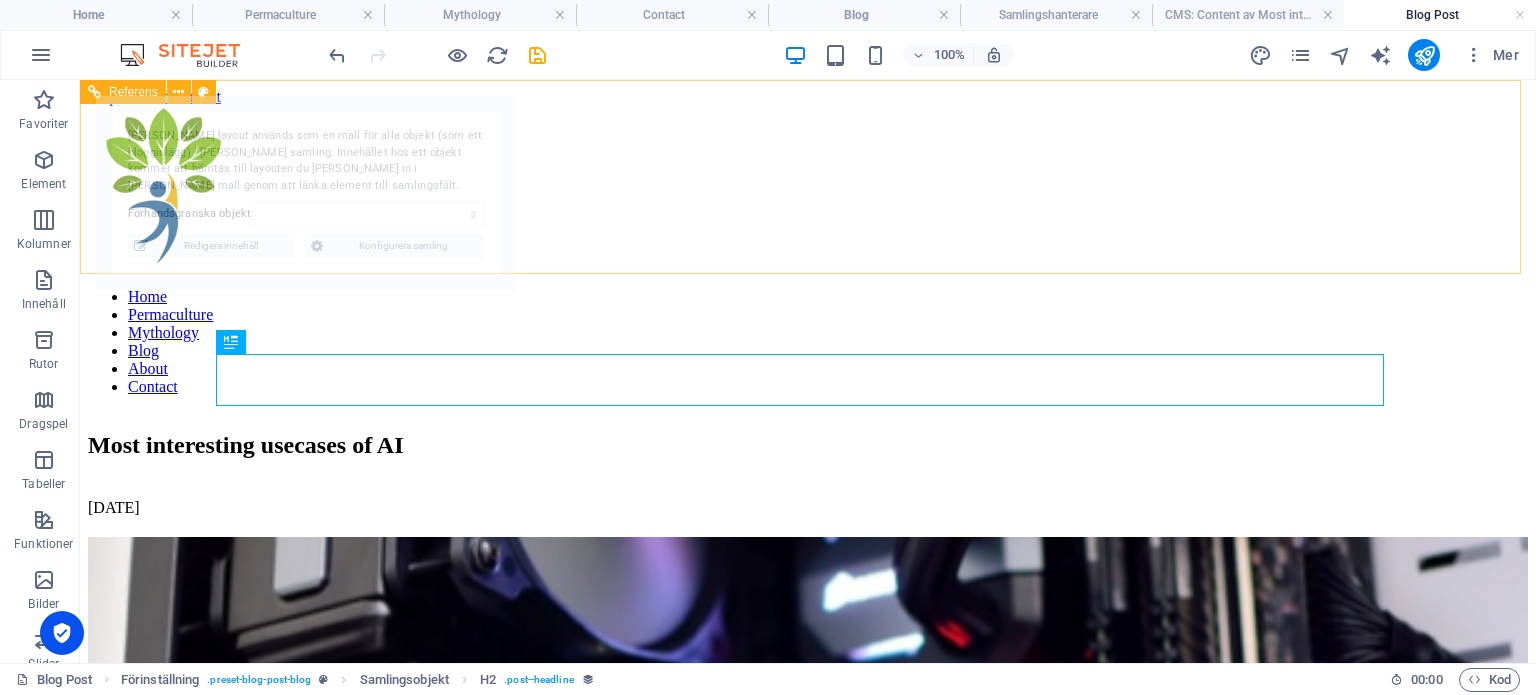 scroll, scrollTop: 0, scrollLeft: 0, axis: both 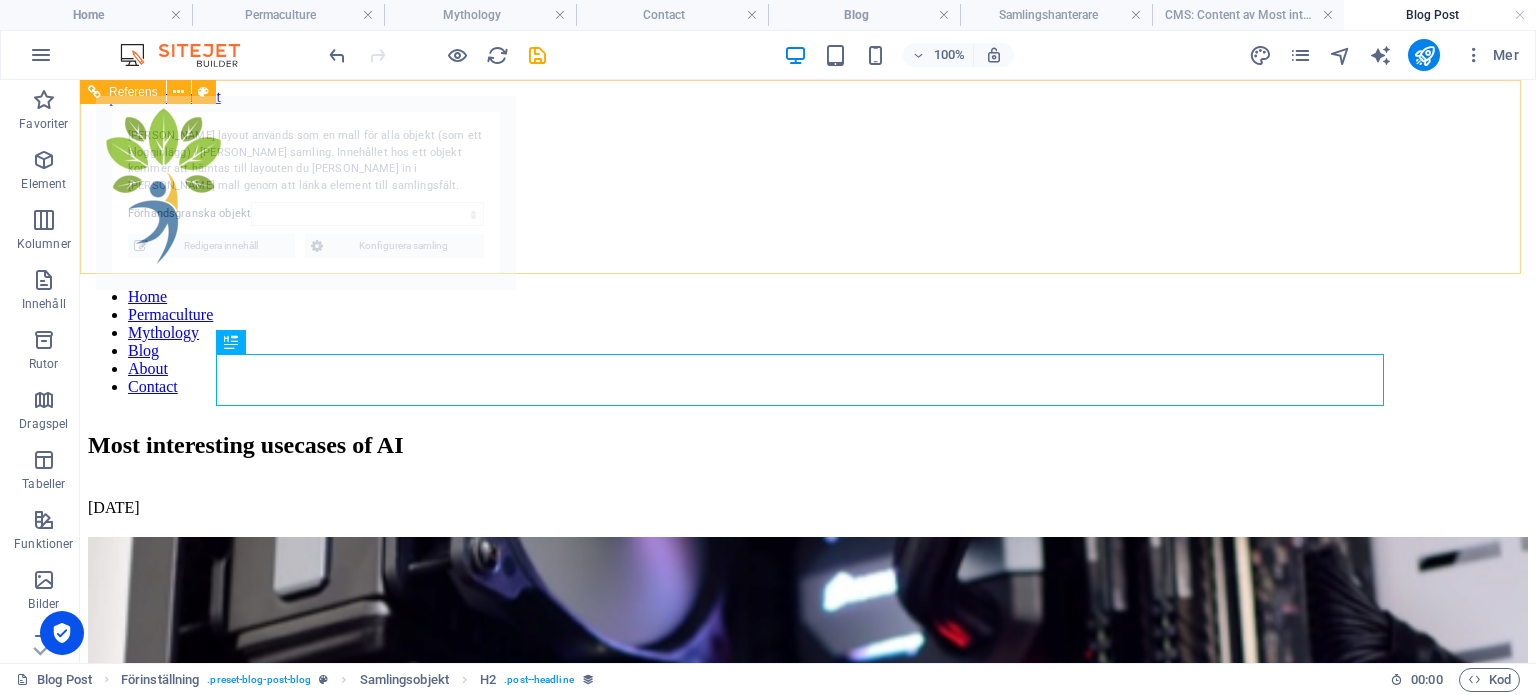 select on "682e43d2a8d841533a0f670d" 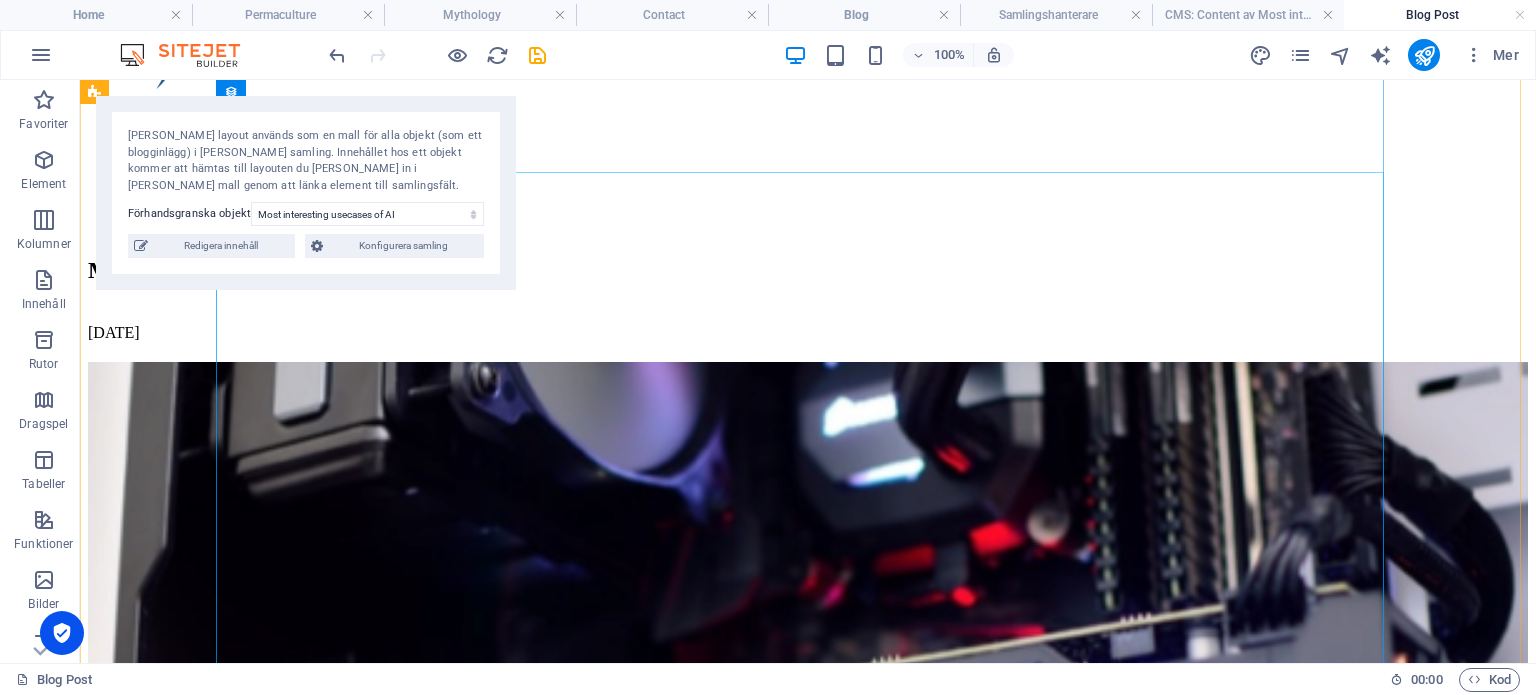 scroll, scrollTop: 0, scrollLeft: 0, axis: both 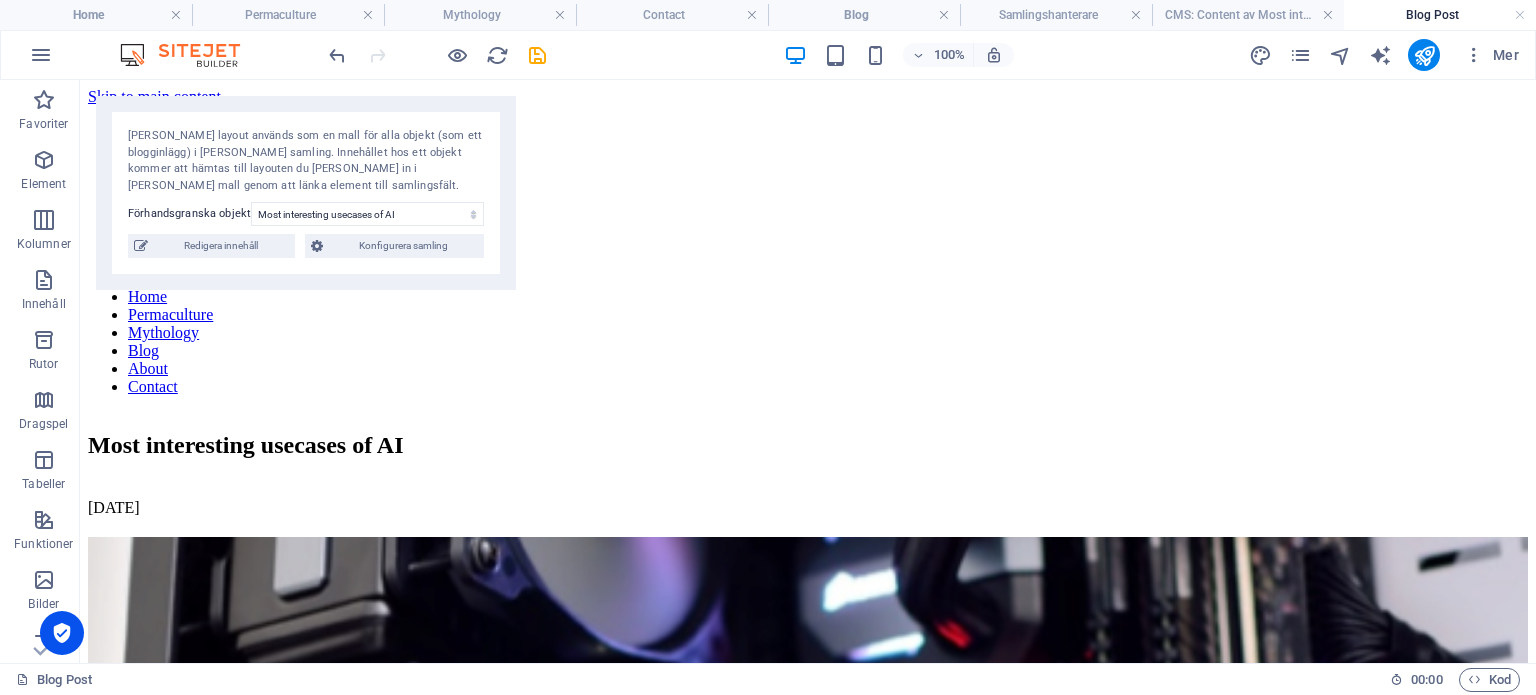 drag, startPoint x: 217, startPoint y: 246, endPoint x: 580, endPoint y: 302, distance: 367.29416 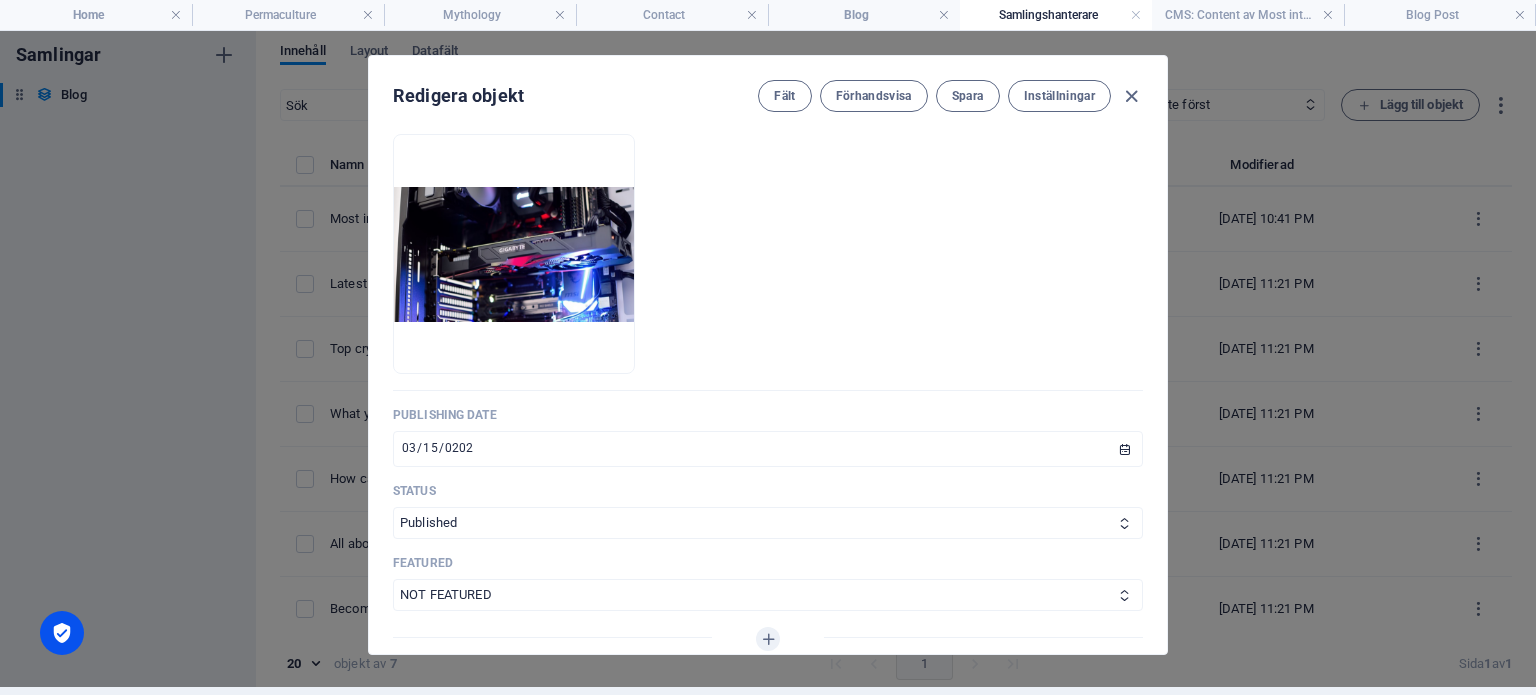 scroll, scrollTop: 828, scrollLeft: 0, axis: vertical 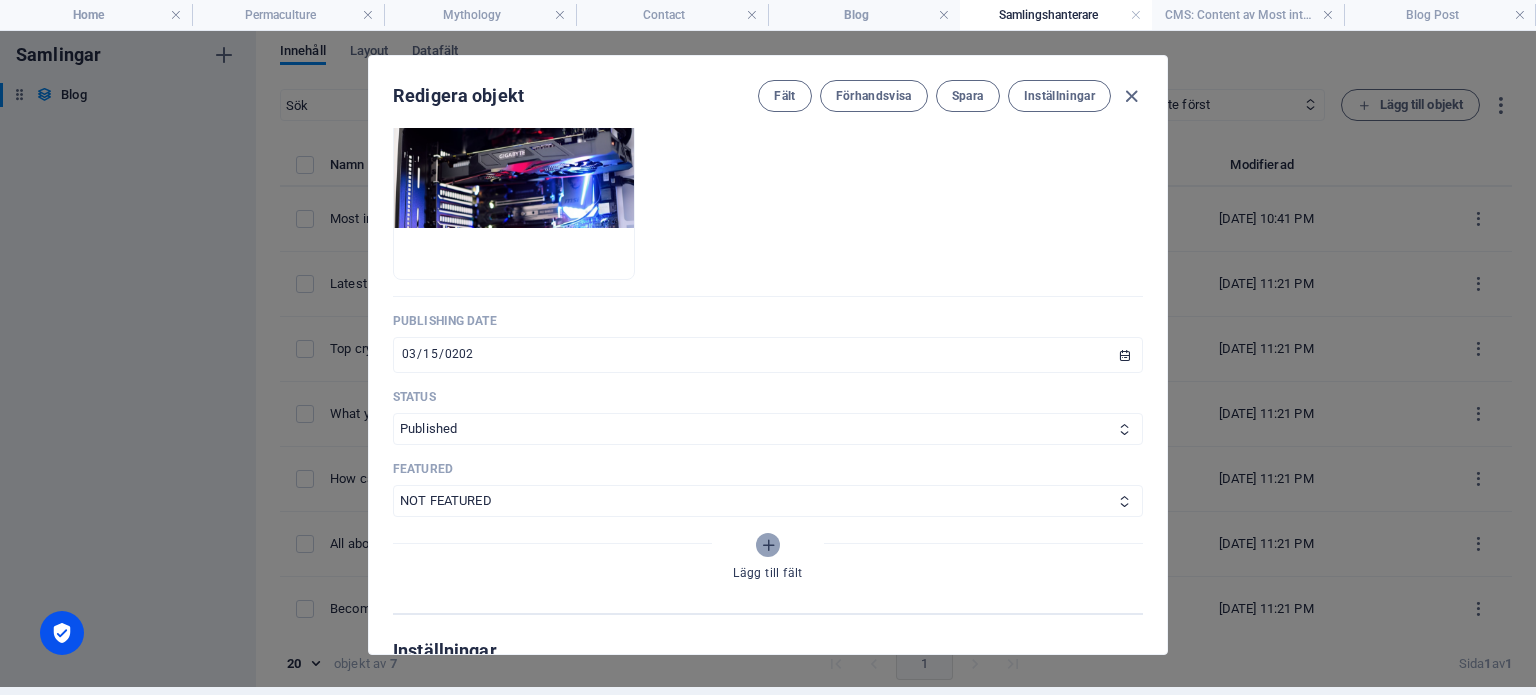 click at bounding box center [768, 545] 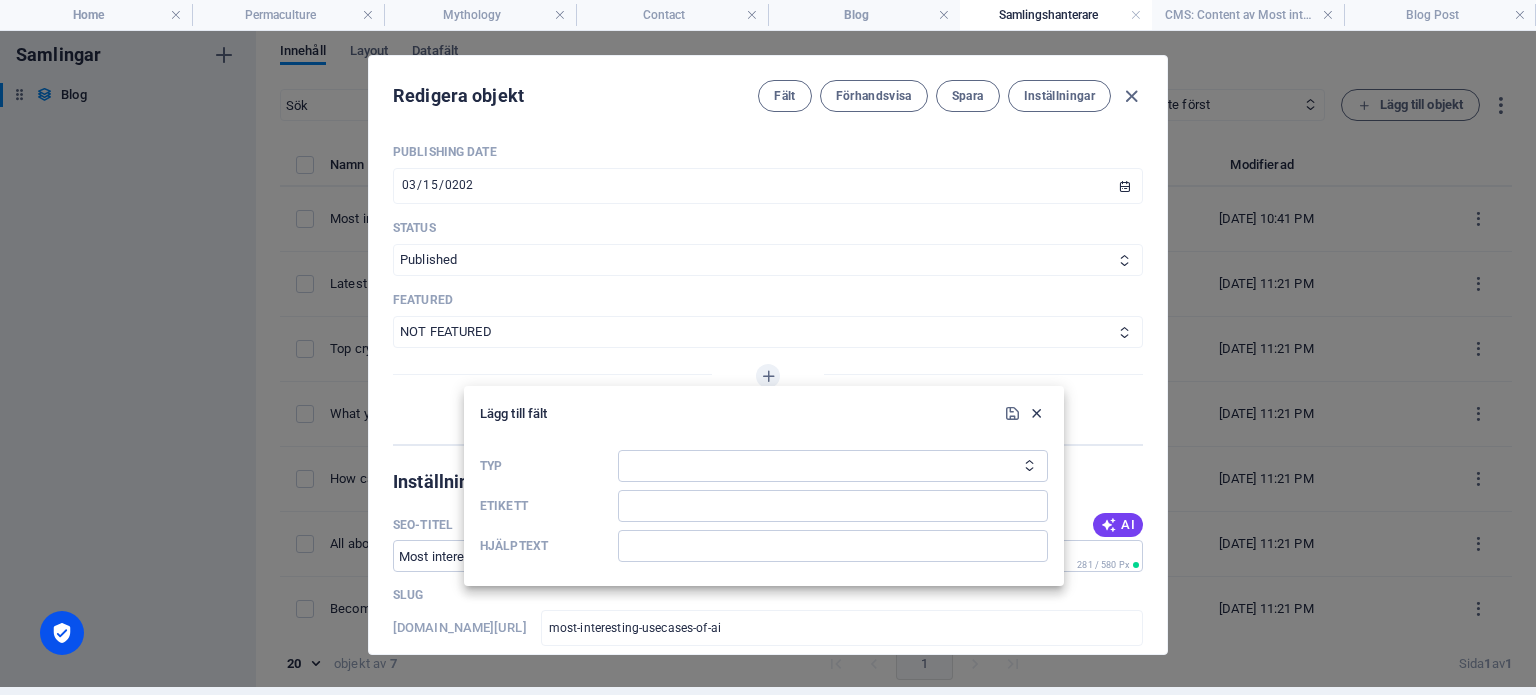 click at bounding box center (1036, 413) 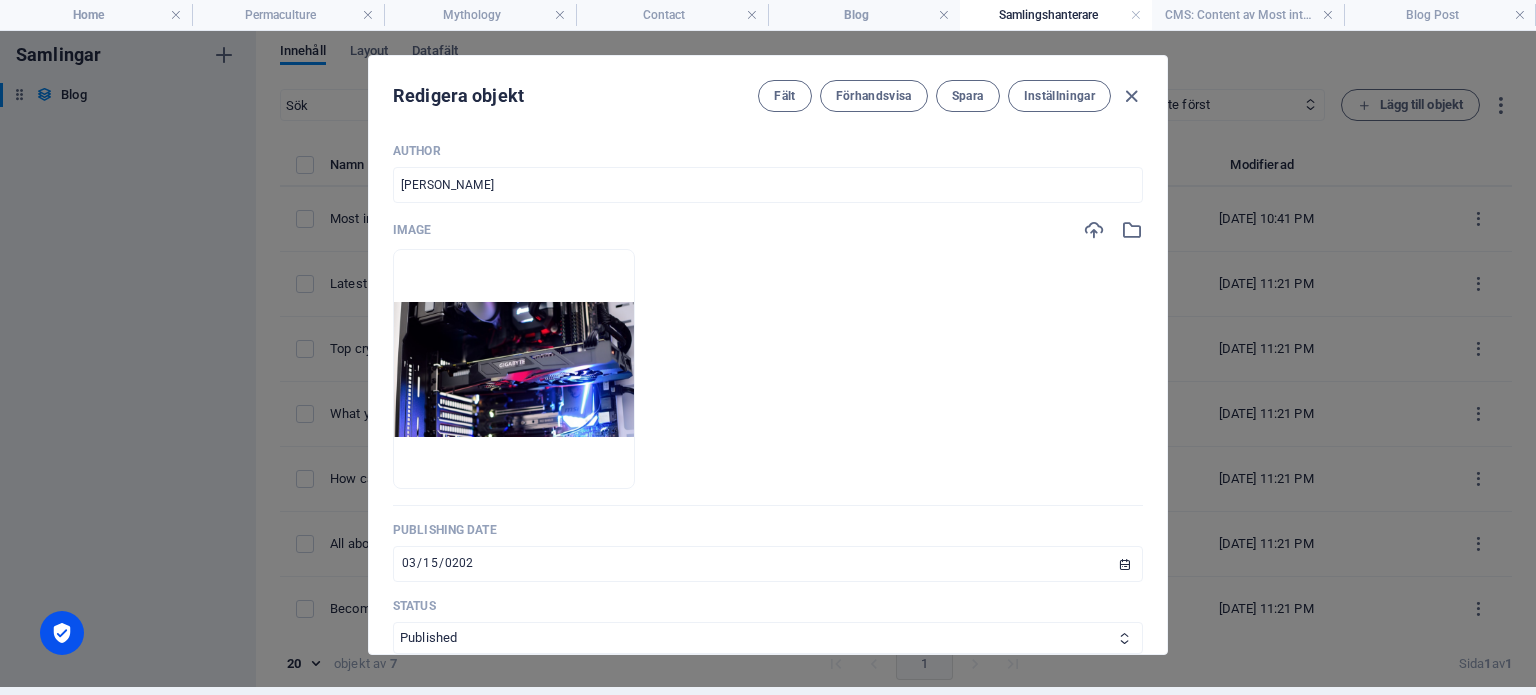 scroll, scrollTop: 597, scrollLeft: 0, axis: vertical 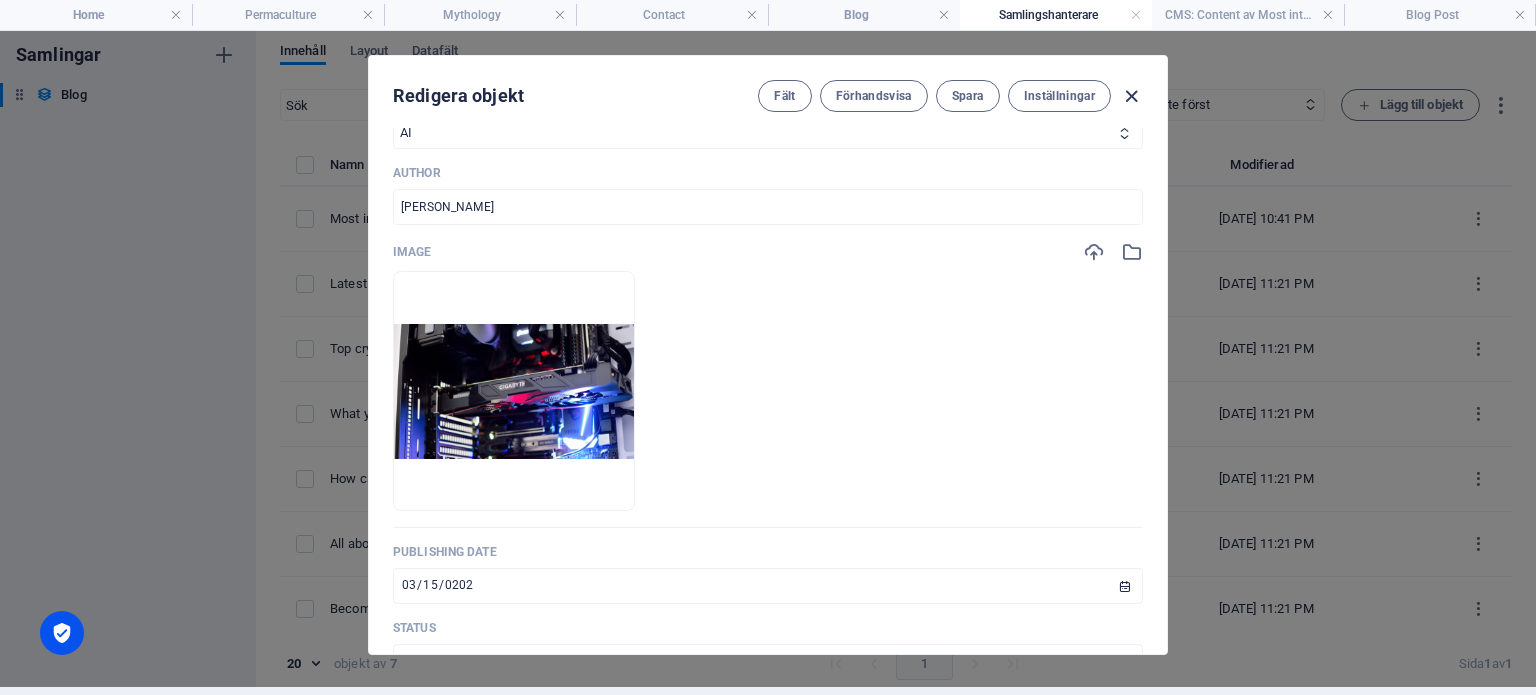 click at bounding box center [1131, 96] 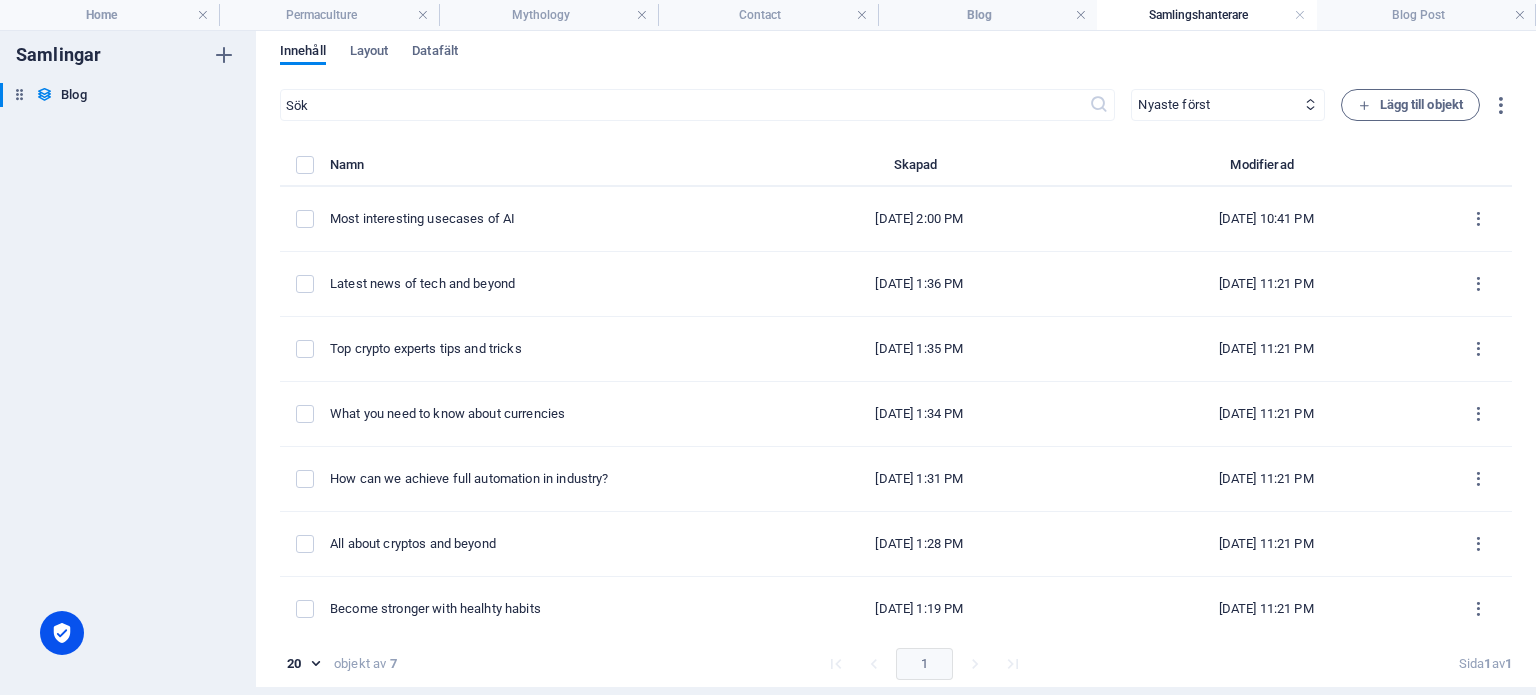type on "[DATE]" 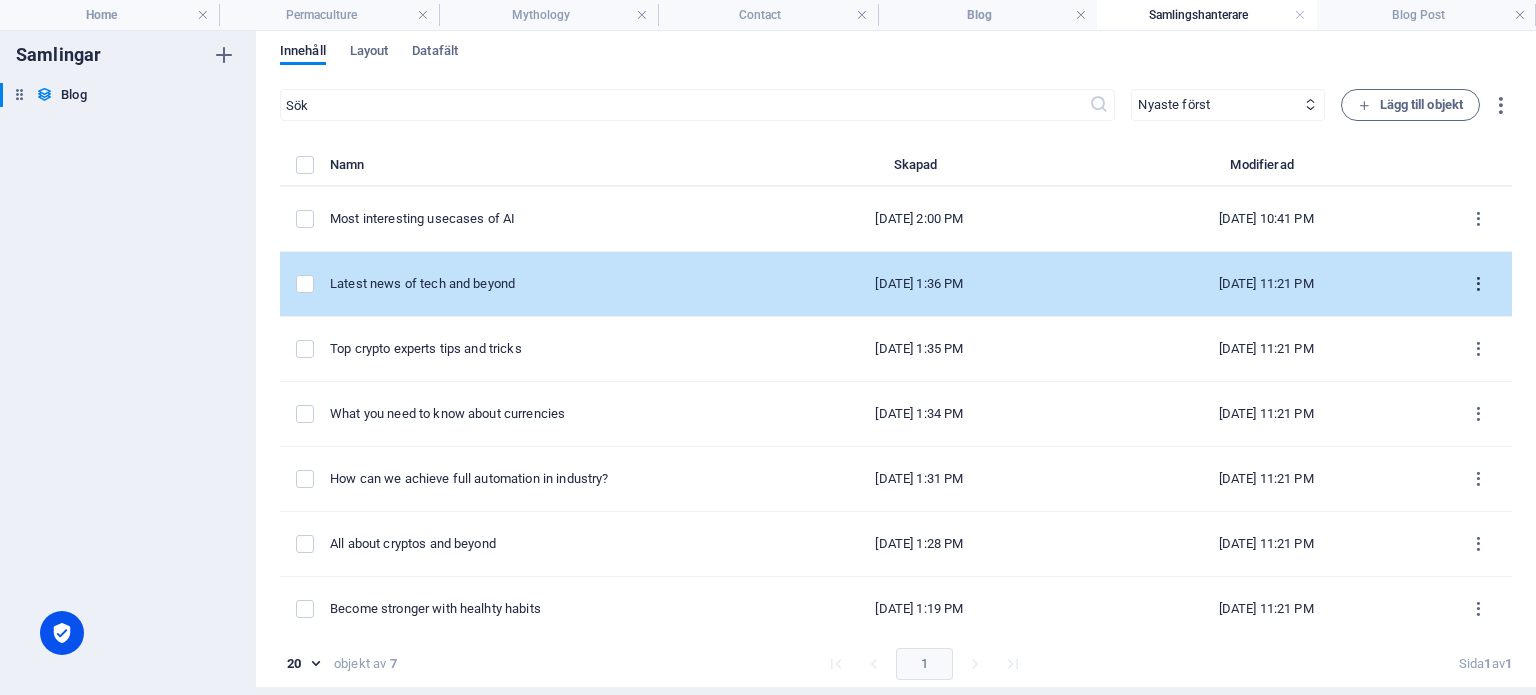 click at bounding box center [1478, 284] 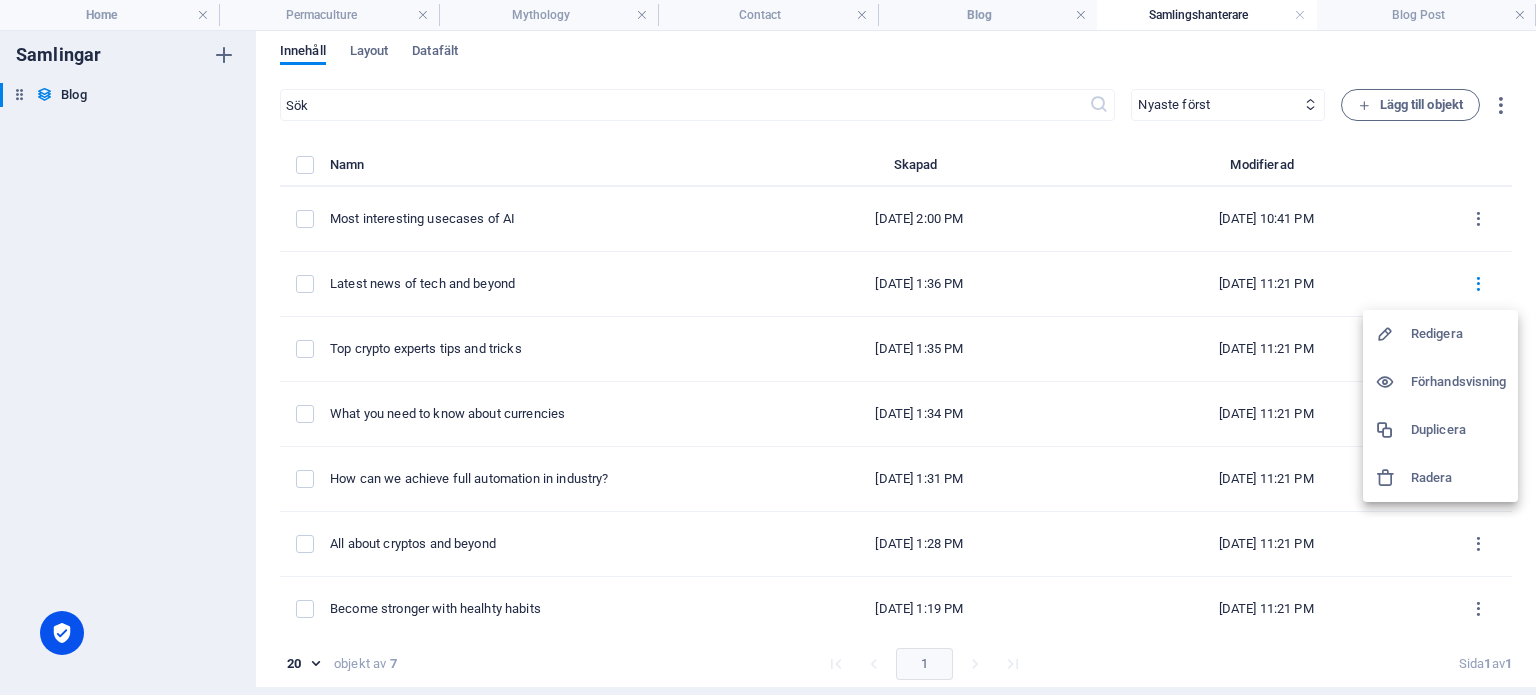 drag, startPoint x: 1457, startPoint y: 330, endPoint x: 1432, endPoint y: 330, distance: 25 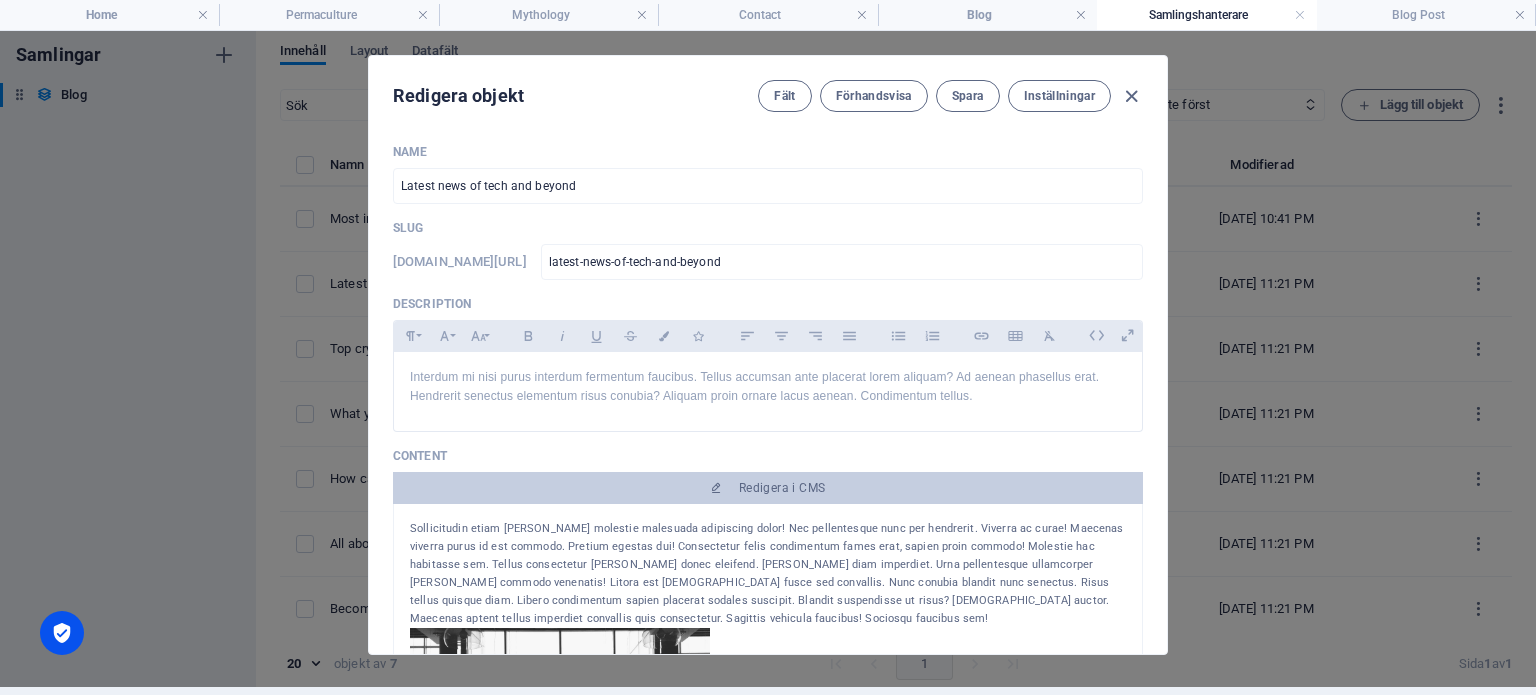 scroll, scrollTop: 0, scrollLeft: 0, axis: both 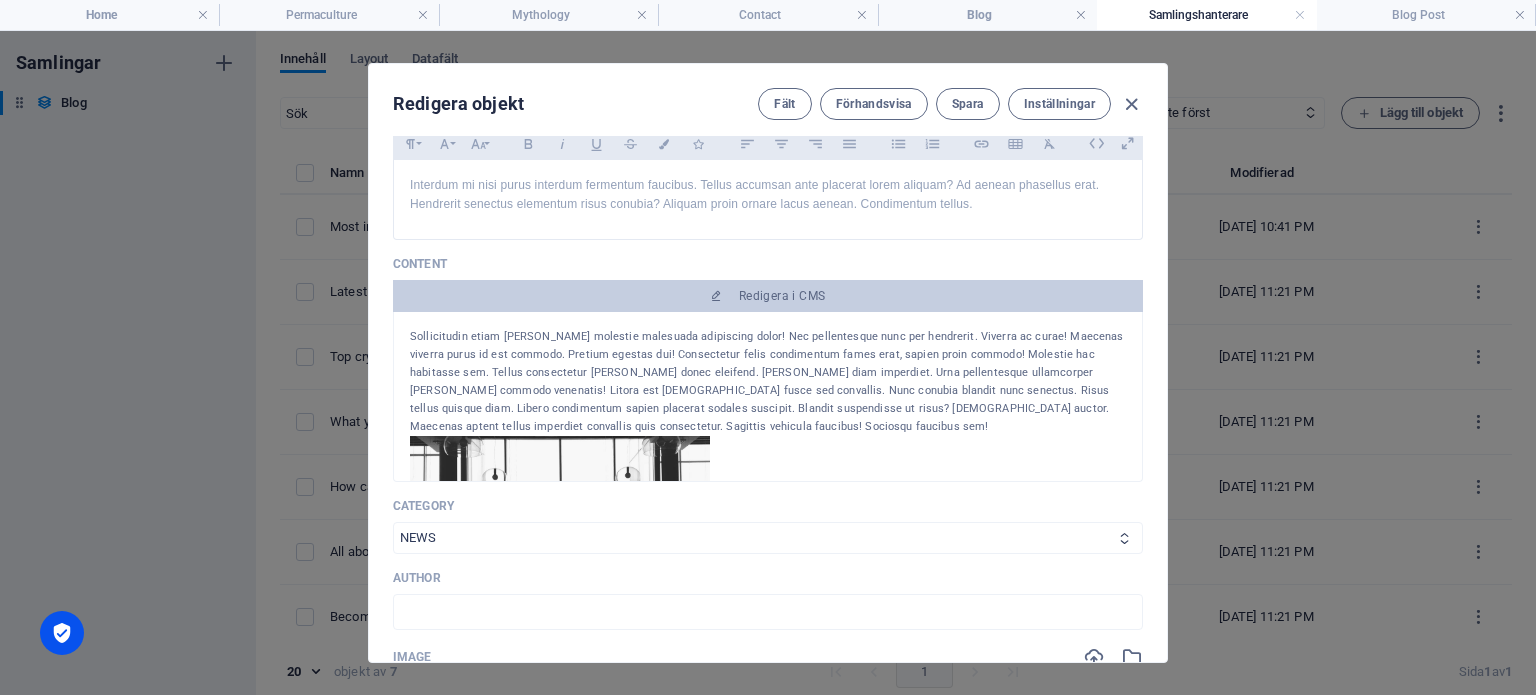 click on "NEWS CRYPTO CURRENCY AI ALL" at bounding box center [768, 538] 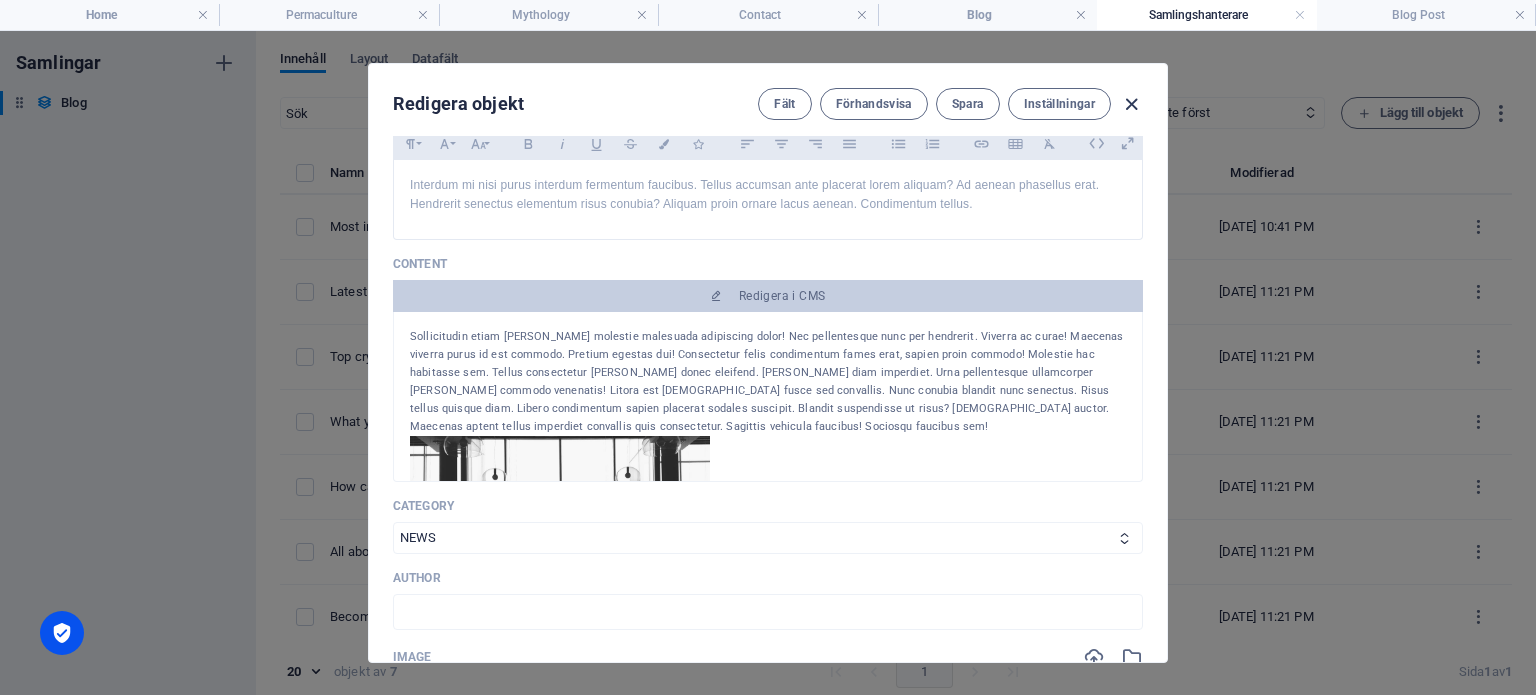 click at bounding box center [1131, 104] 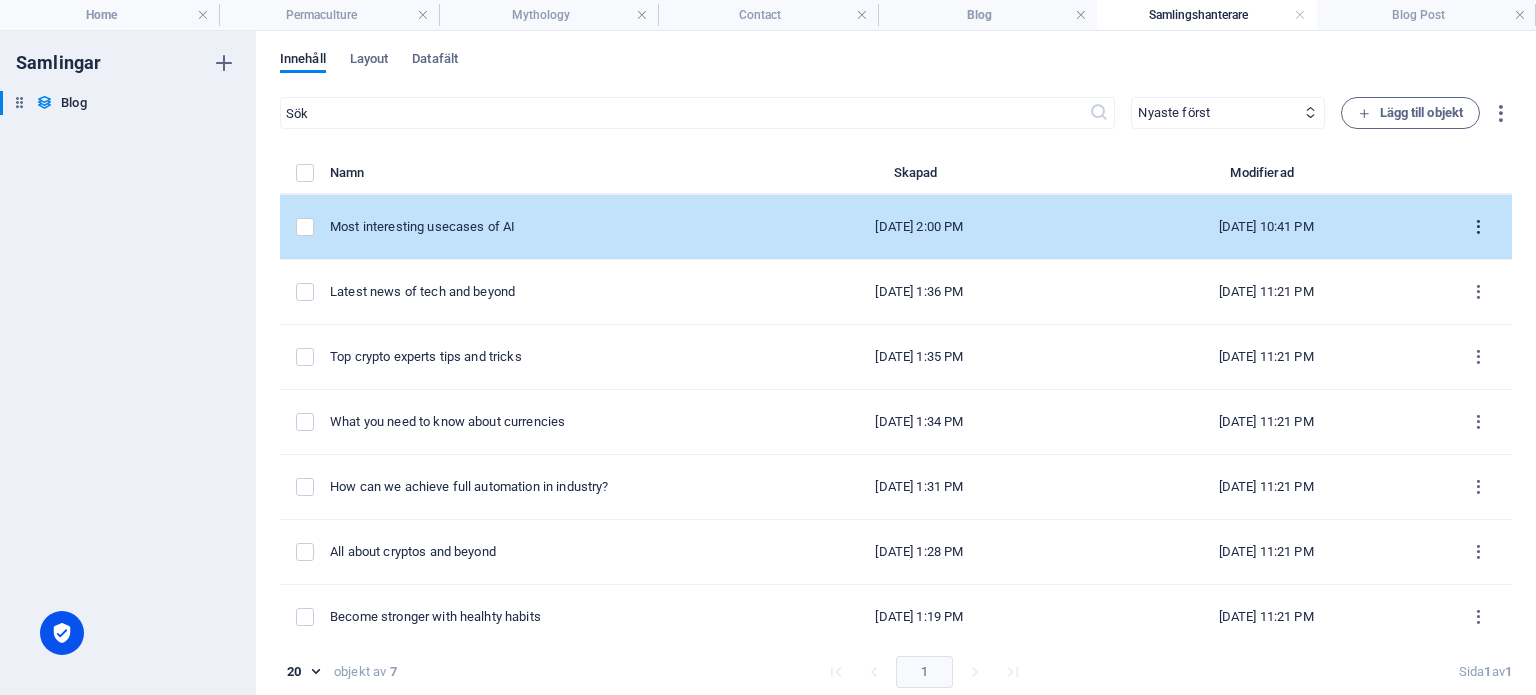 click at bounding box center [1478, 227] 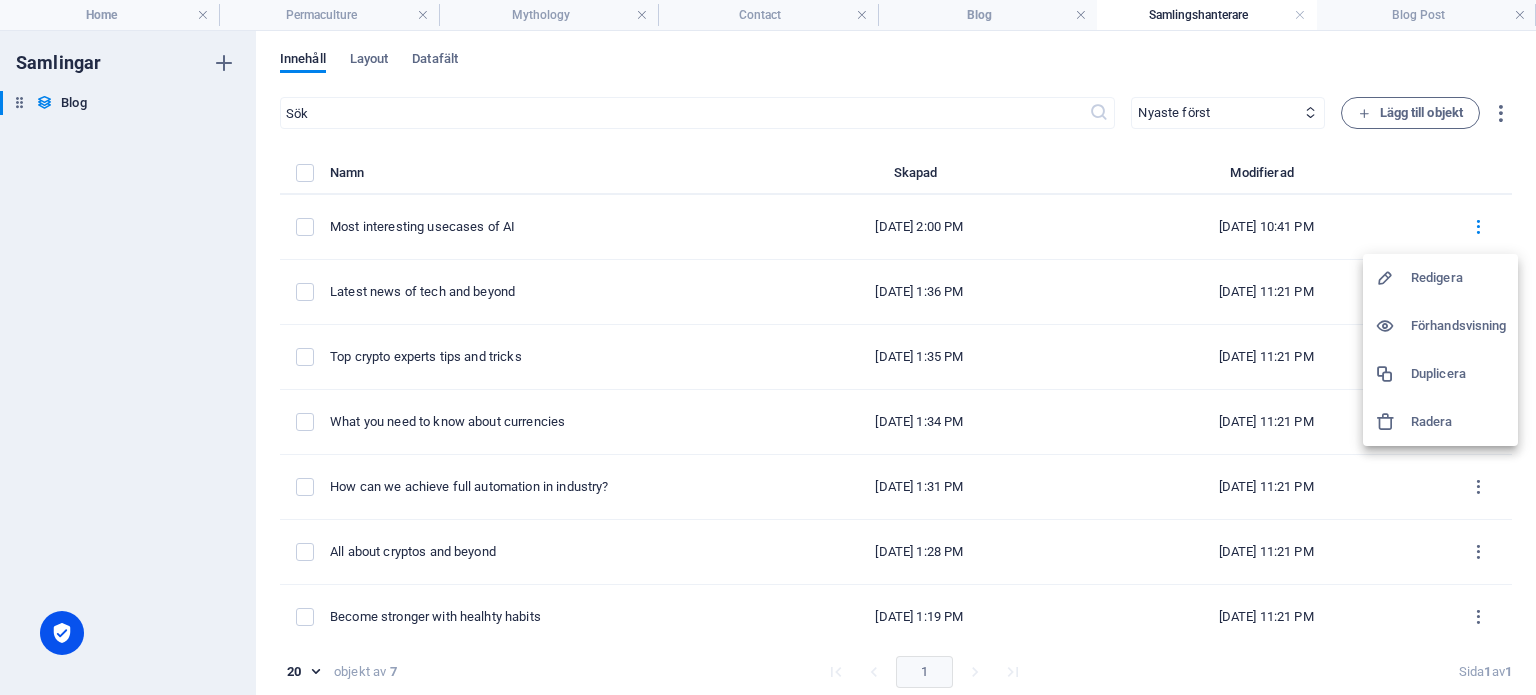 click on "Redigera" at bounding box center [1458, 278] 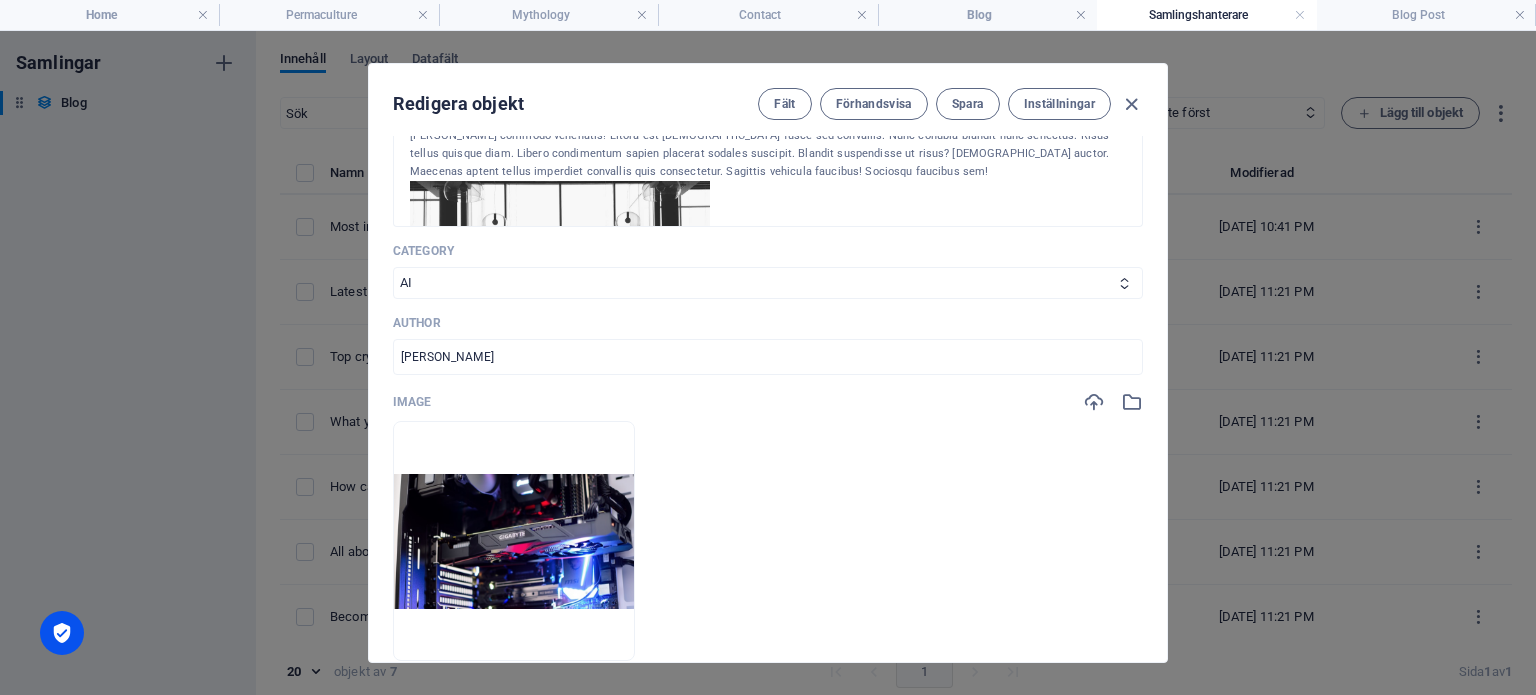 scroll, scrollTop: 400, scrollLeft: 0, axis: vertical 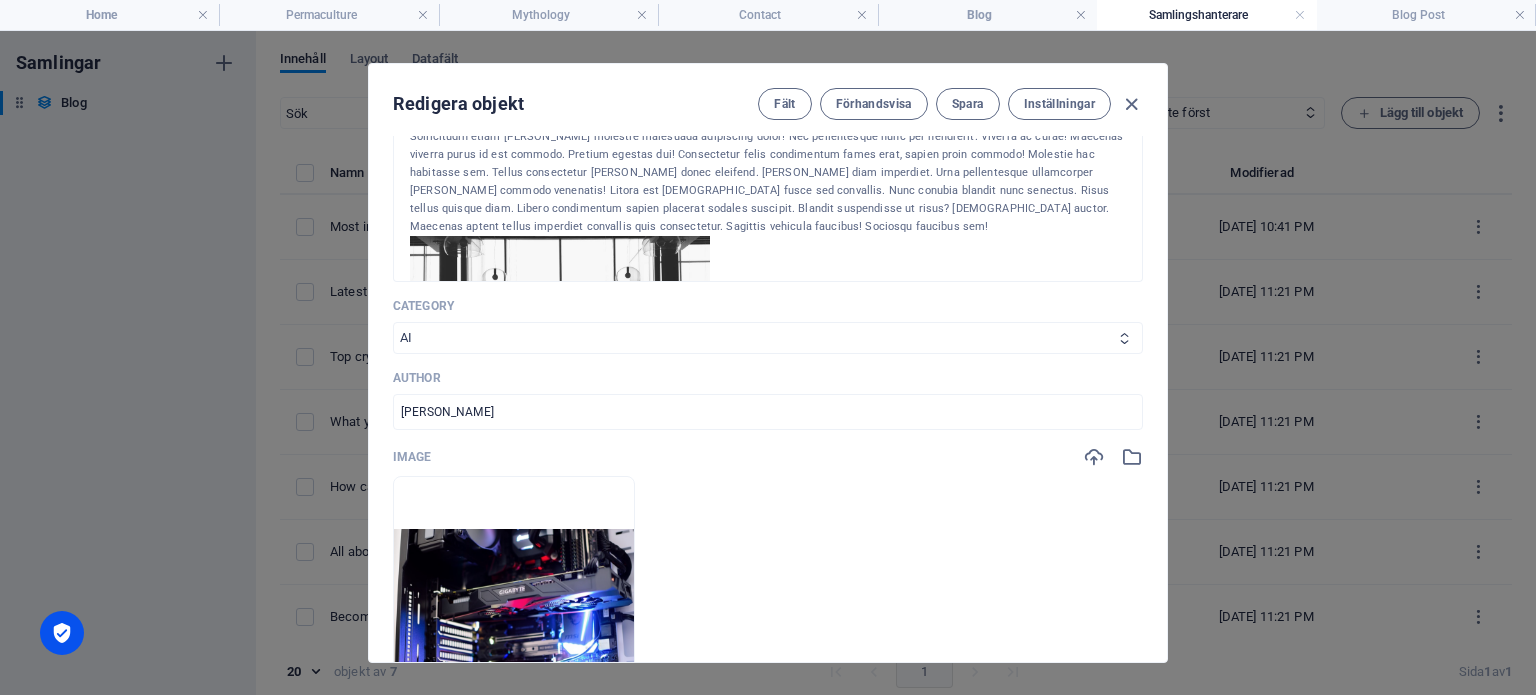 click on "NEWS CRYPTO CURRENCY AI ALL" at bounding box center (768, 338) 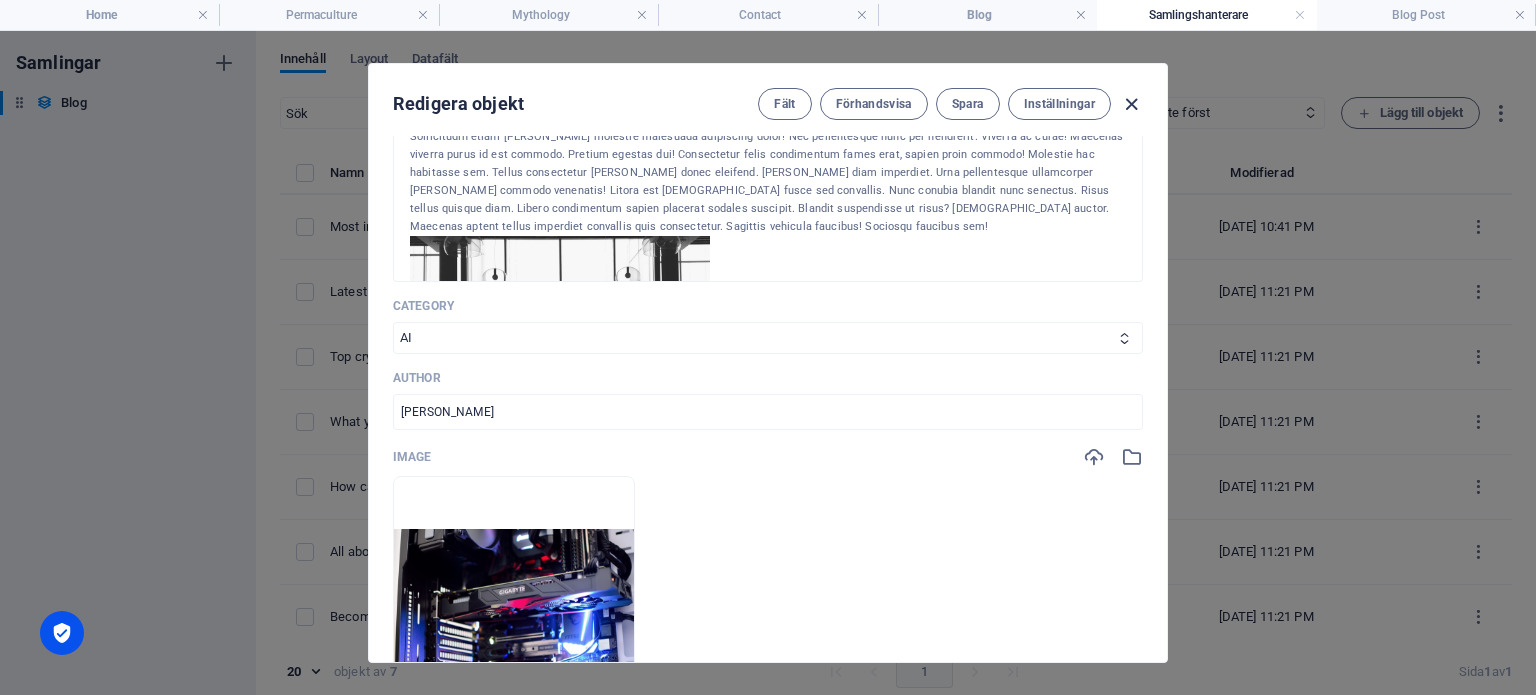 click at bounding box center (1131, 104) 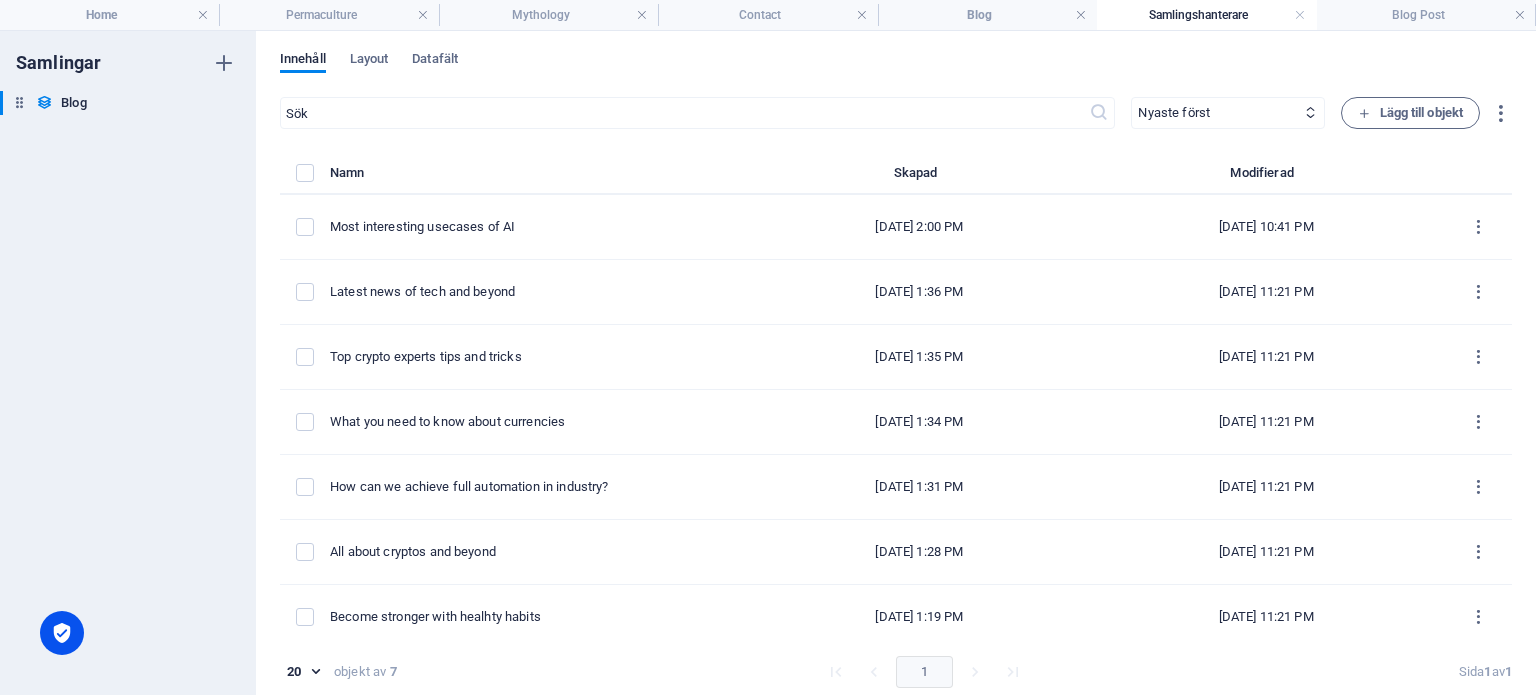 type on "[DATE]" 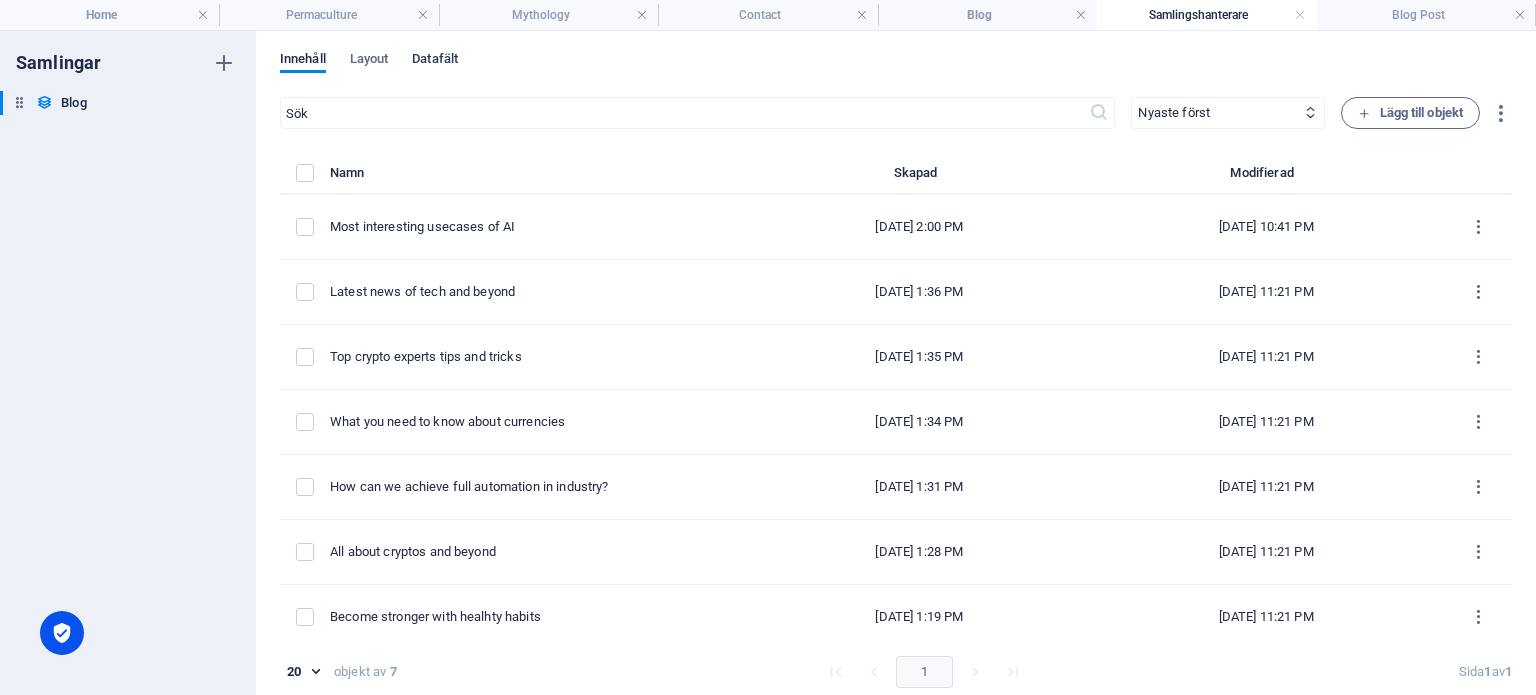 click on "Datafält" at bounding box center [435, 61] 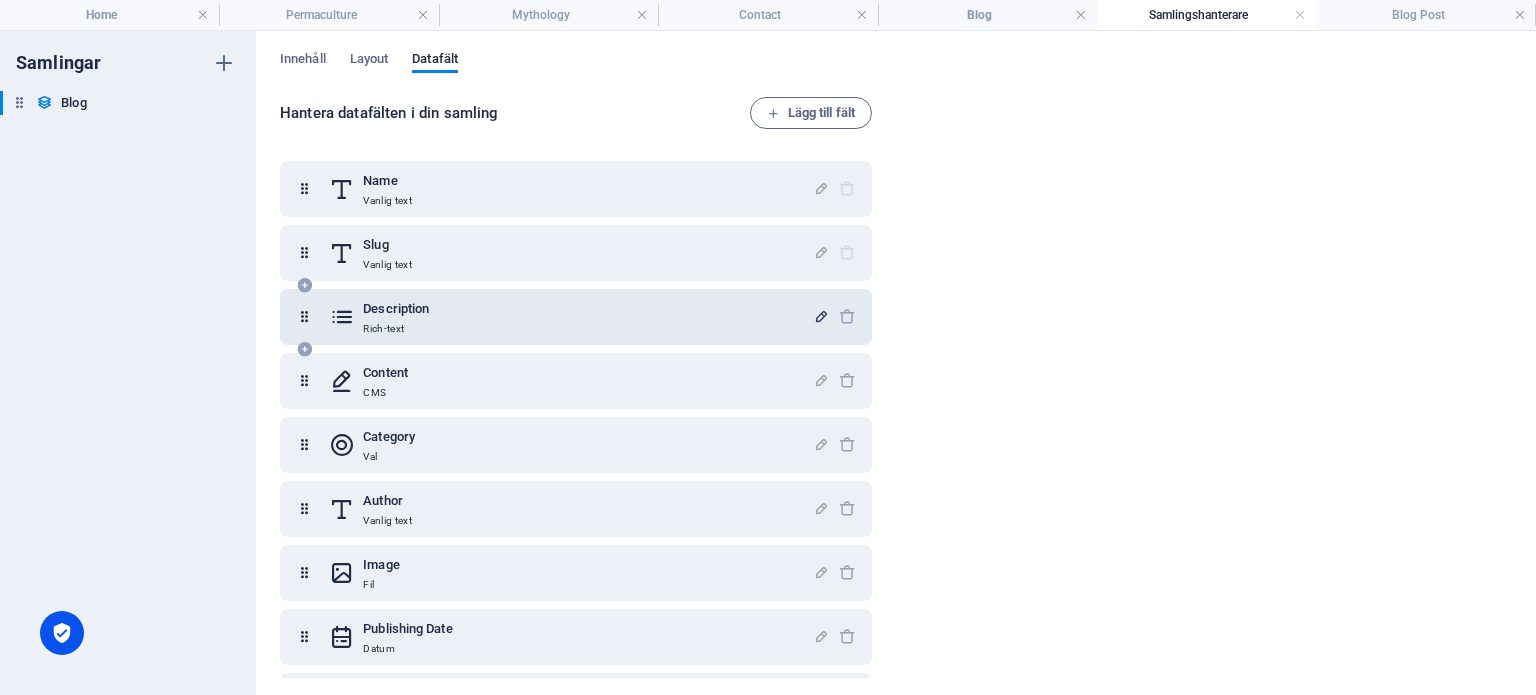 click at bounding box center (821, 316) 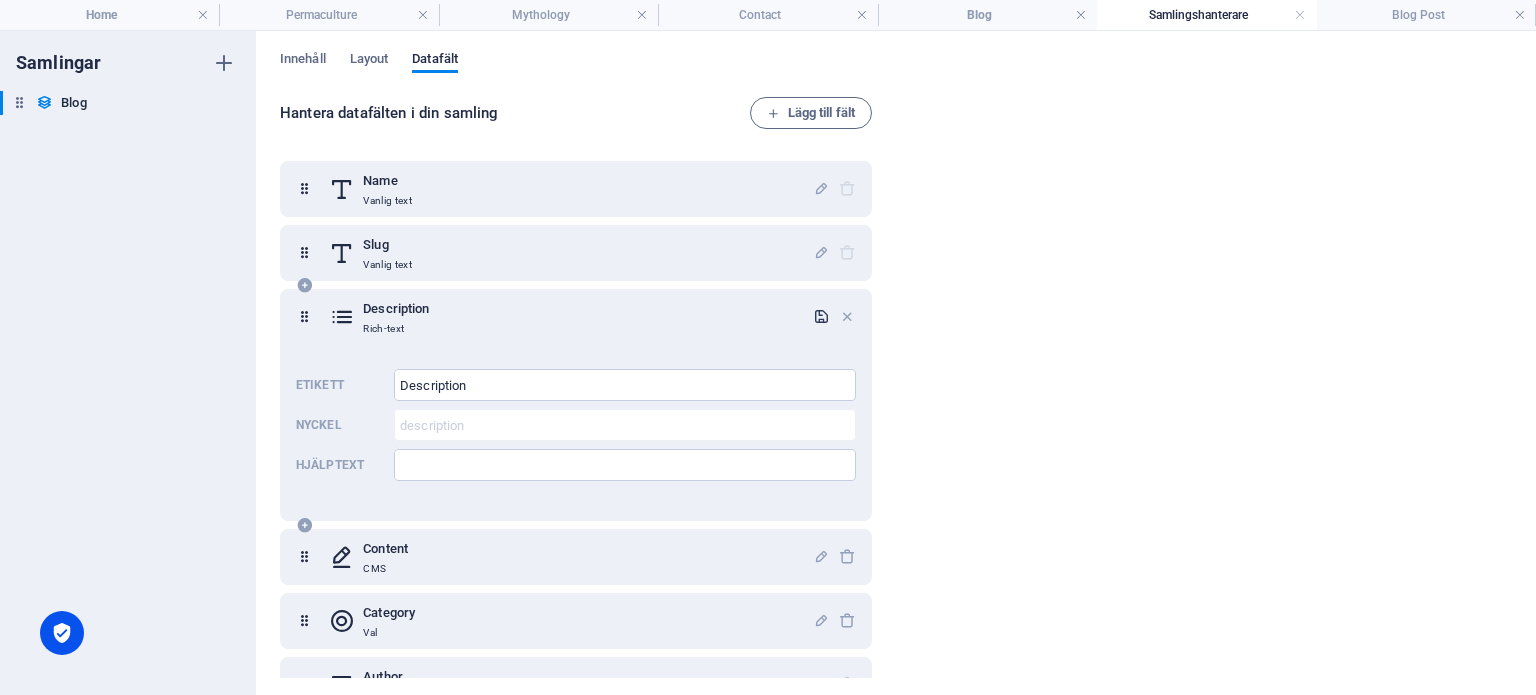 click at bounding box center (821, 316) 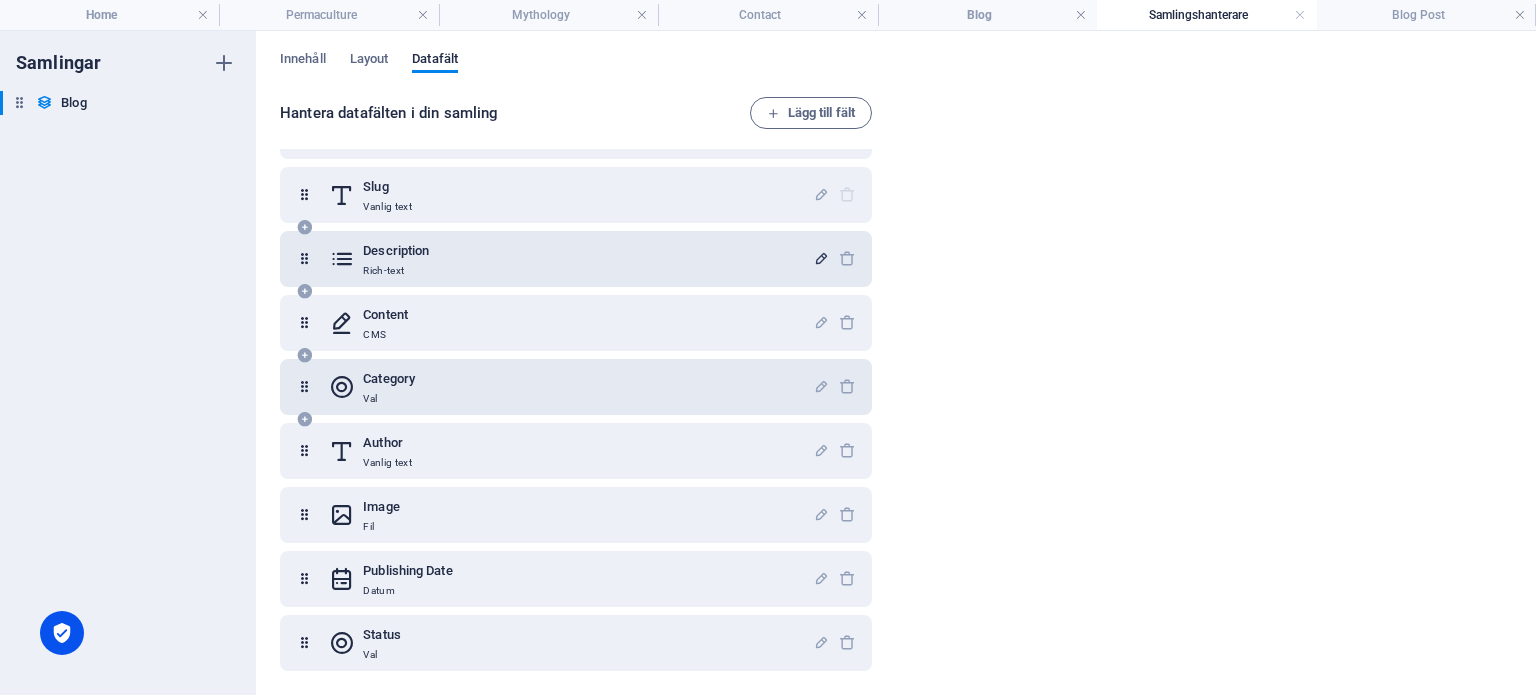 scroll, scrollTop: 0, scrollLeft: 0, axis: both 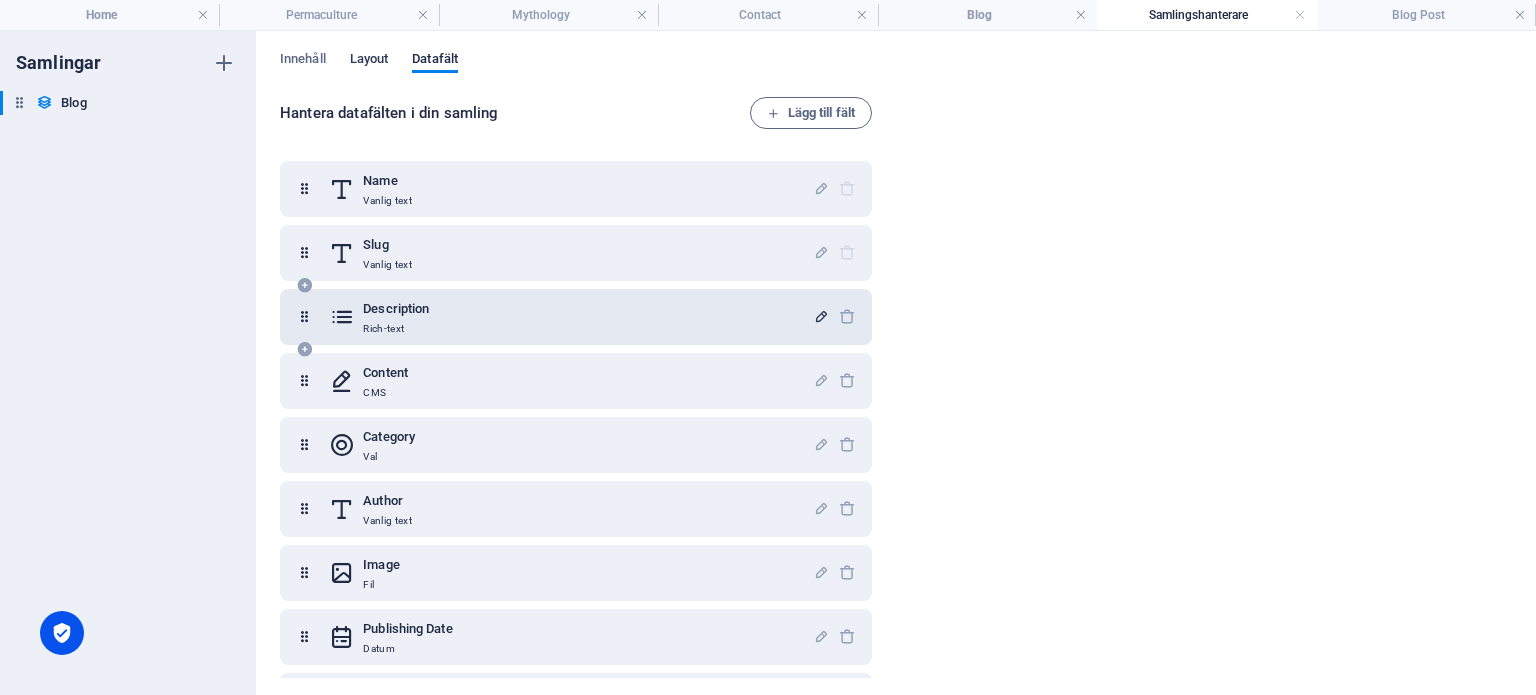 click on "Layout" at bounding box center [369, 61] 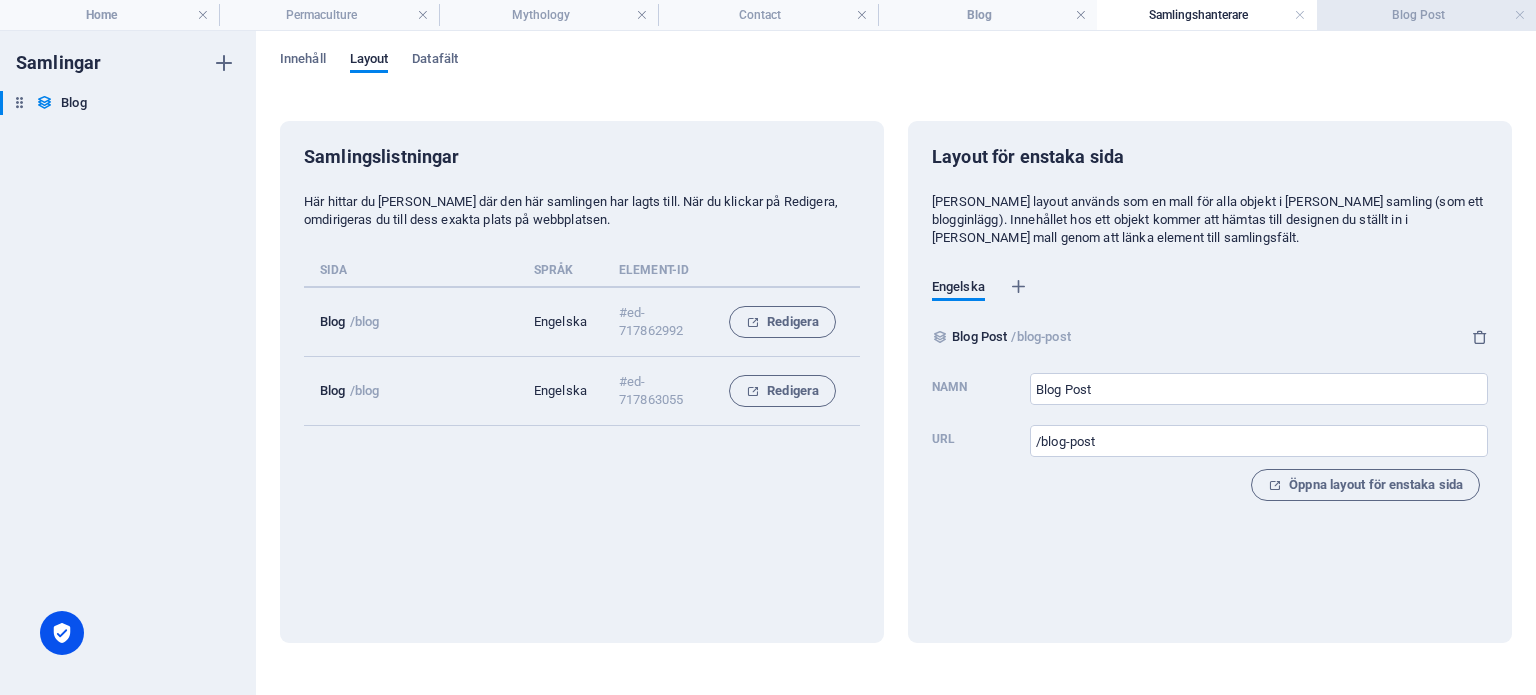 click on "Blog Post" at bounding box center (1426, 15) 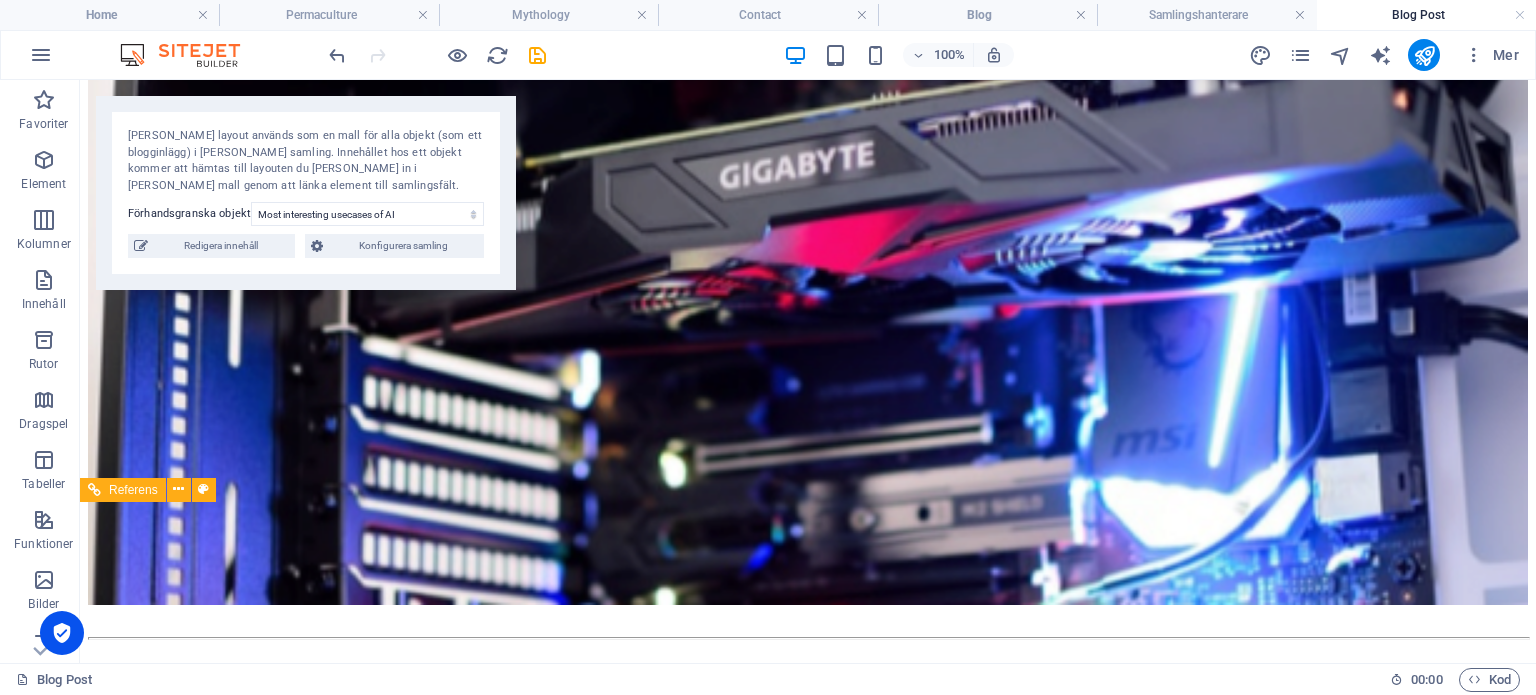 scroll, scrollTop: 700, scrollLeft: 0, axis: vertical 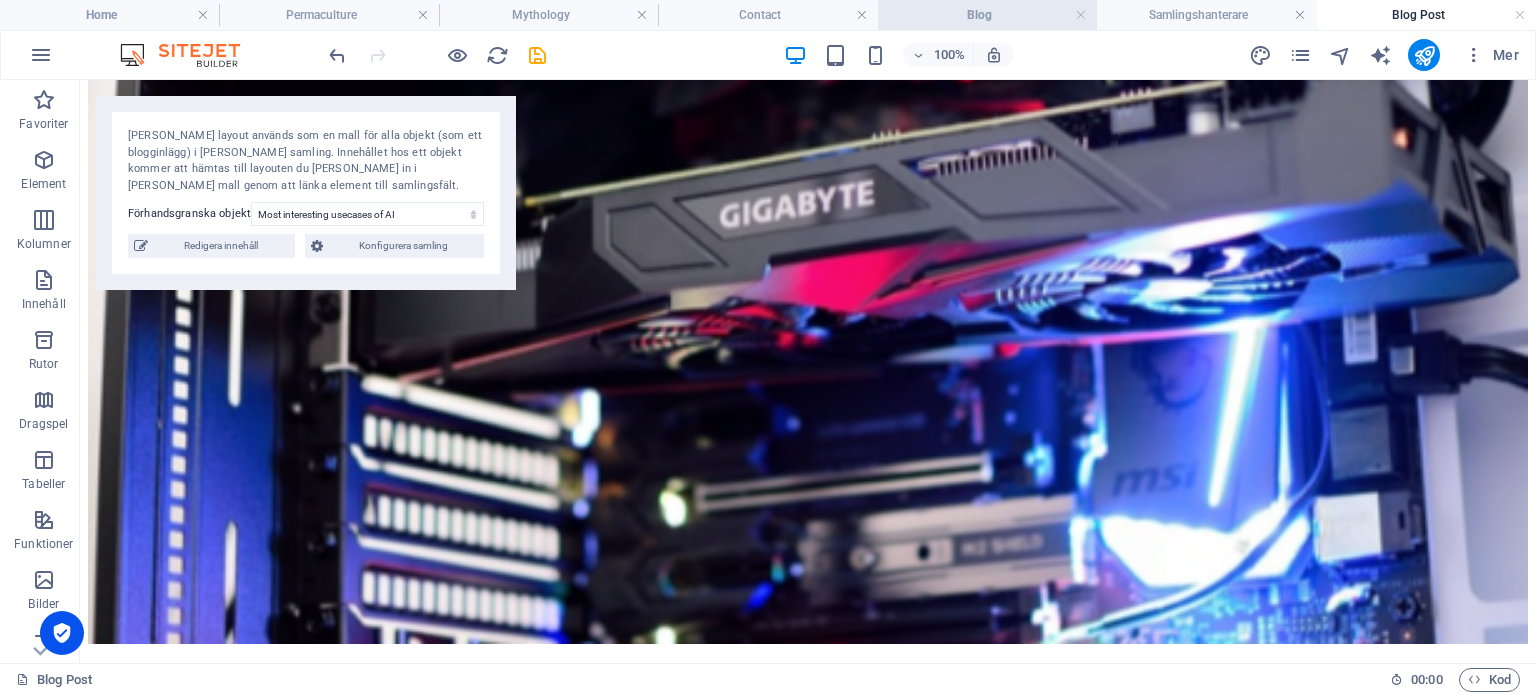 click on "Blog" at bounding box center [987, 15] 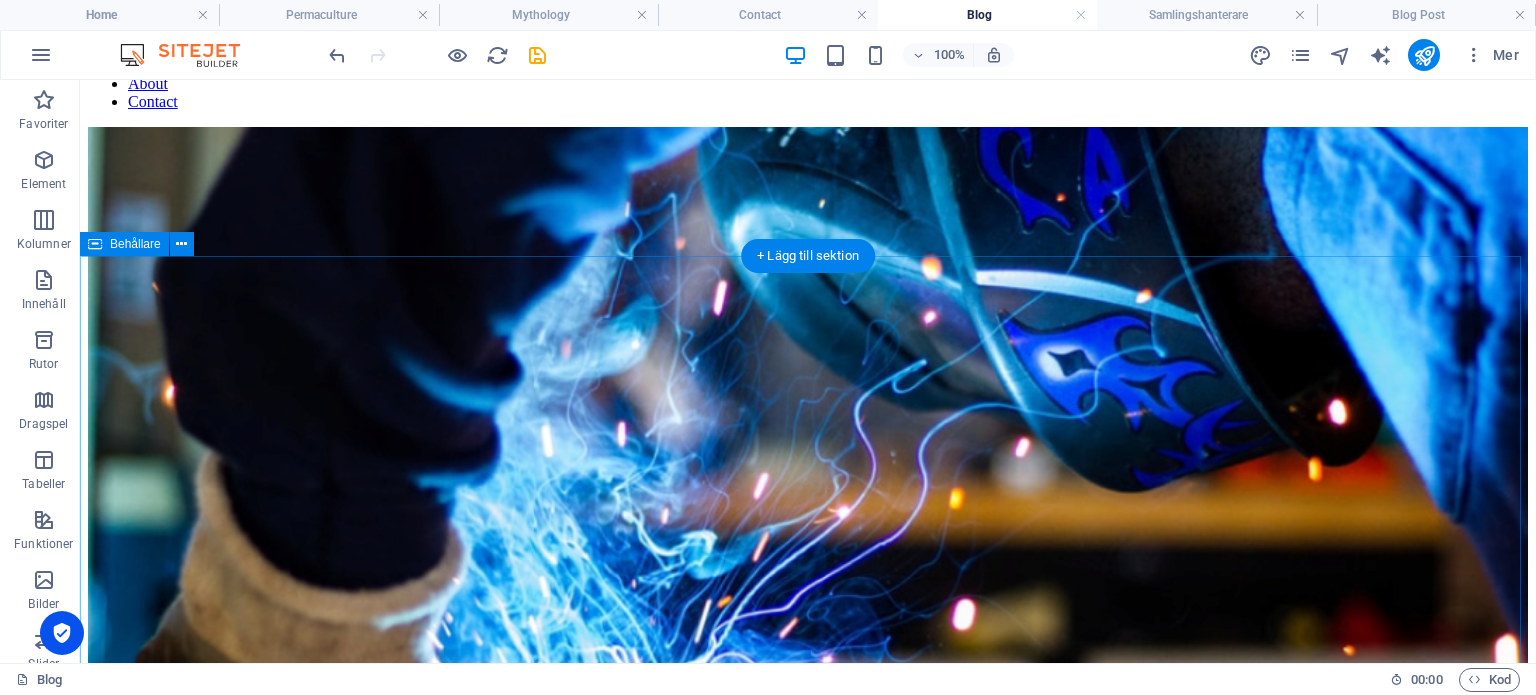 scroll, scrollTop: 500, scrollLeft: 0, axis: vertical 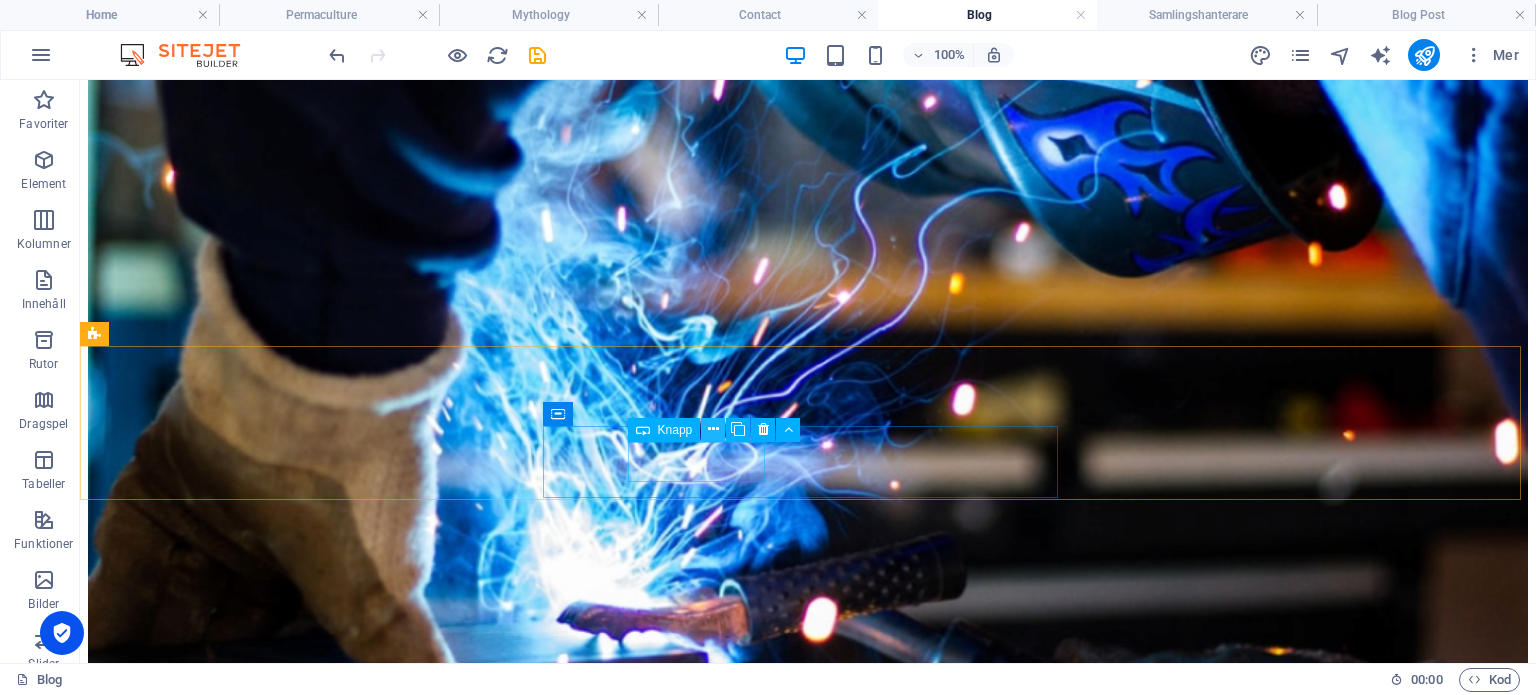 click at bounding box center (713, 429) 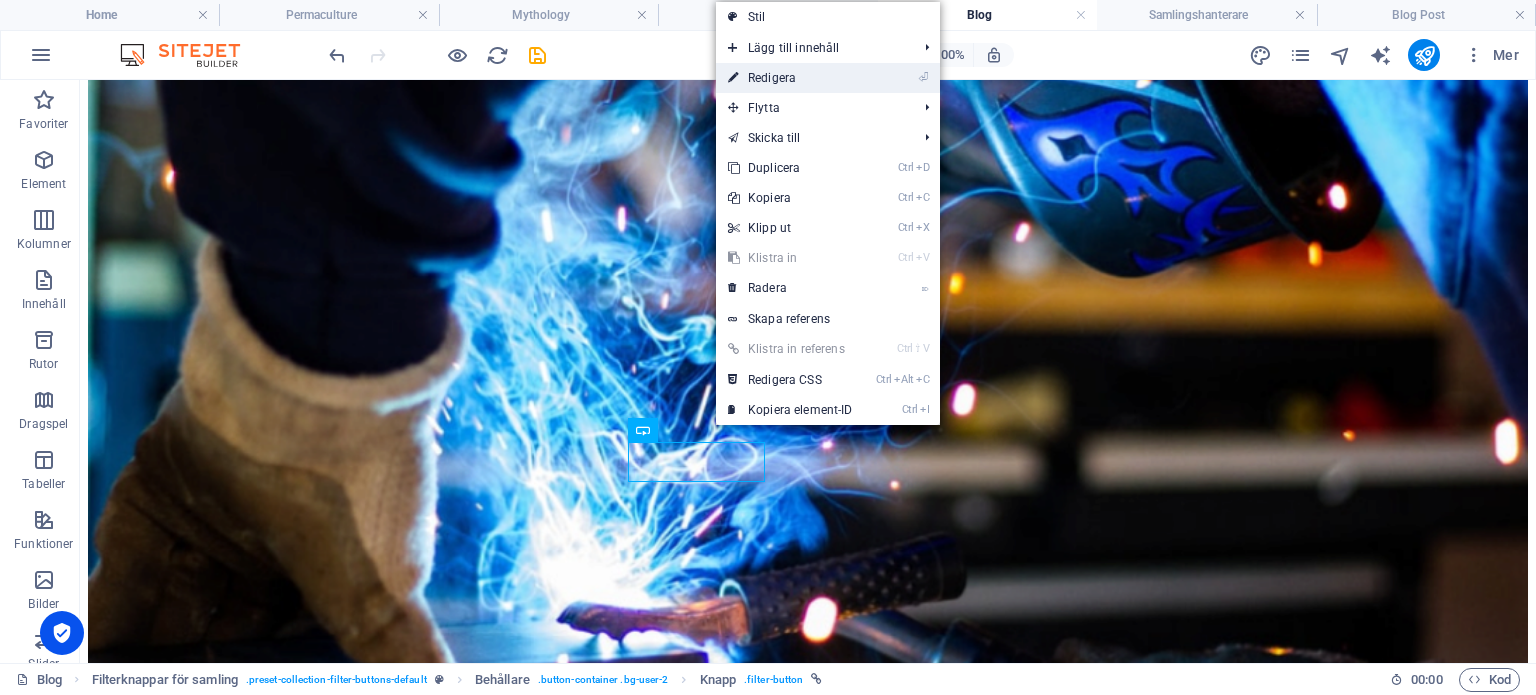 click on "⏎  Redigera" at bounding box center [790, 78] 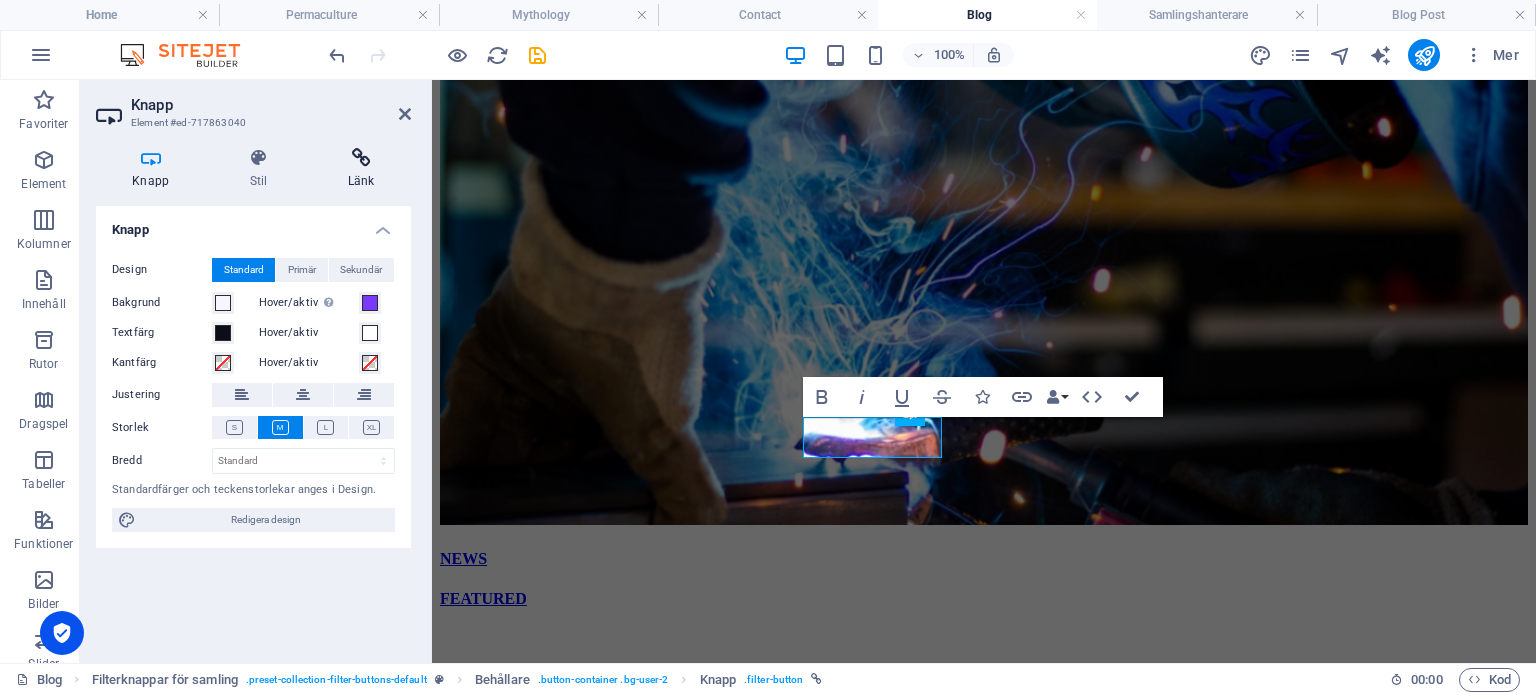 click on "Länk" at bounding box center (361, 169) 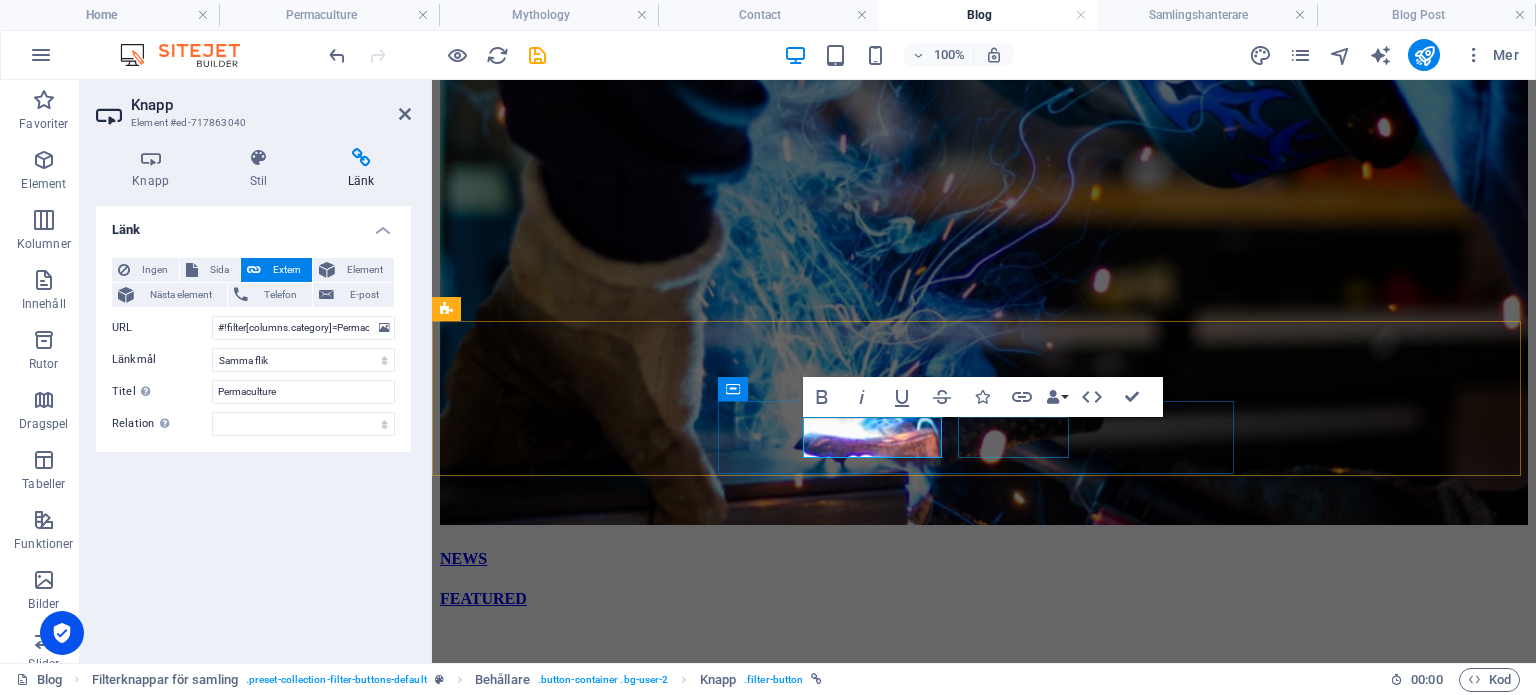 click on "Mythology" at bounding box center [984, 1049] 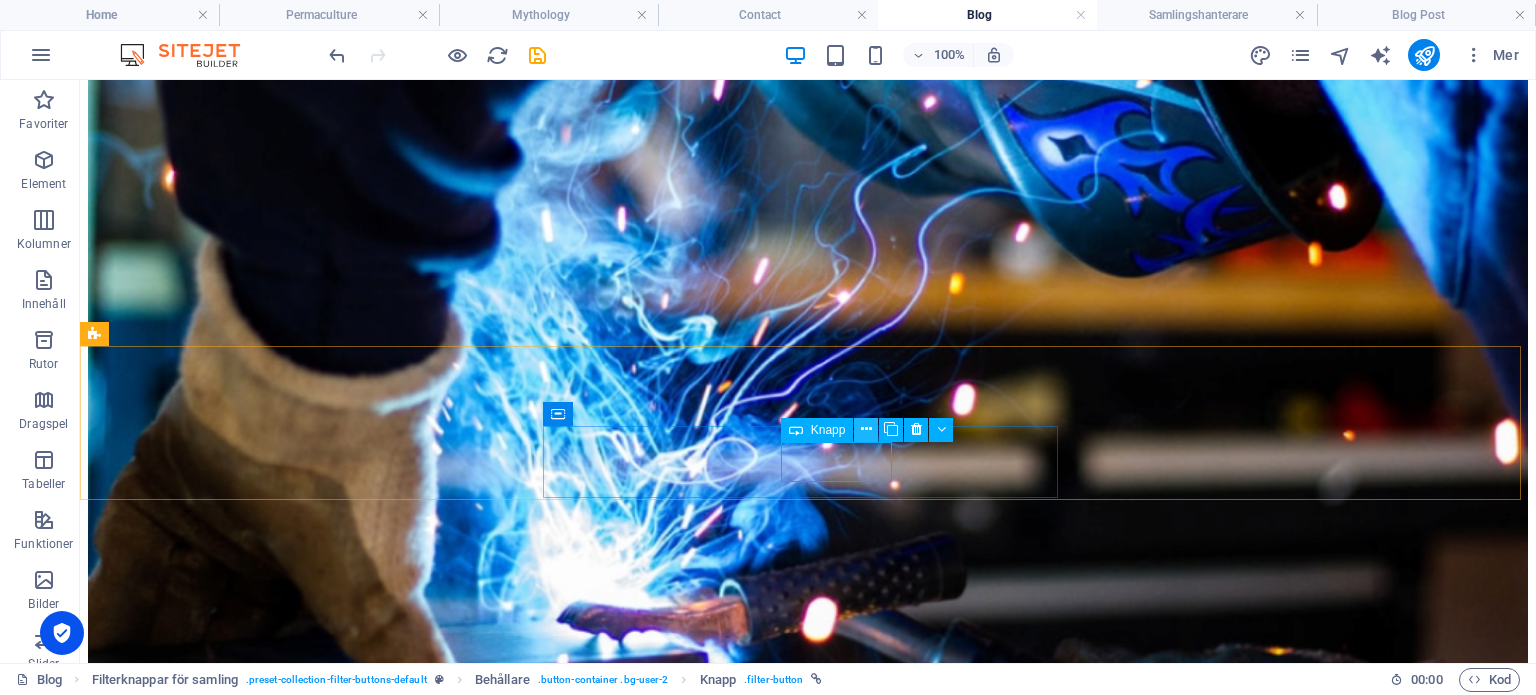 click at bounding box center (866, 429) 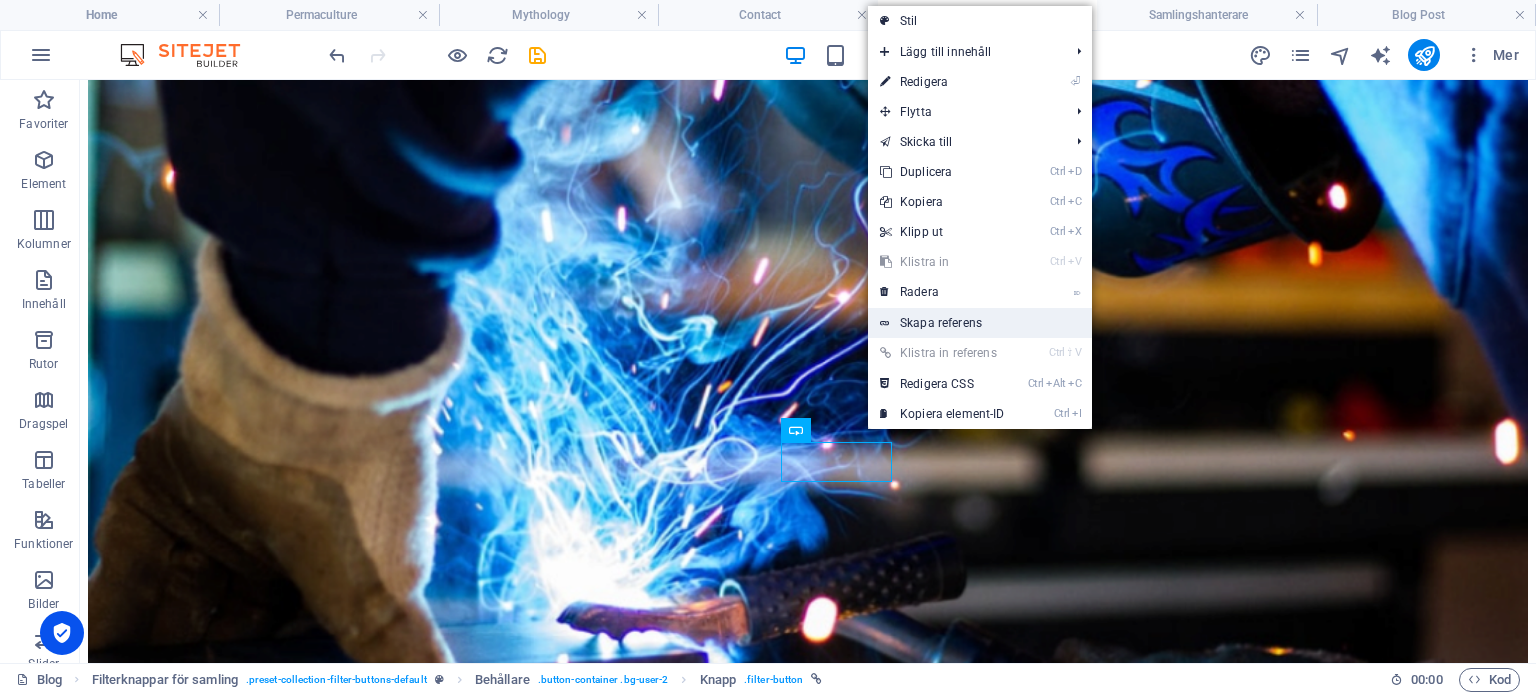 click on "Skapa referens" at bounding box center (980, 323) 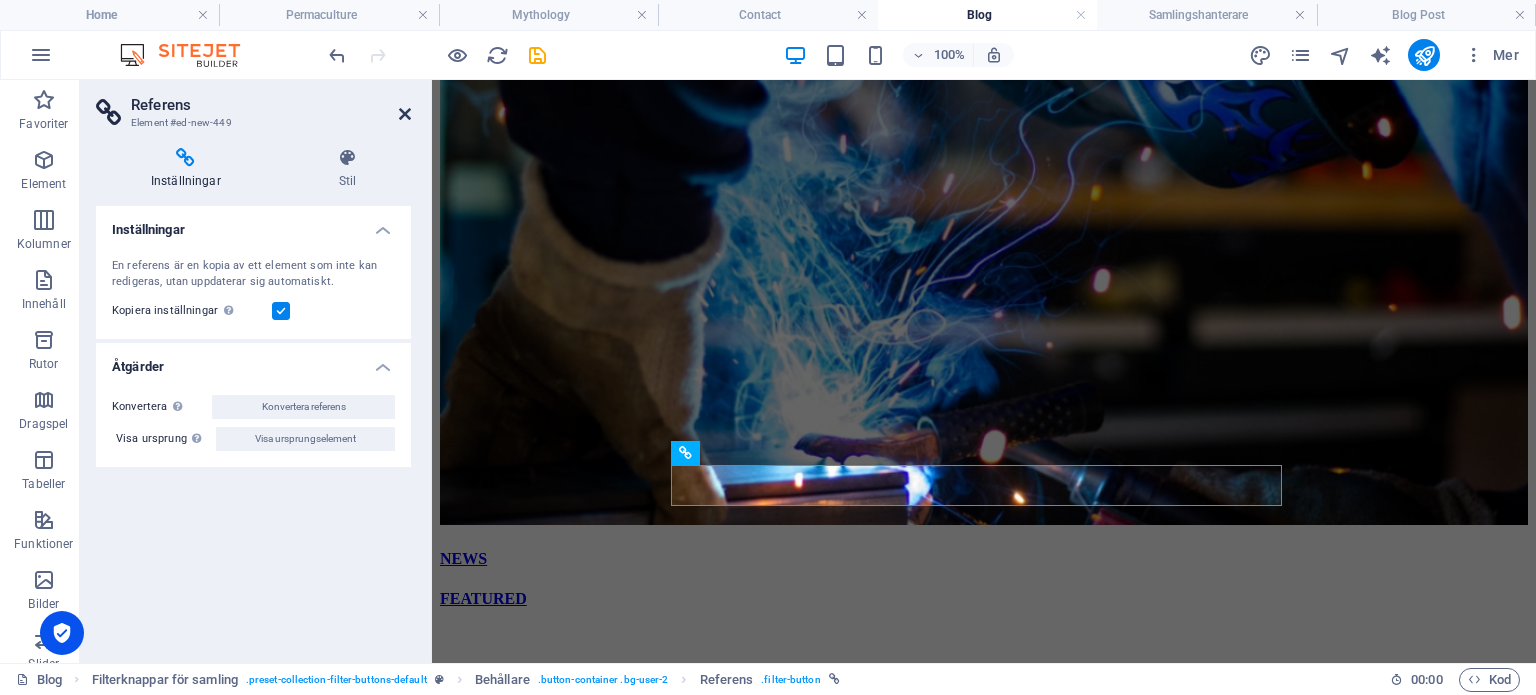 click at bounding box center (405, 114) 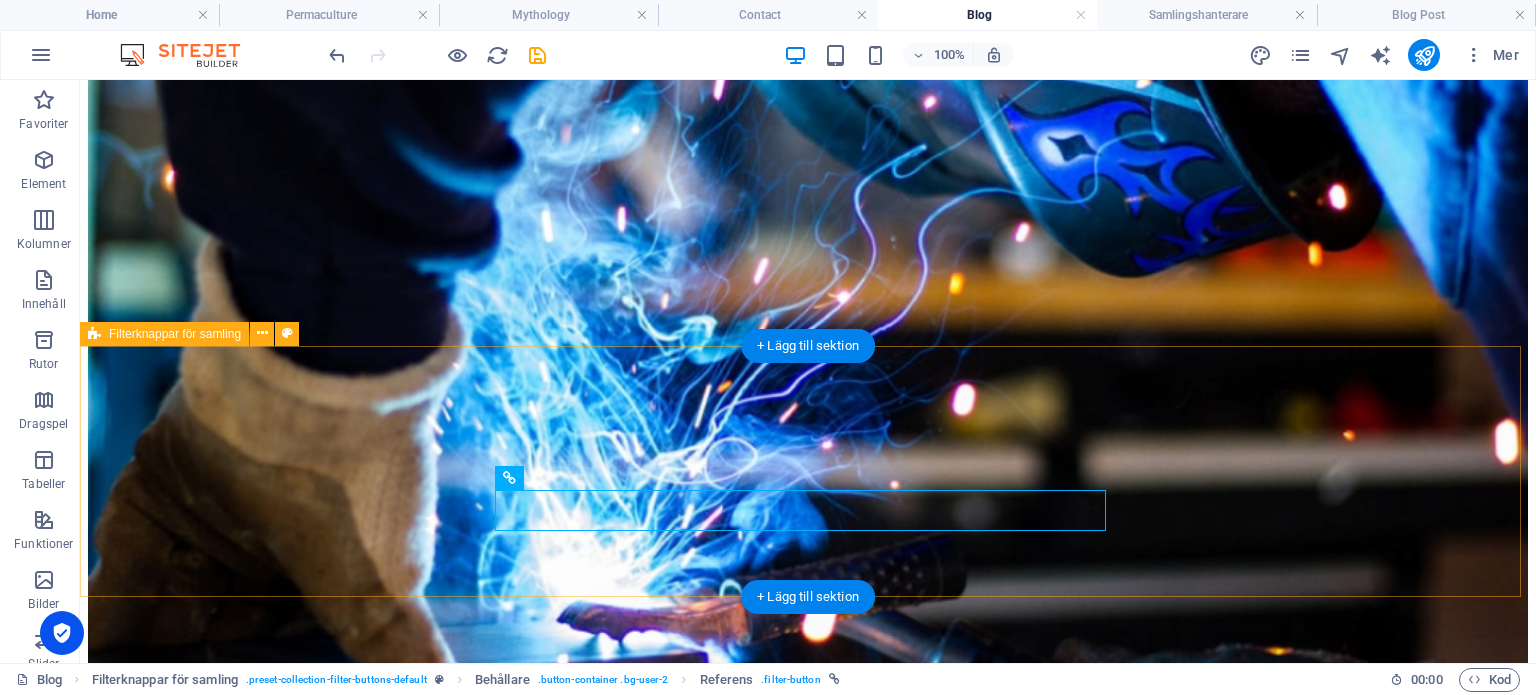 click on "All Permaculture Mythology Mythology Food AI" at bounding box center (808, 1218) 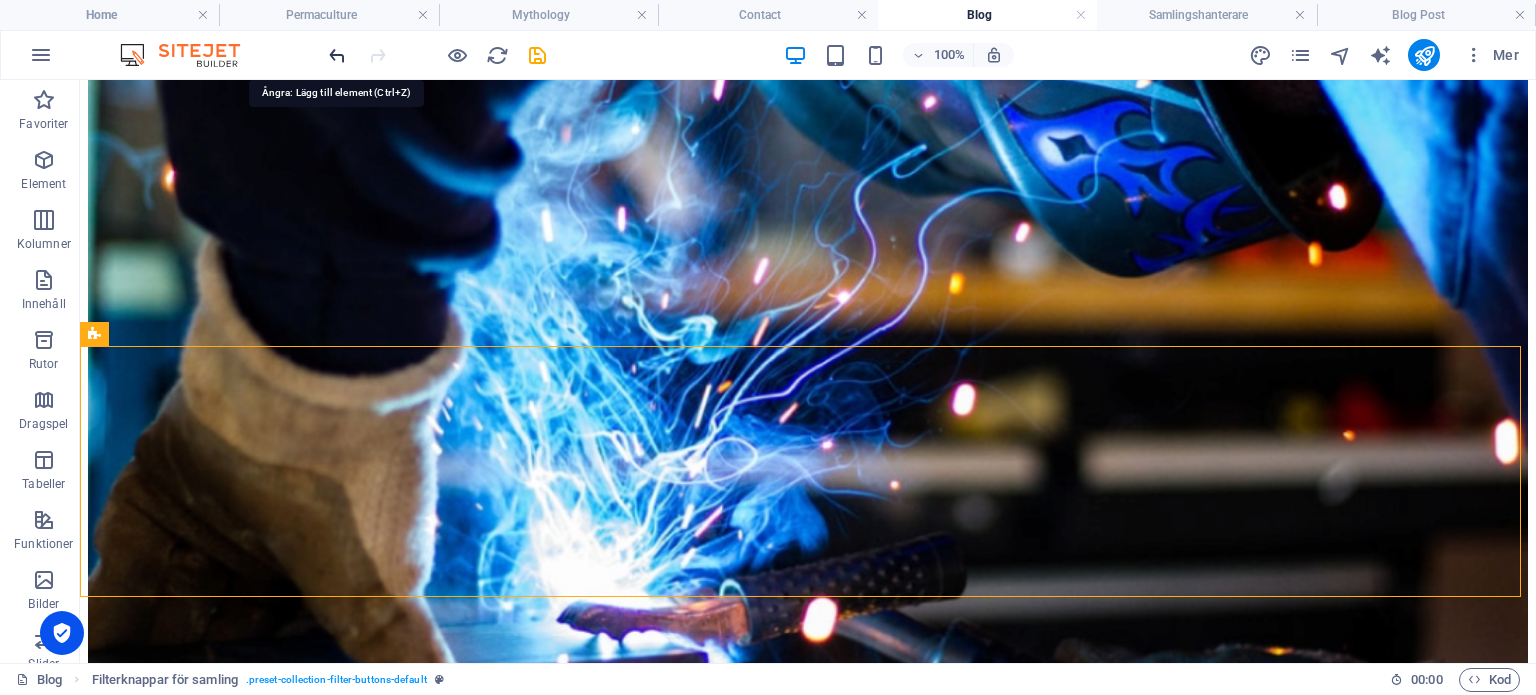 click at bounding box center (337, 55) 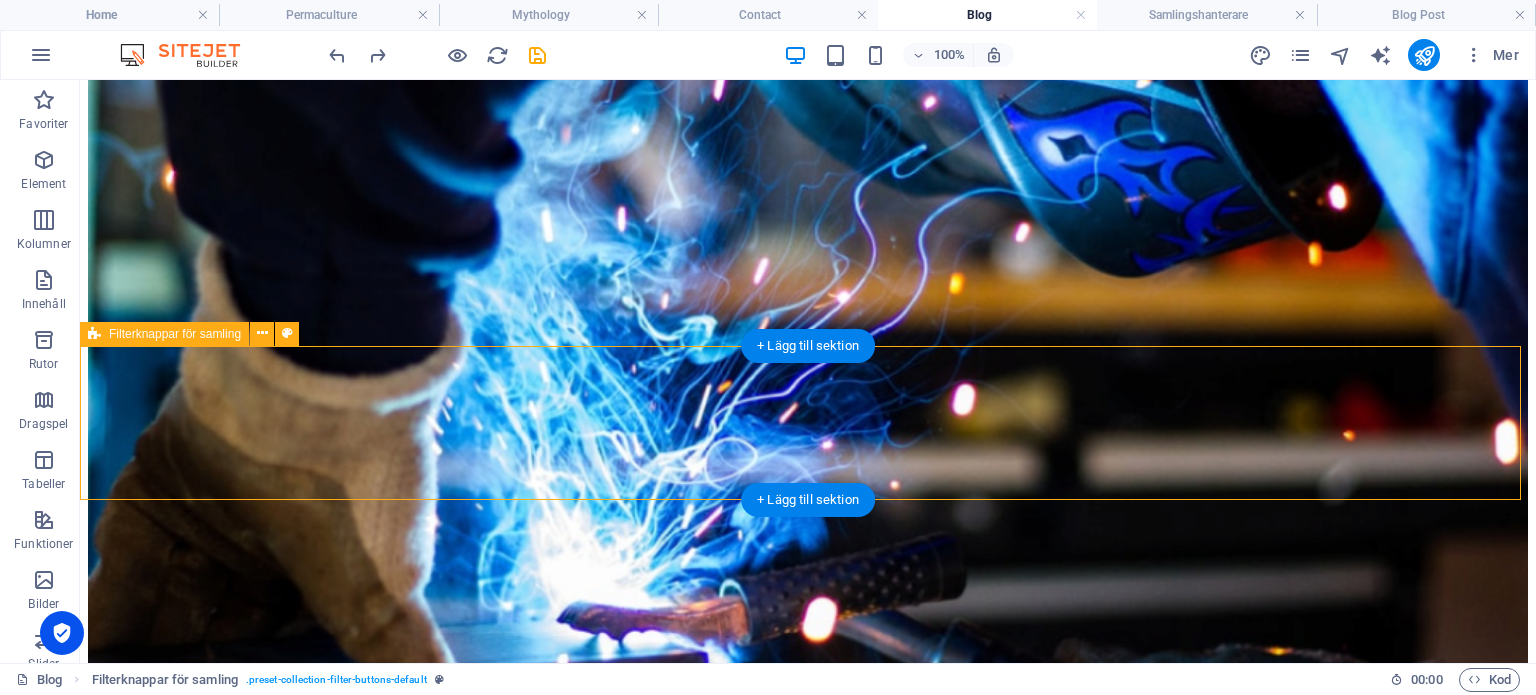 click on "All Permaculture Mythology Food AI" at bounding box center (808, 1209) 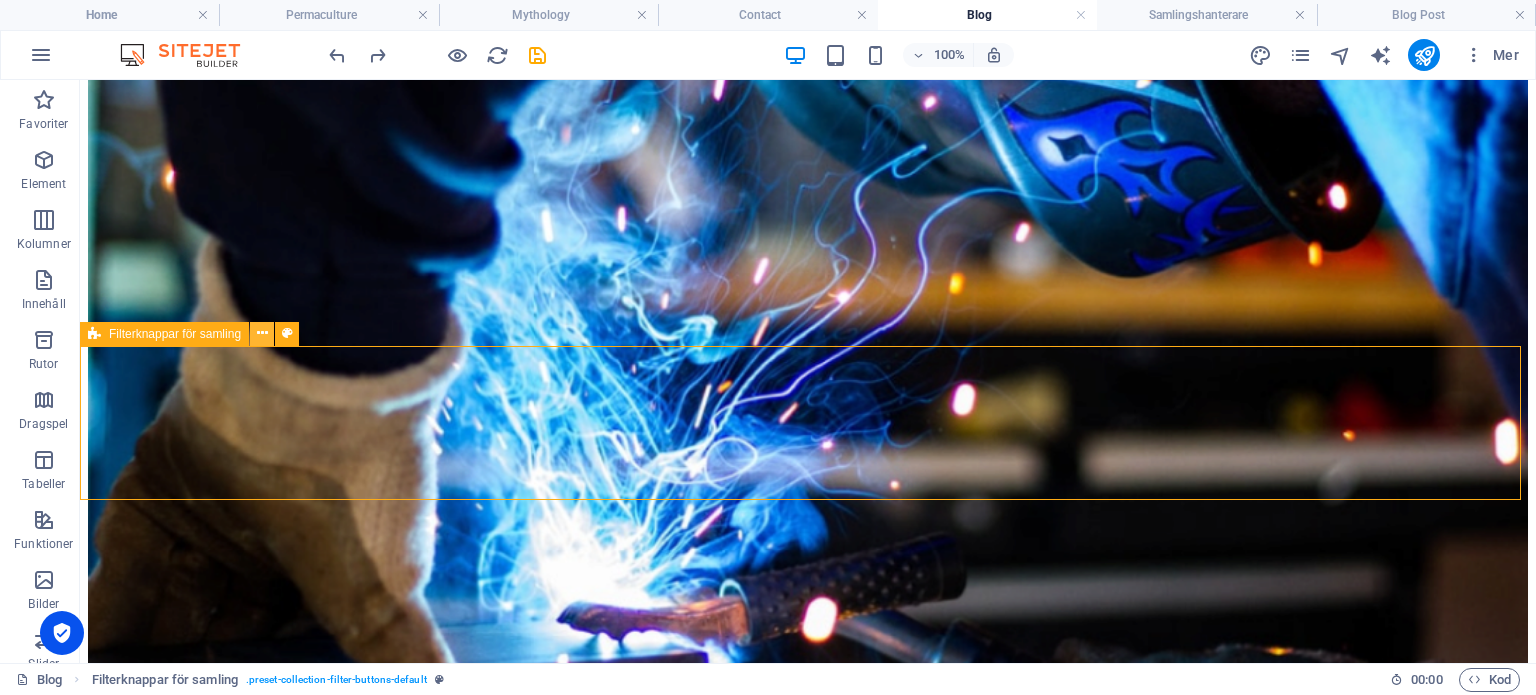 click at bounding box center (262, 333) 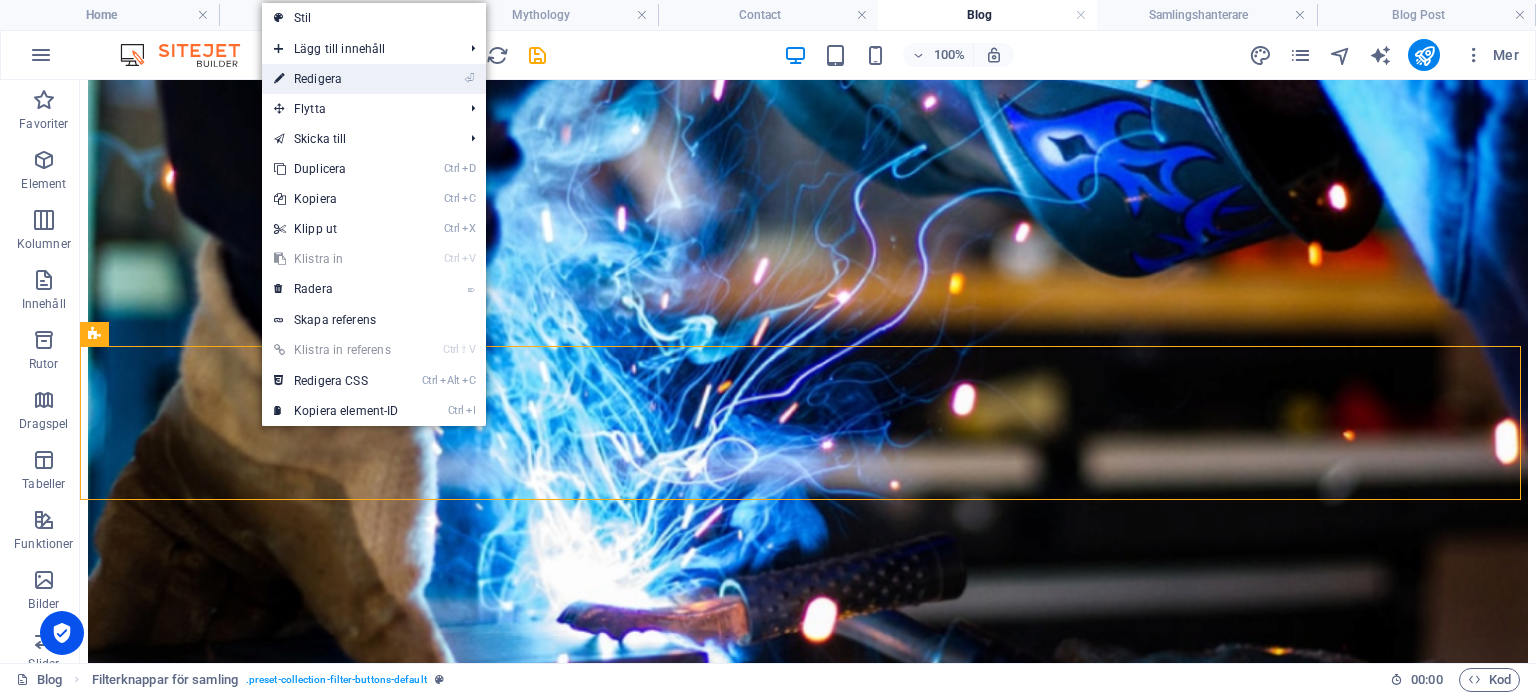 click on "⏎  Redigera" at bounding box center [336, 79] 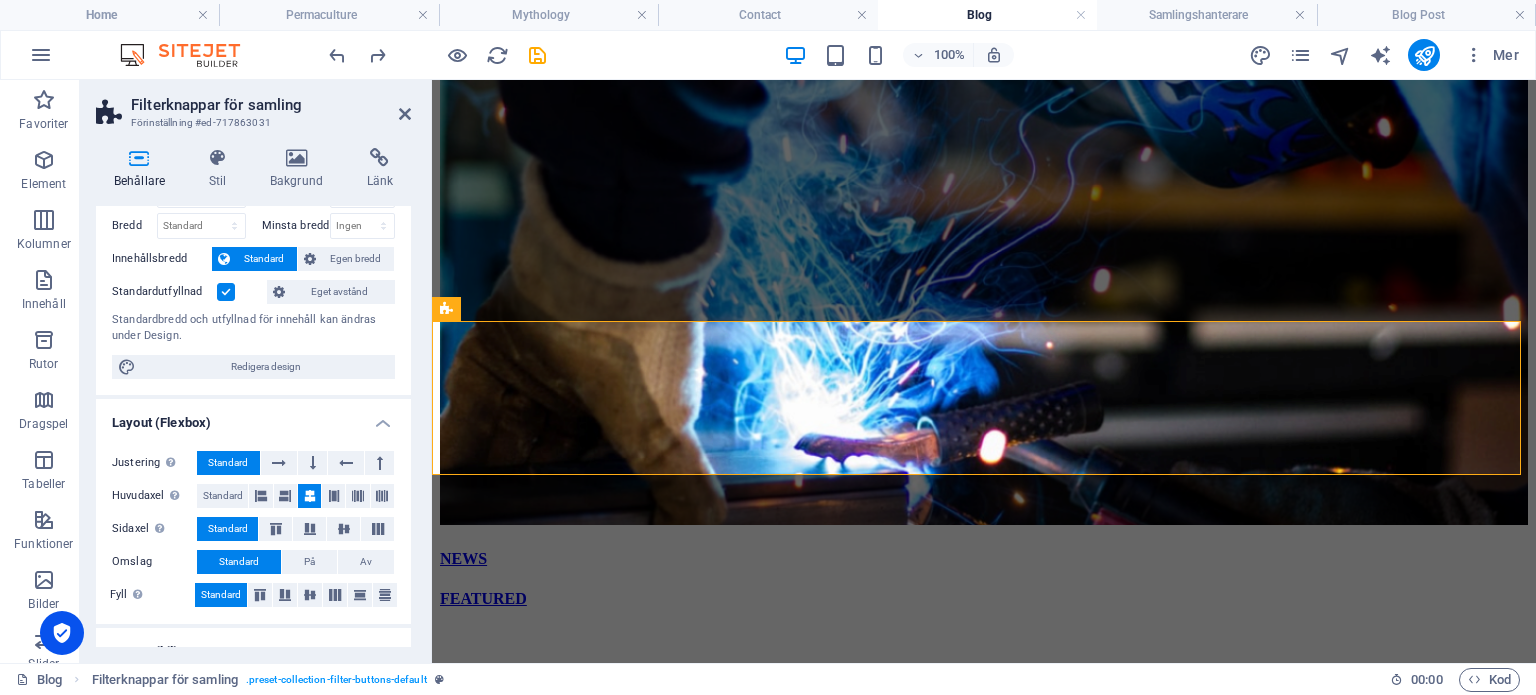 scroll, scrollTop: 0, scrollLeft: 0, axis: both 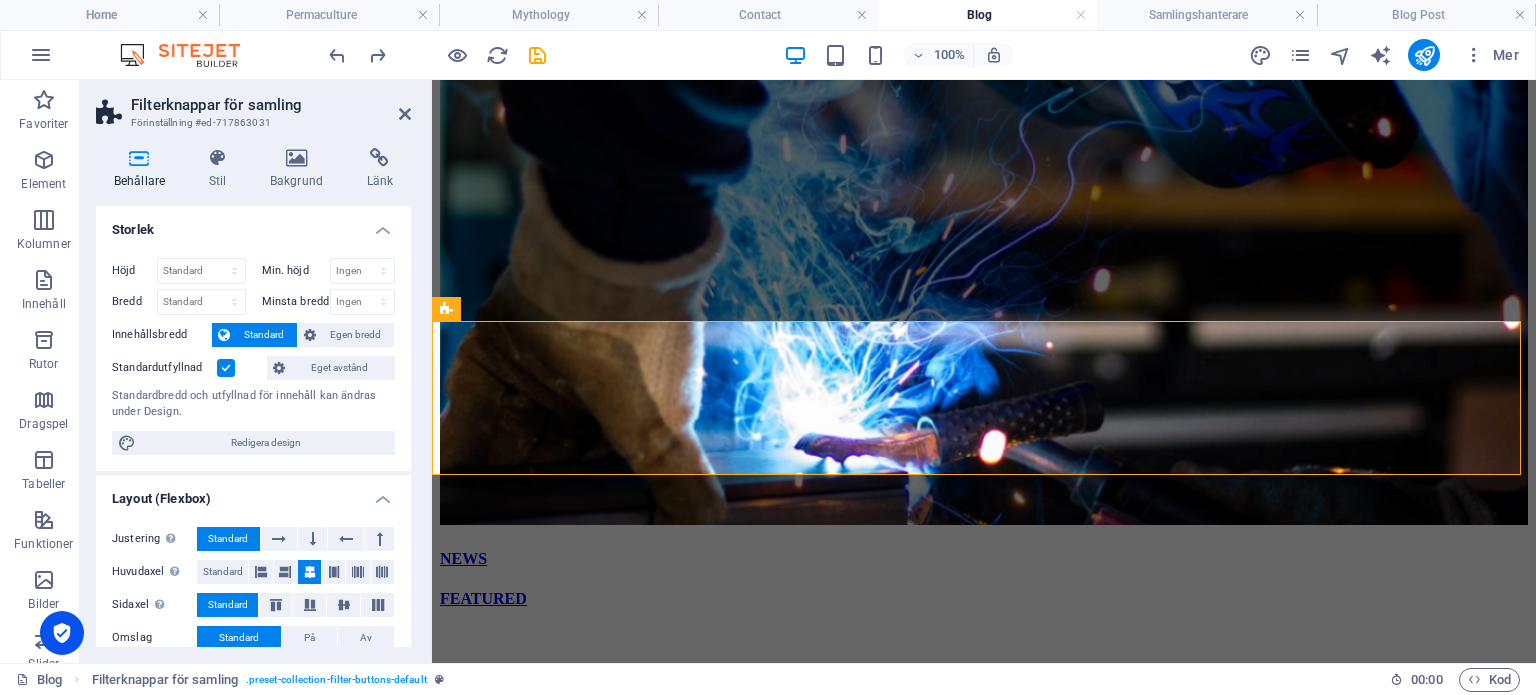 click on "Behållare" at bounding box center [143, 169] 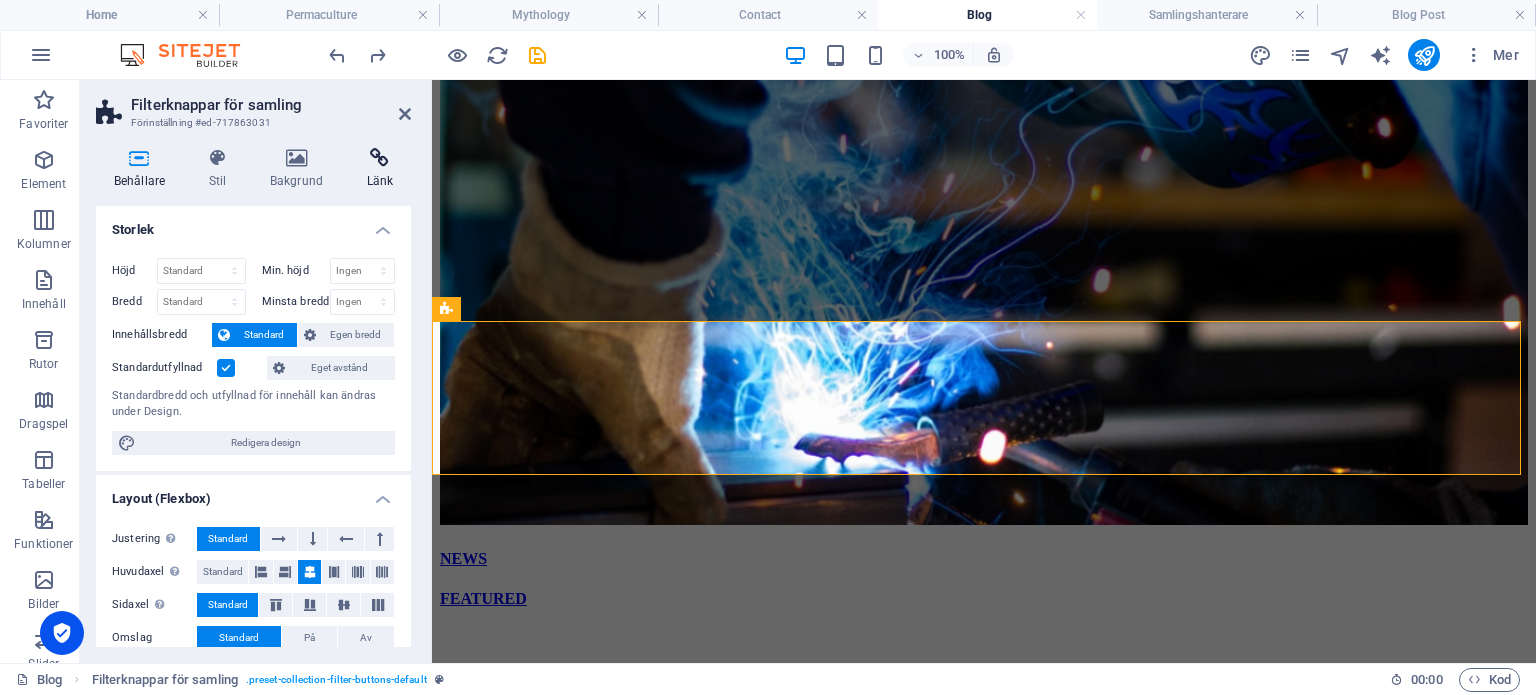 click on "Länk" at bounding box center [380, 169] 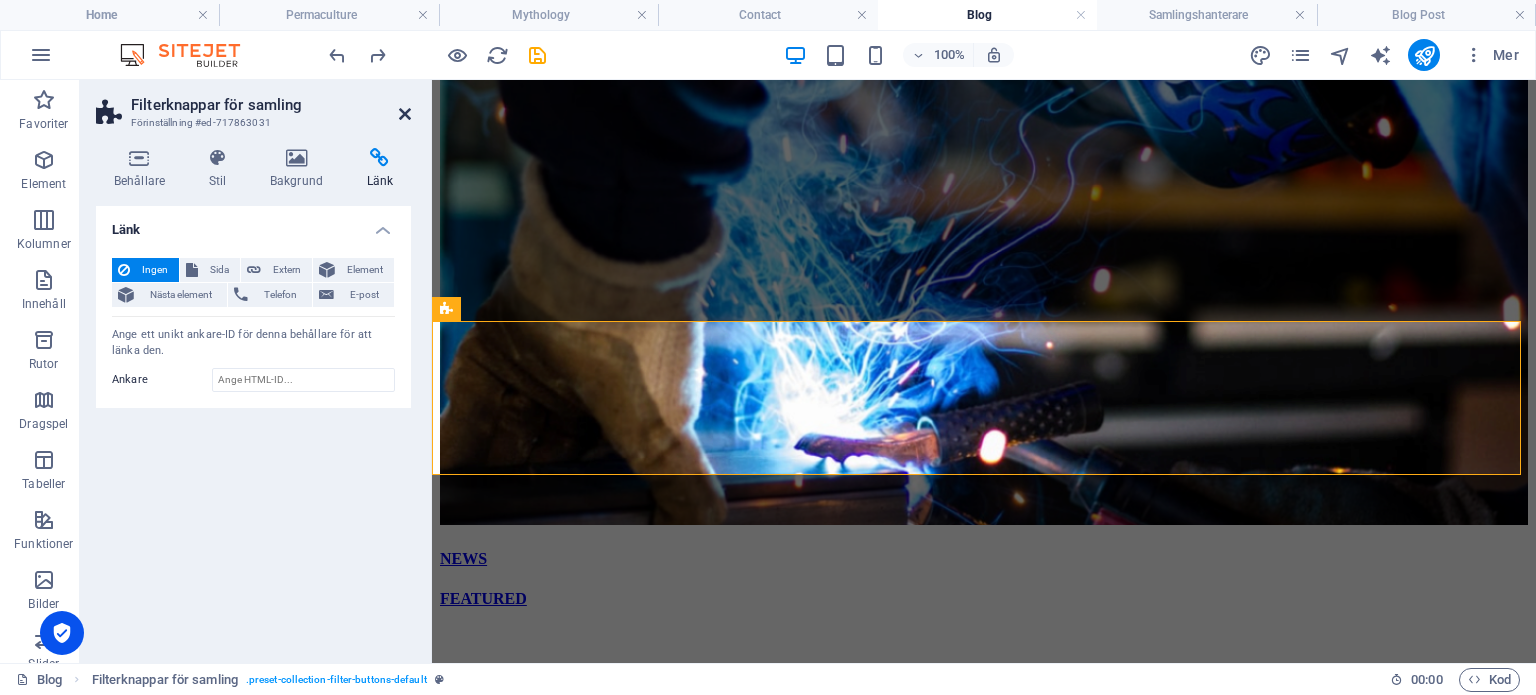 click at bounding box center (405, 114) 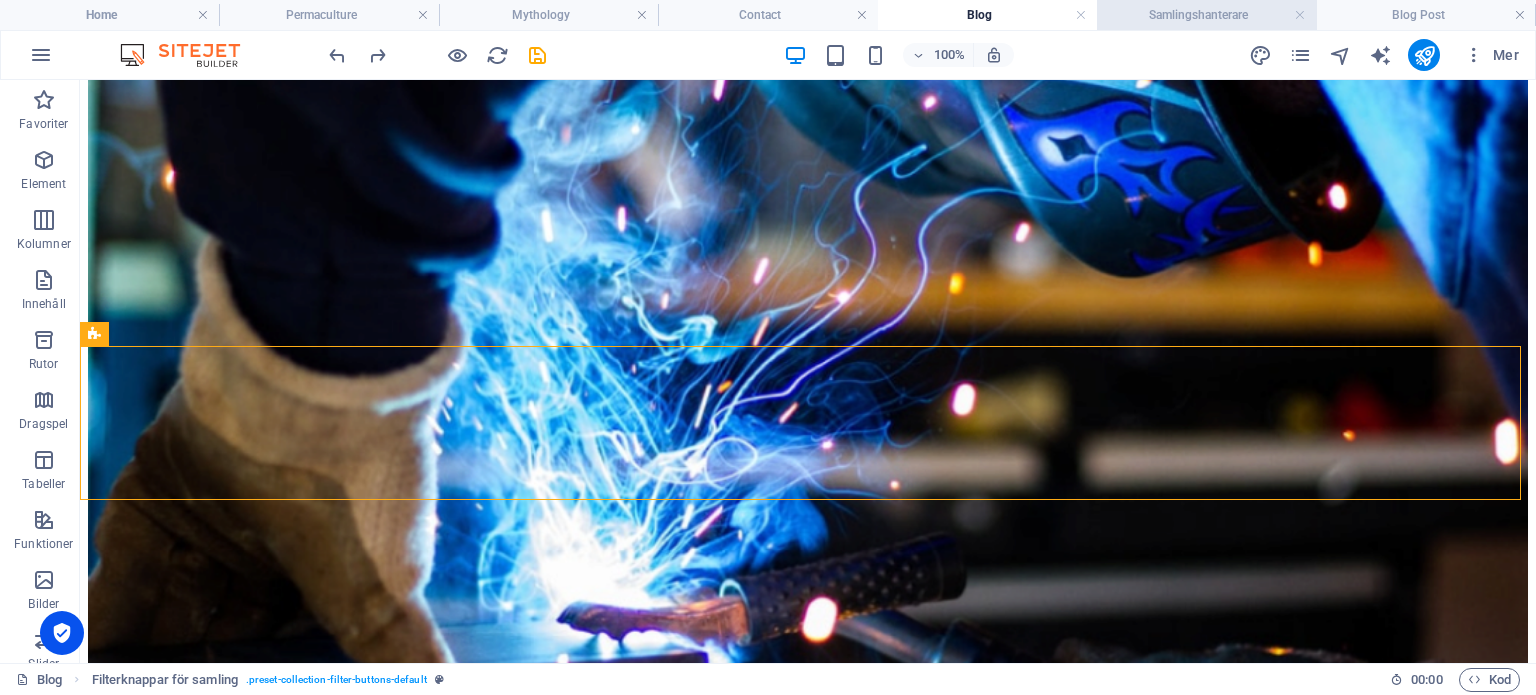 click on "Samlingshanterare" at bounding box center (1206, 15) 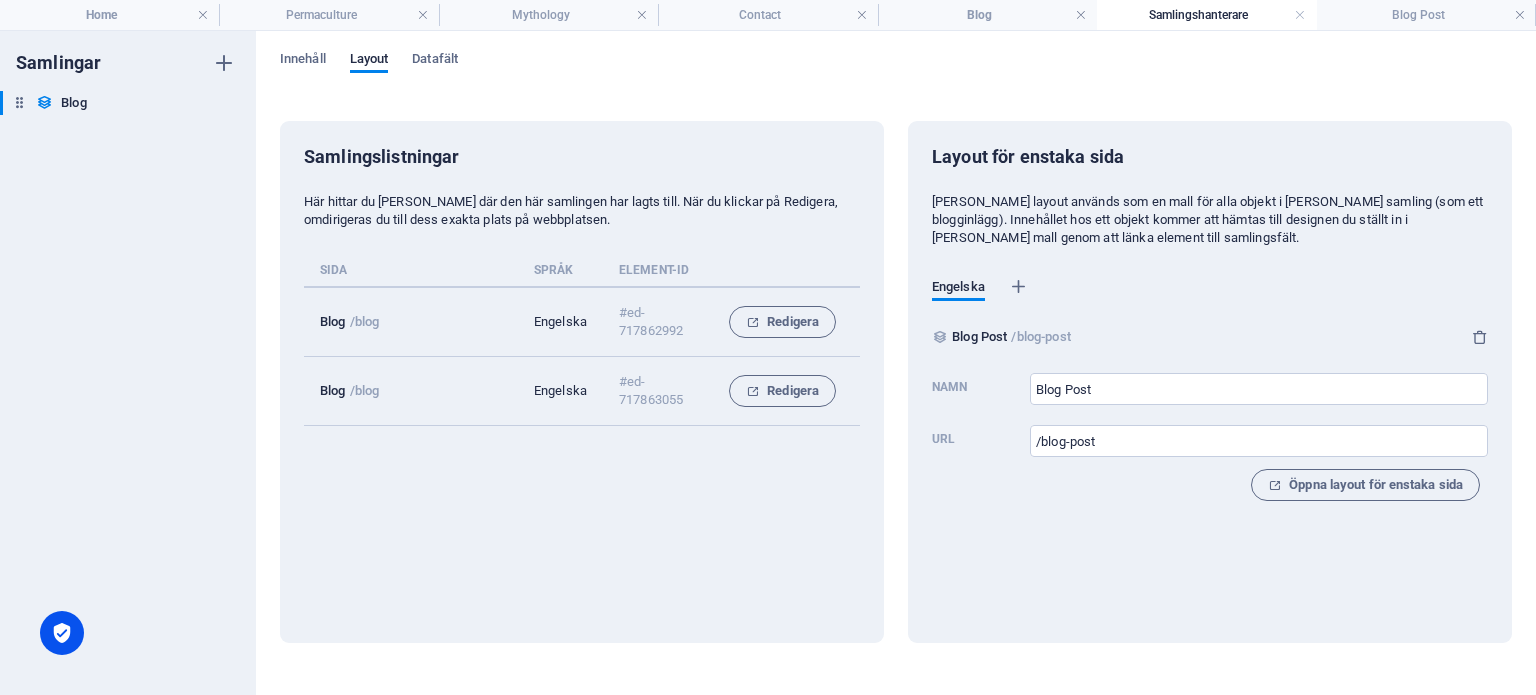 scroll, scrollTop: 0, scrollLeft: 0, axis: both 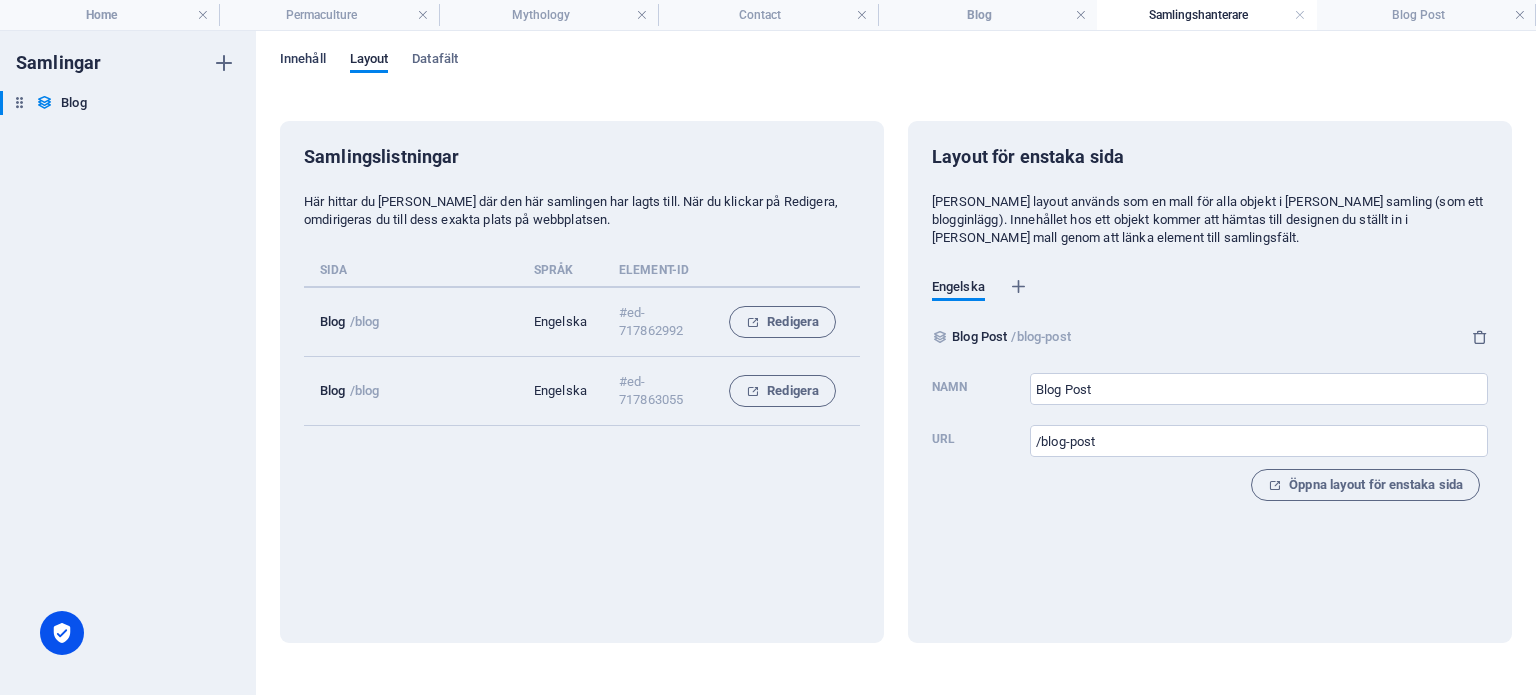 click on "Innehåll" at bounding box center (303, 61) 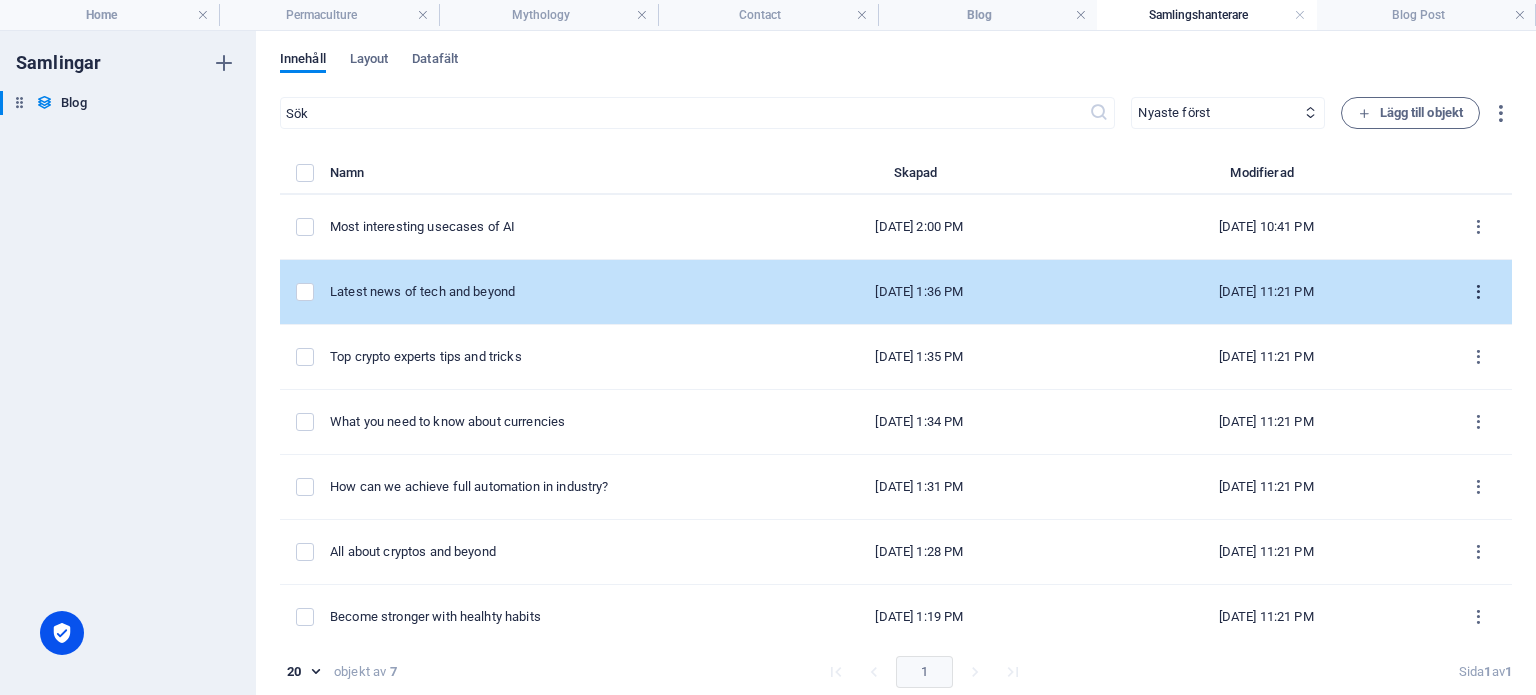 click at bounding box center [1478, 292] 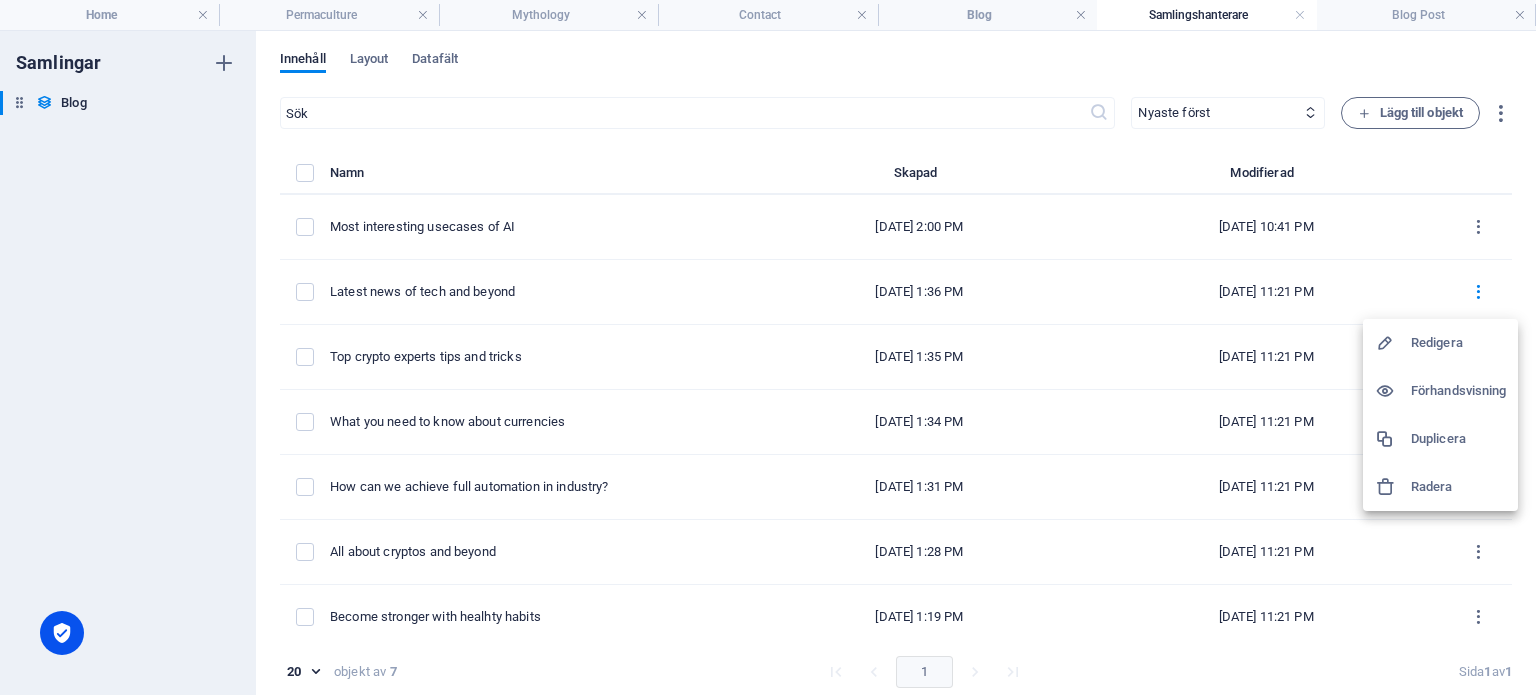 drag, startPoint x: 1468, startPoint y: 335, endPoint x: 1064, endPoint y: 239, distance: 415.24933 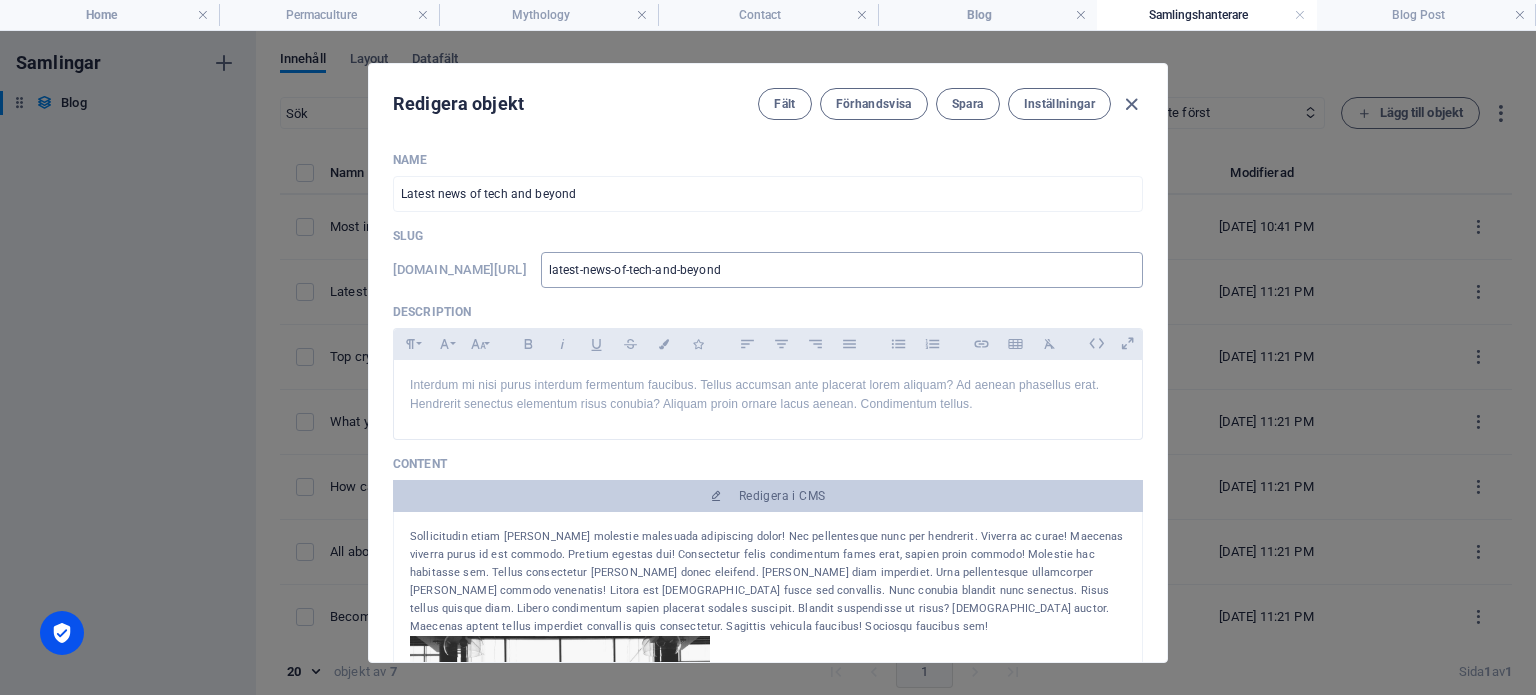 scroll, scrollTop: 400, scrollLeft: 0, axis: vertical 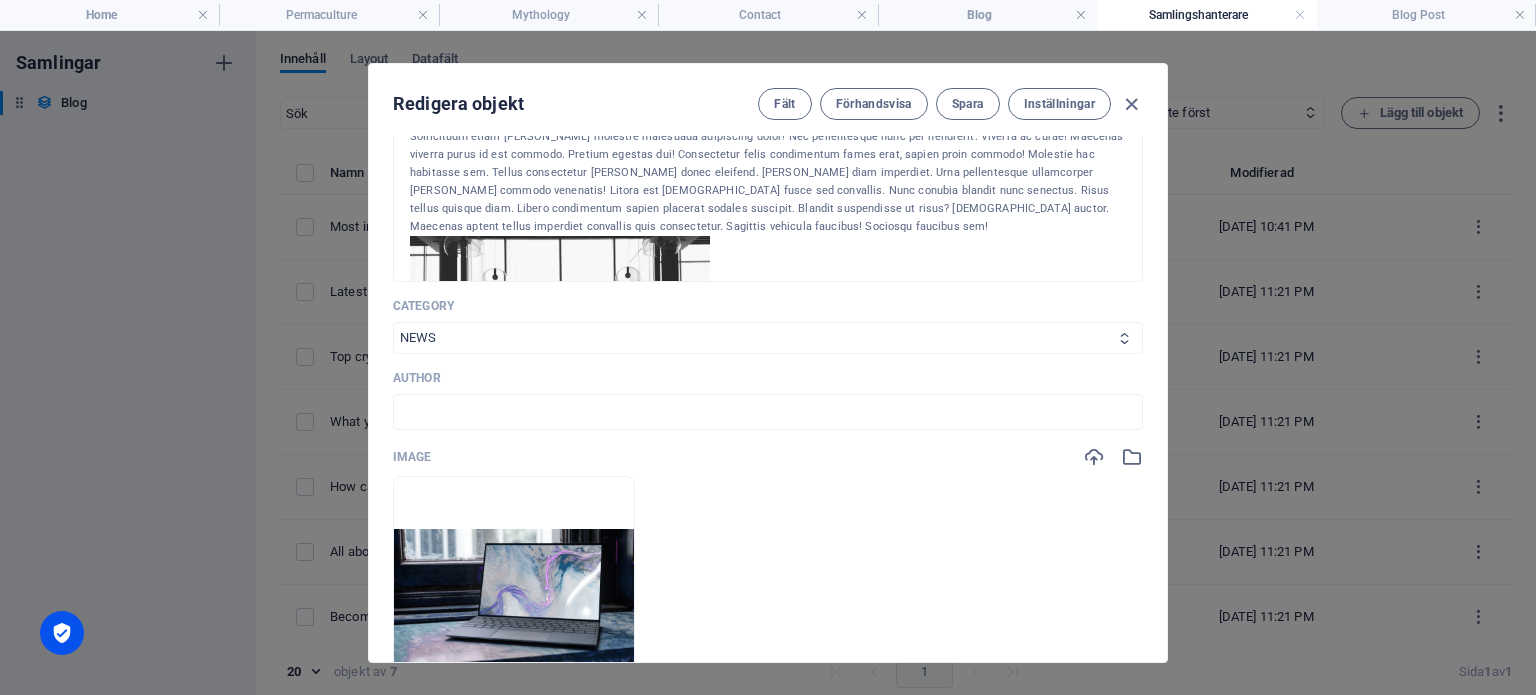 click on "NEWS CRYPTO CURRENCY AI ALL" at bounding box center [768, 338] 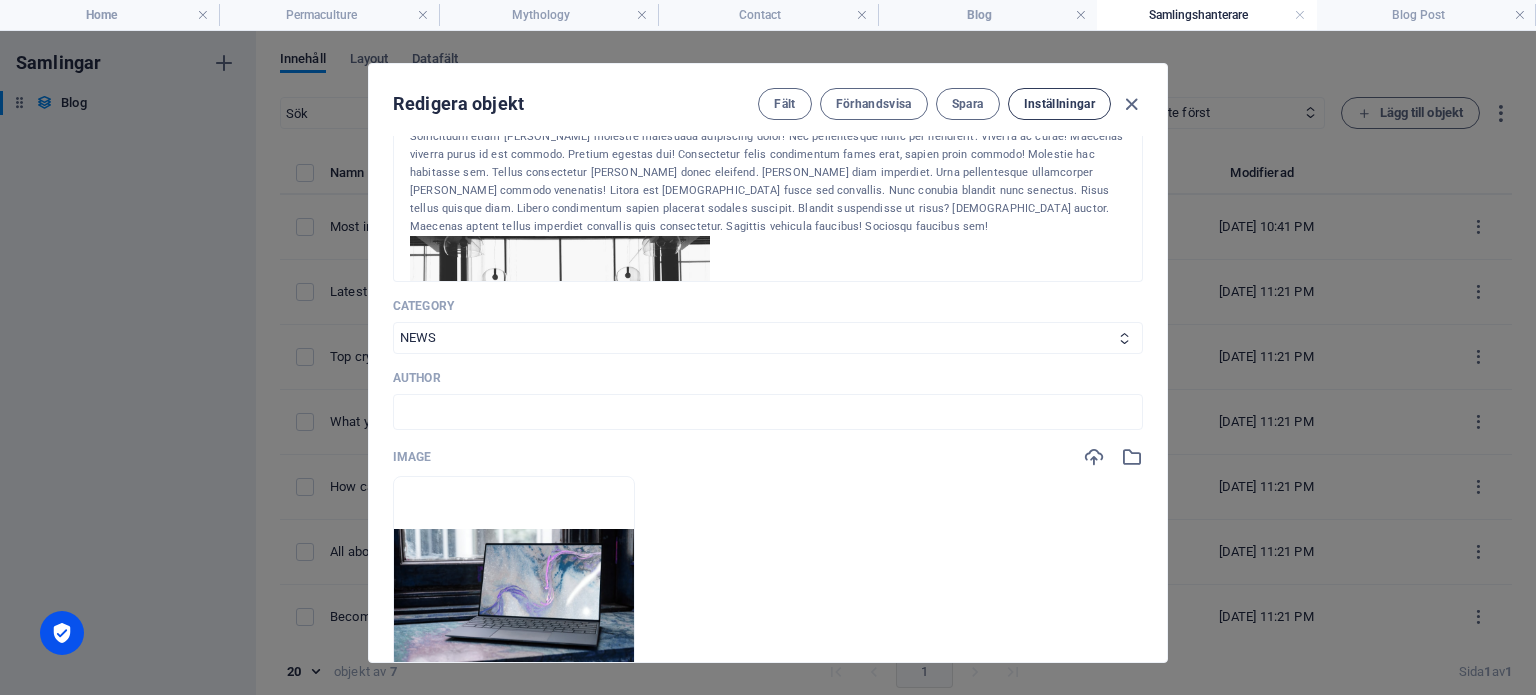 click on "Inställningar" at bounding box center [1059, 104] 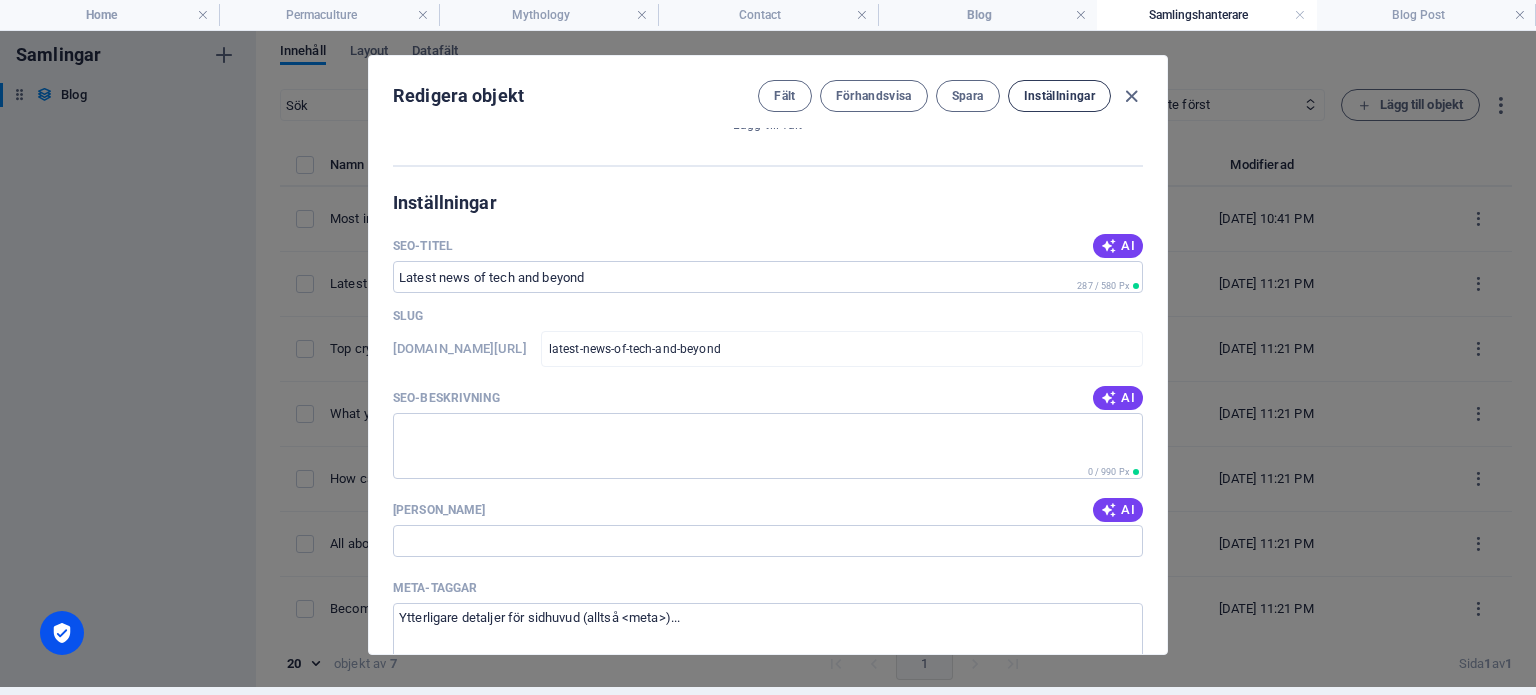 scroll, scrollTop: 1339, scrollLeft: 0, axis: vertical 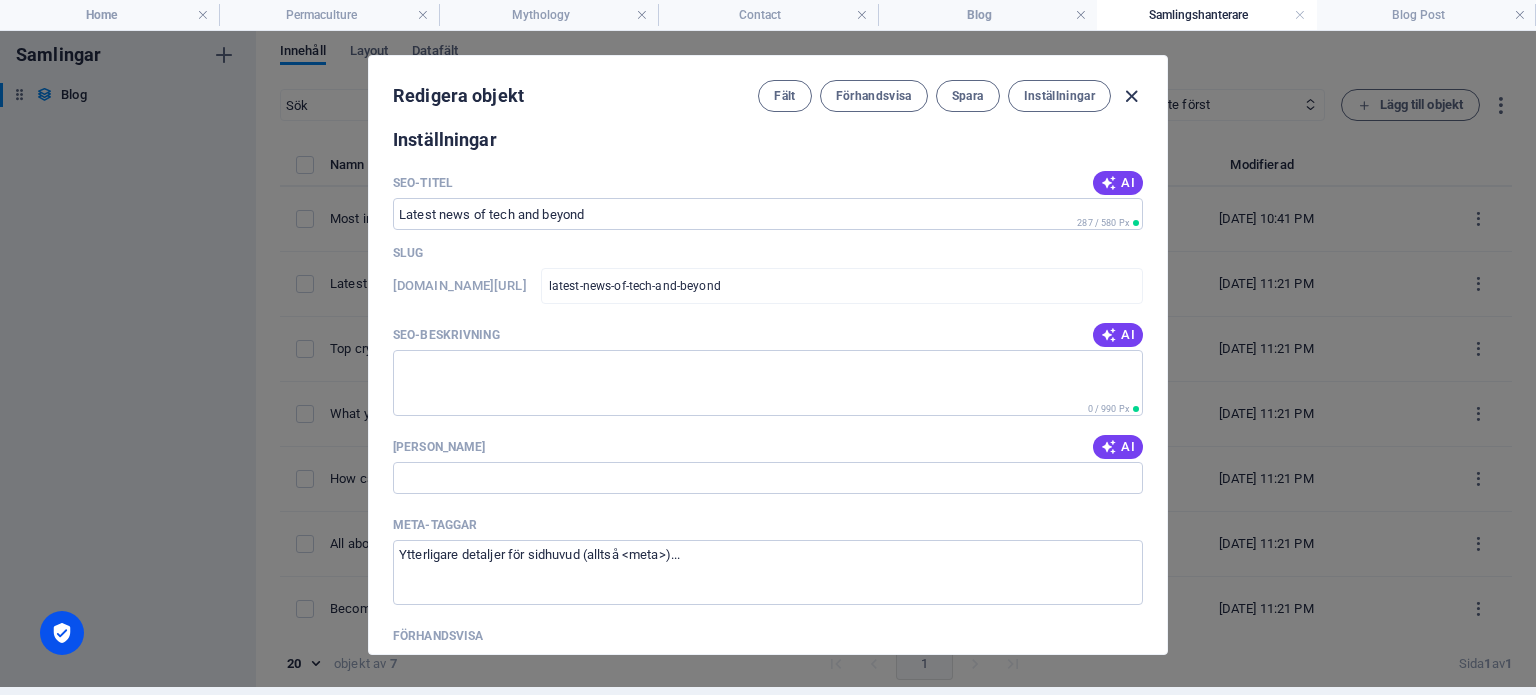 click at bounding box center (1131, 96) 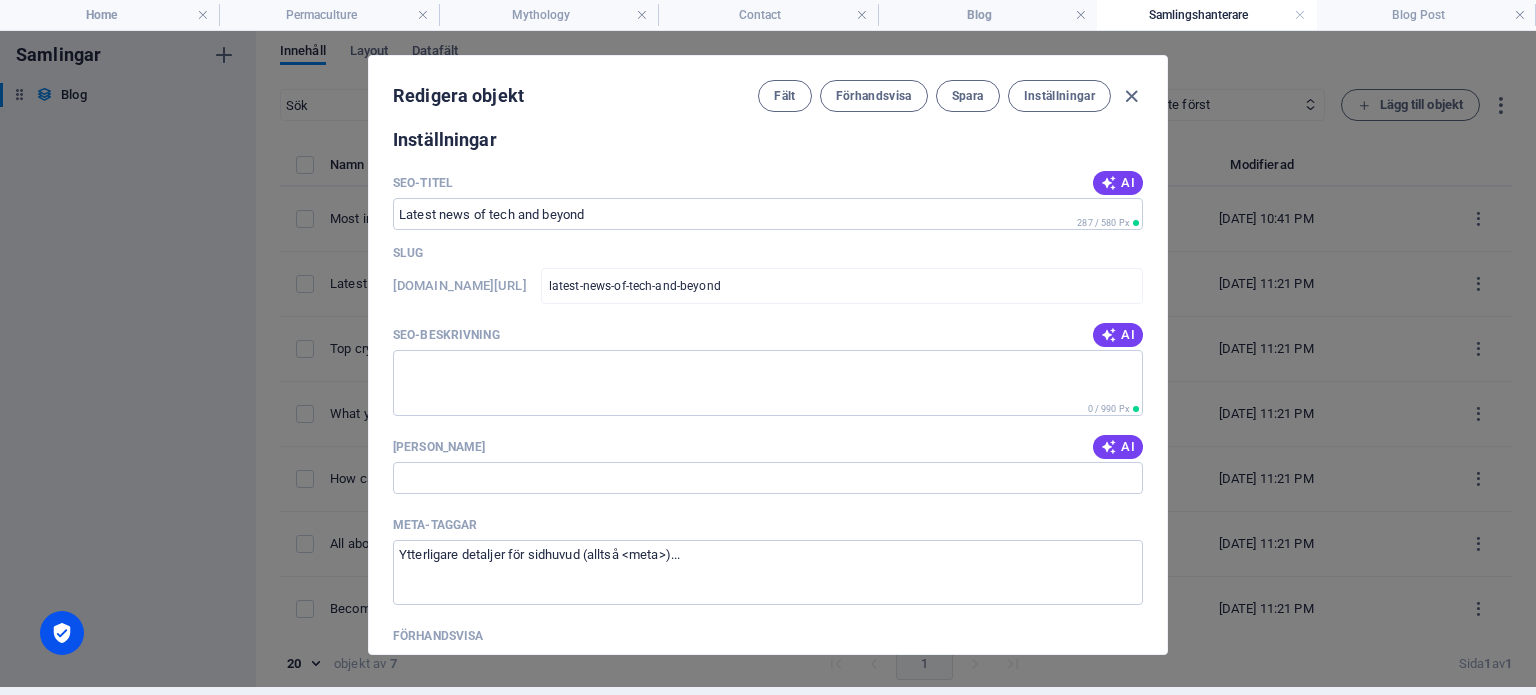 type on "[DATE]" 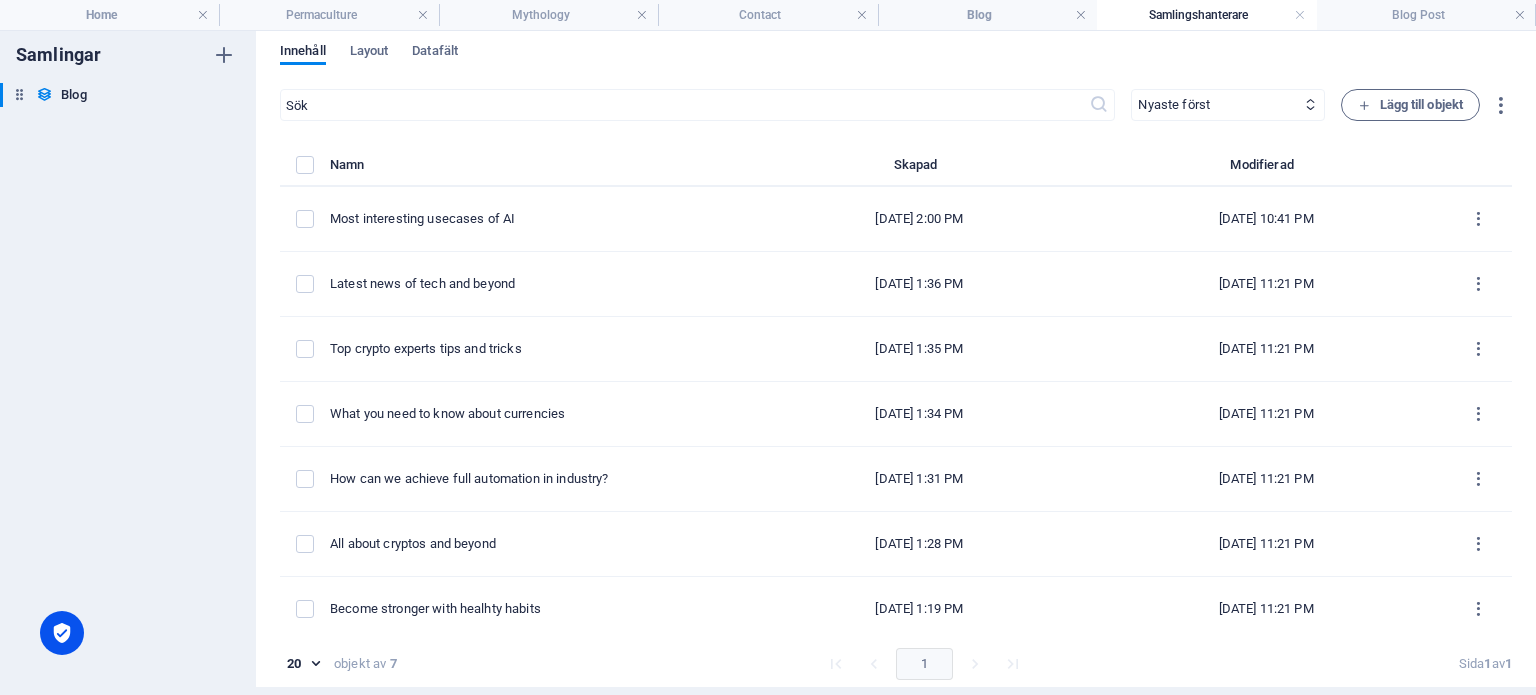 scroll, scrollTop: 1140, scrollLeft: 0, axis: vertical 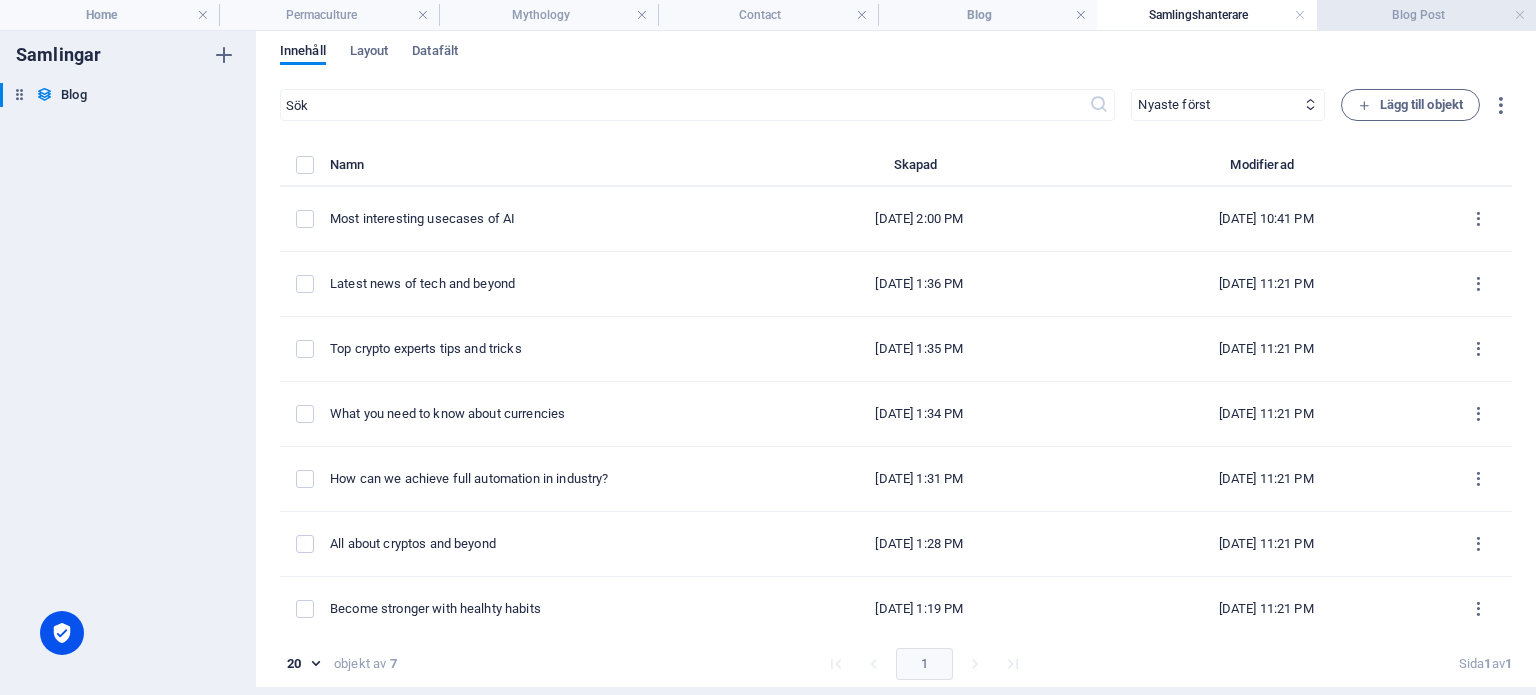 click on "Blog Post" at bounding box center [1426, 15] 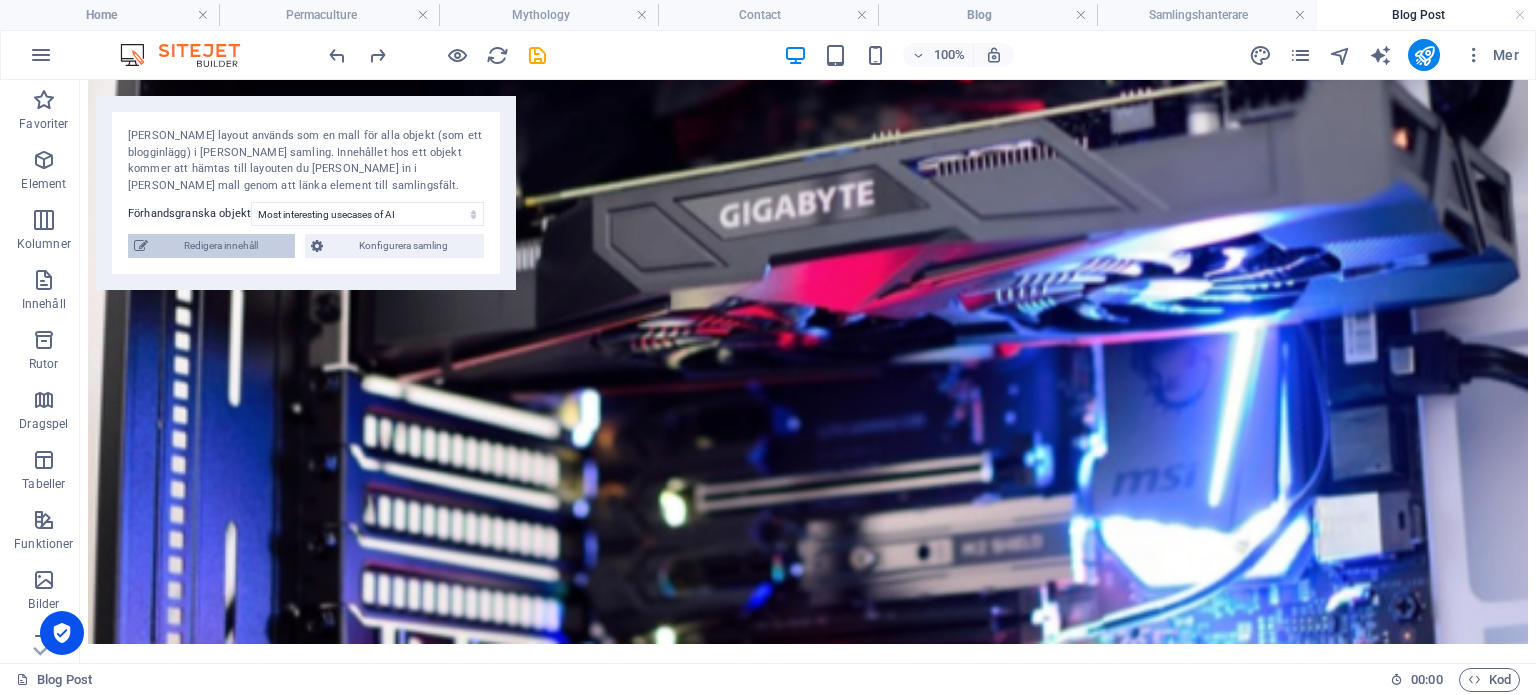 click on "Redigera innehåll" at bounding box center (221, 246) 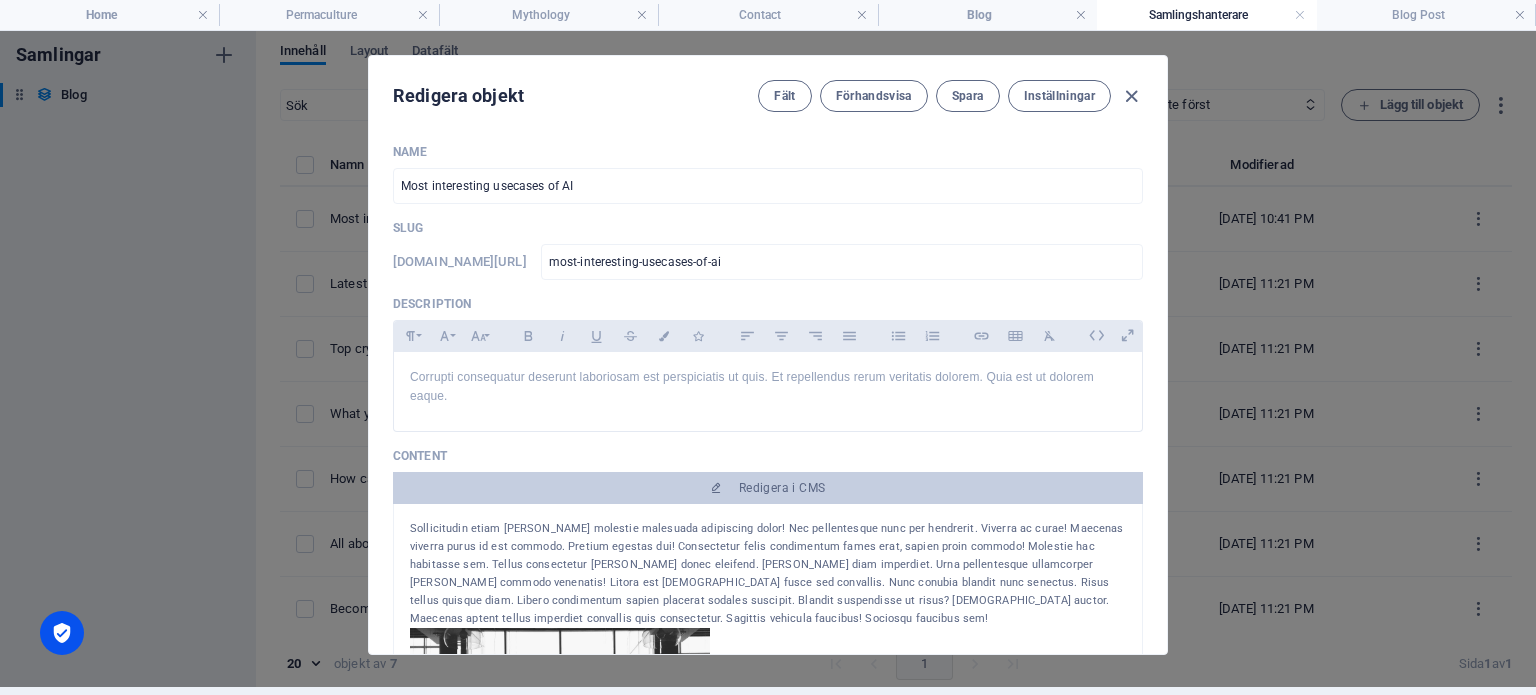 scroll, scrollTop: 0, scrollLeft: 0, axis: both 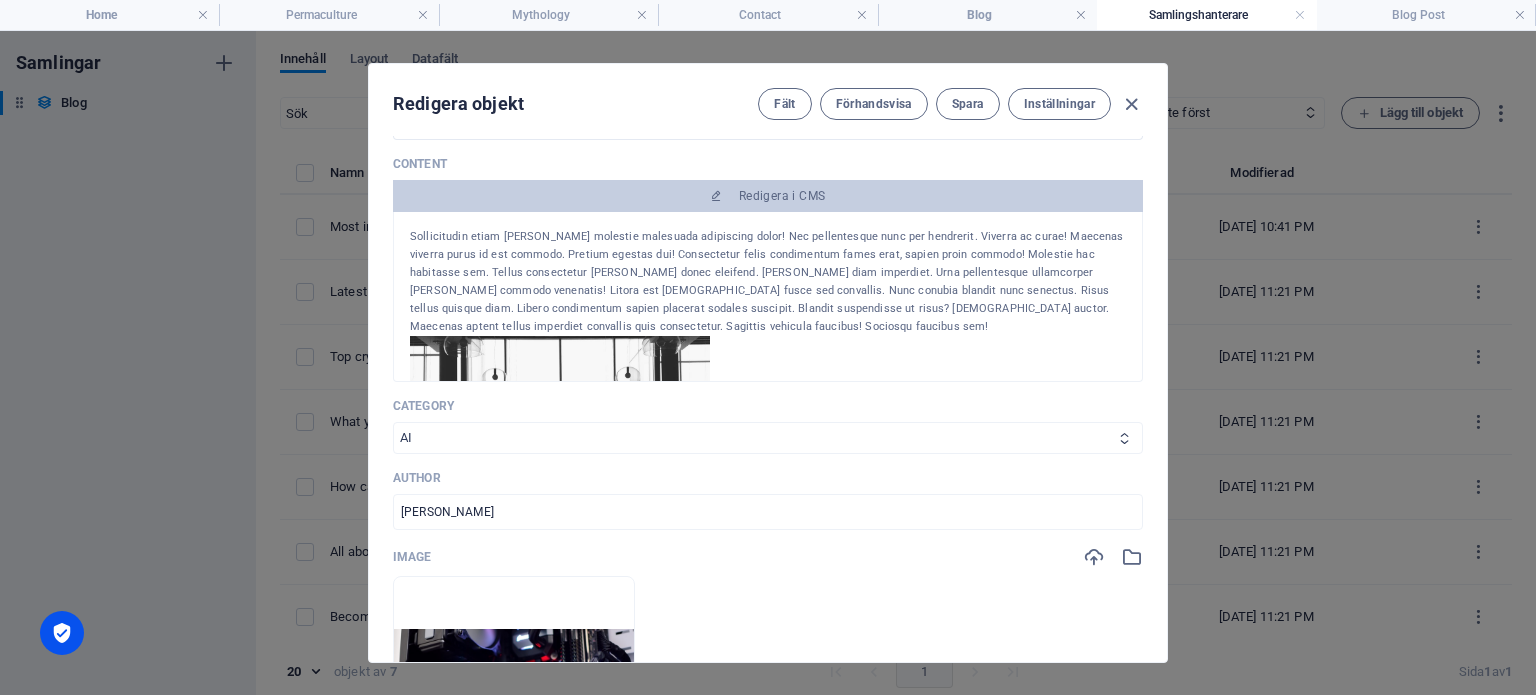 click on "NEWS CRYPTO CURRENCY AI ALL" at bounding box center (768, 438) 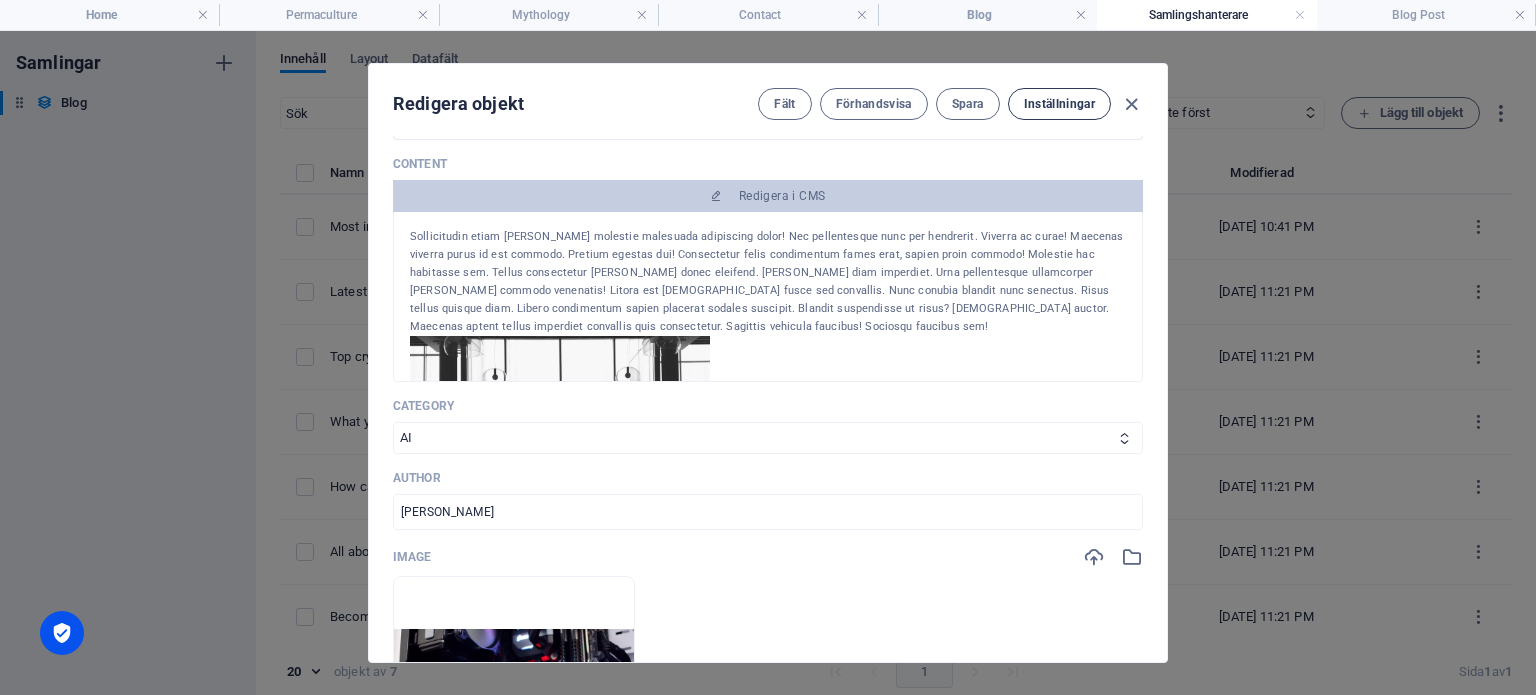 click on "Inställningar" at bounding box center (1059, 104) 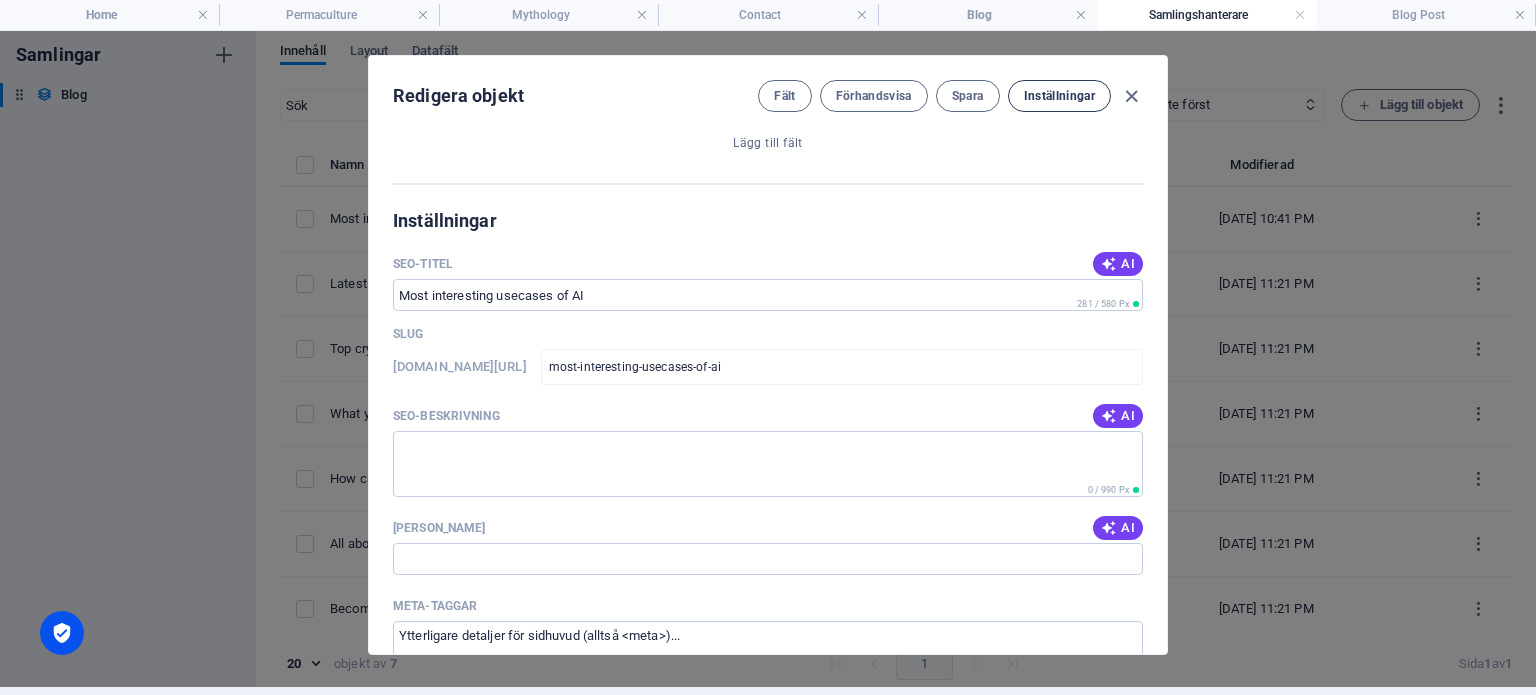 scroll, scrollTop: 1339, scrollLeft: 0, axis: vertical 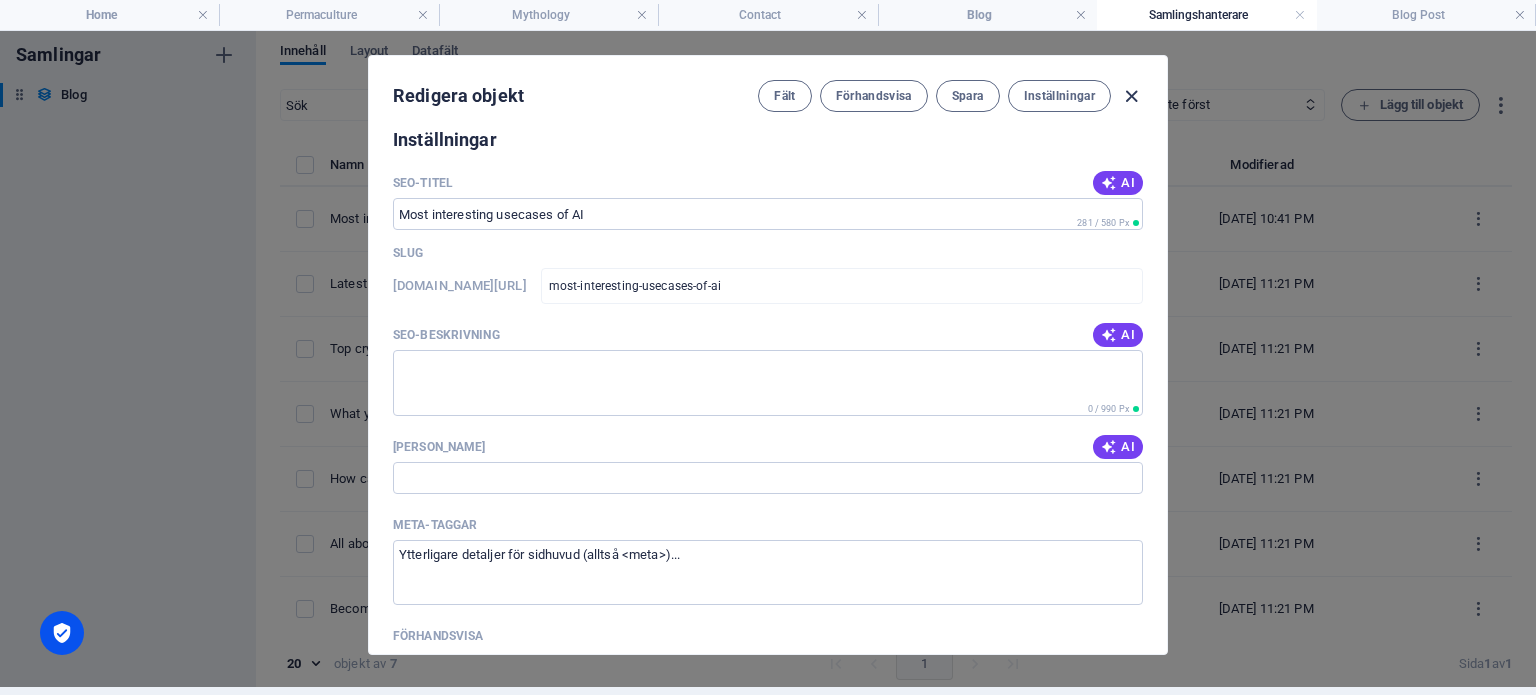 drag, startPoint x: 1134, startPoint y: 97, endPoint x: 1122, endPoint y: 99, distance: 12.165525 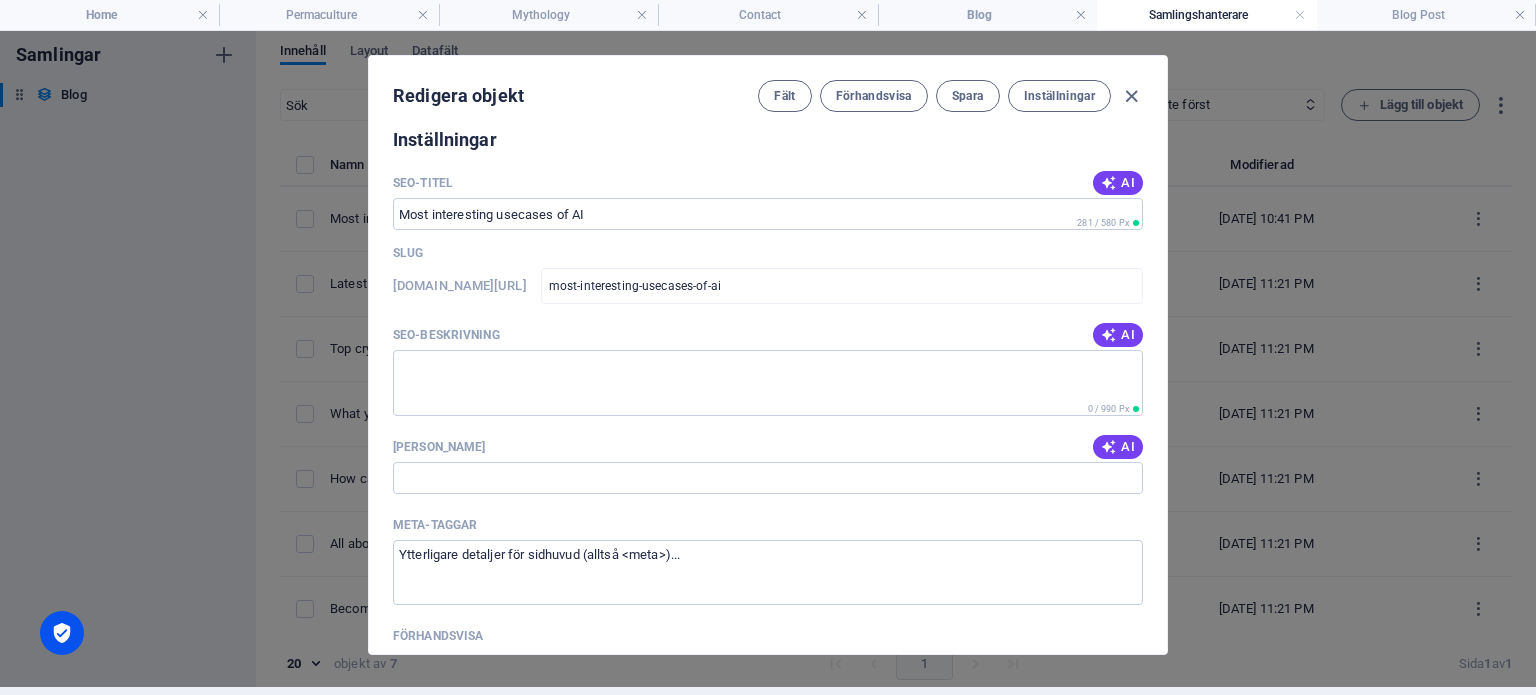 type on "[DATE]" 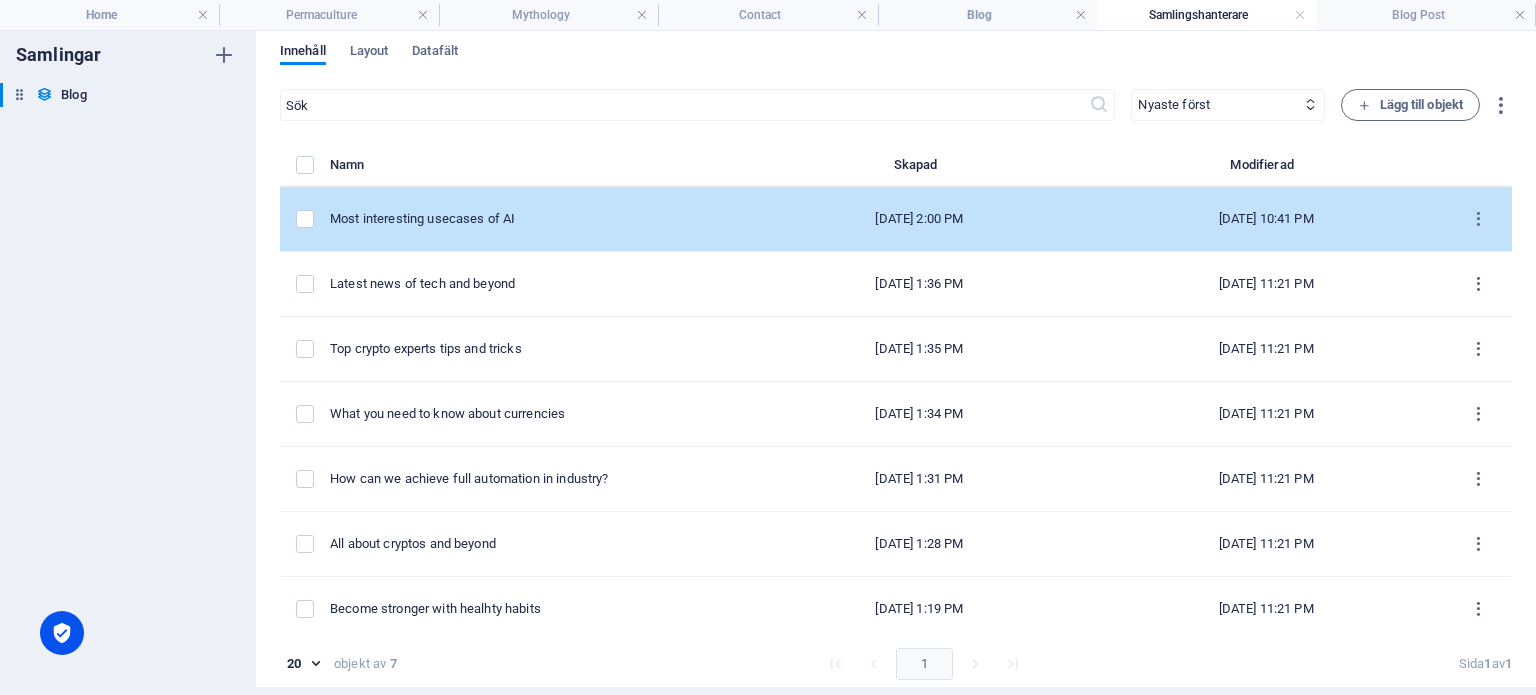 scroll, scrollTop: 1140, scrollLeft: 0, axis: vertical 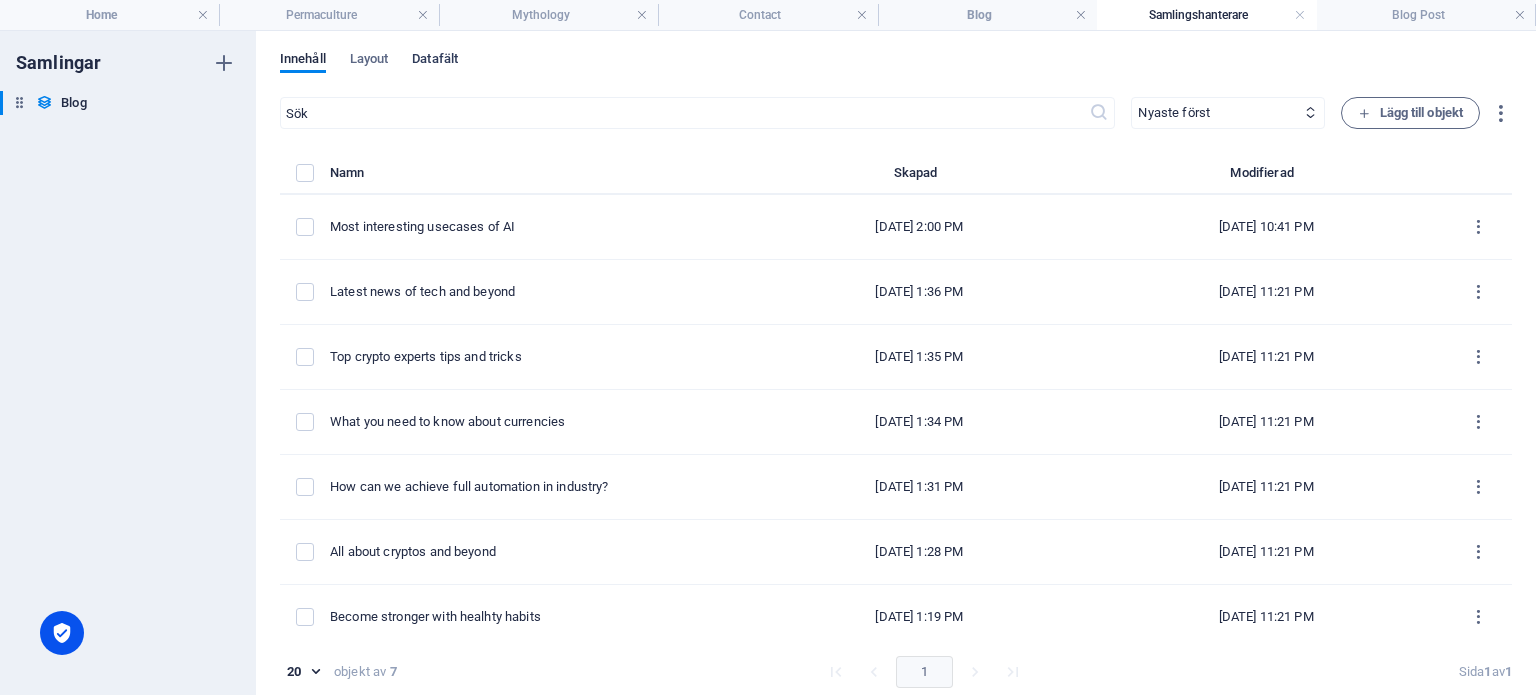 click on "Datafält" at bounding box center (435, 61) 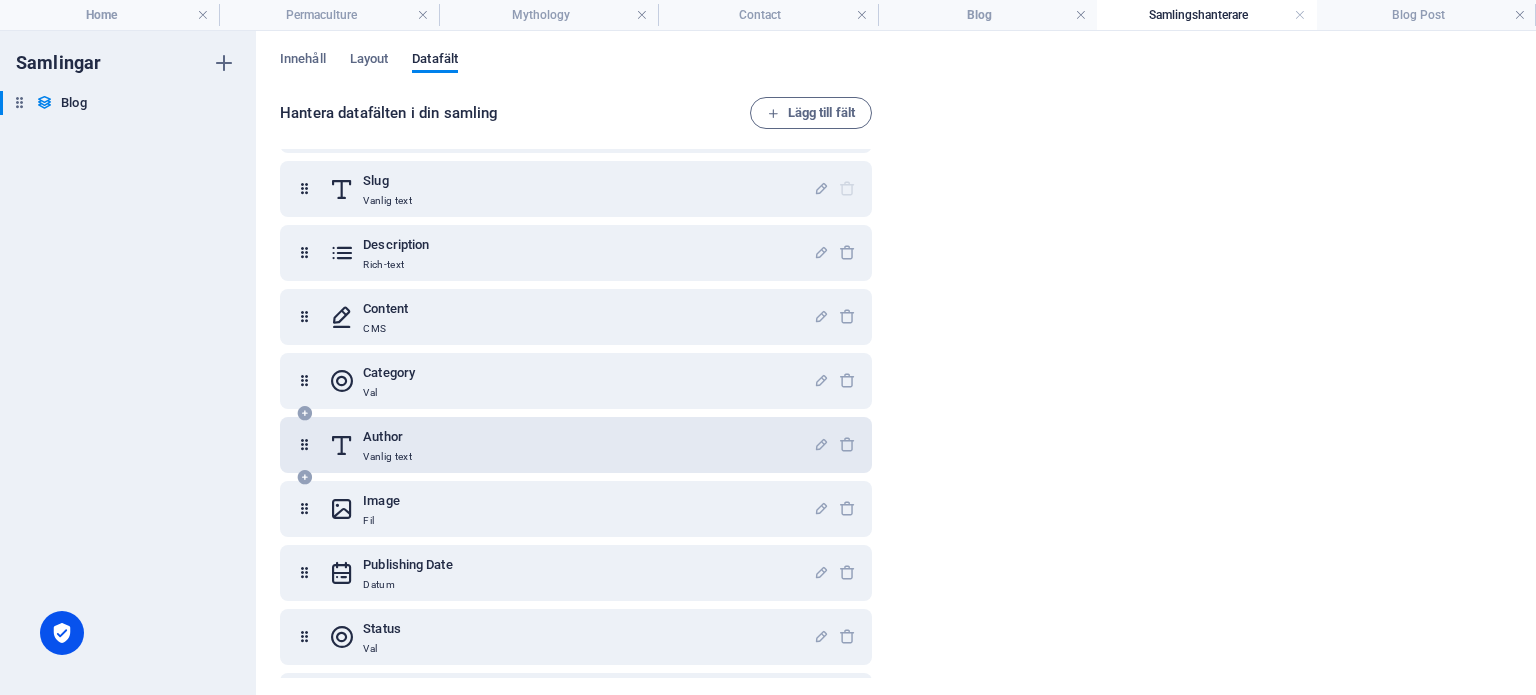 scroll, scrollTop: 100, scrollLeft: 0, axis: vertical 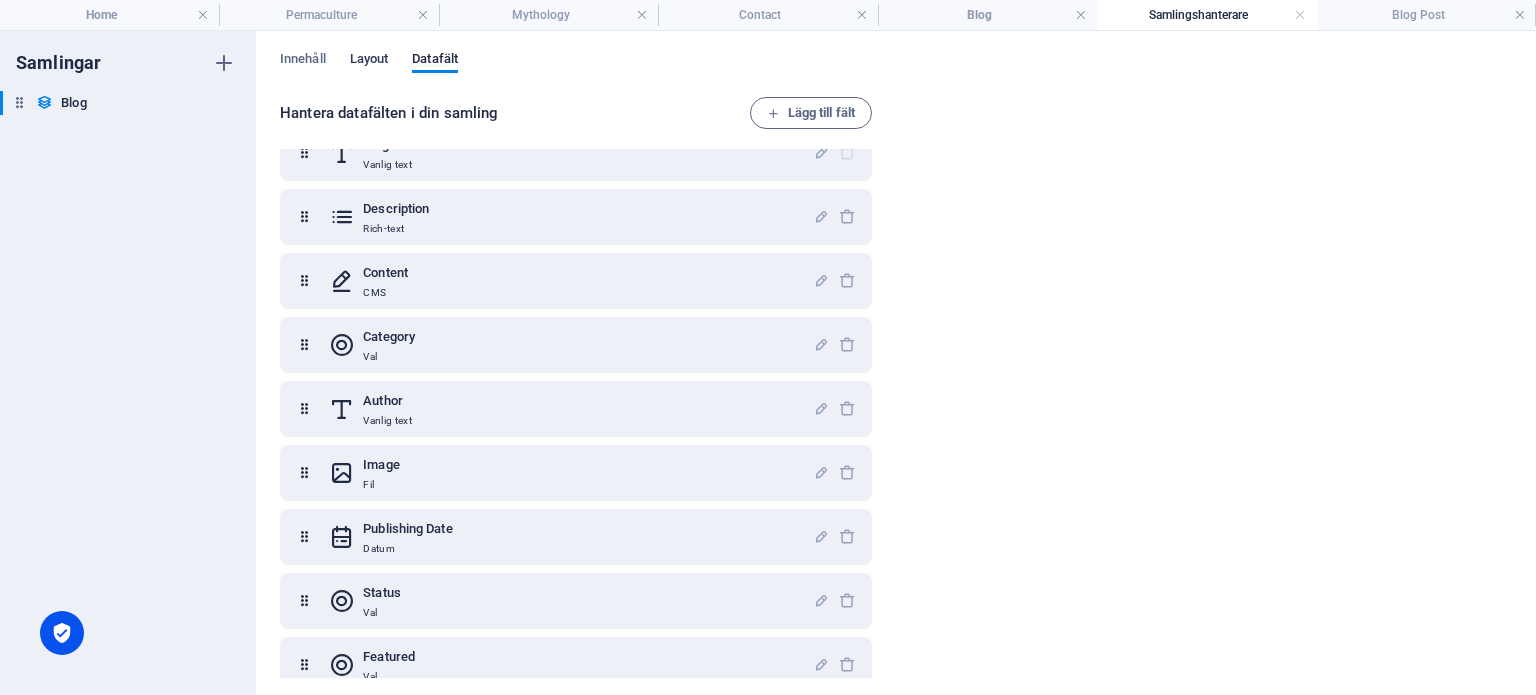 click on "Layout" at bounding box center (369, 61) 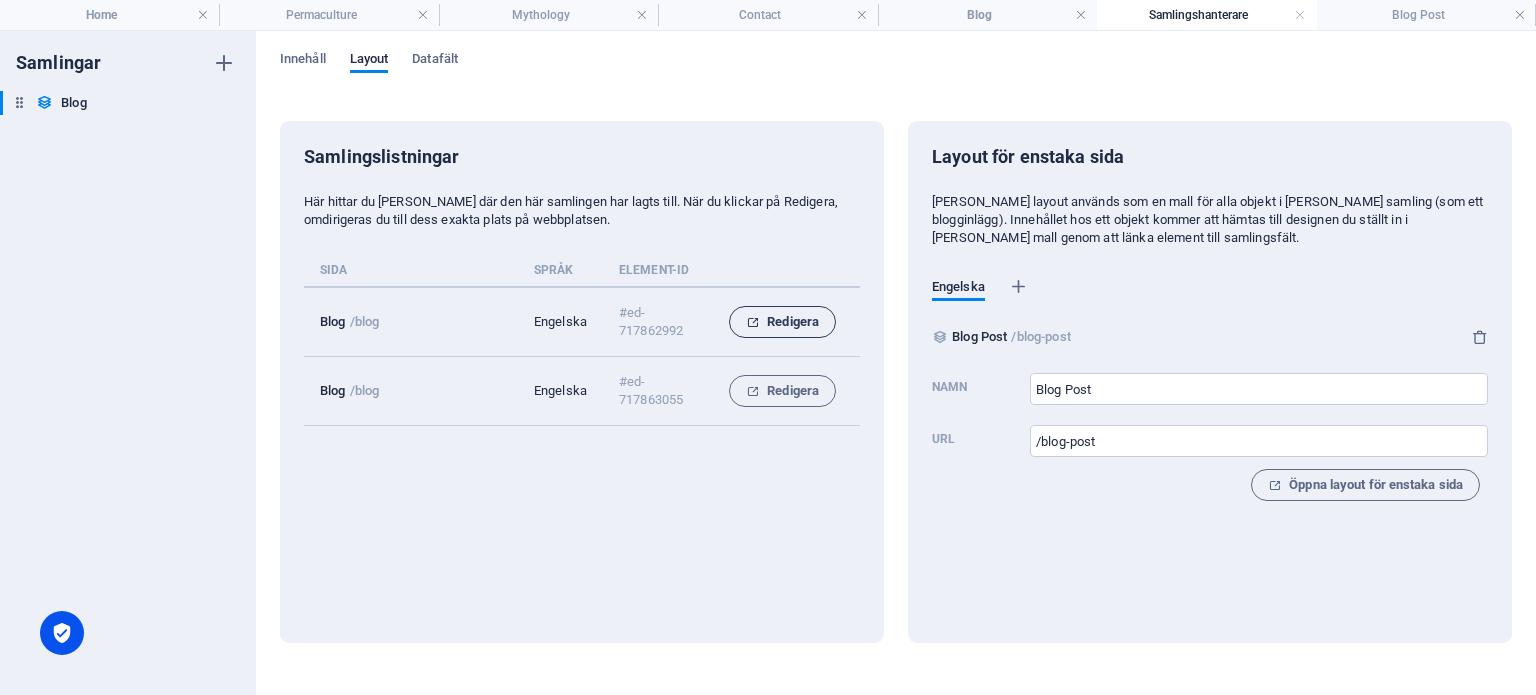 click on "Redigera" at bounding box center (782, 322) 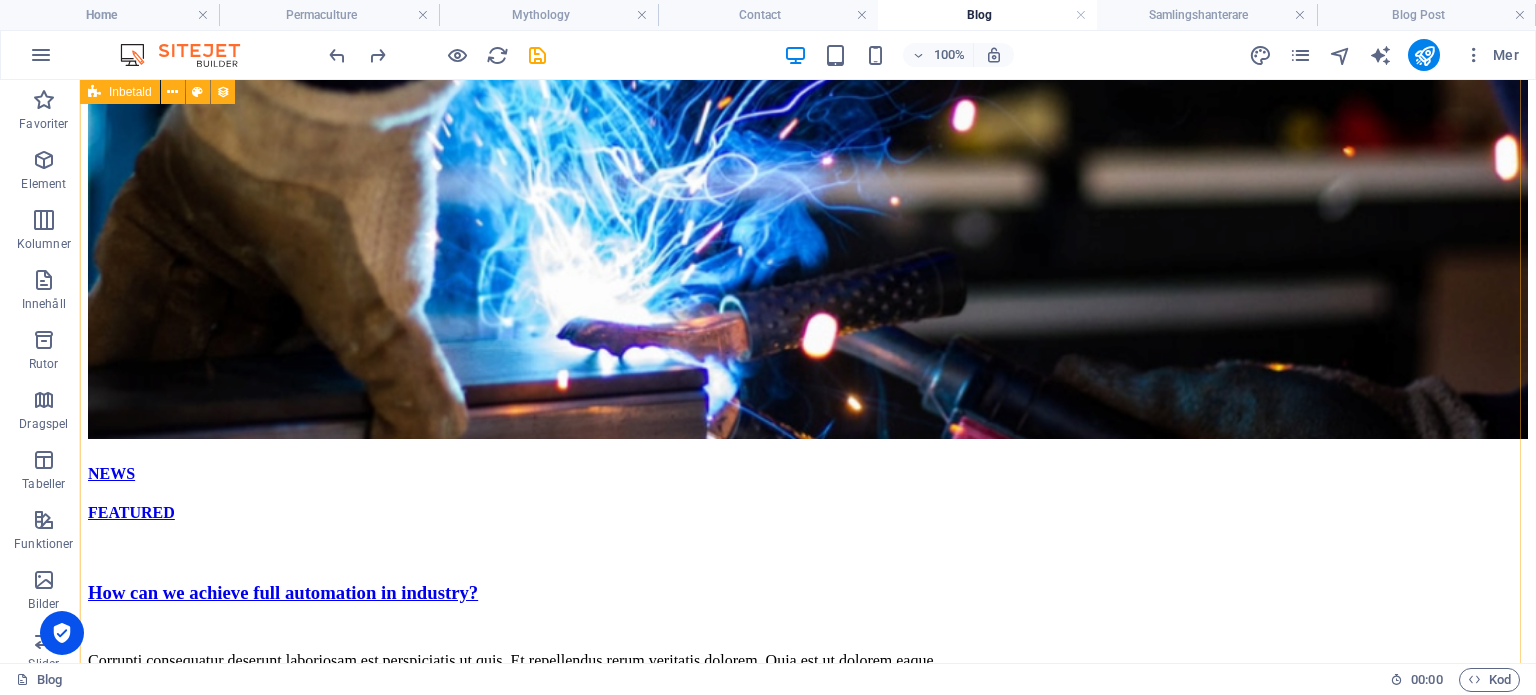 scroll, scrollTop: 704, scrollLeft: 0, axis: vertical 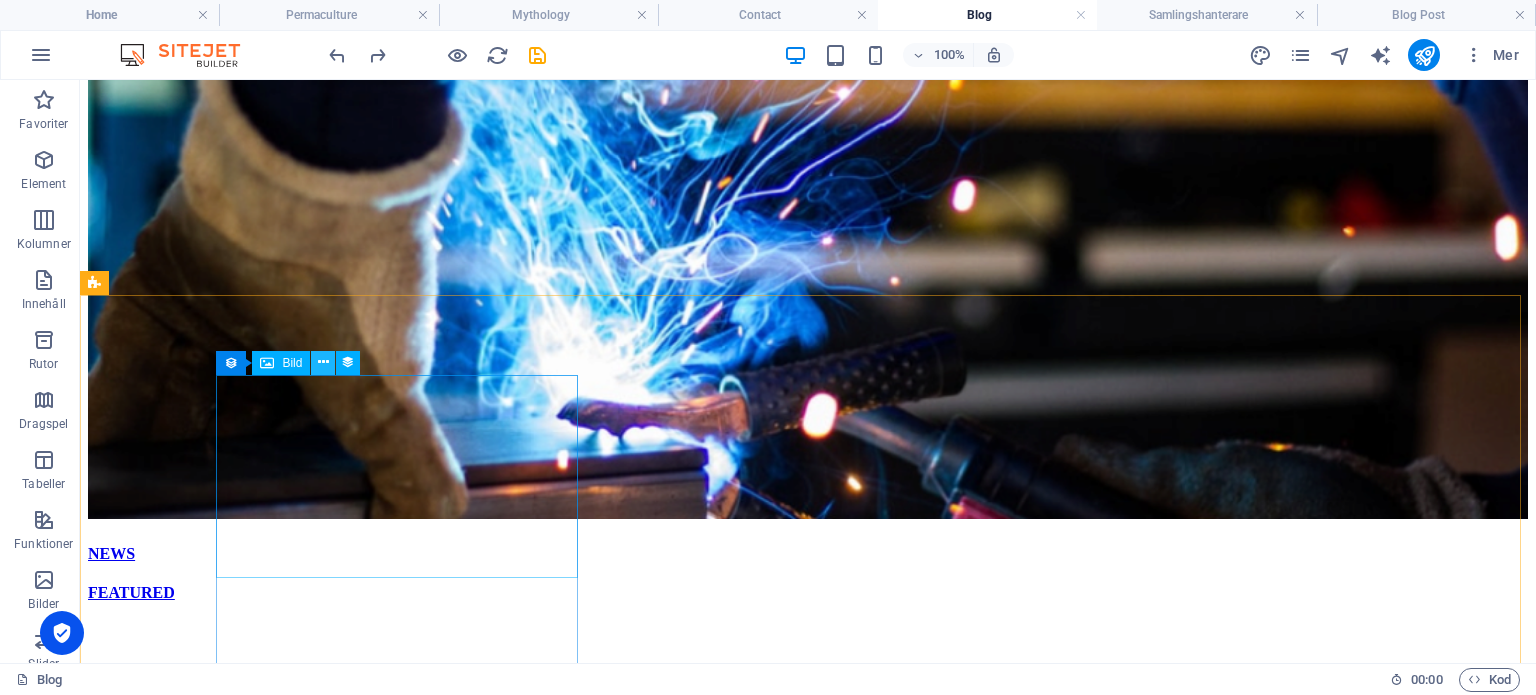 click at bounding box center (323, 362) 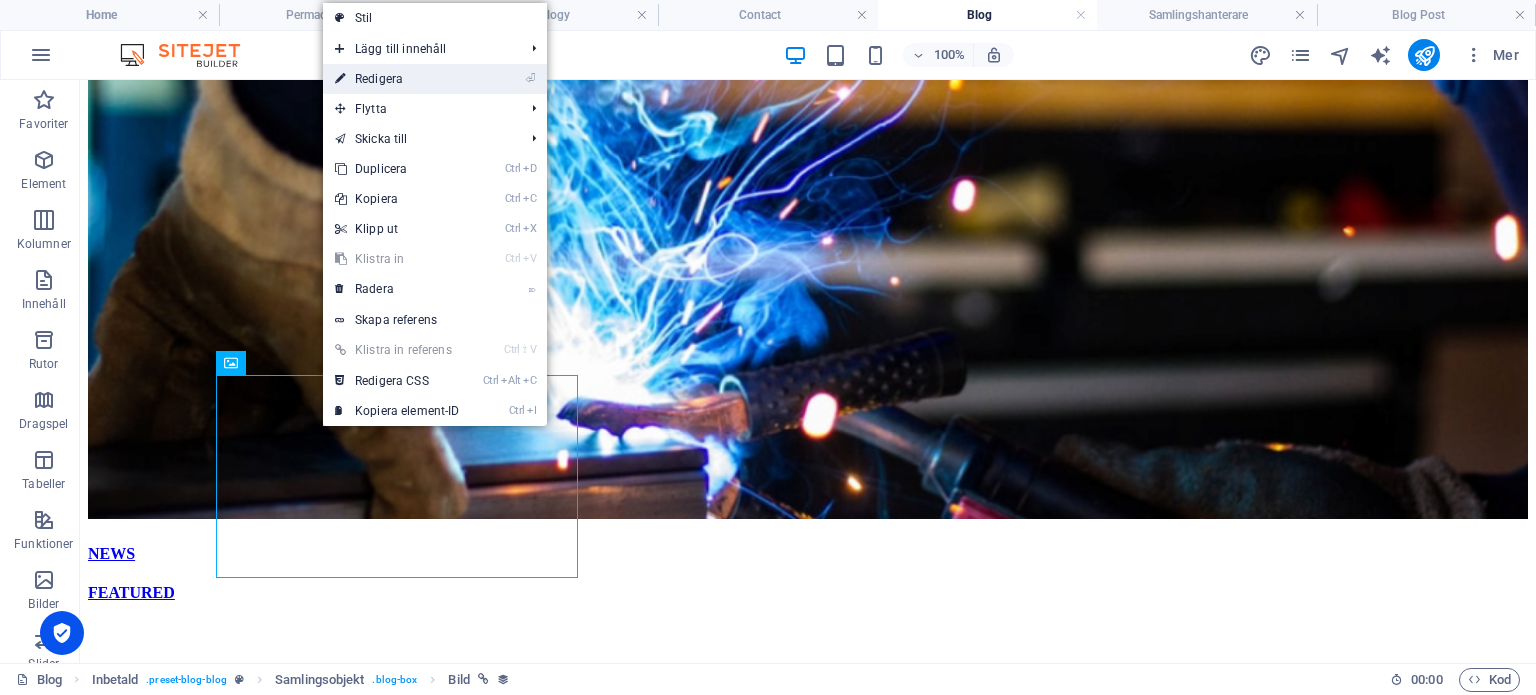 drag, startPoint x: 242, startPoint y: 110, endPoint x: 380, endPoint y: 81, distance: 141.01419 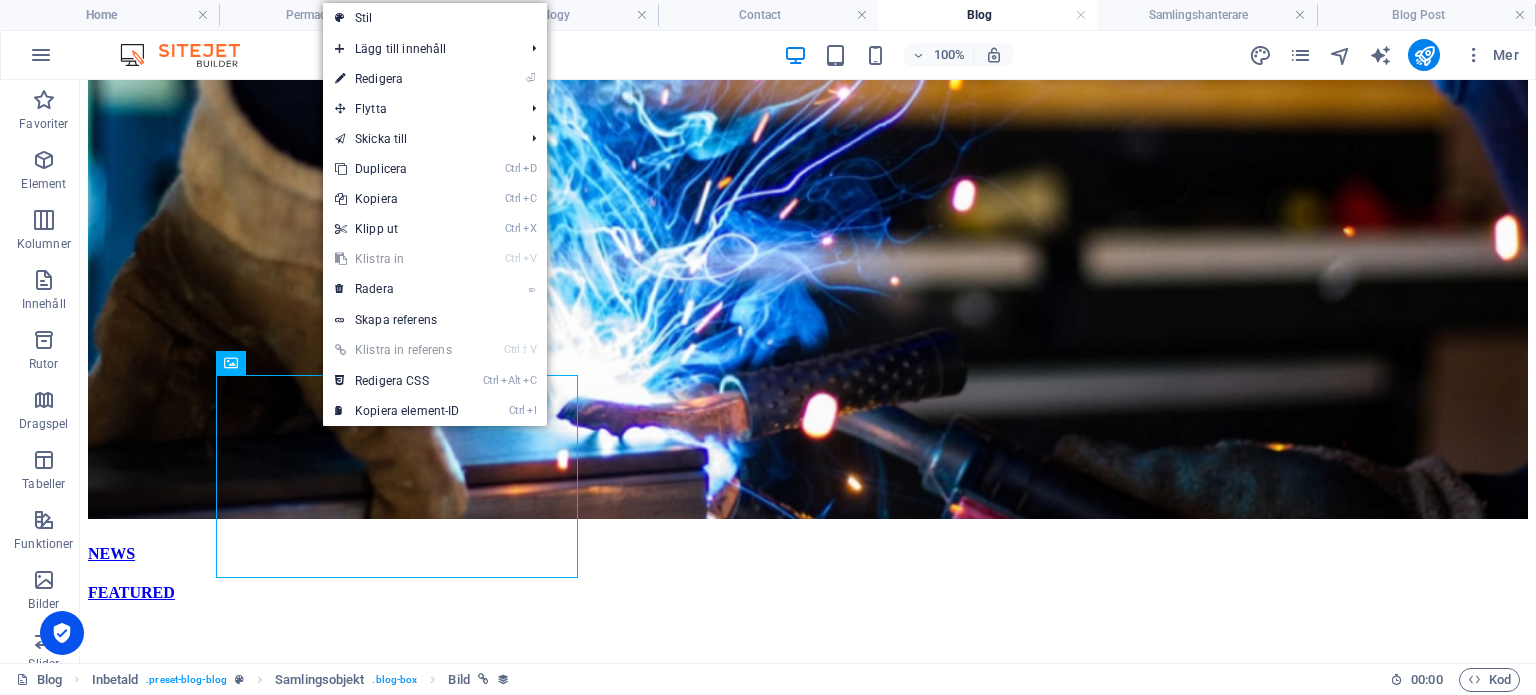 select on "image" 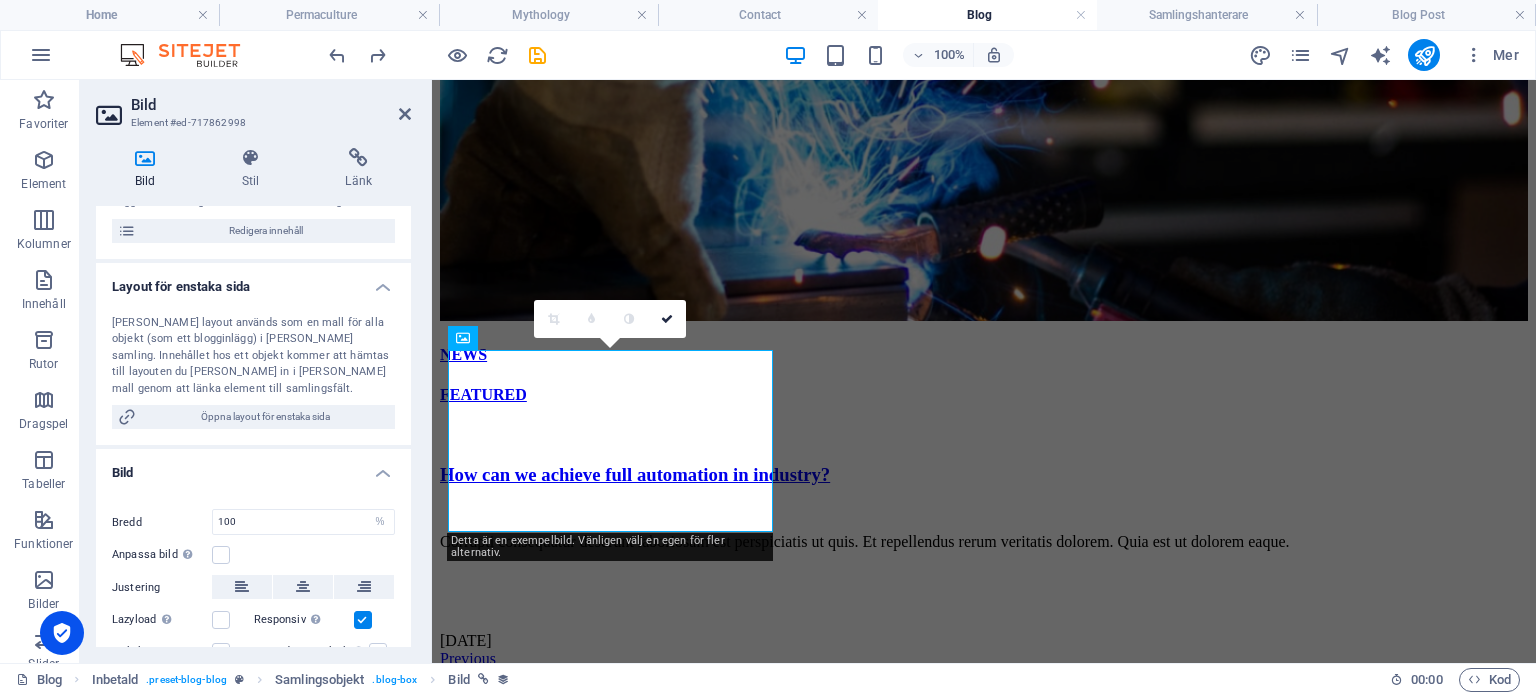 scroll, scrollTop: 0, scrollLeft: 0, axis: both 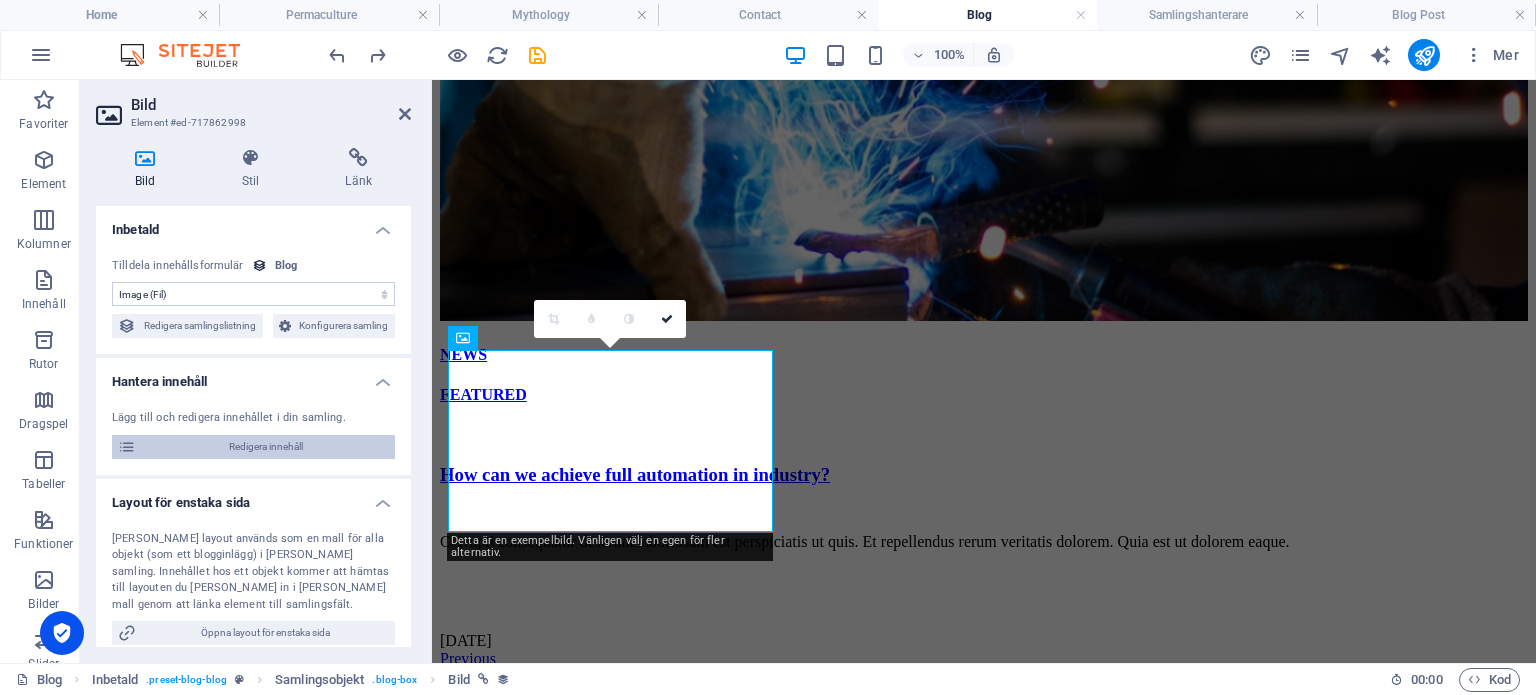 click on "Redigera innehåll" at bounding box center [265, 447] 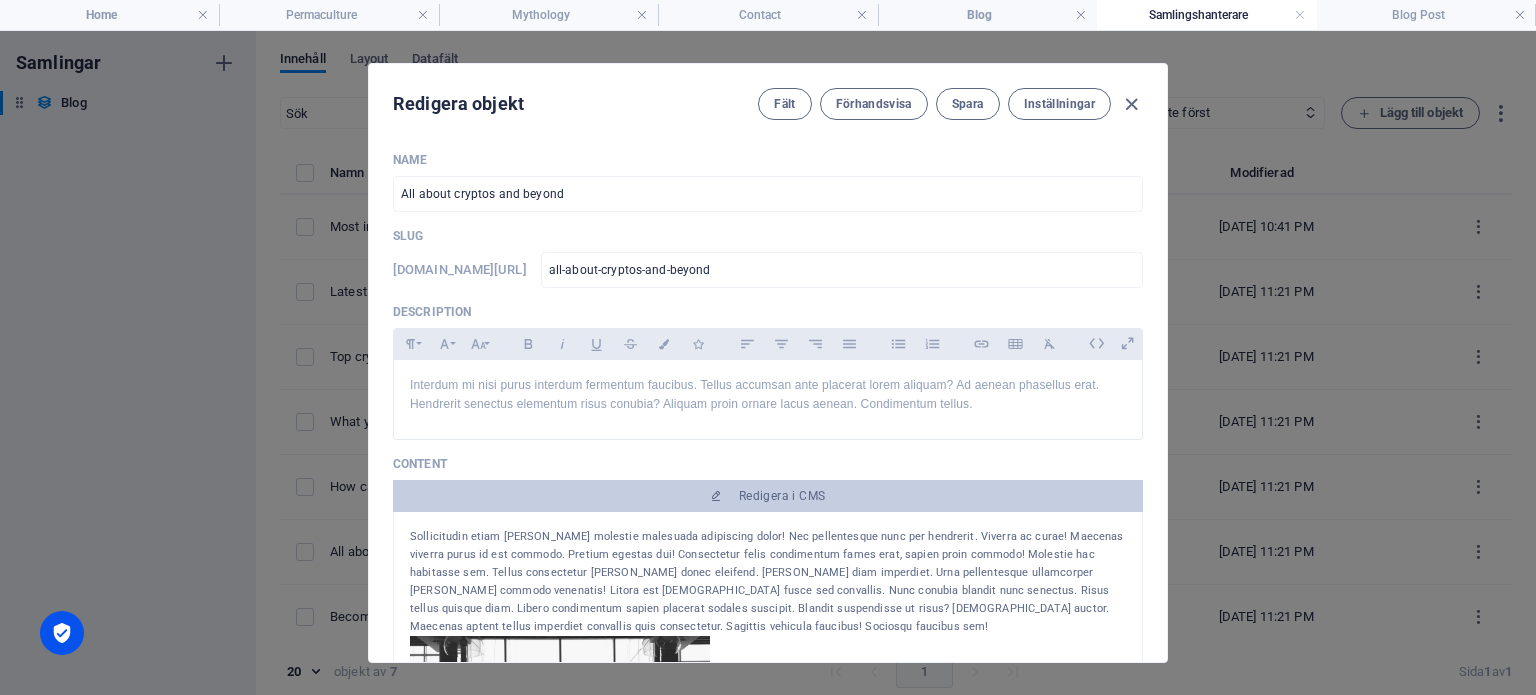scroll, scrollTop: 0, scrollLeft: 0, axis: both 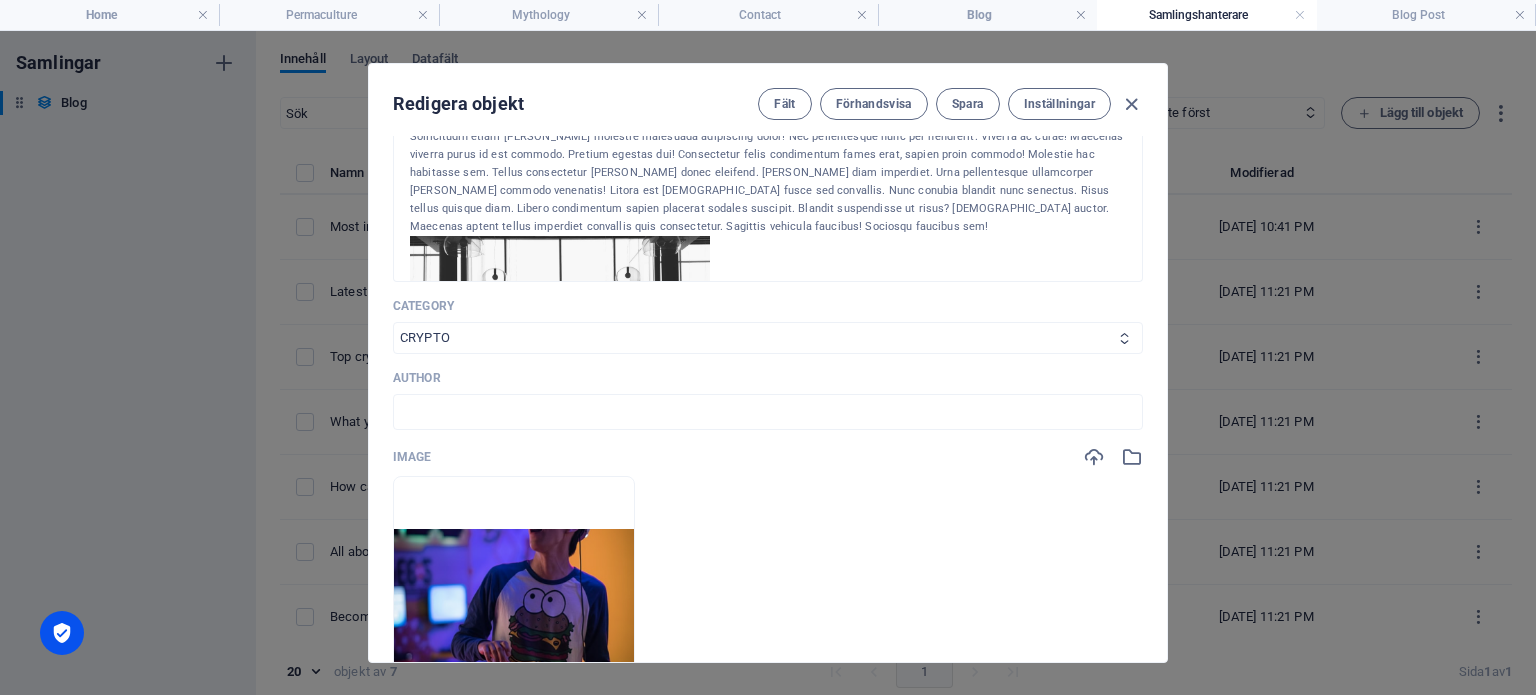 click on "NEWS CRYPTO CURRENCY AI ALL" at bounding box center (768, 338) 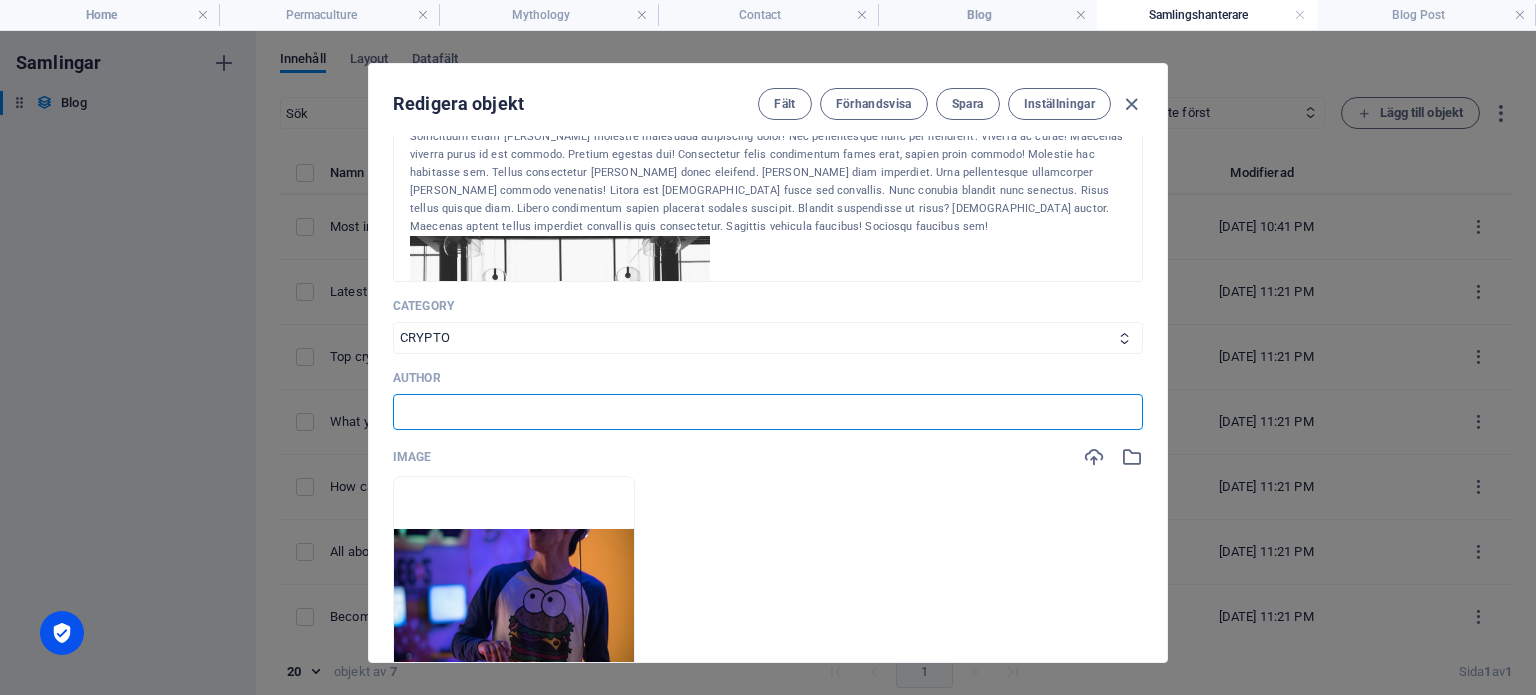 click at bounding box center [768, 412] 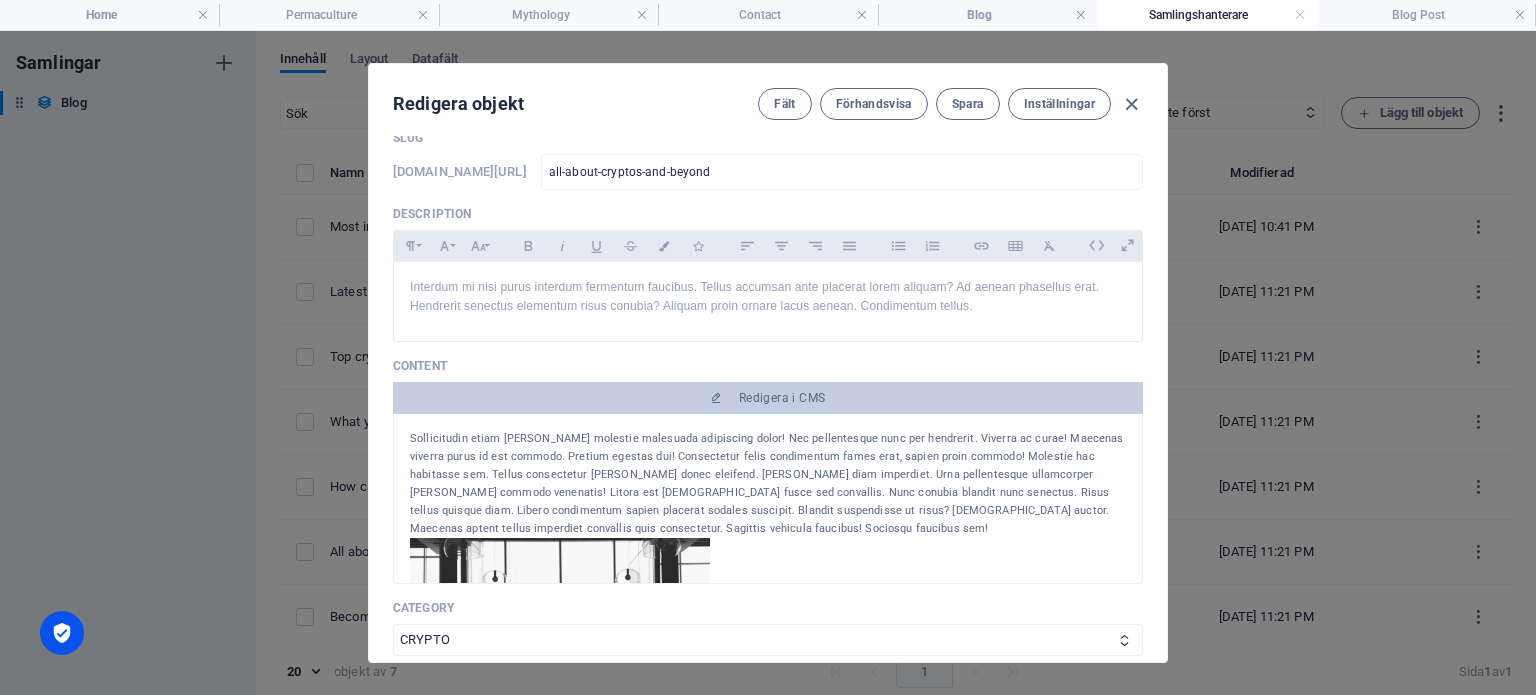 scroll, scrollTop: 0, scrollLeft: 0, axis: both 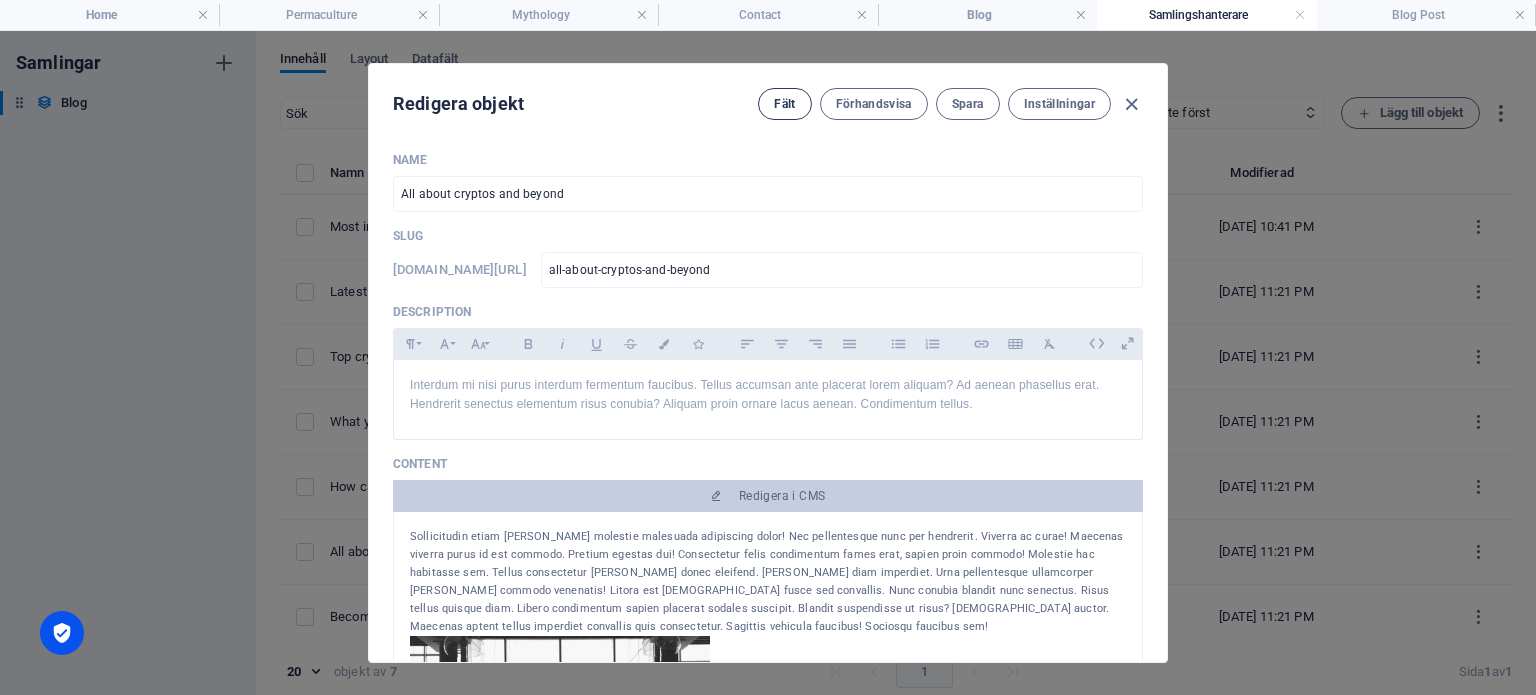 click on "Fält" at bounding box center (784, 104) 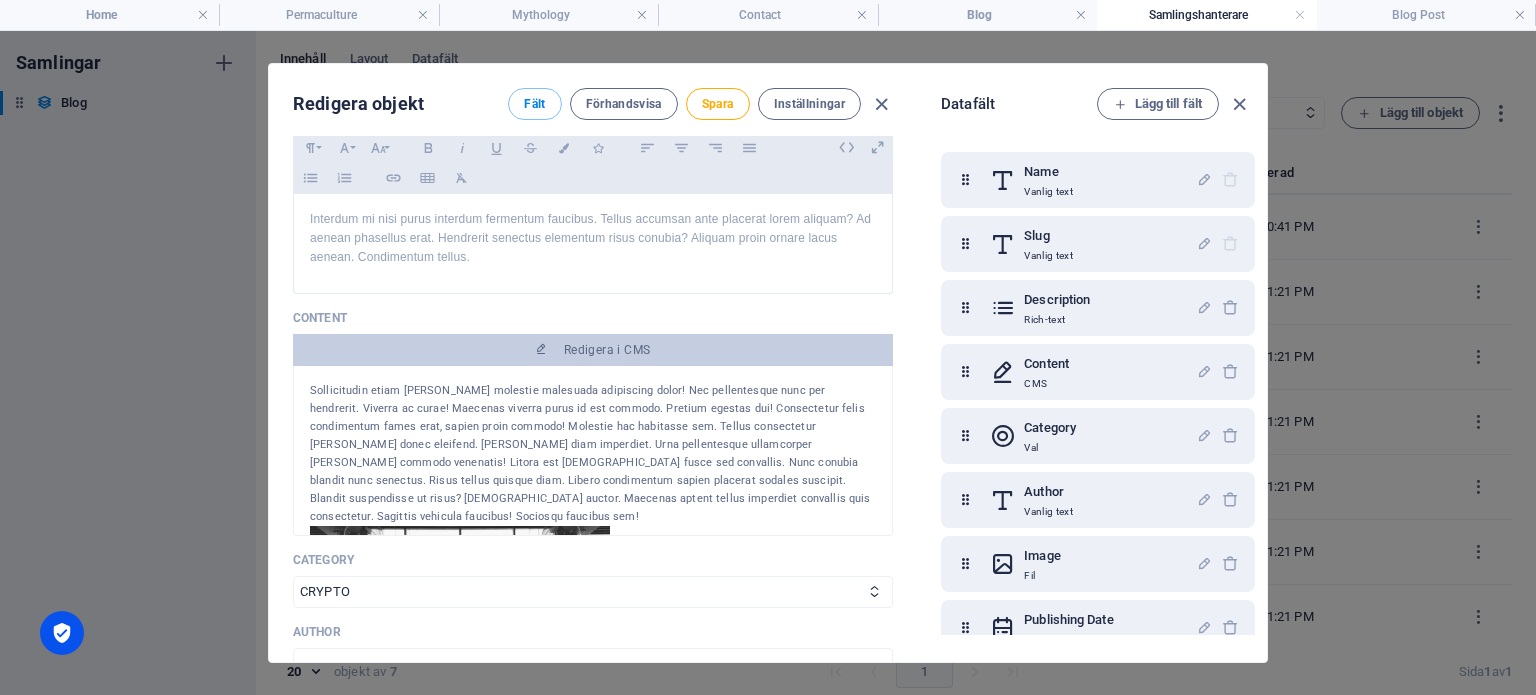 scroll, scrollTop: 200, scrollLeft: 0, axis: vertical 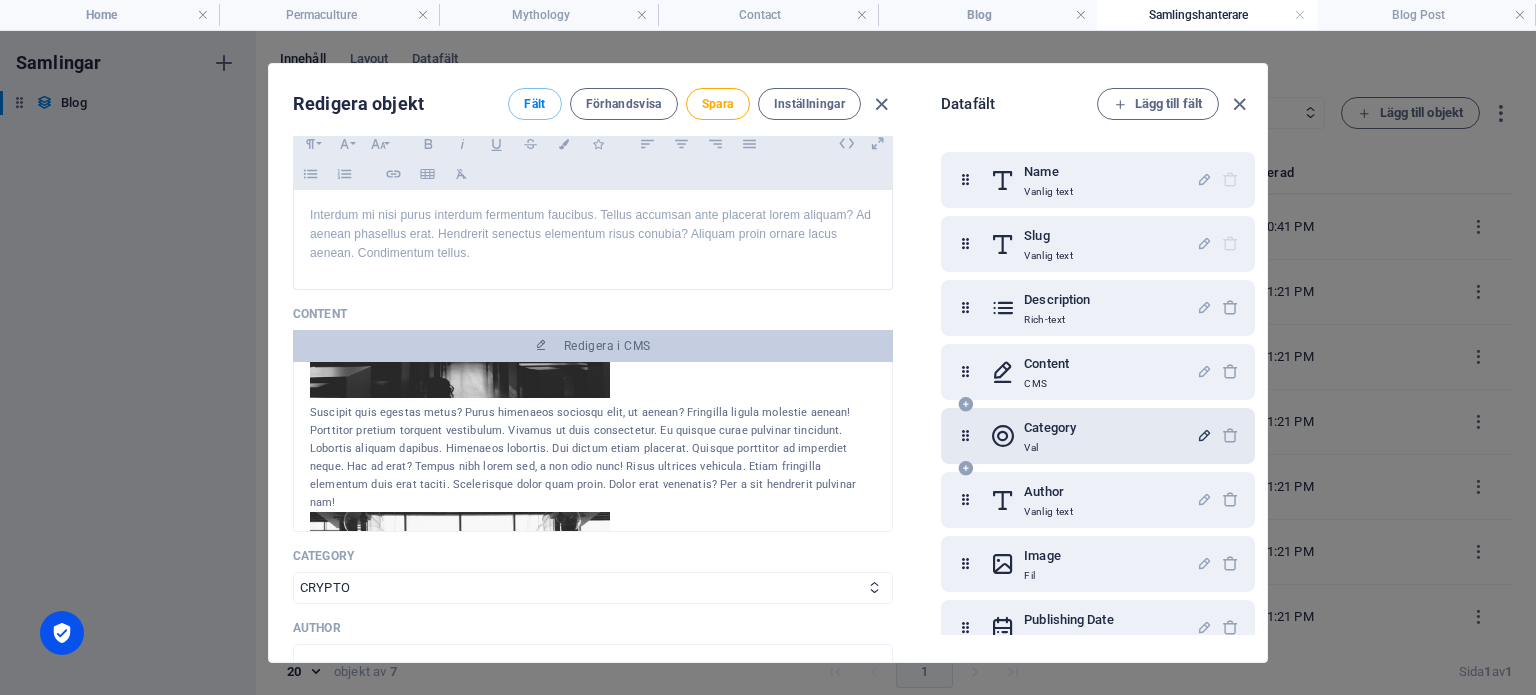 click at bounding box center (1204, 435) 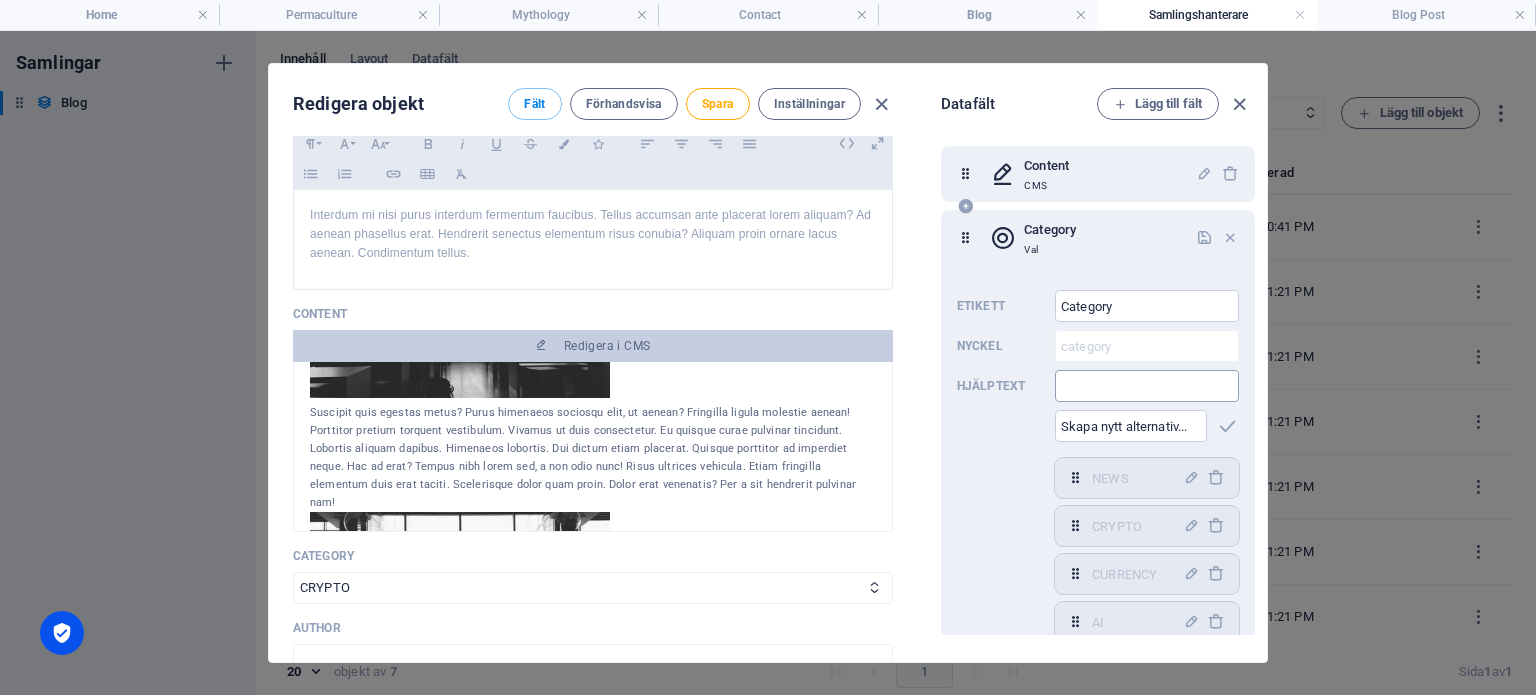 scroll, scrollTop: 200, scrollLeft: 0, axis: vertical 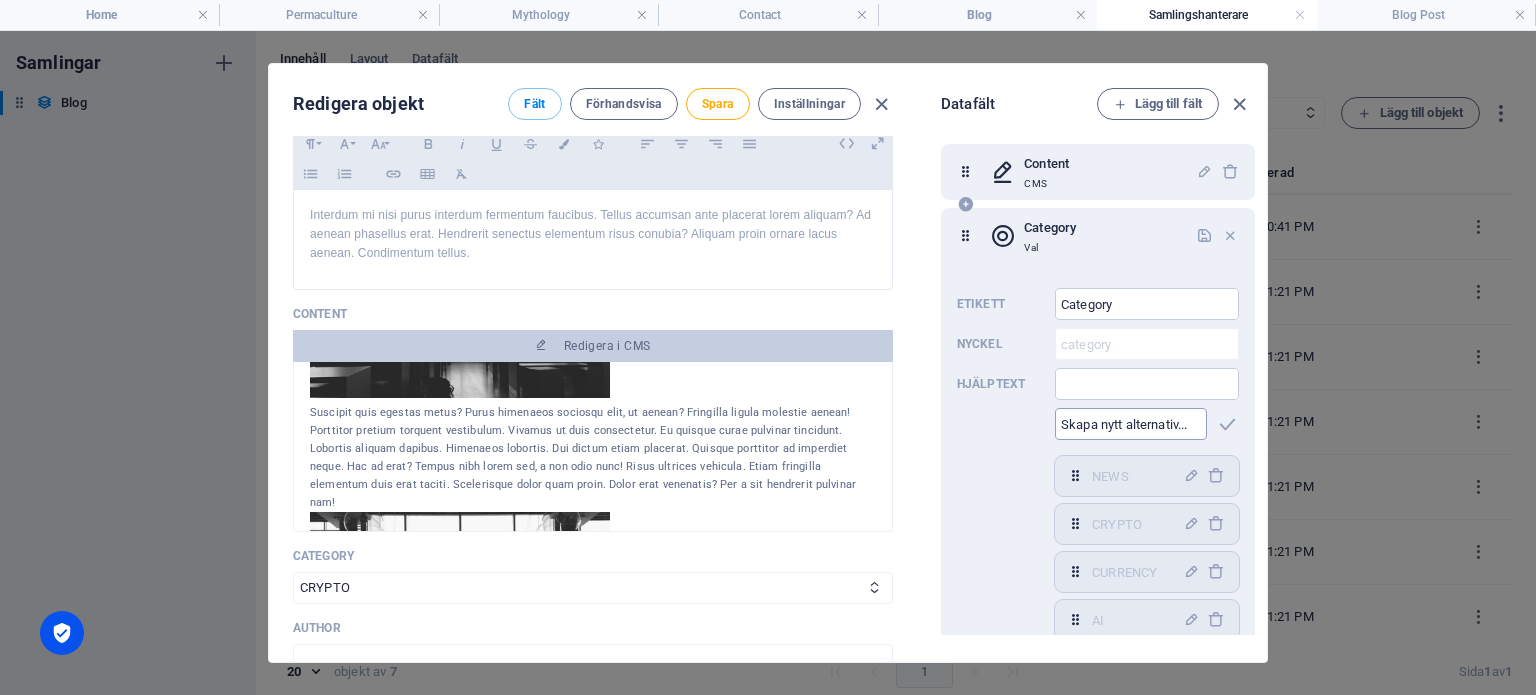 click at bounding box center [1131, 424] 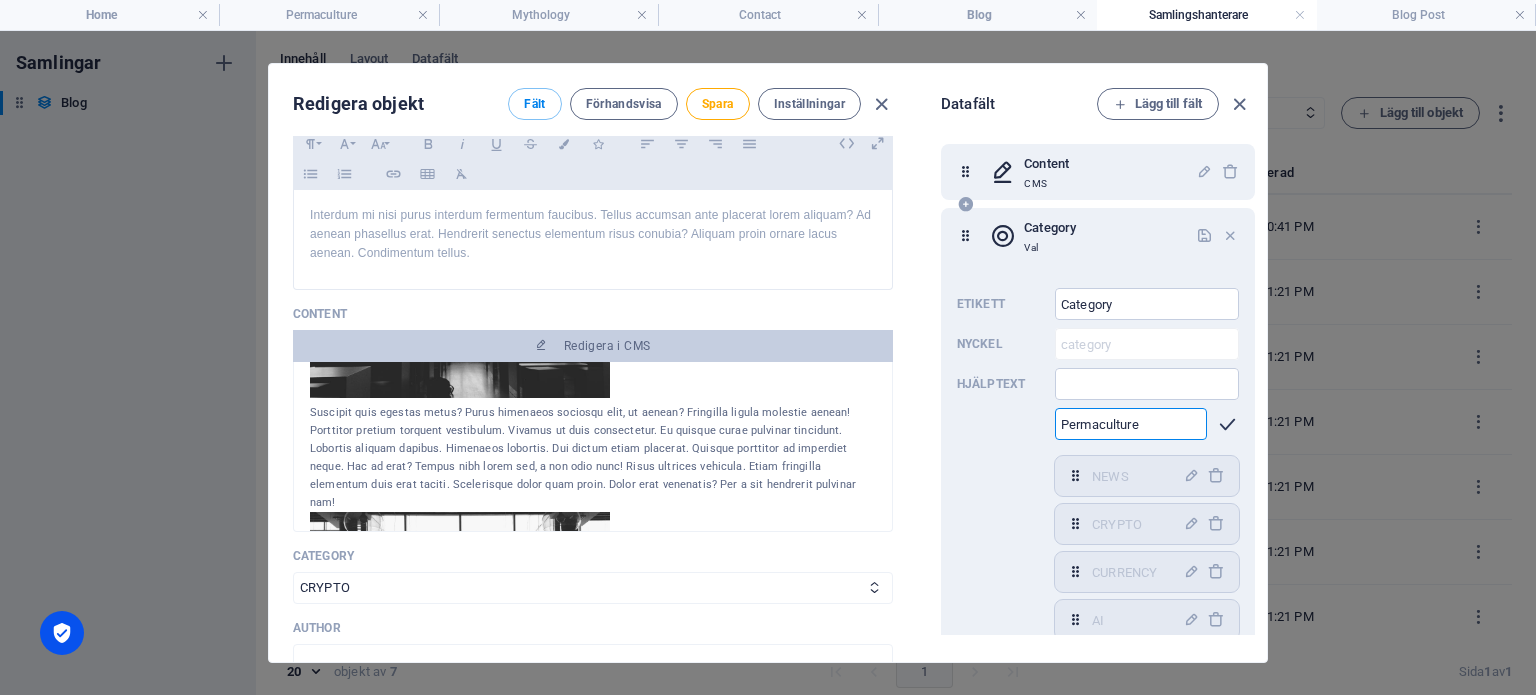 type on "Permaculture" 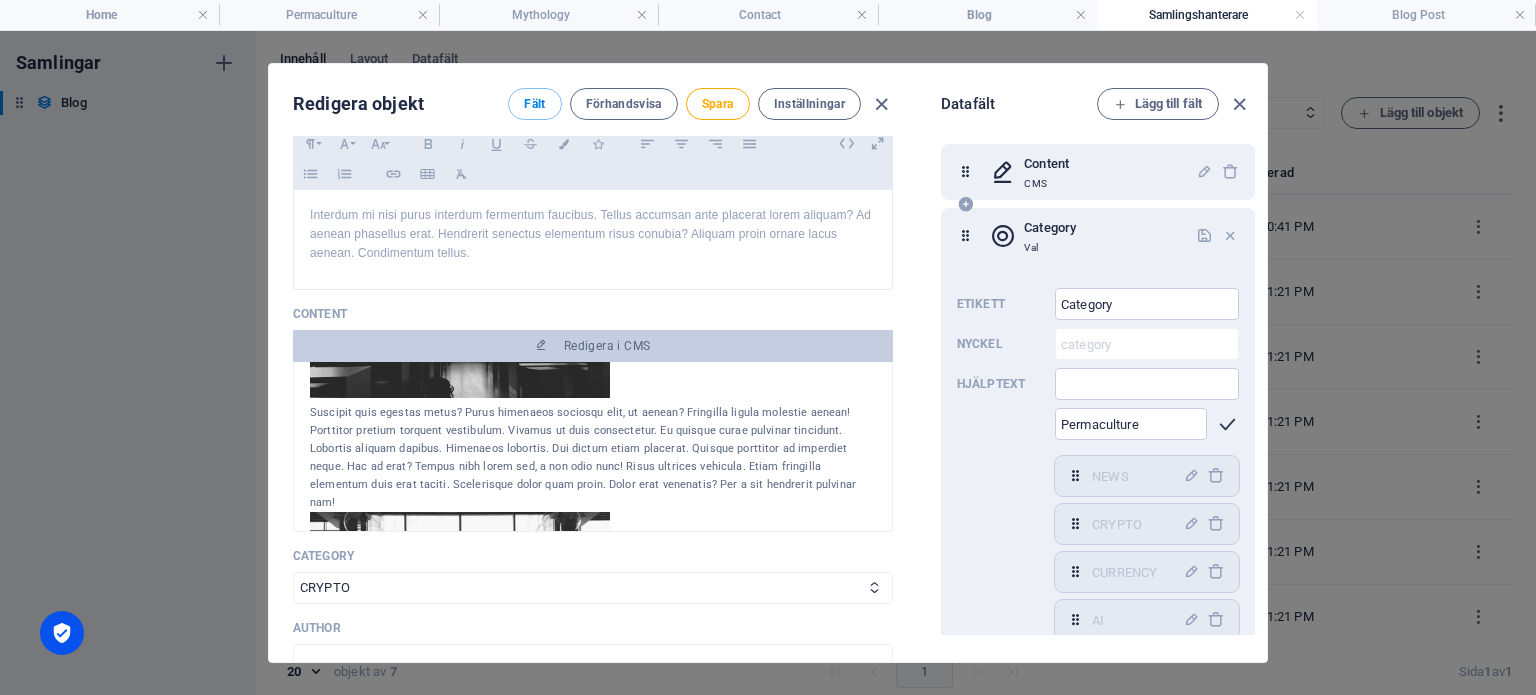 click at bounding box center (1227, 424) 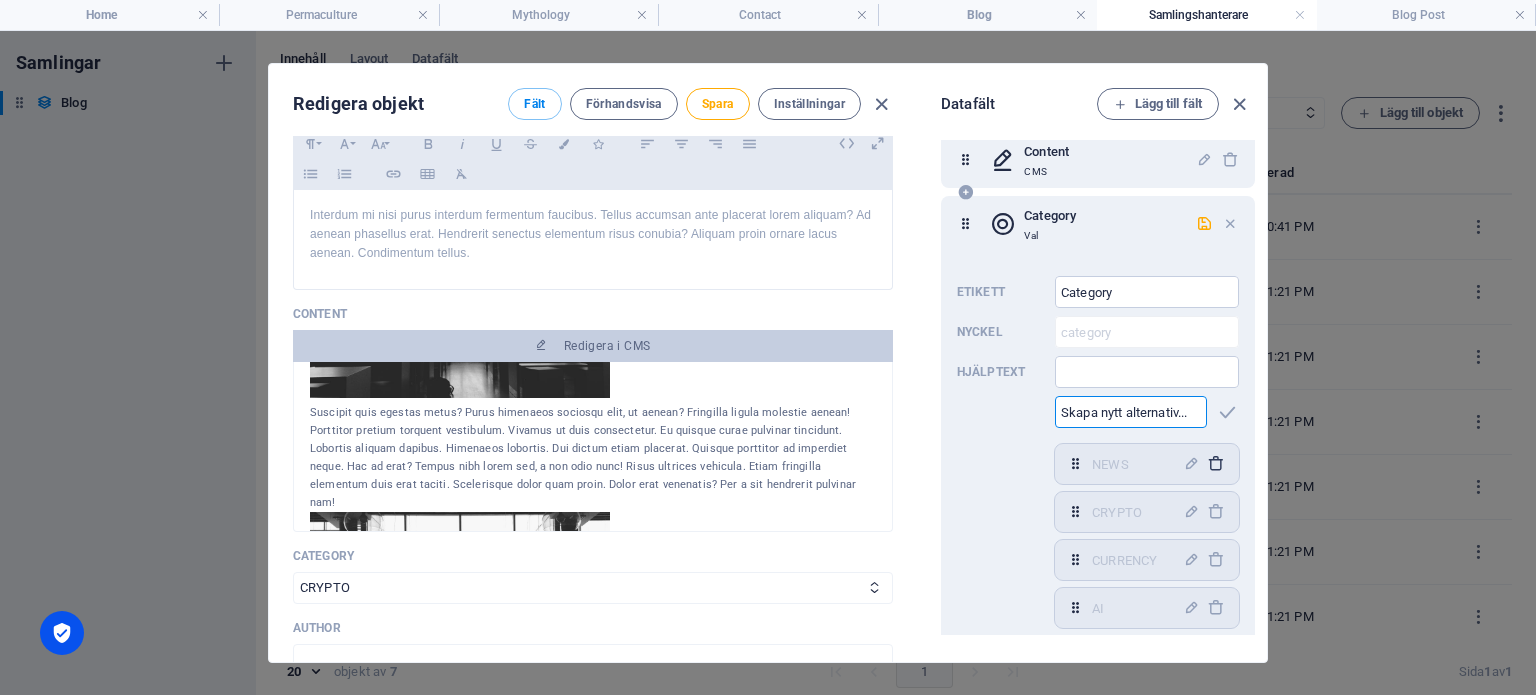scroll, scrollTop: 100, scrollLeft: 0, axis: vertical 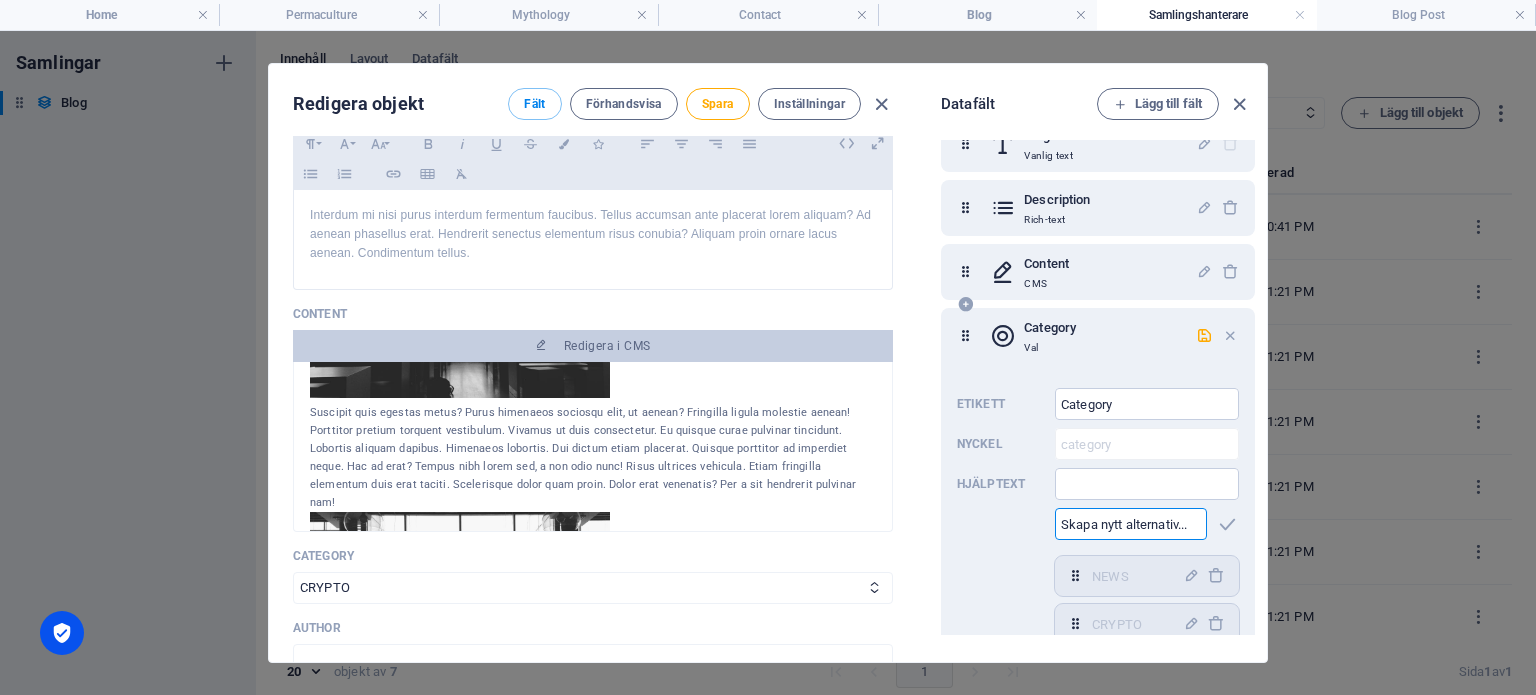 click at bounding box center (1131, 524) 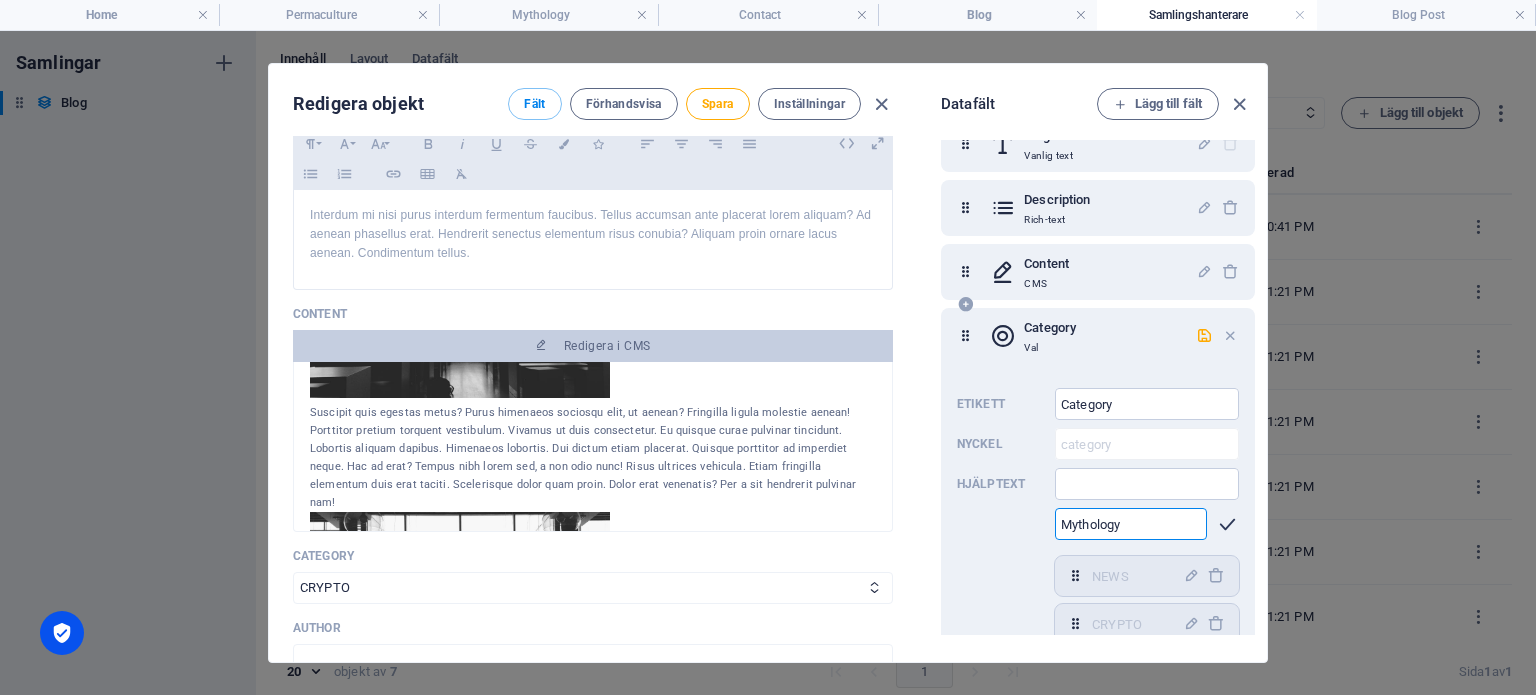 type on "Mythology" 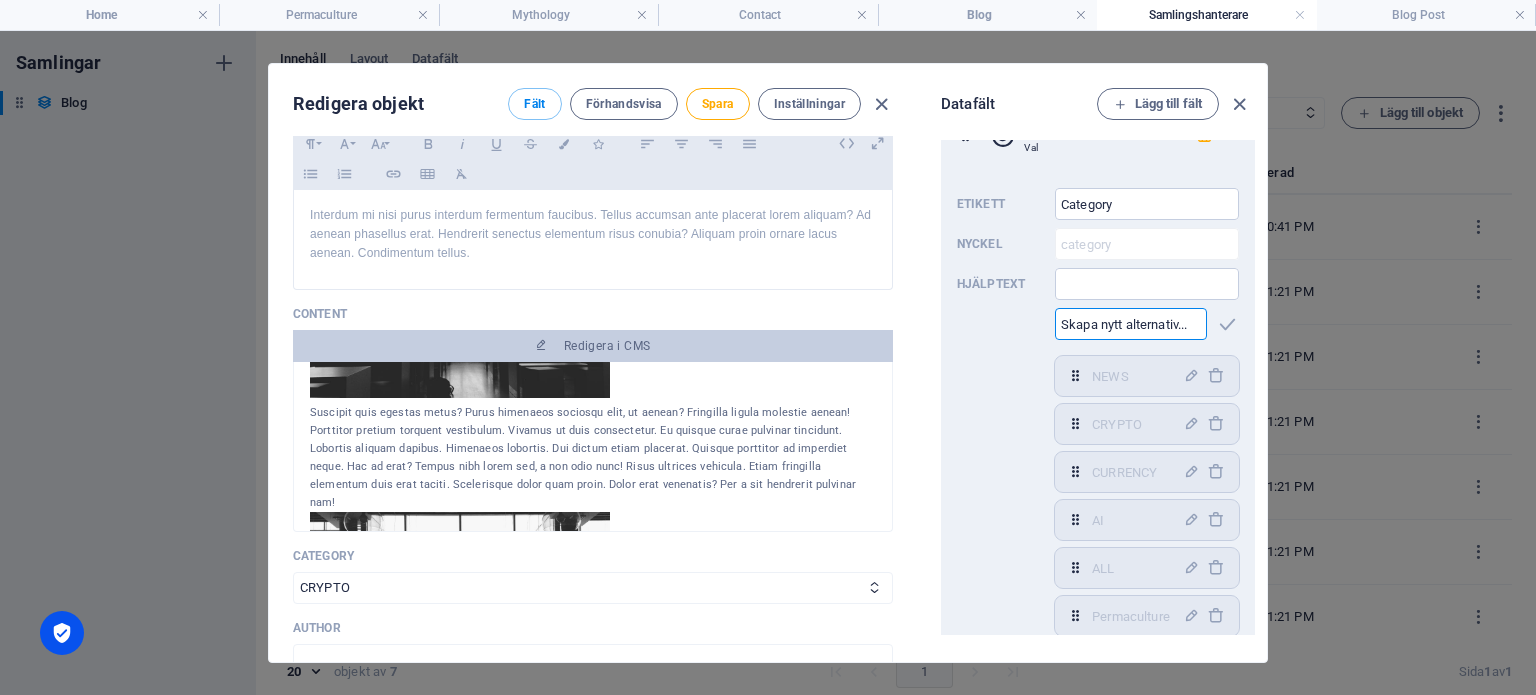 scroll, scrollTop: 400, scrollLeft: 0, axis: vertical 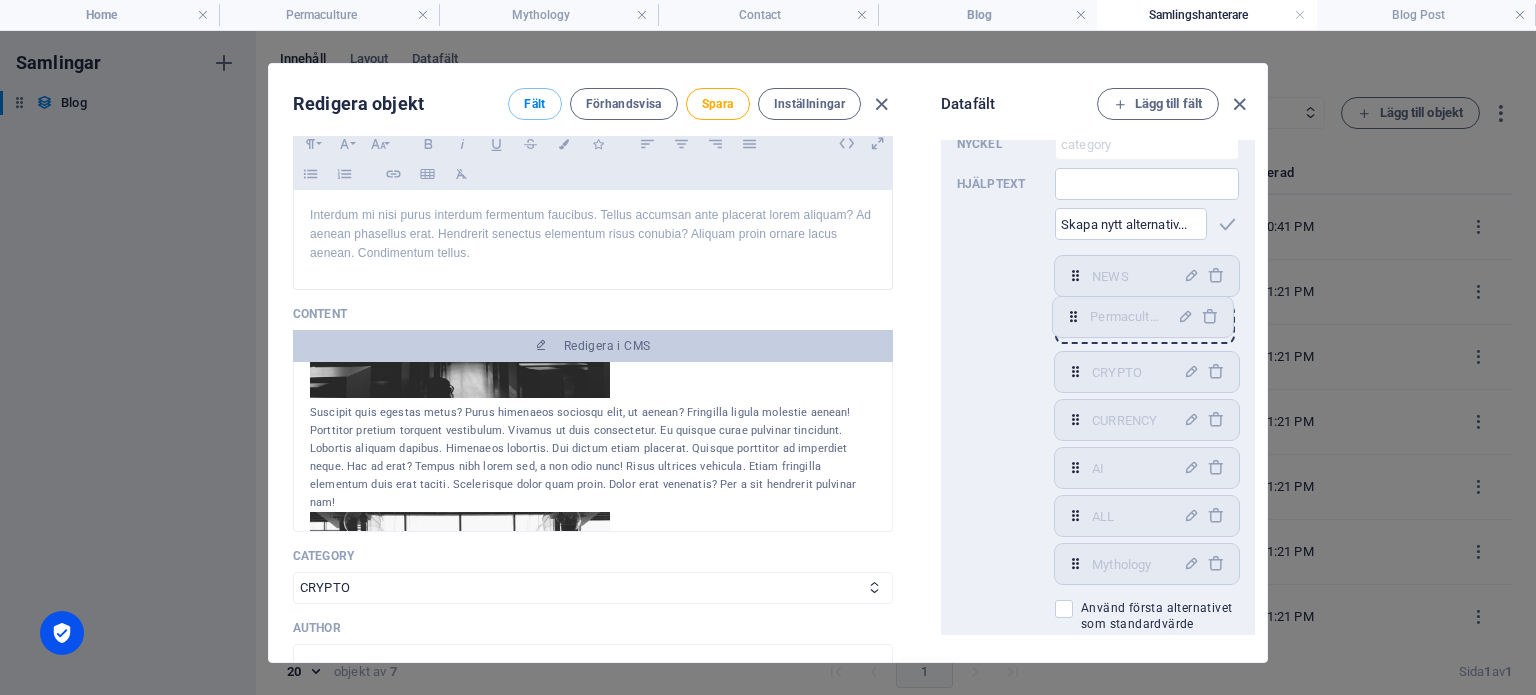 drag, startPoint x: 1076, startPoint y: 517, endPoint x: 1076, endPoint y: 315, distance: 202 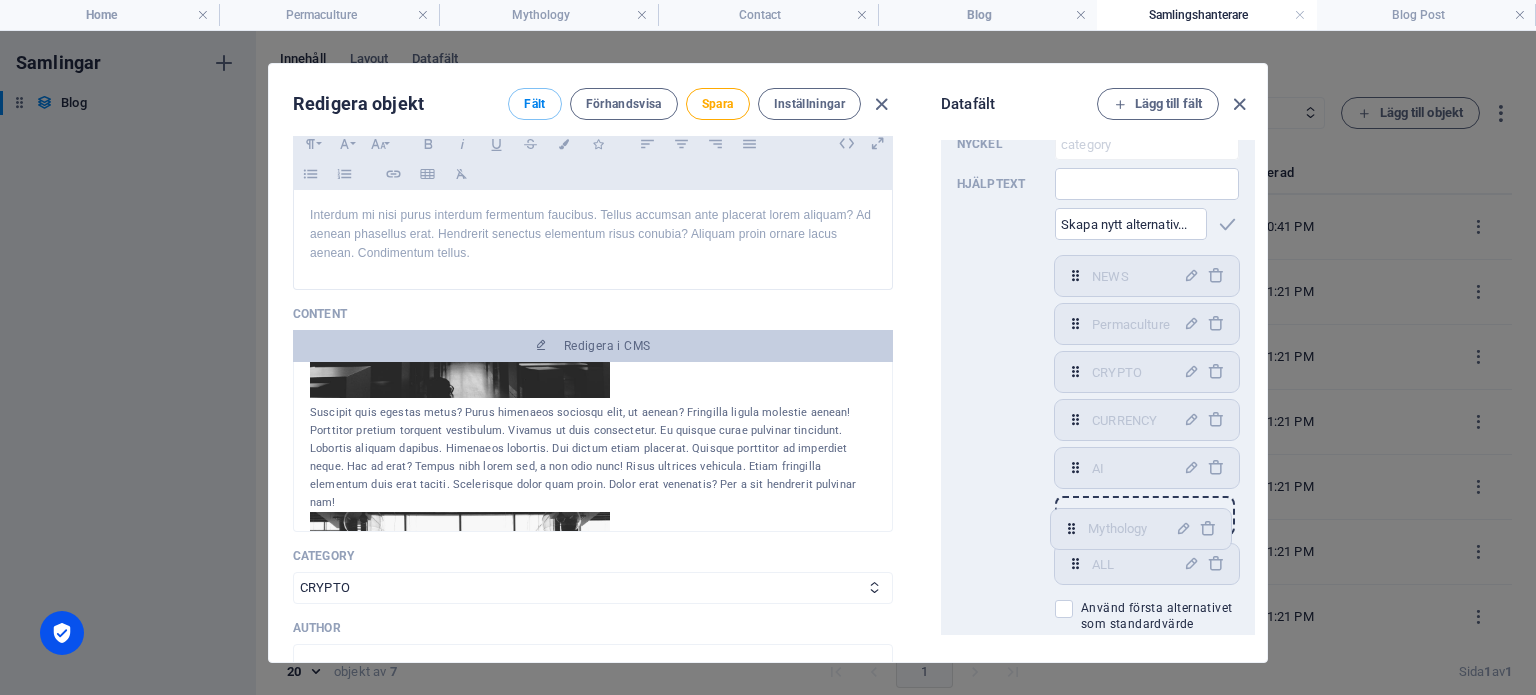 scroll, scrollTop: 402, scrollLeft: 0, axis: vertical 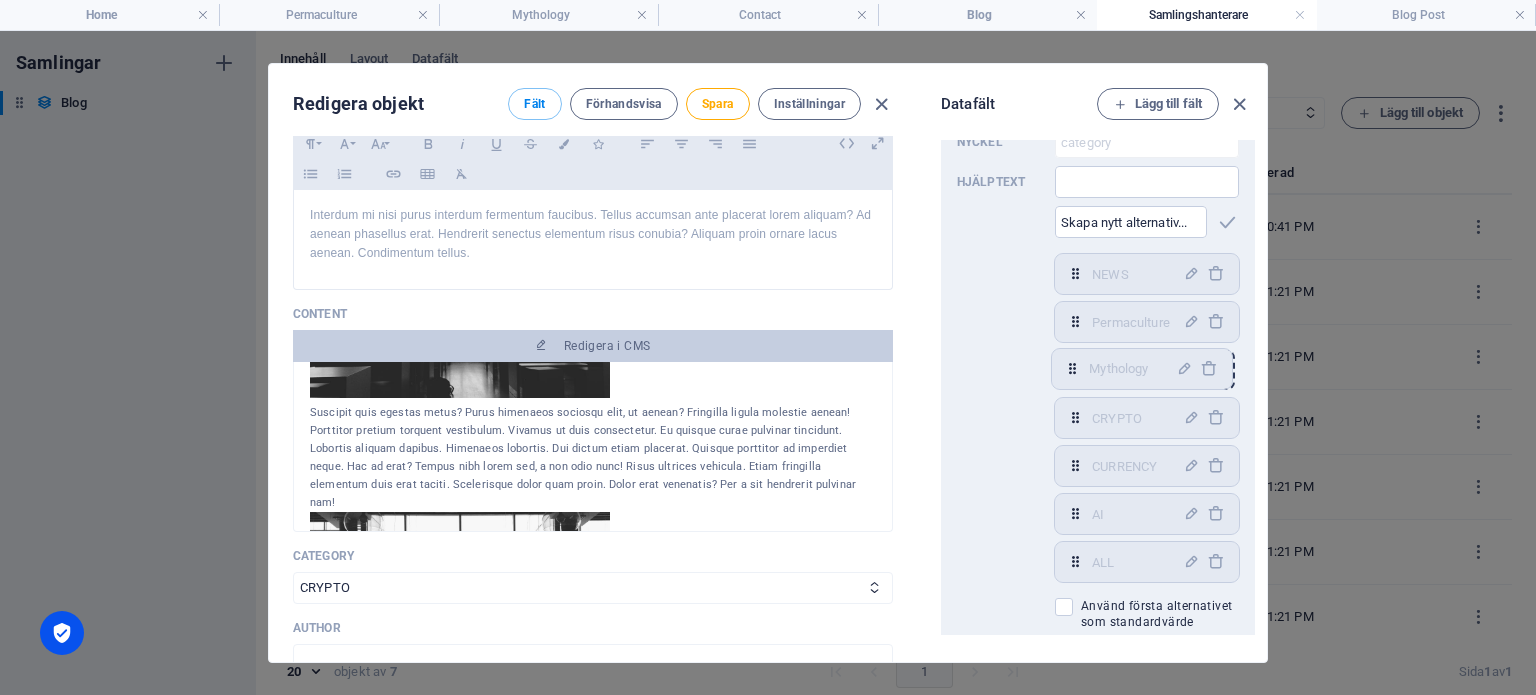 drag, startPoint x: 1080, startPoint y: 567, endPoint x: 1077, endPoint y: 367, distance: 200.02249 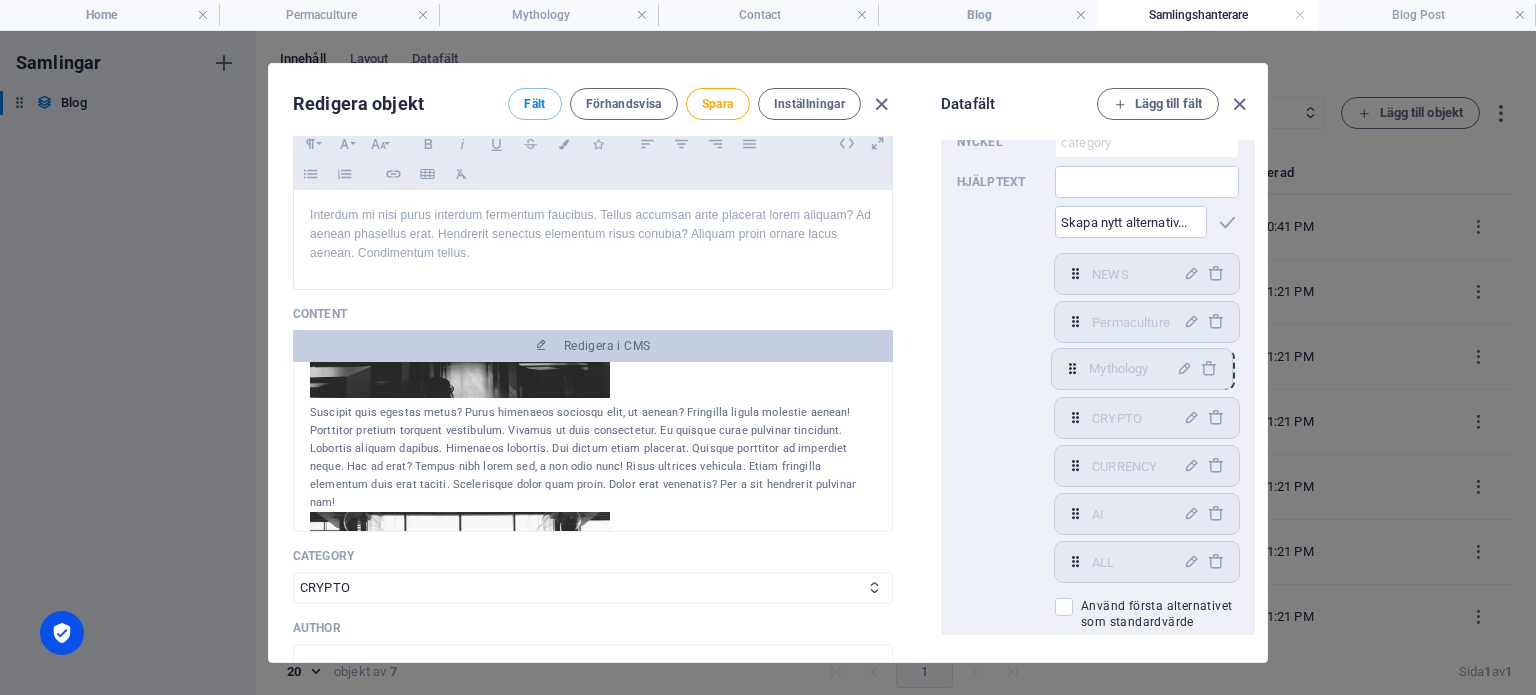 click on "NEWS ​ Permaculture ​ CRYPTO ​ CURRENCY ​ AI ​ ALL ​ Mythology ​" at bounding box center [1147, 418] 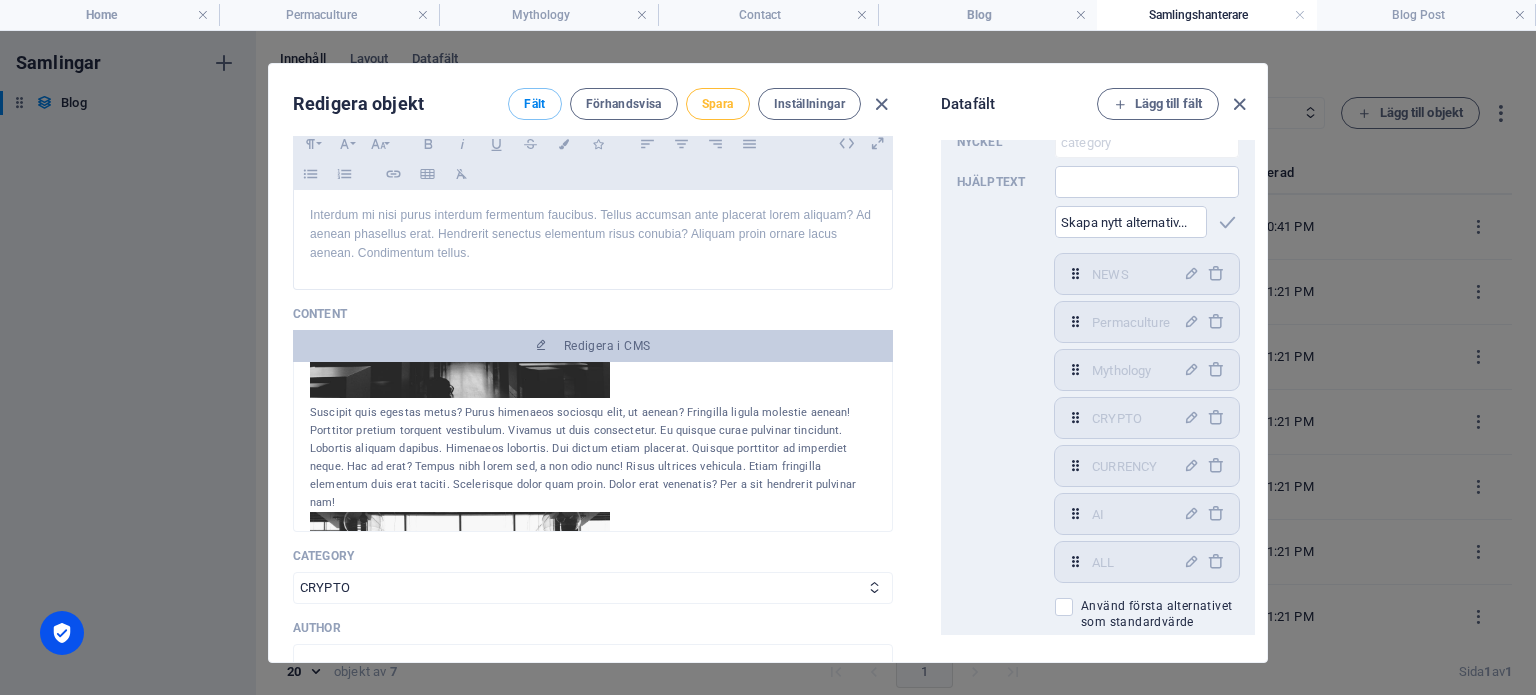 click on "Spara" at bounding box center [718, 104] 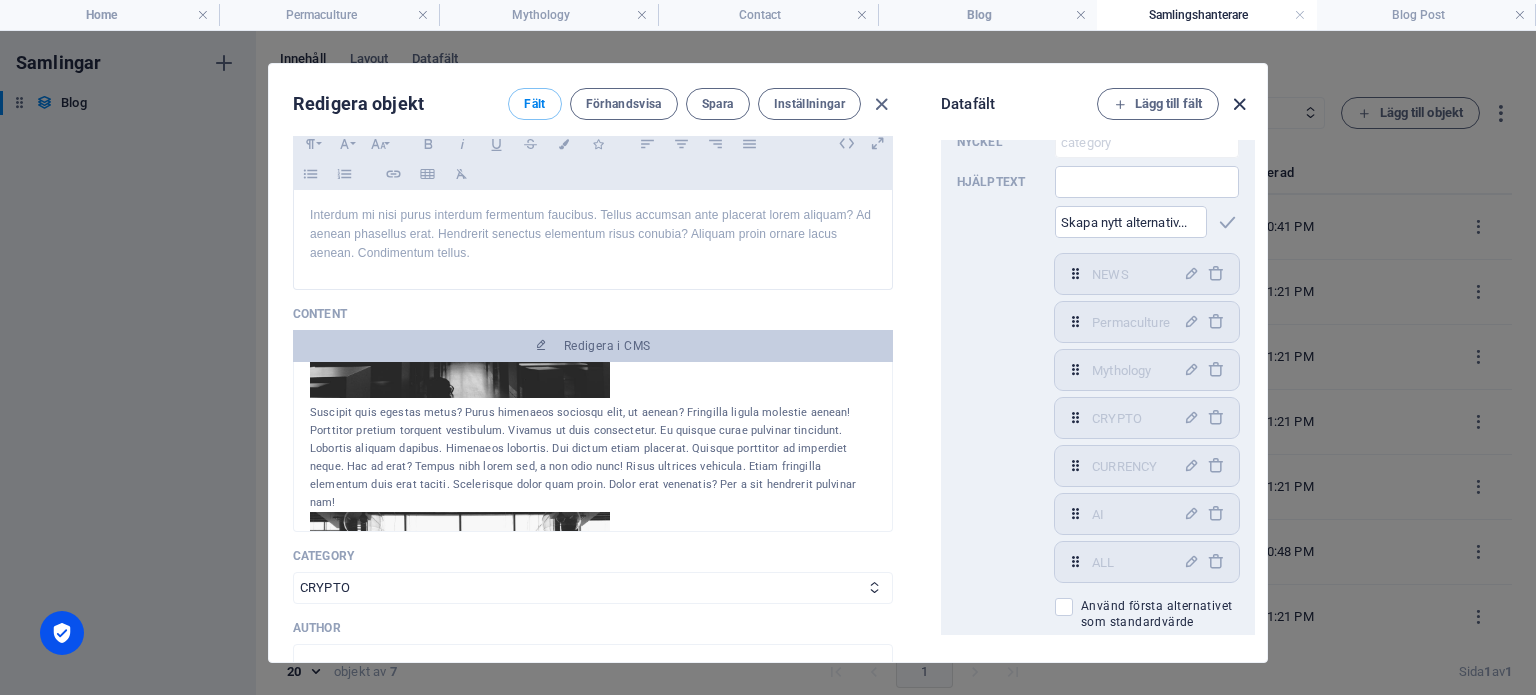 click at bounding box center [1239, 104] 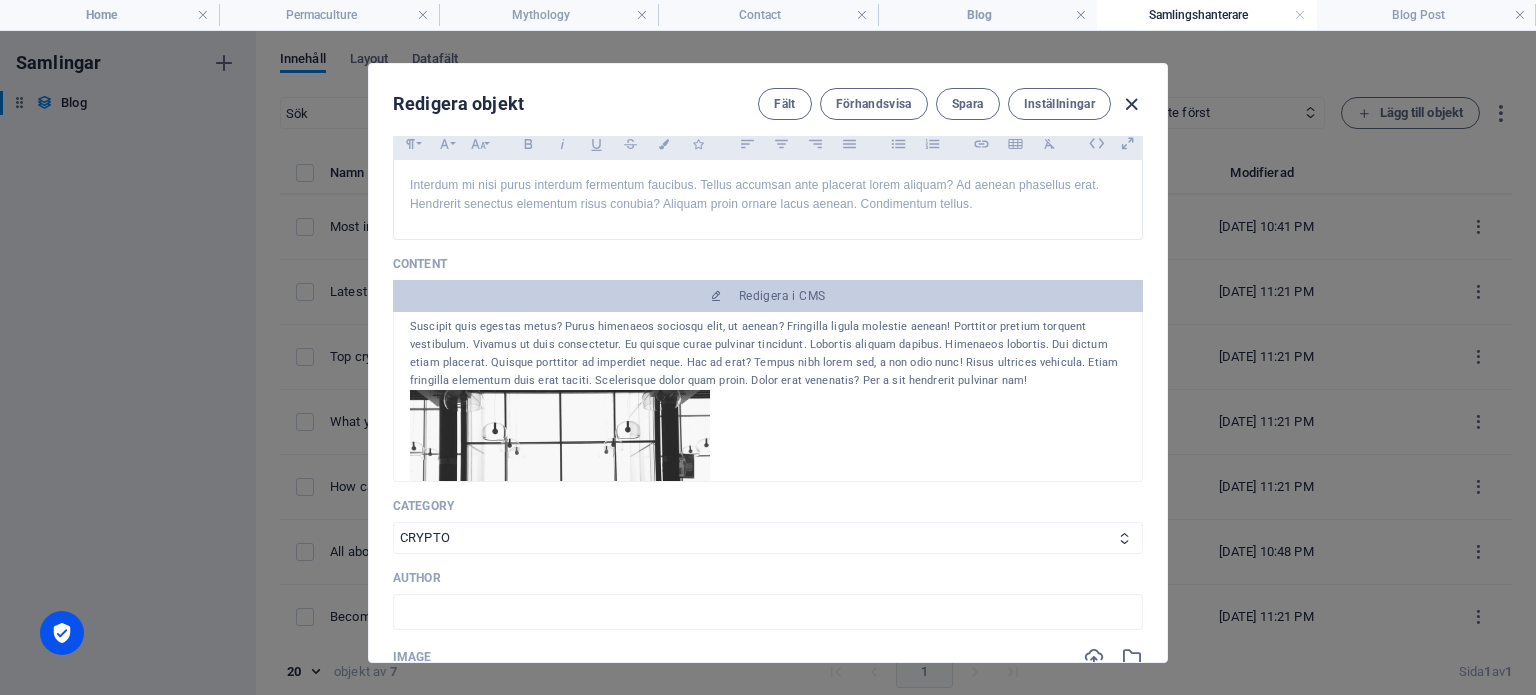 click at bounding box center [1131, 104] 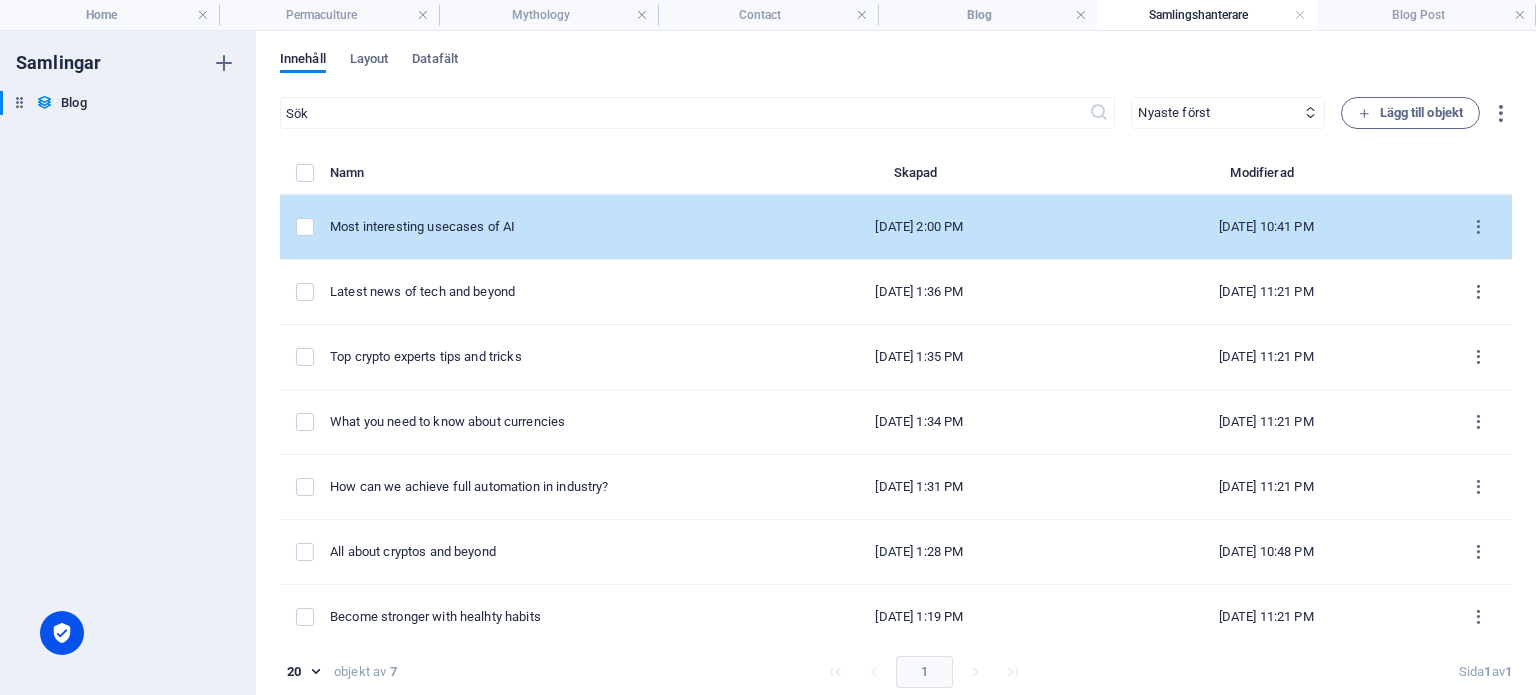 type on "[DATE]" 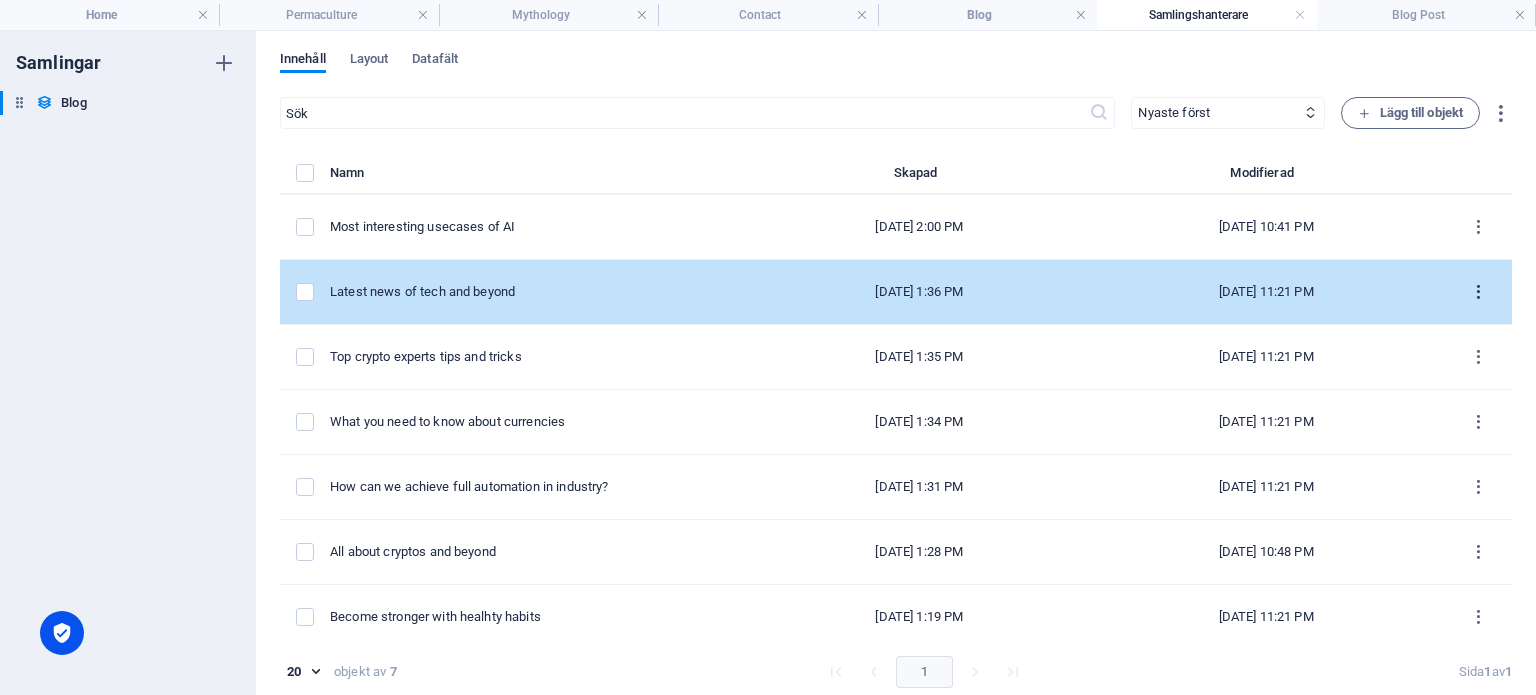 click at bounding box center [1478, 292] 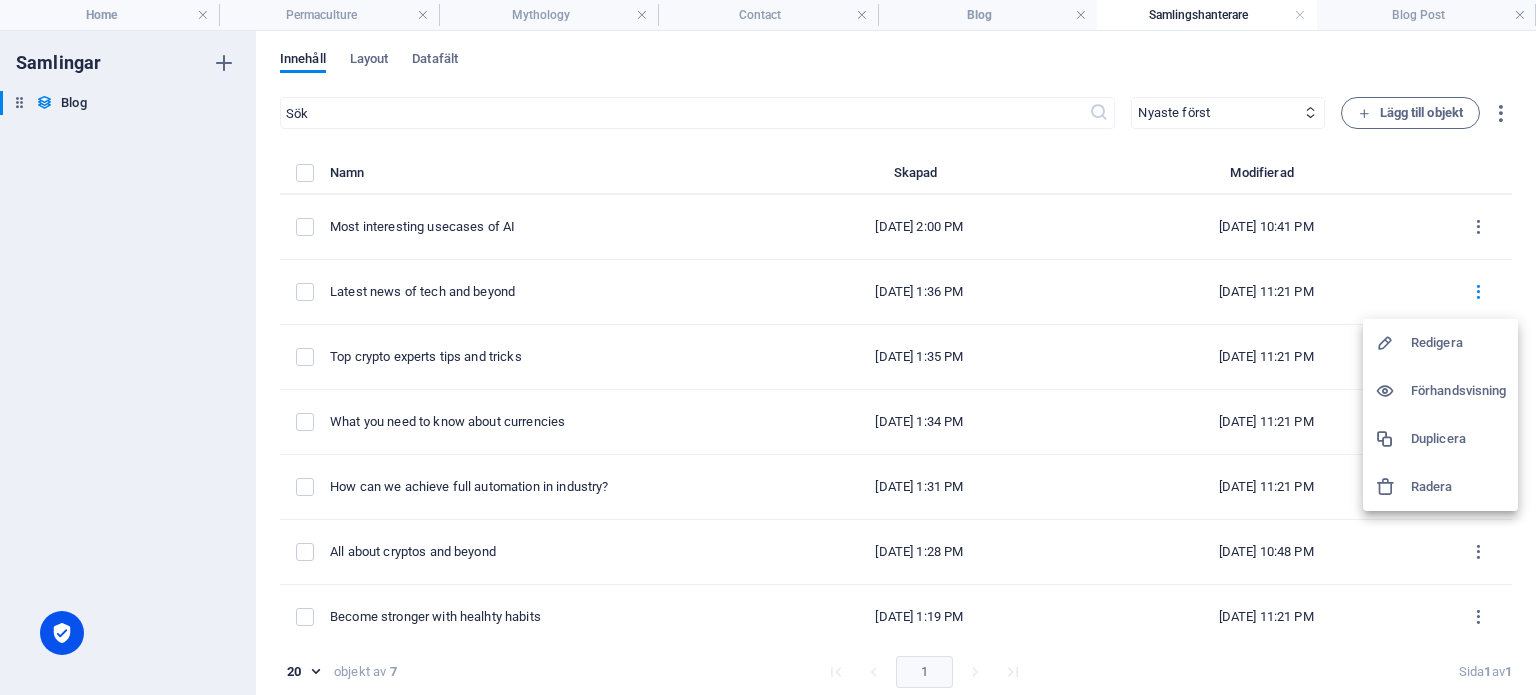 click on "Redigera" at bounding box center (1458, 343) 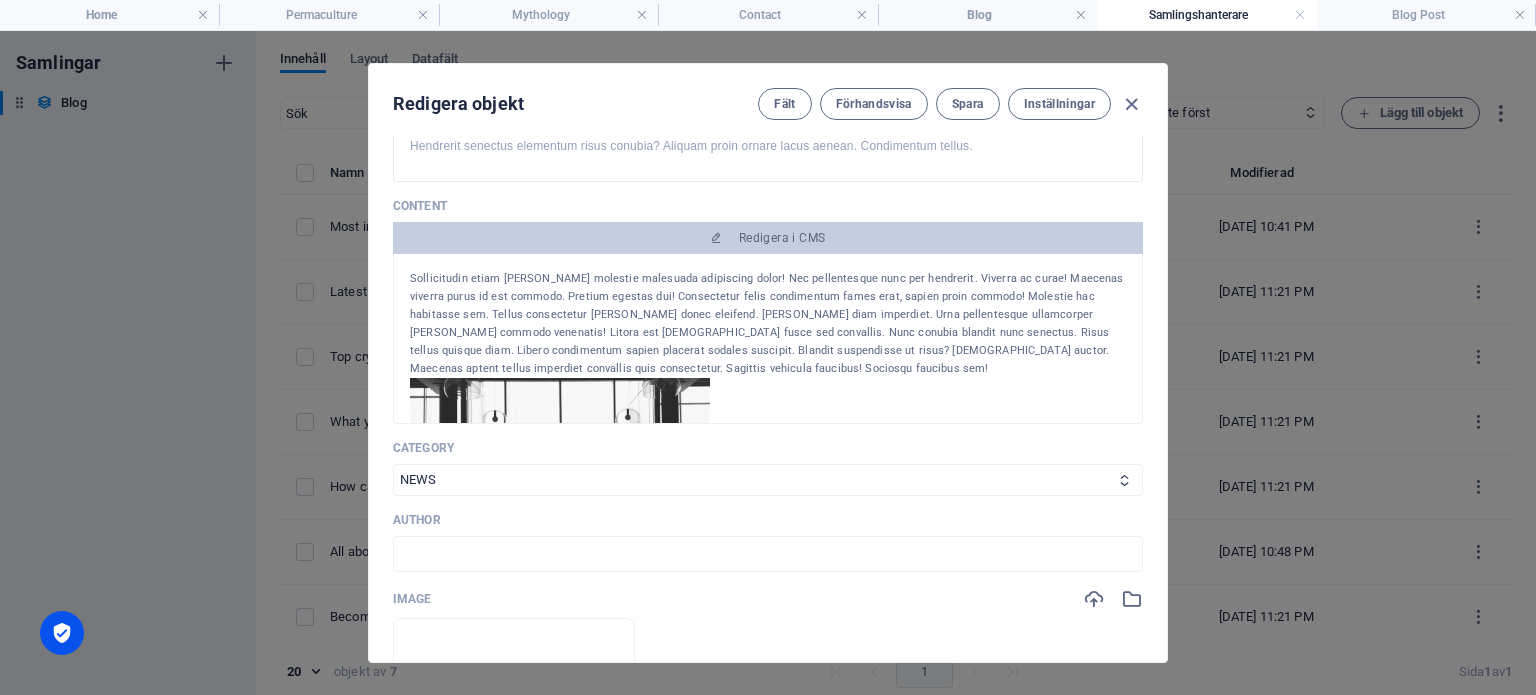 scroll, scrollTop: 500, scrollLeft: 0, axis: vertical 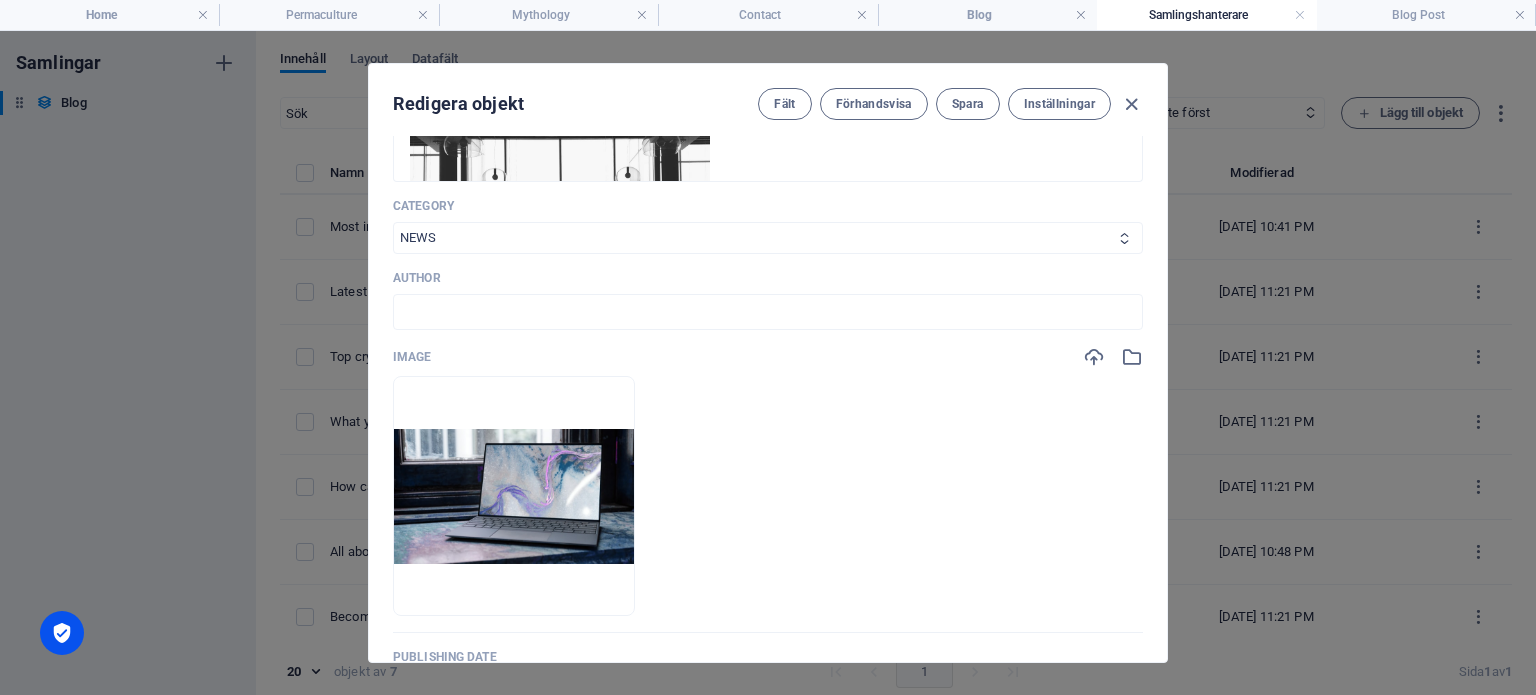 click on "NEWS CRYPTO CURRENCY AI ALL" at bounding box center (768, 238) 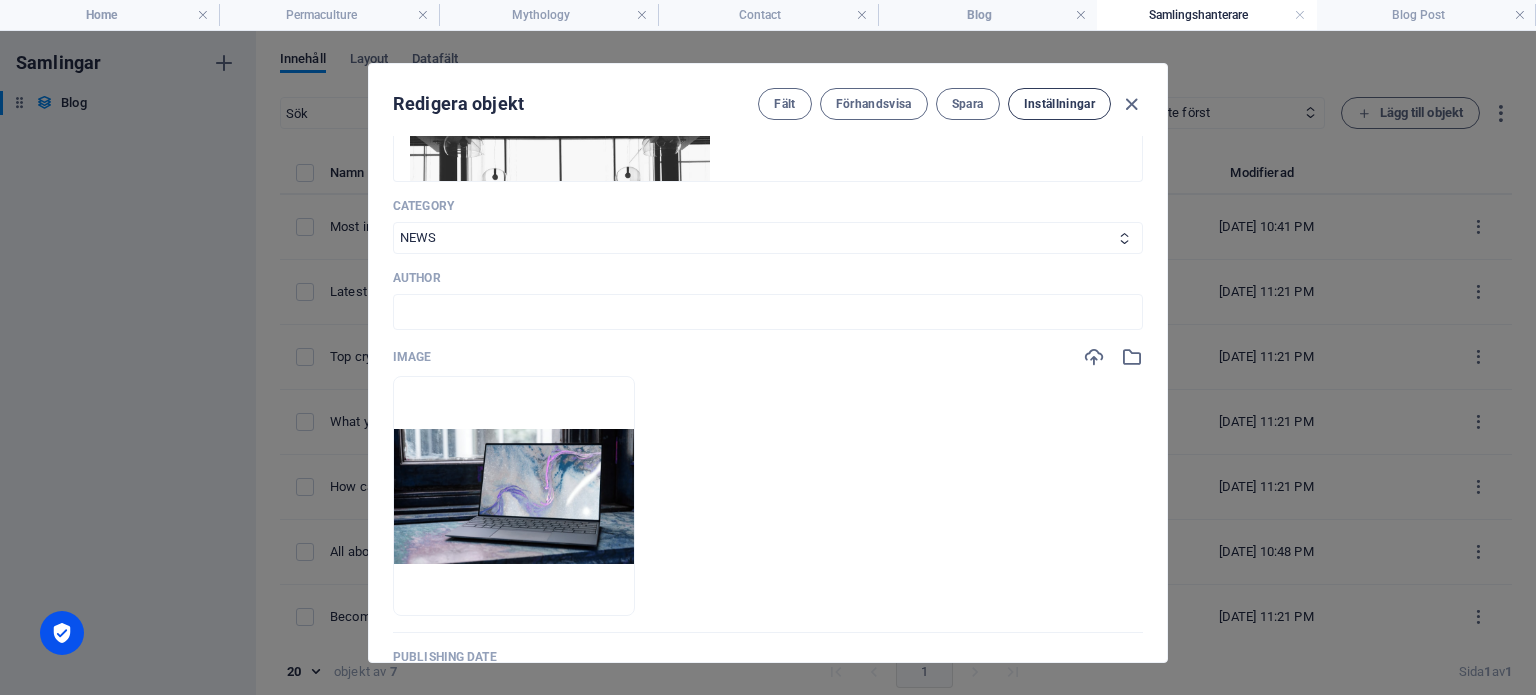 click on "Inställningar" at bounding box center (1059, 104) 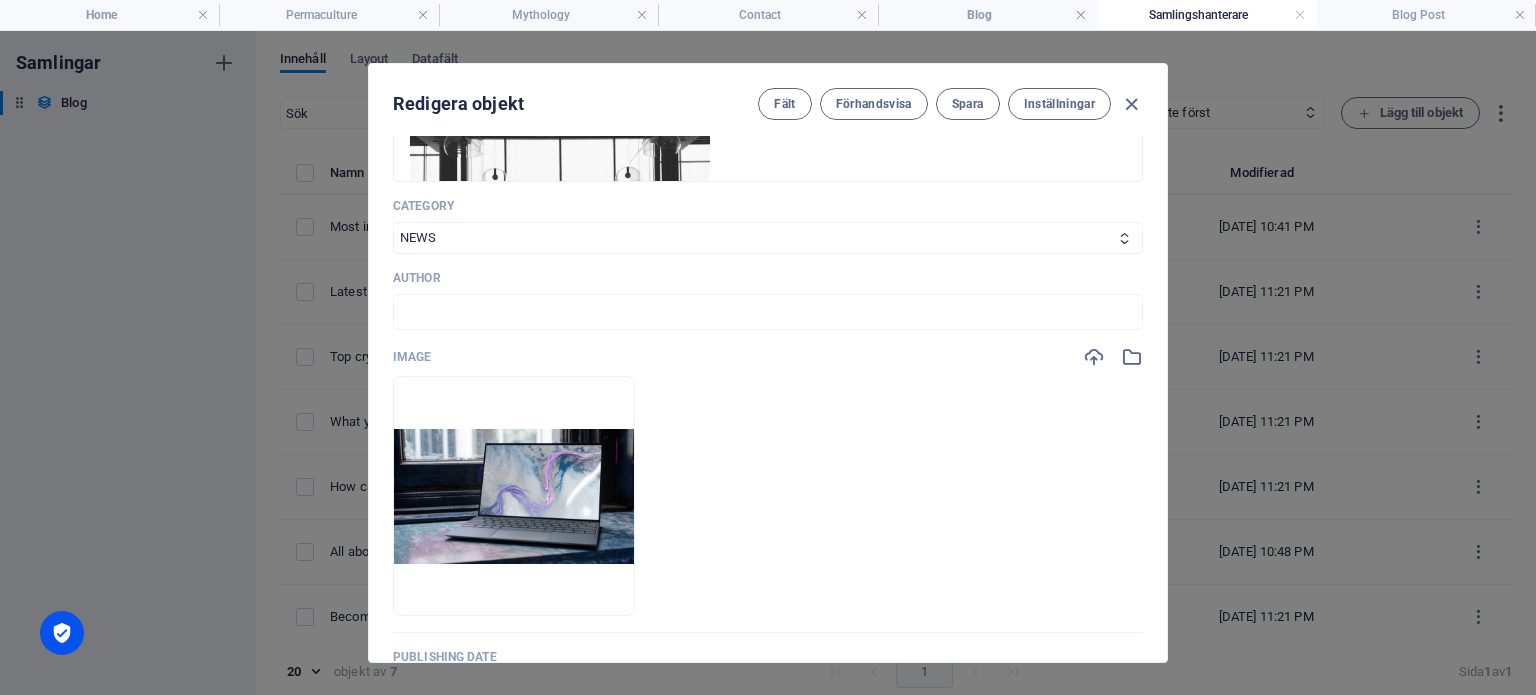scroll, scrollTop: 8, scrollLeft: 0, axis: vertical 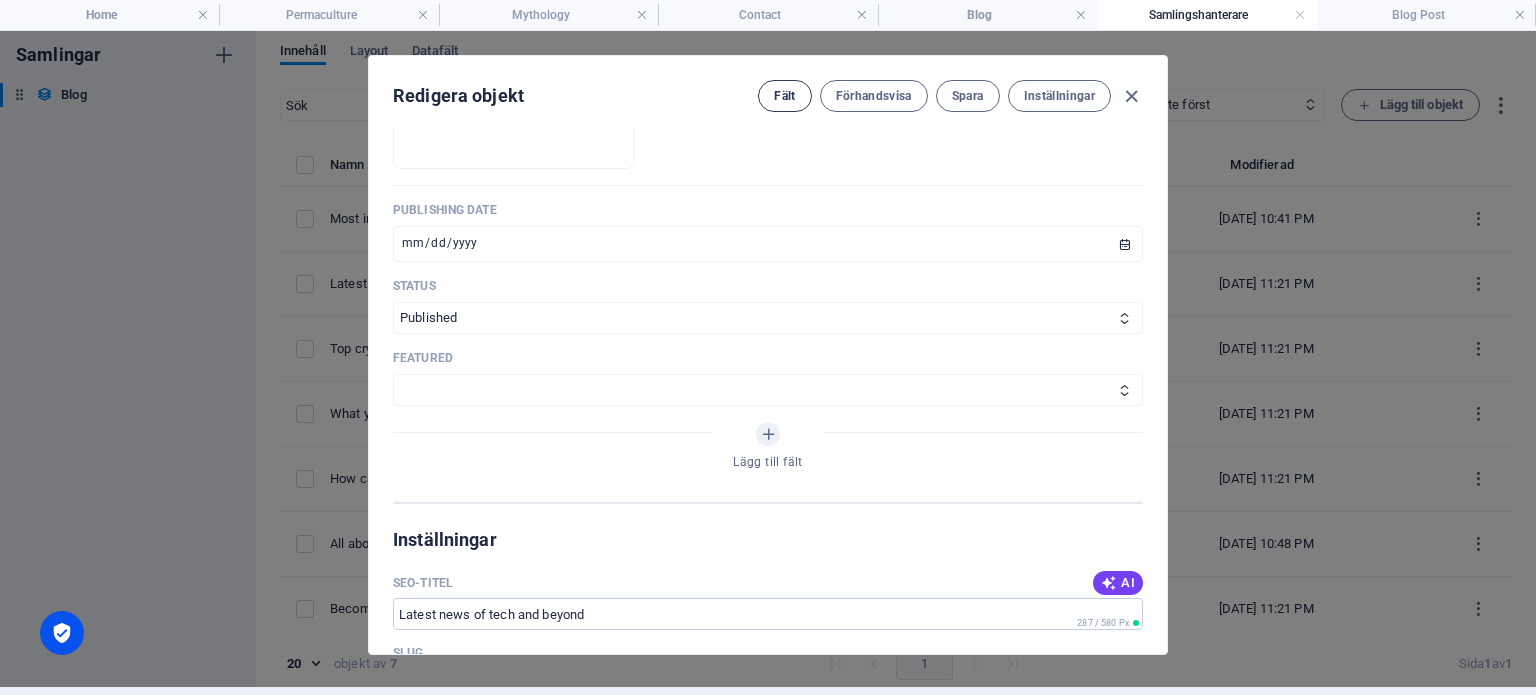 click on "Fält" at bounding box center (784, 96) 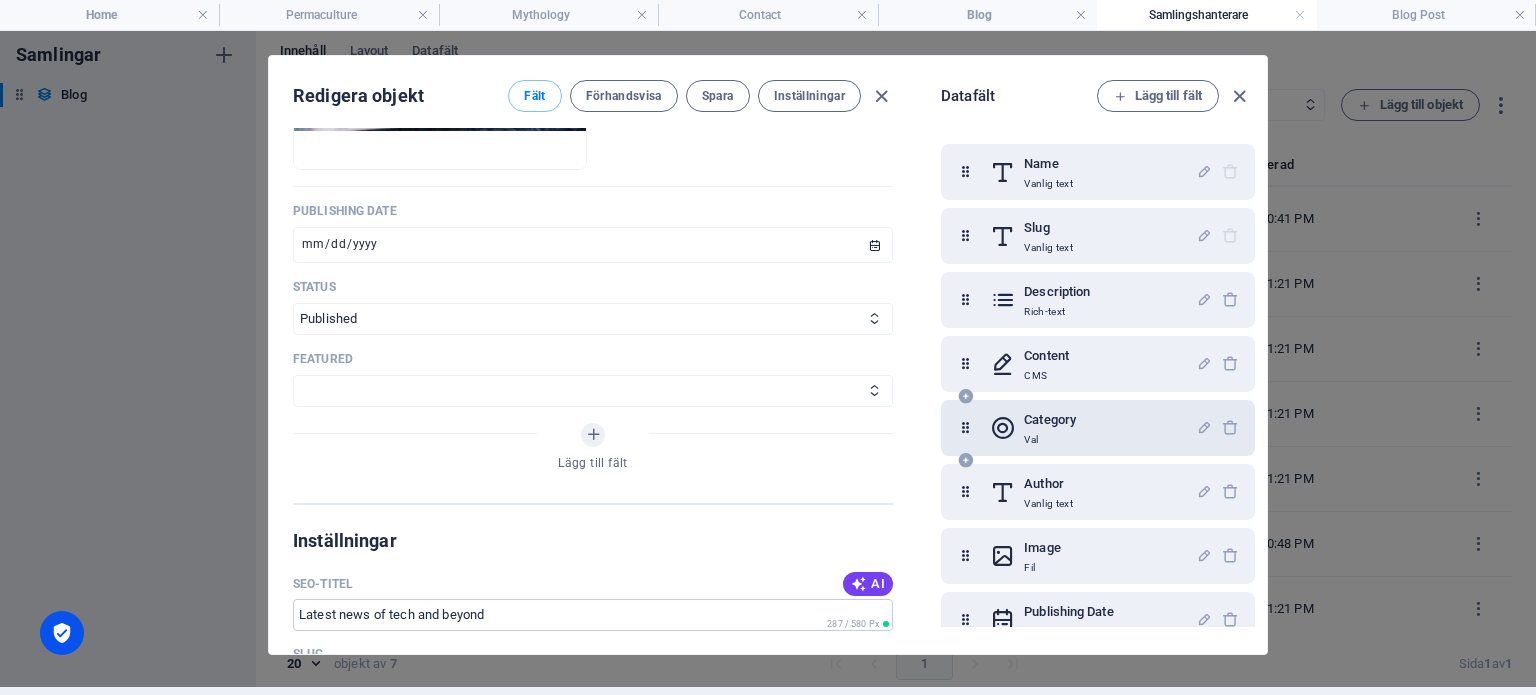 click on "Category Val" at bounding box center (1093, 428) 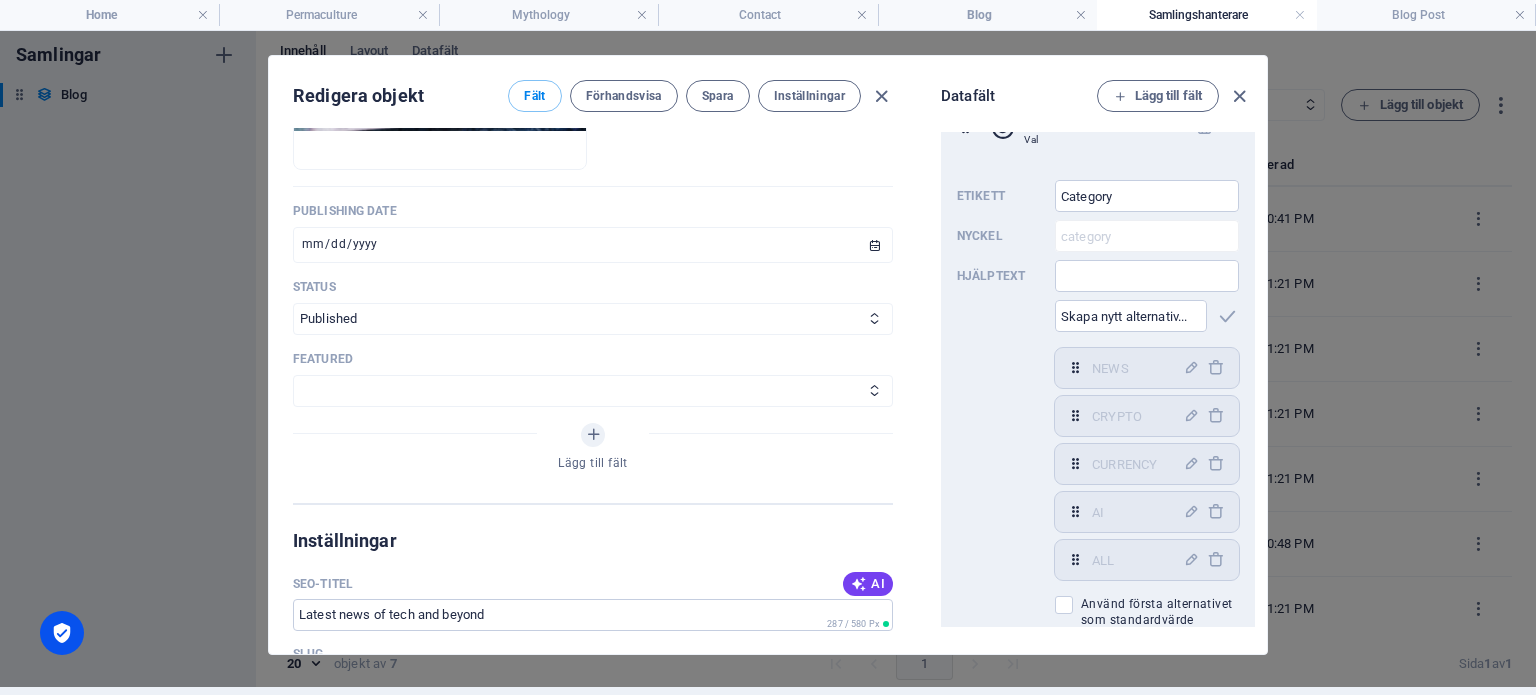 scroll, scrollTop: 200, scrollLeft: 0, axis: vertical 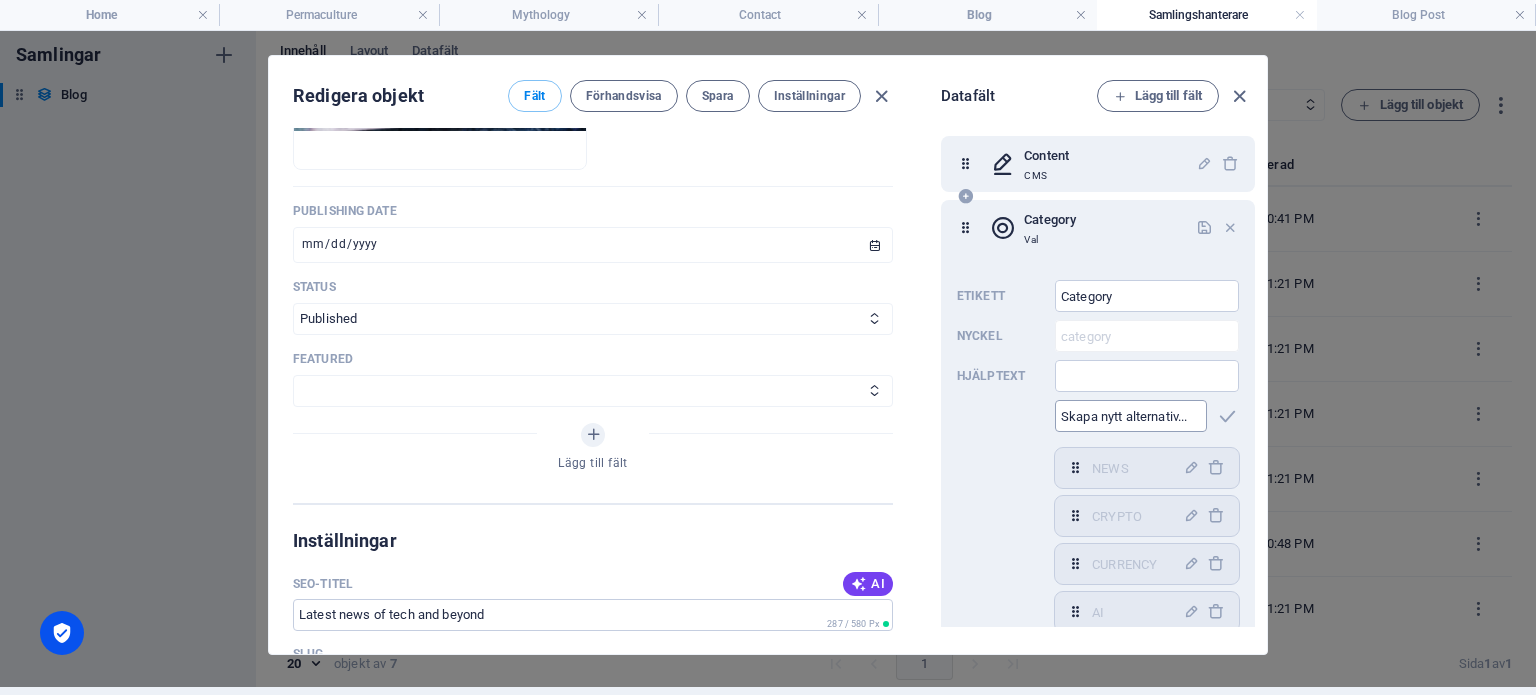 click at bounding box center (1131, 416) 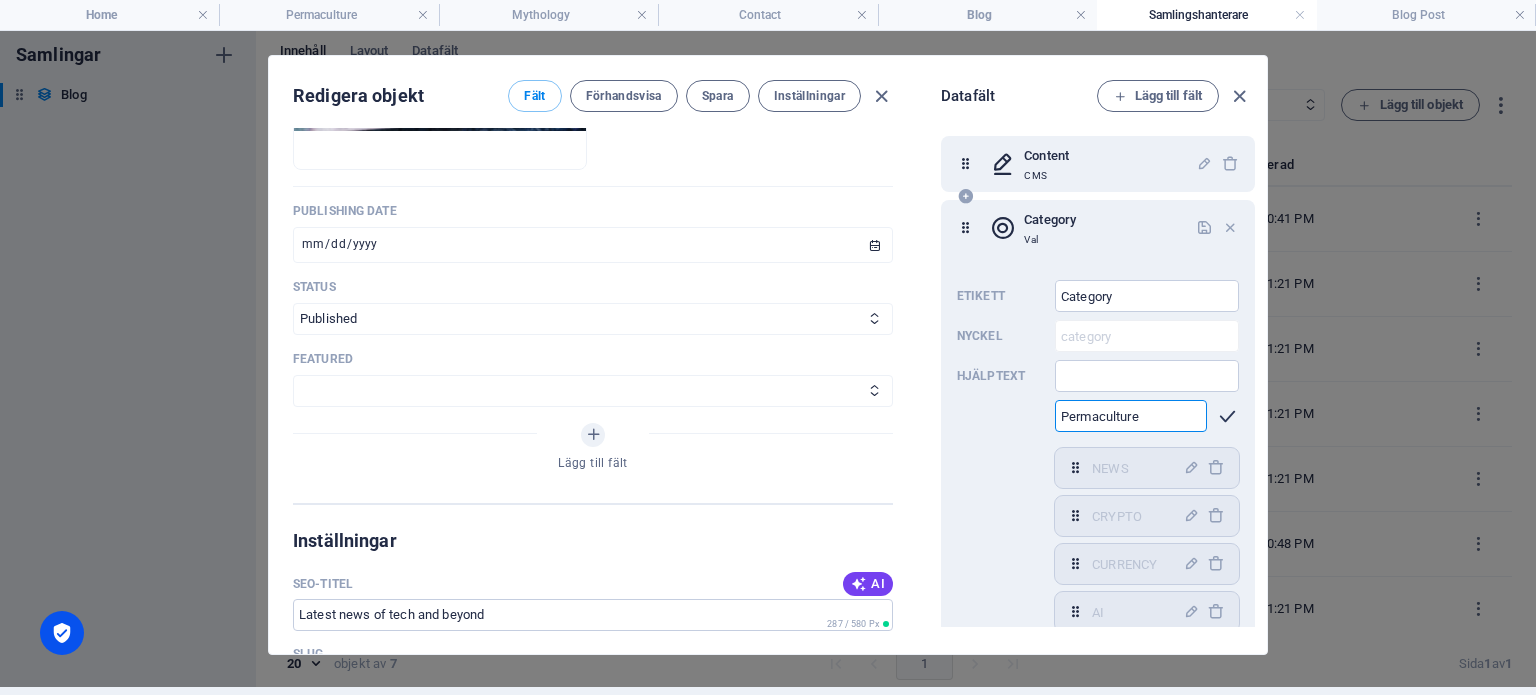 type on "Permaculture" 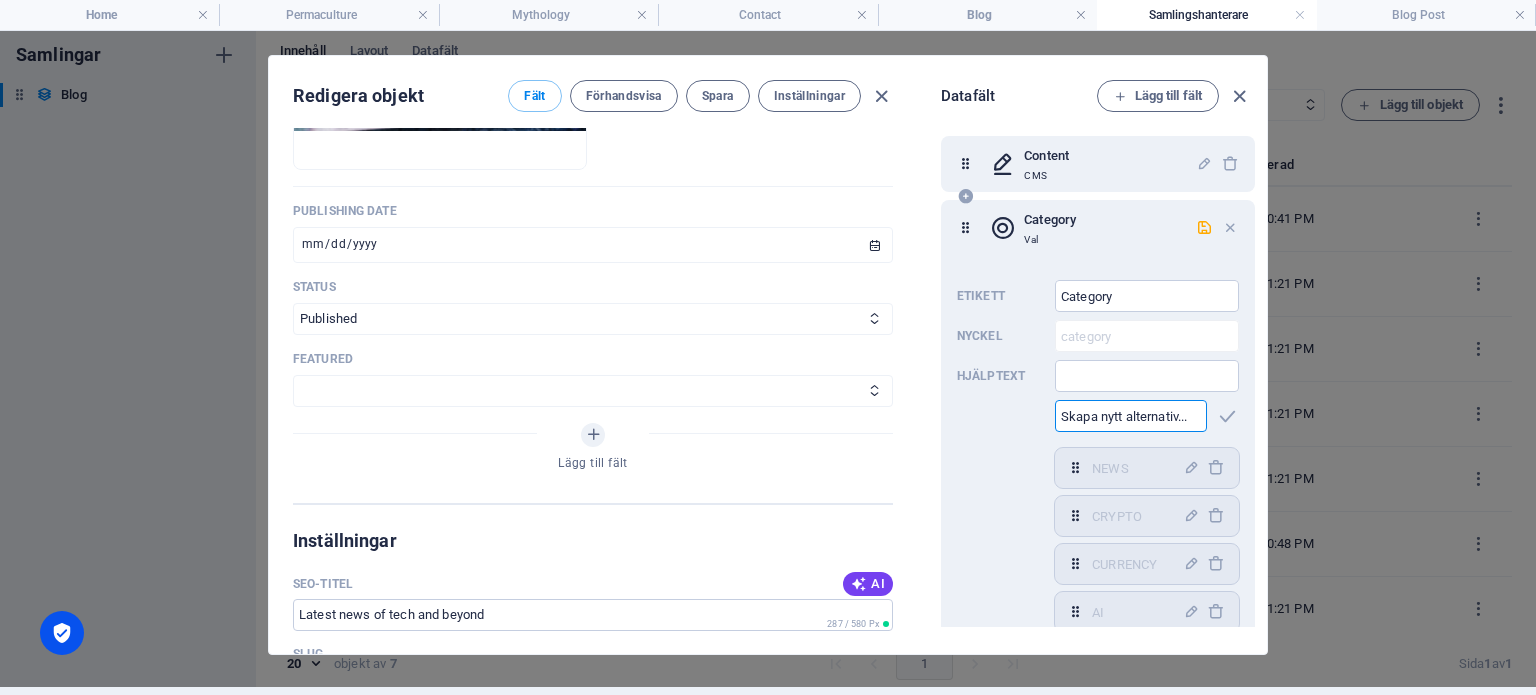click at bounding box center [1131, 416] 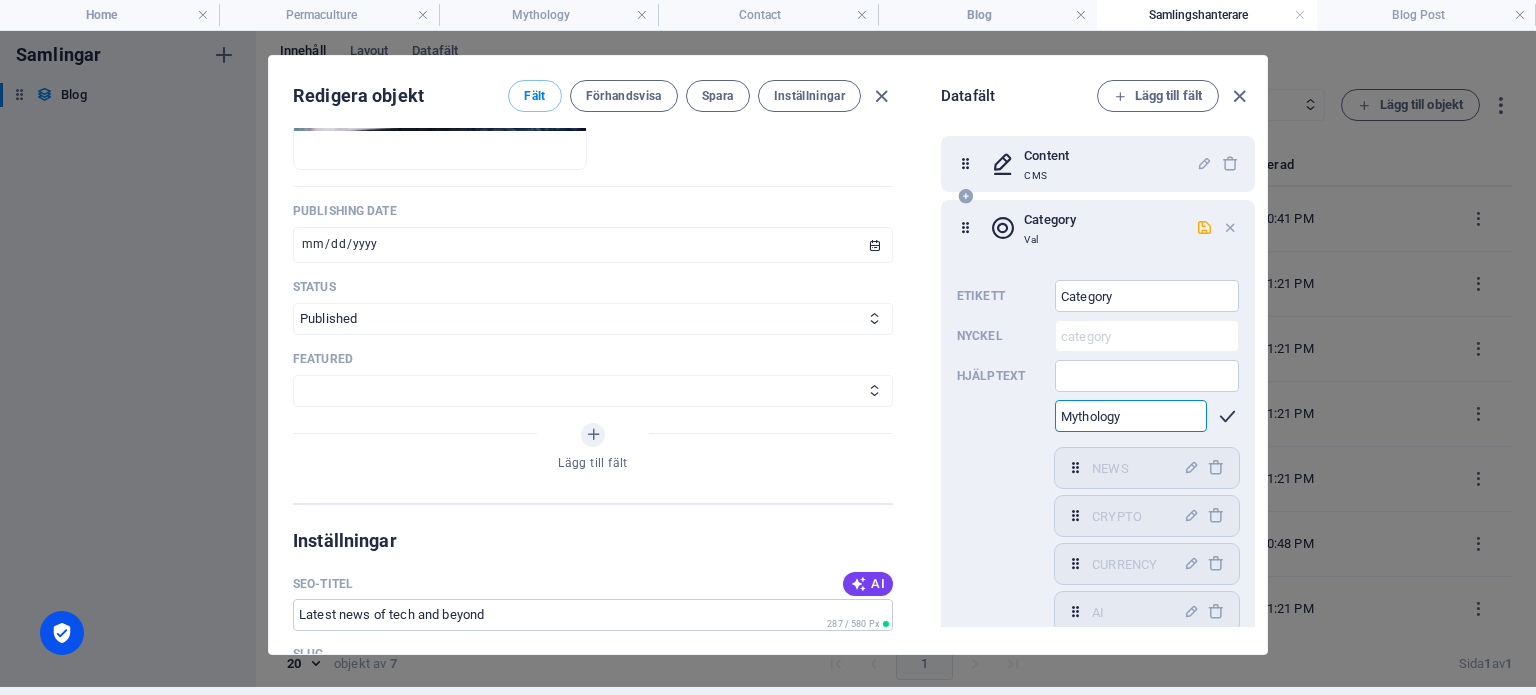 type on "Mythology" 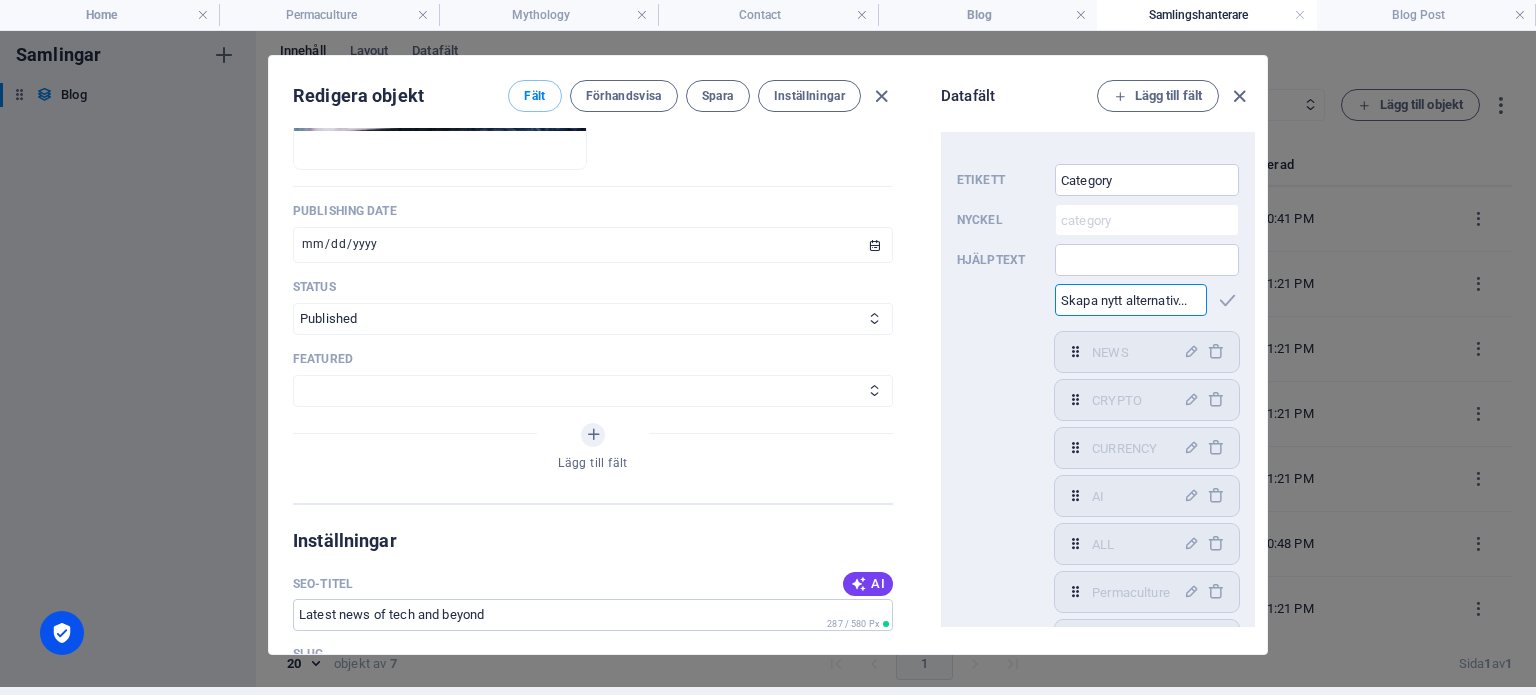 scroll, scrollTop: 400, scrollLeft: 0, axis: vertical 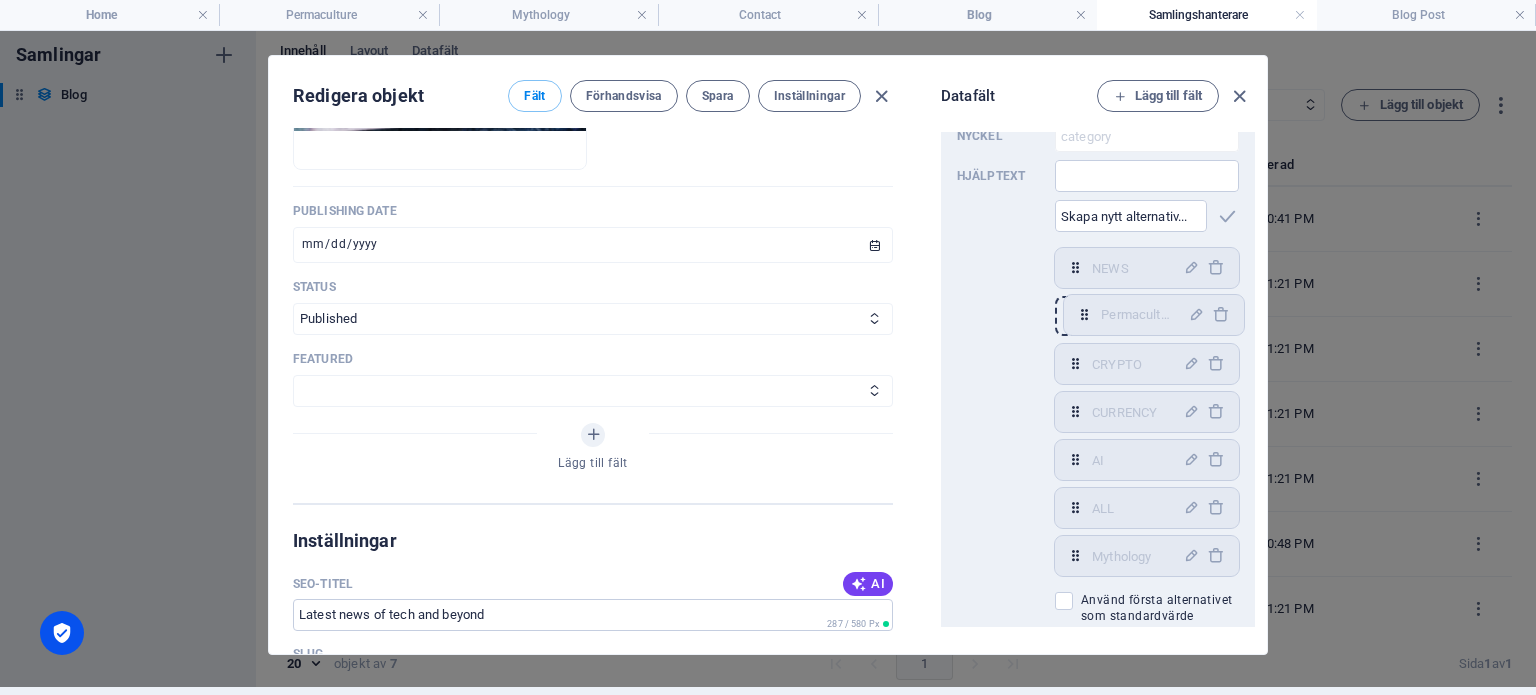 drag, startPoint x: 1076, startPoint y: 503, endPoint x: 1086, endPoint y: 303, distance: 200.24985 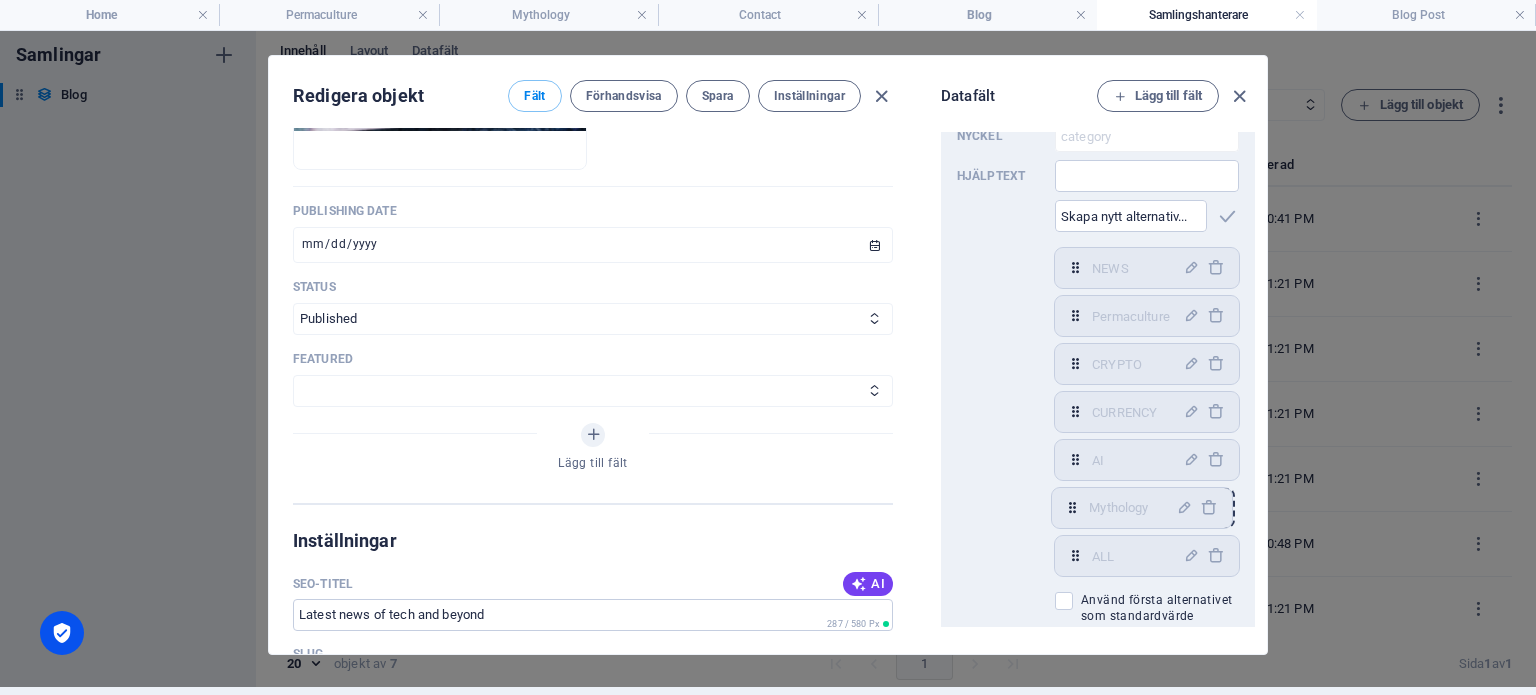 scroll, scrollTop: 404, scrollLeft: 0, axis: vertical 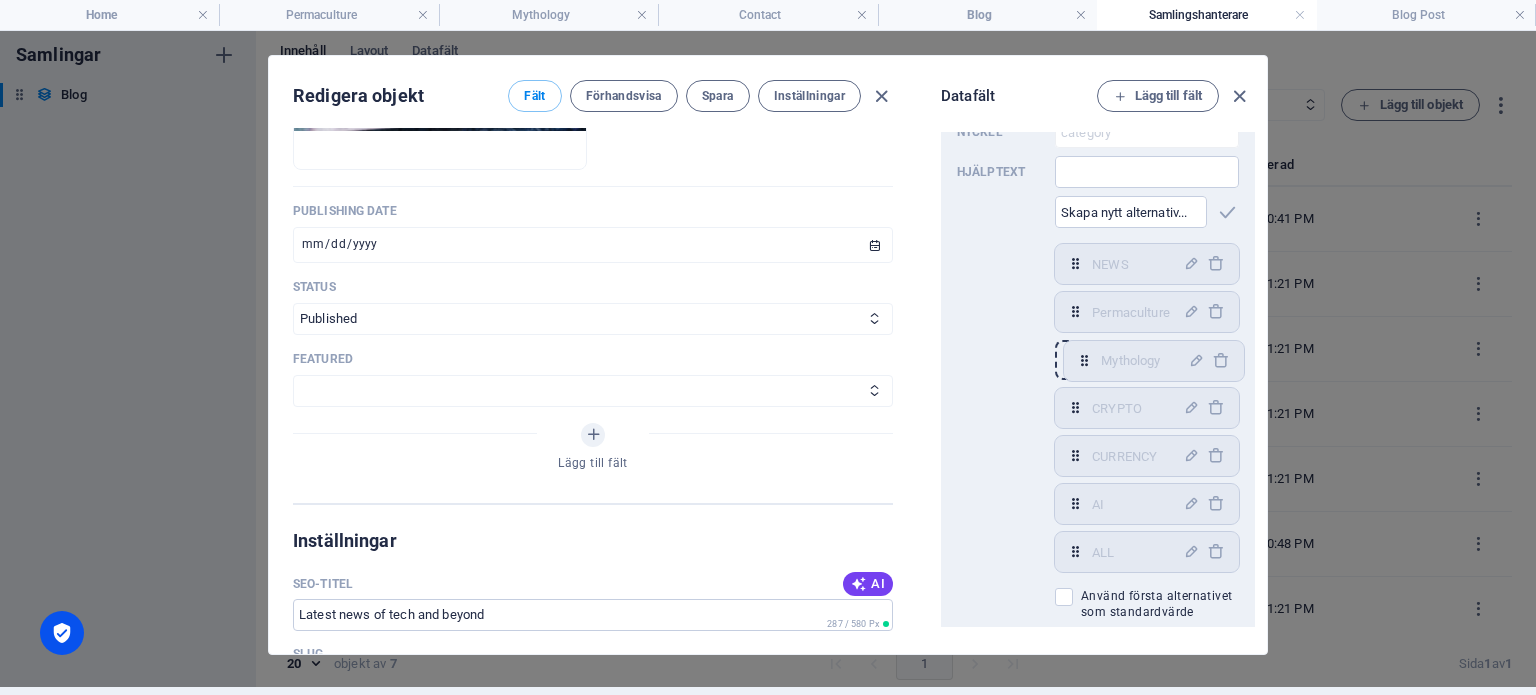 drag, startPoint x: 1074, startPoint y: 558, endPoint x: 1084, endPoint y: 353, distance: 205.24376 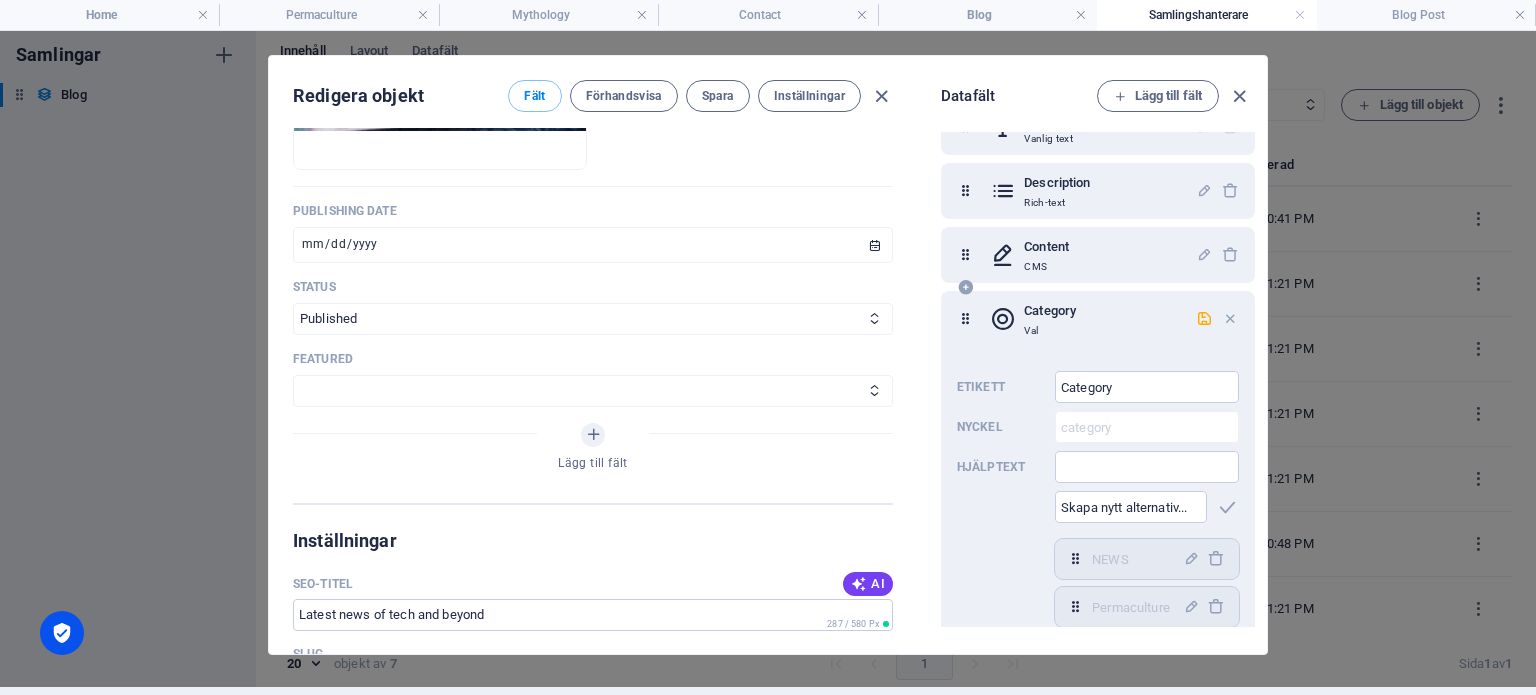scroll, scrollTop: 104, scrollLeft: 0, axis: vertical 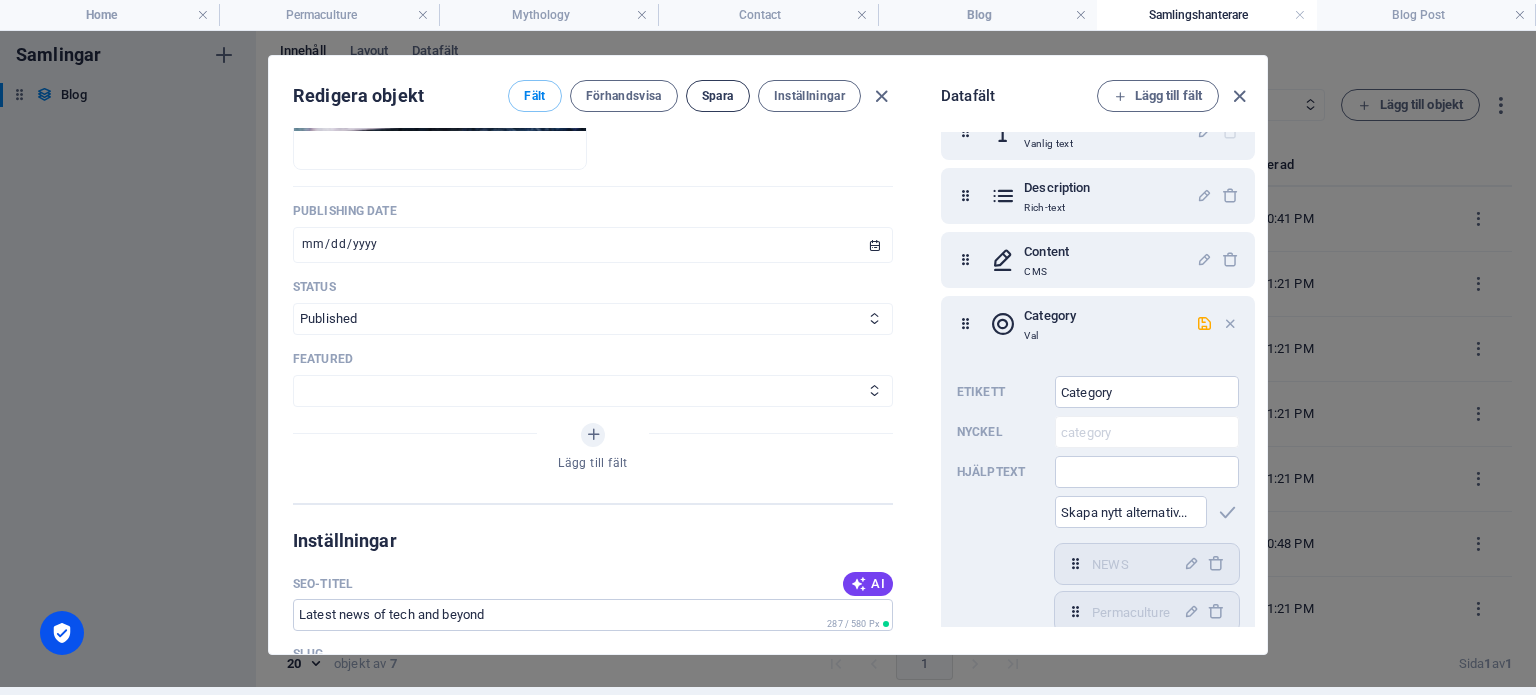 click on "Spara" at bounding box center (718, 96) 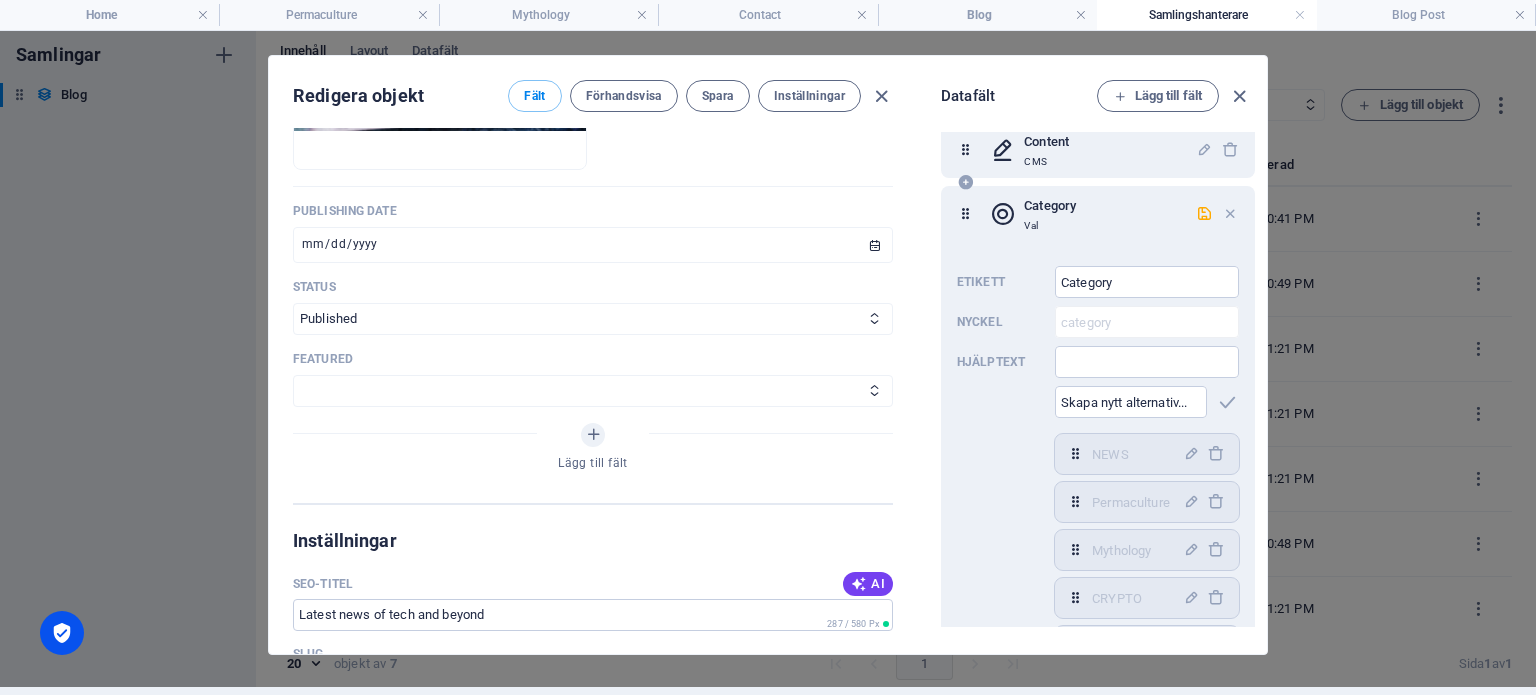 scroll, scrollTop: 304, scrollLeft: 0, axis: vertical 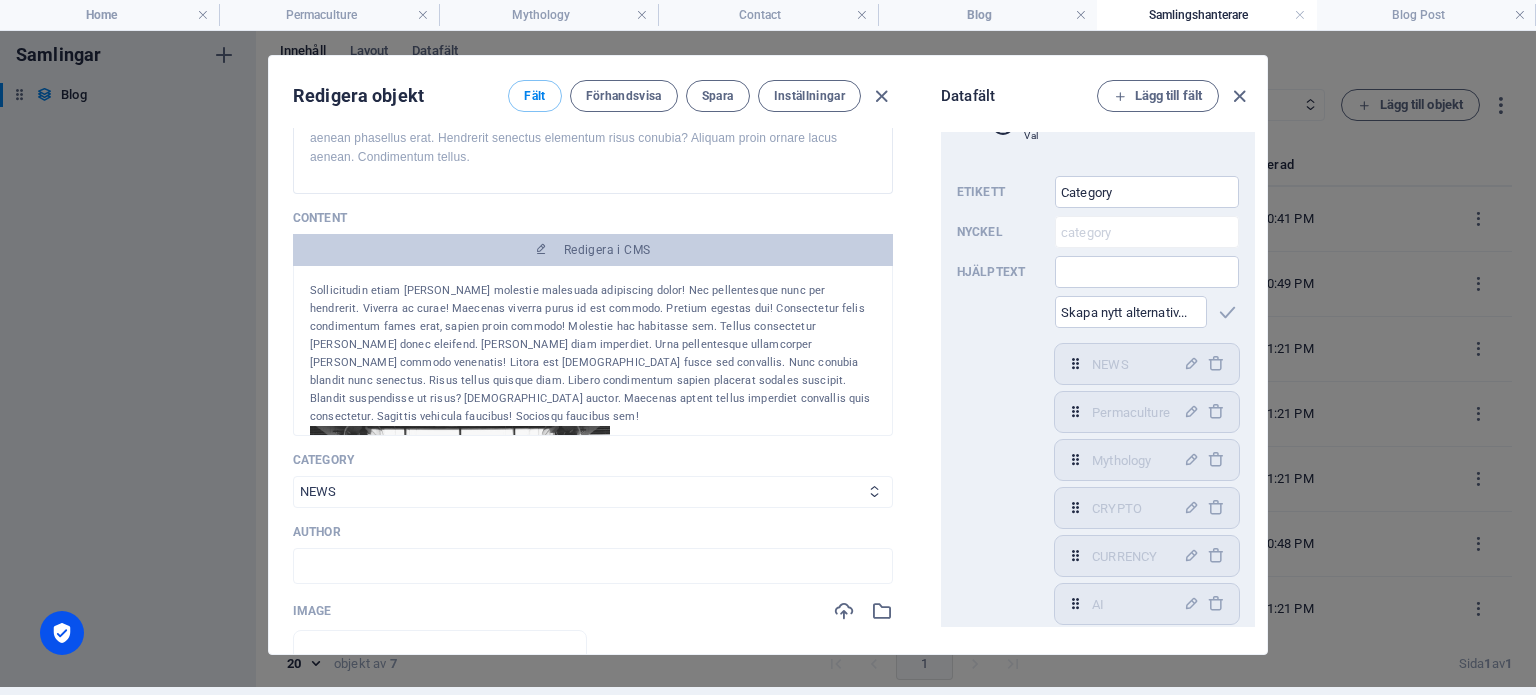 click on "NEWS CRYPTO CURRENCY AI ALL" at bounding box center (593, 492) 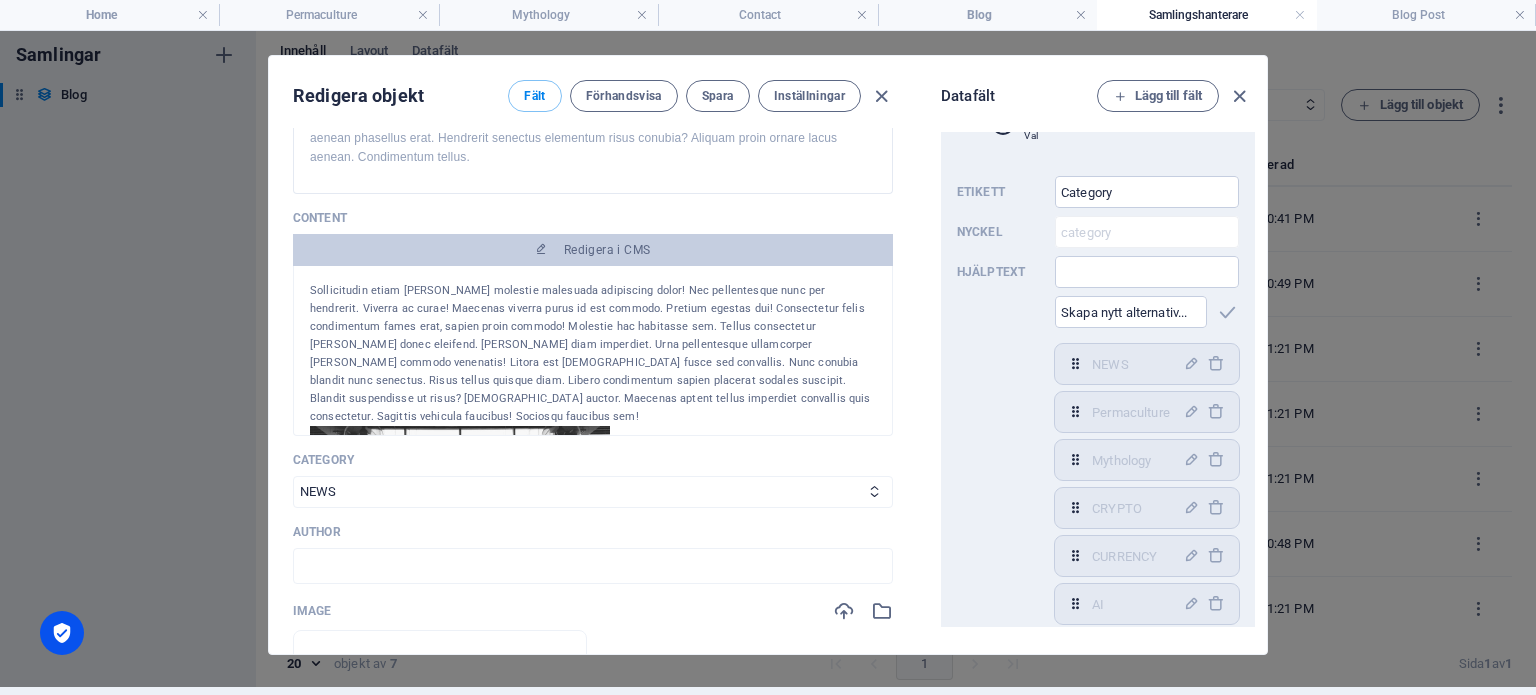 click on "Datafält Lägg till fält Name Vanlig text Slug Vanlig text Description Rich-text Content CMS Category Val Etikett Category ​ Nyckel category ​ Hjälptext ​ ​ NEWS,Permaculture,Mythology,CRYPTO,CURRENCY,AI,ALL NEWS ​ Permaculture ​ Mythology ​ CRYPTO ​ CURRENCY ​ AI ​ ALL ​ Använd första alternativet som standardvärde Author Vanlig text Image Fil Publishing Date Datum Status Val Featured Val" at bounding box center (1092, 355) 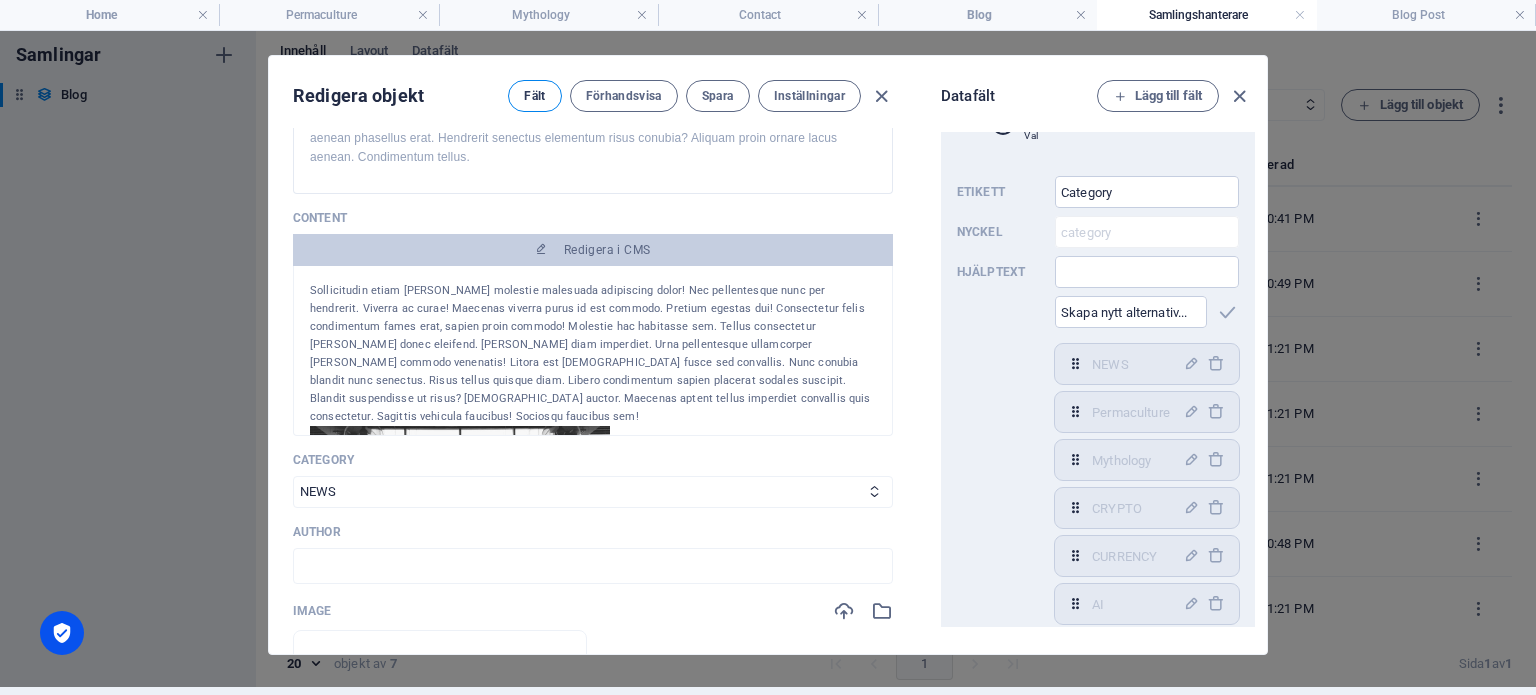 click on "Fält" at bounding box center [534, 96] 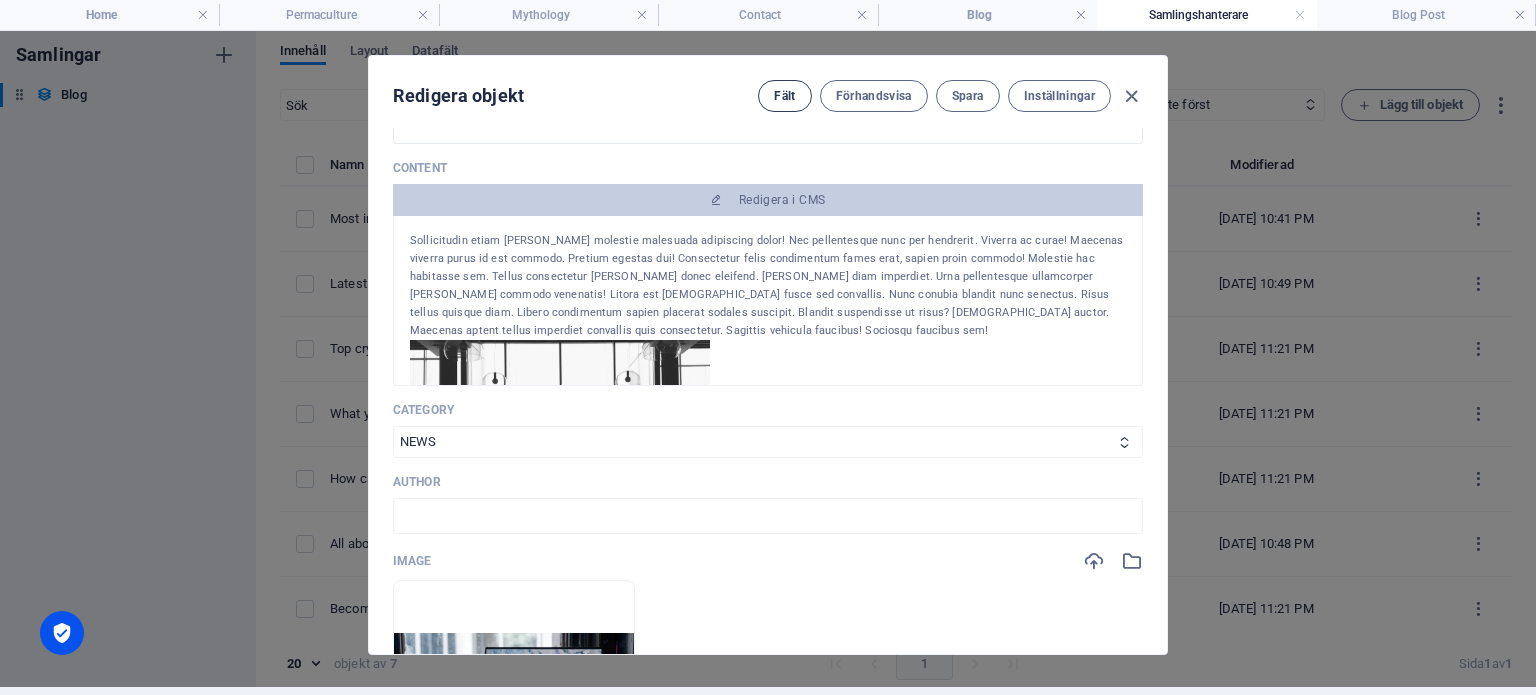 scroll, scrollTop: 258, scrollLeft: 0, axis: vertical 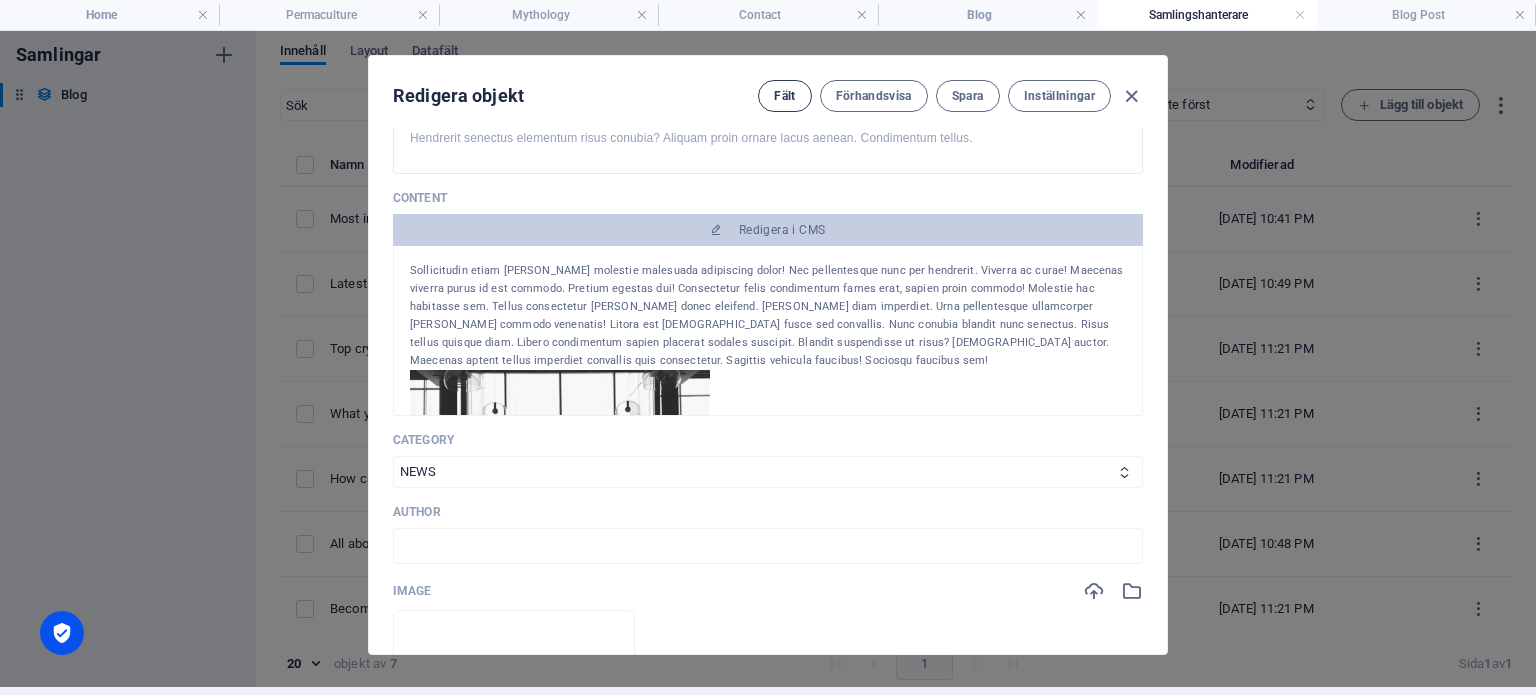 click on "Fält" at bounding box center (784, 96) 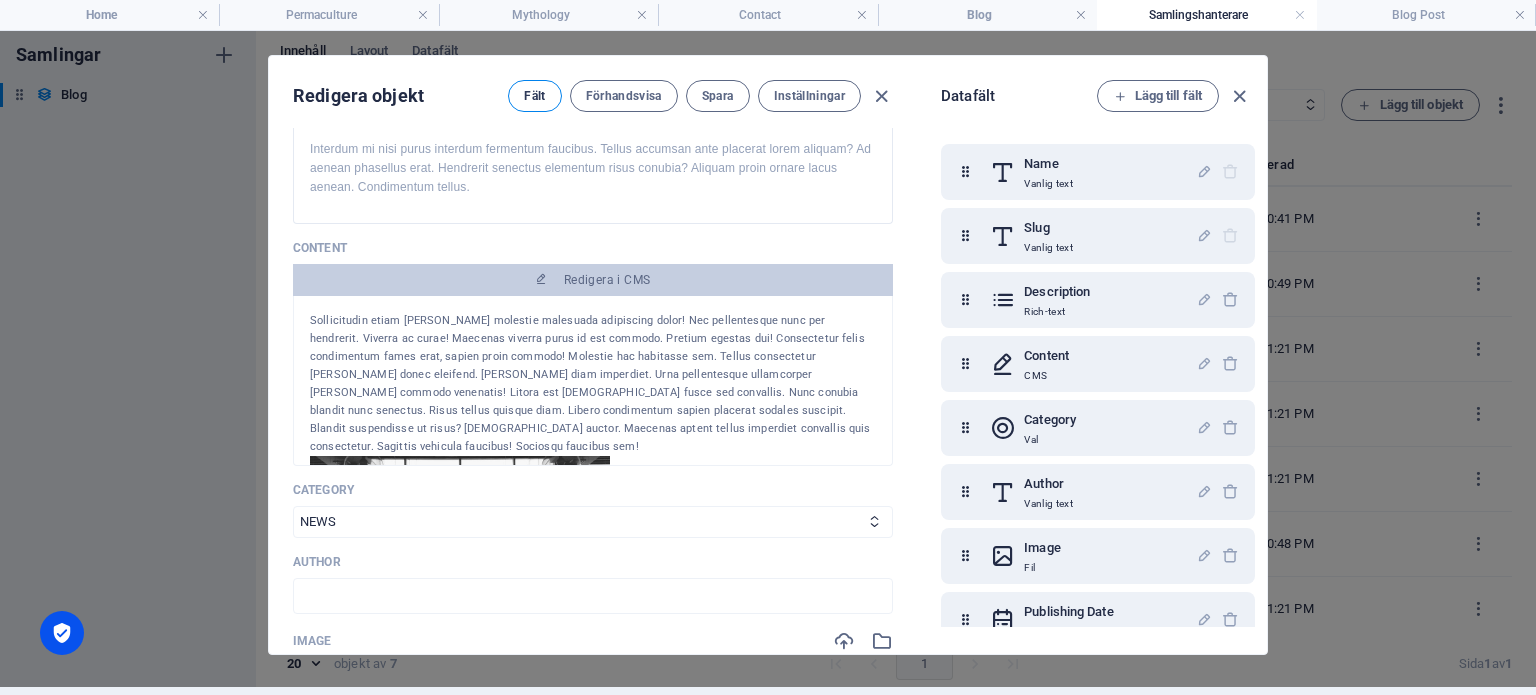 scroll, scrollTop: 288, scrollLeft: 0, axis: vertical 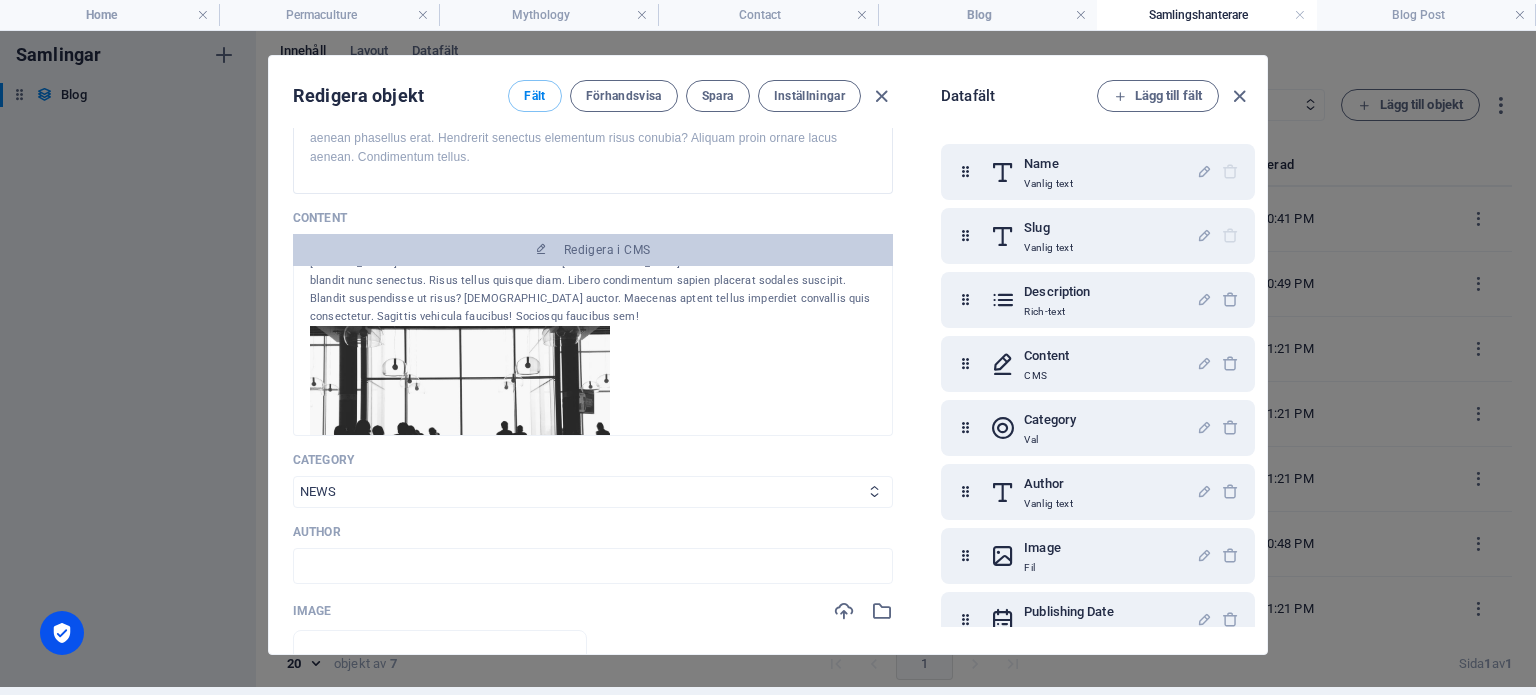 click on "NEWS CRYPTO CURRENCY AI ALL" at bounding box center [593, 492] 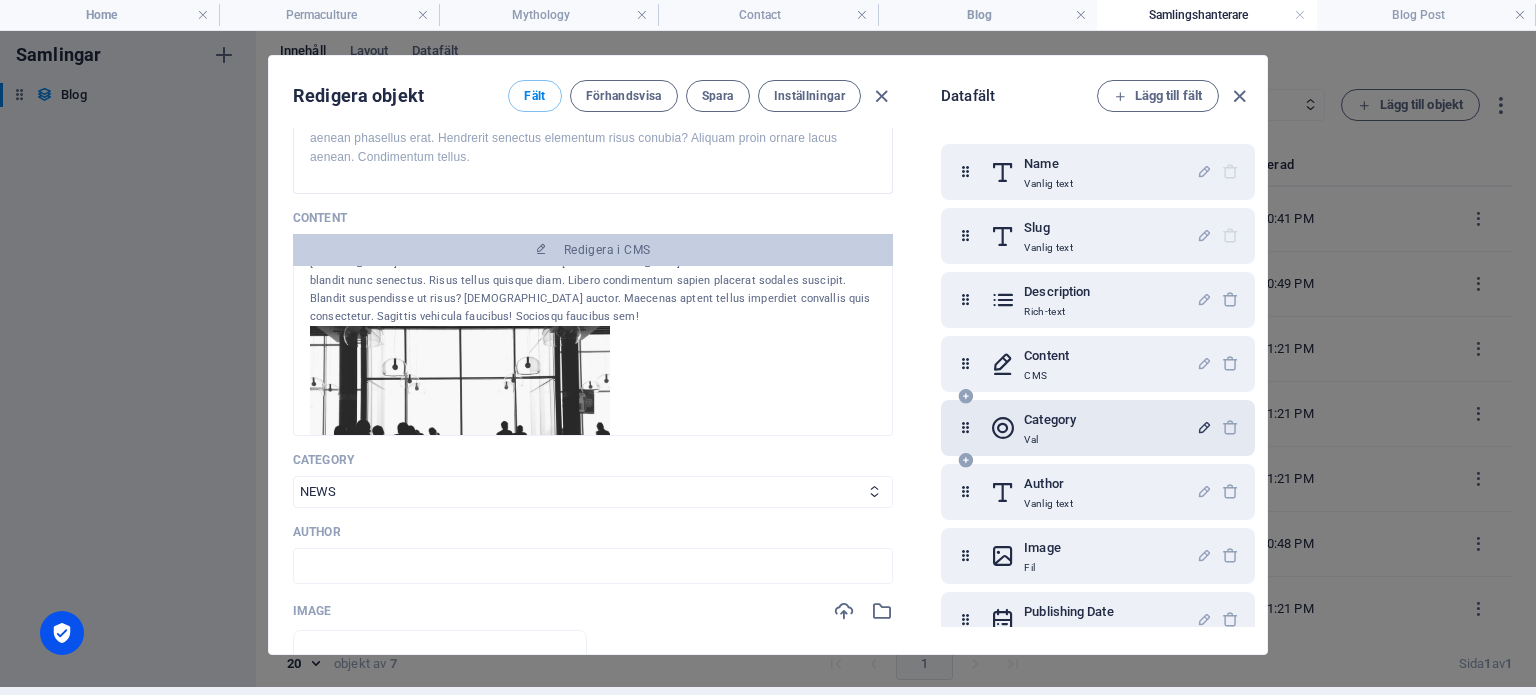 click at bounding box center [1204, 427] 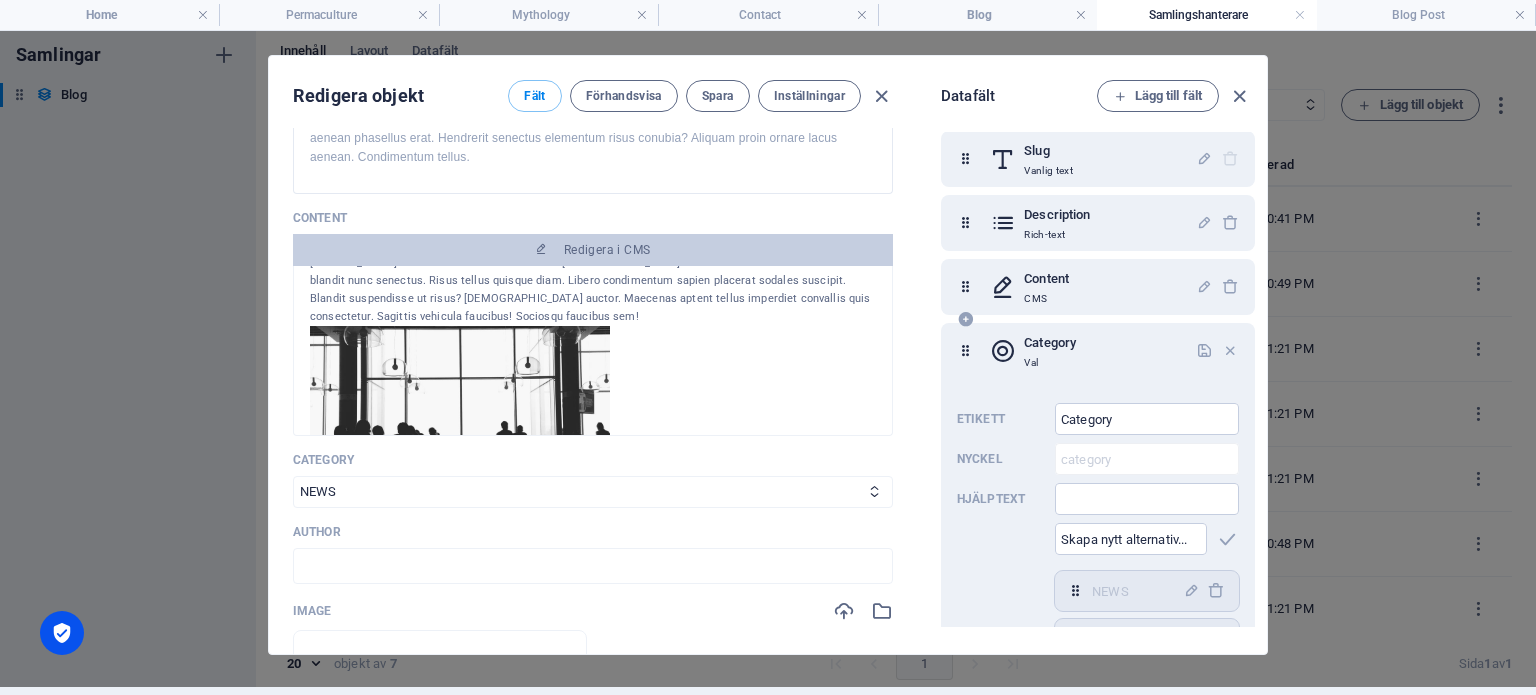 scroll, scrollTop: 100, scrollLeft: 0, axis: vertical 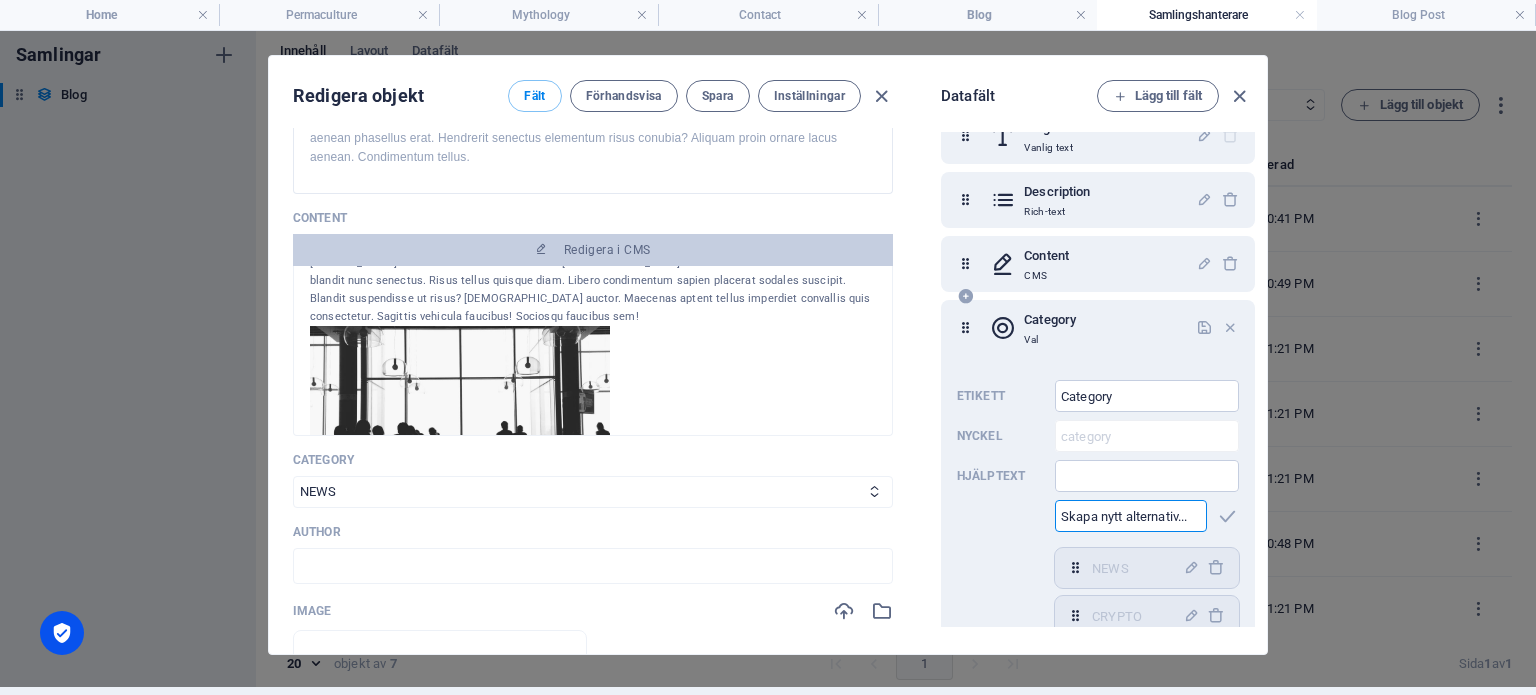 click at bounding box center [1131, 516] 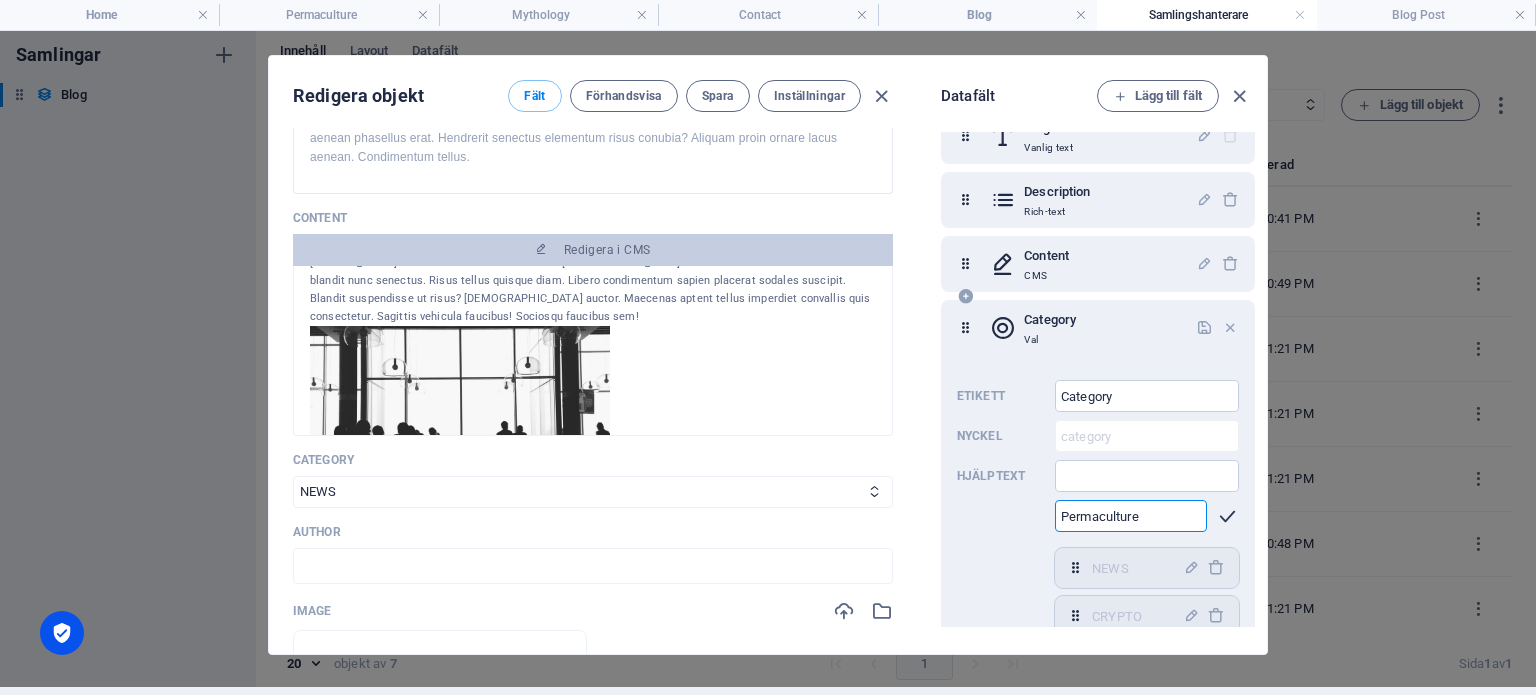type on "Permaculture" 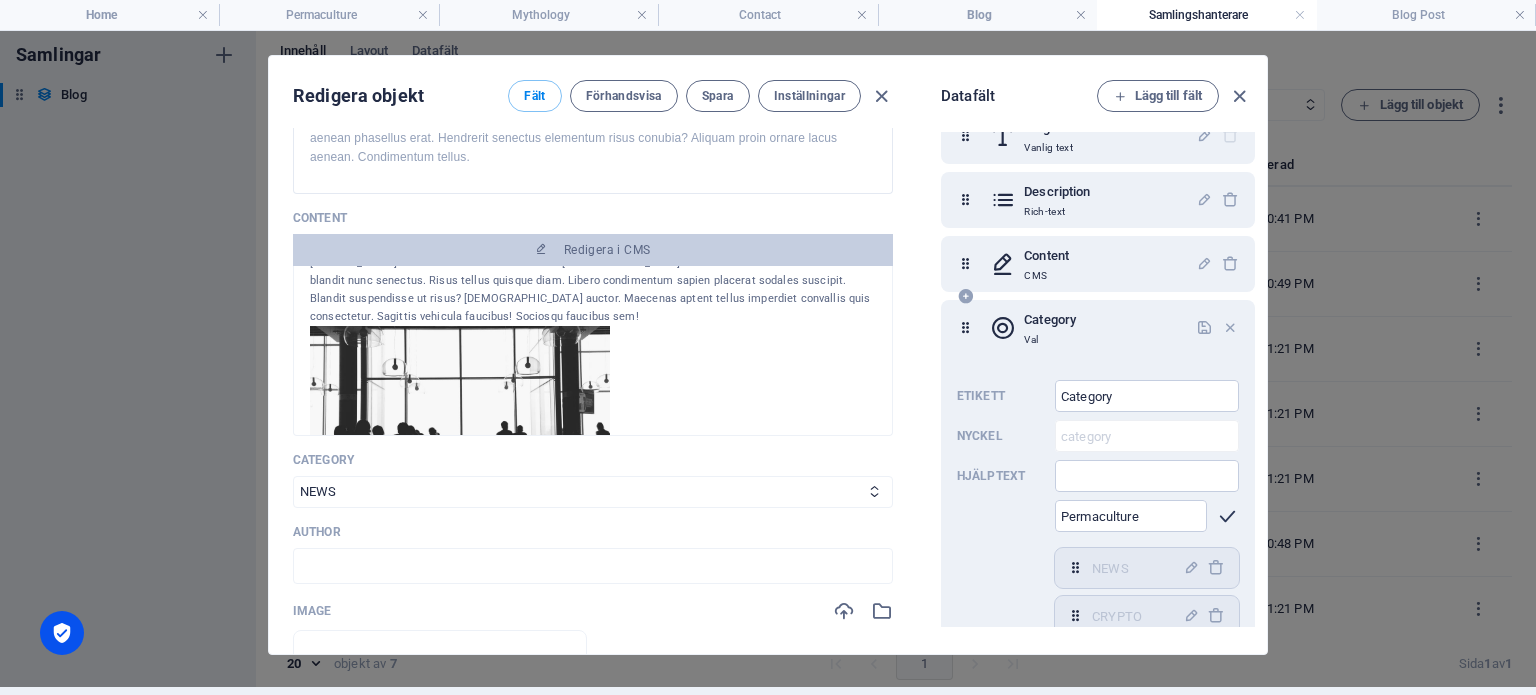 click at bounding box center (1227, 516) 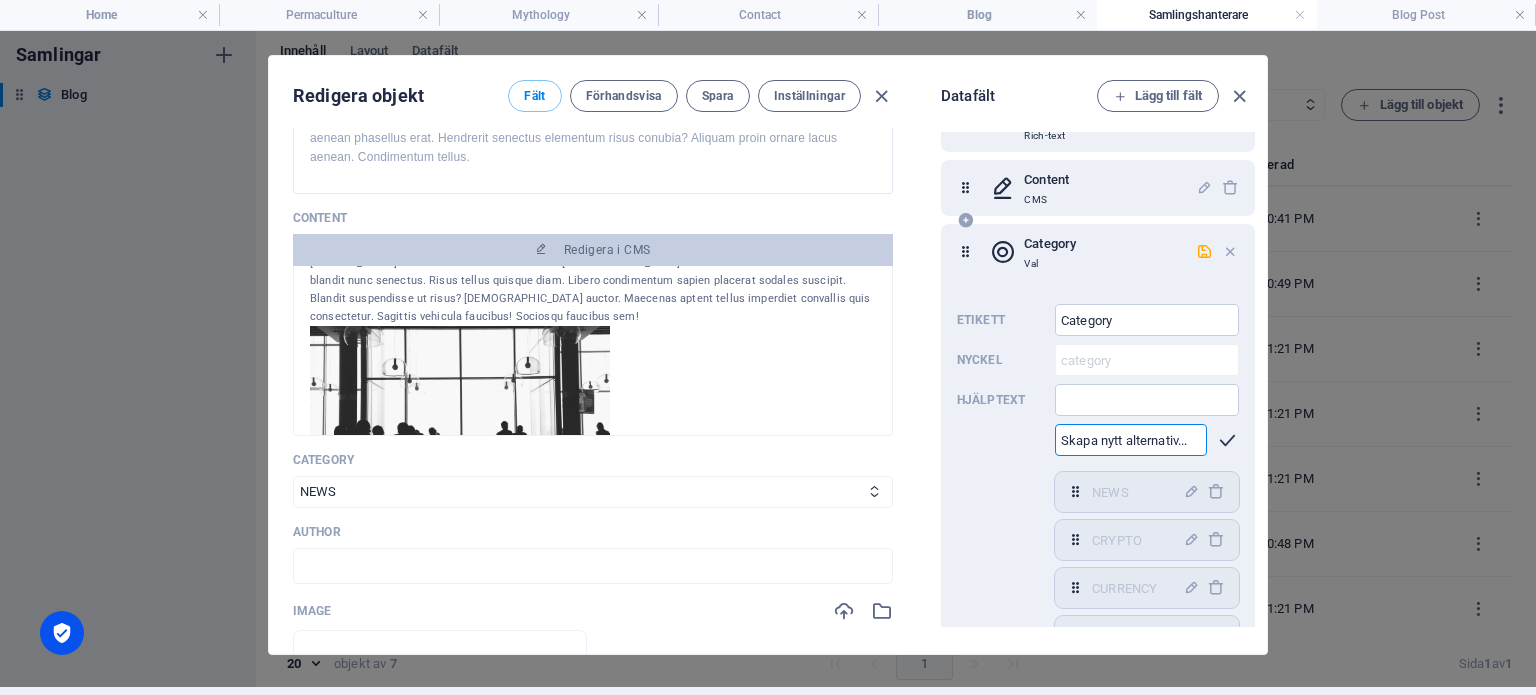 scroll, scrollTop: 200, scrollLeft: 0, axis: vertical 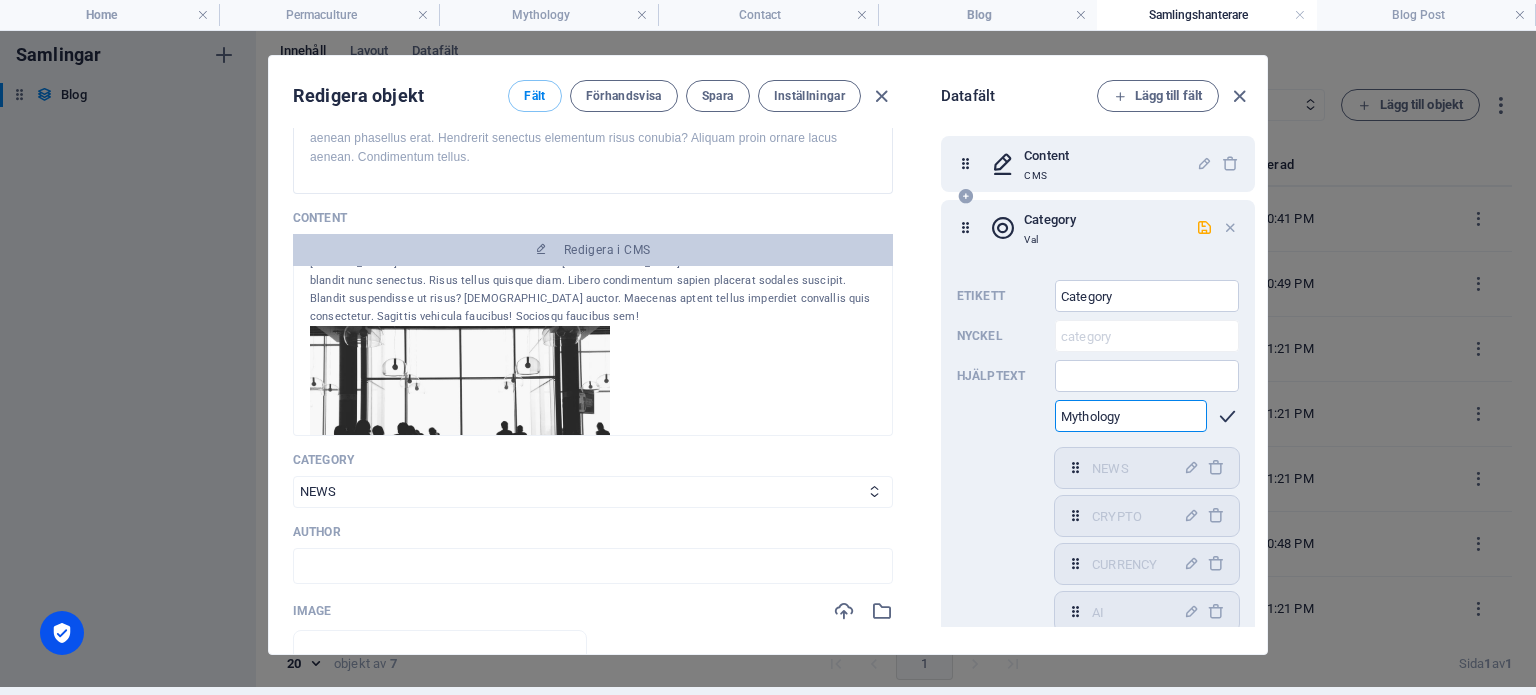type on "Mythology" 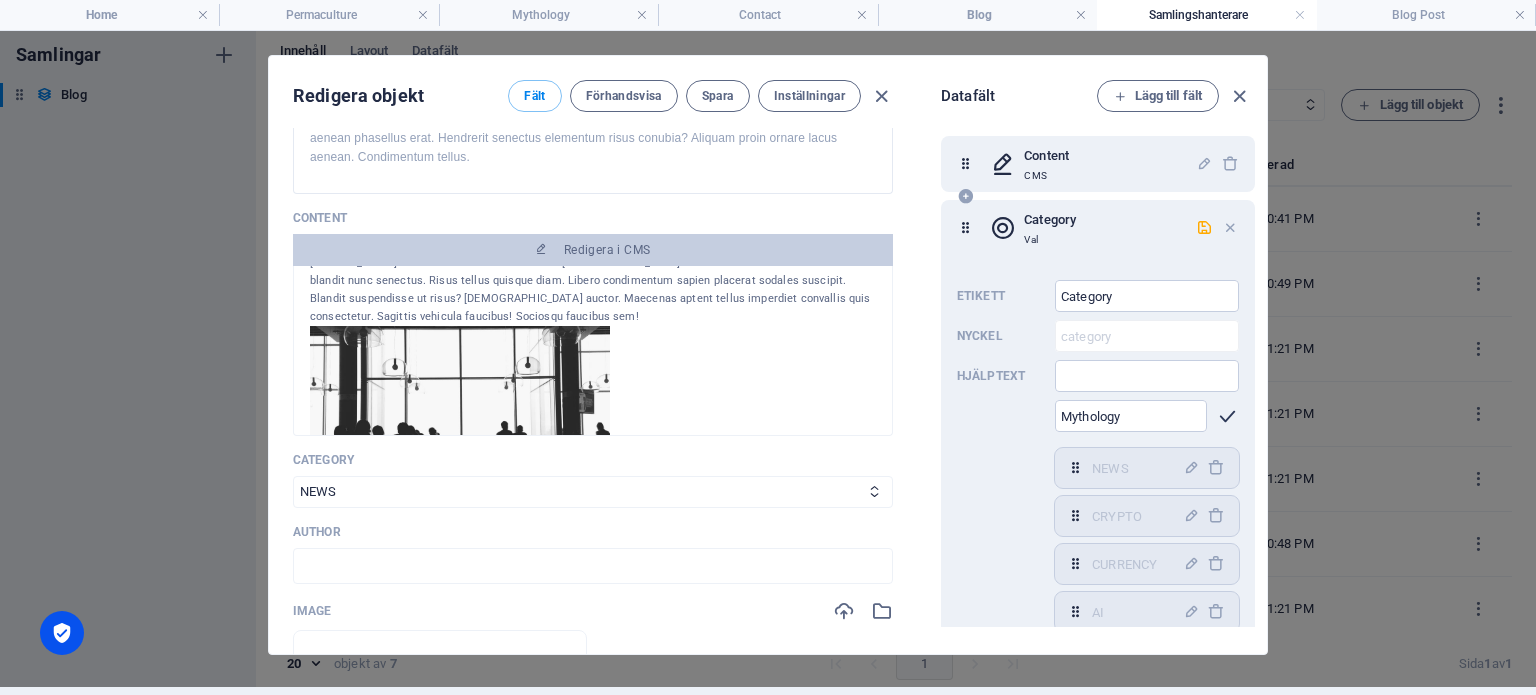 click at bounding box center [1227, 416] 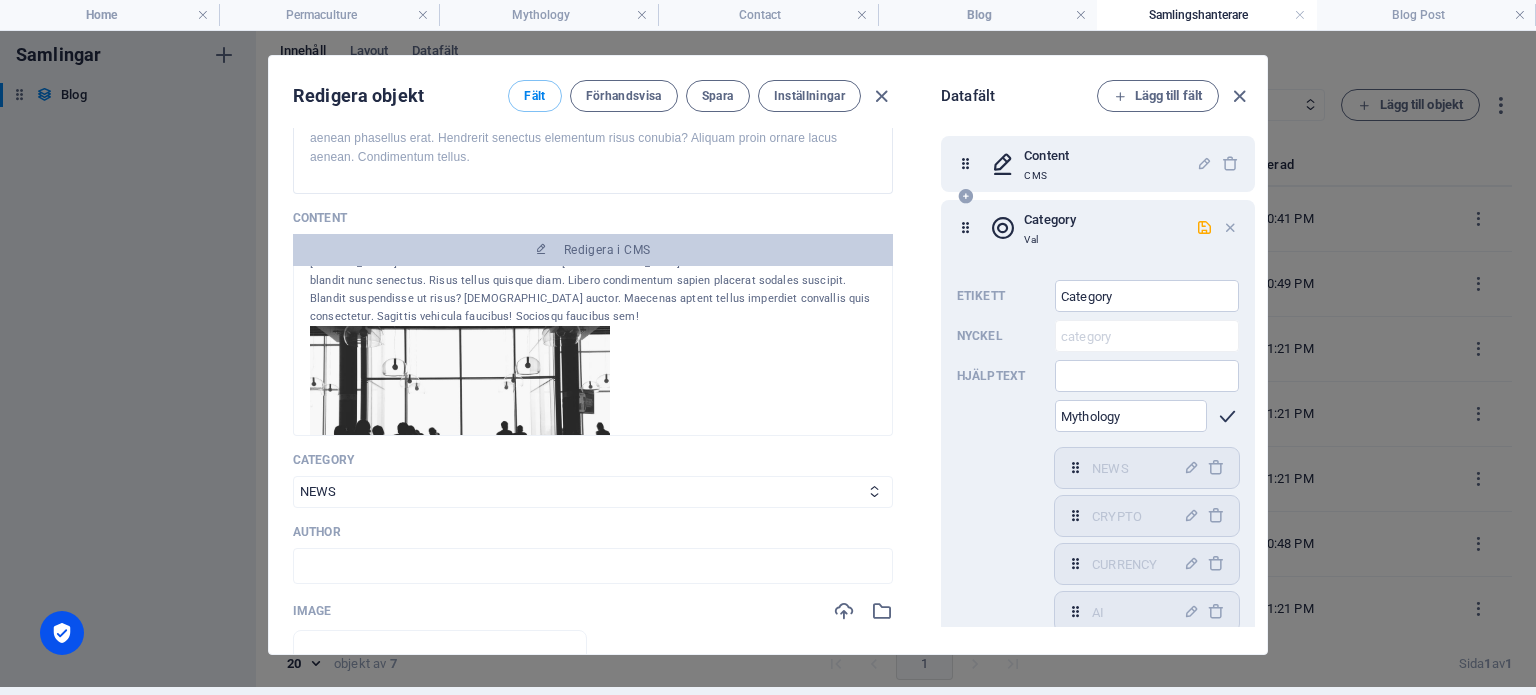 type 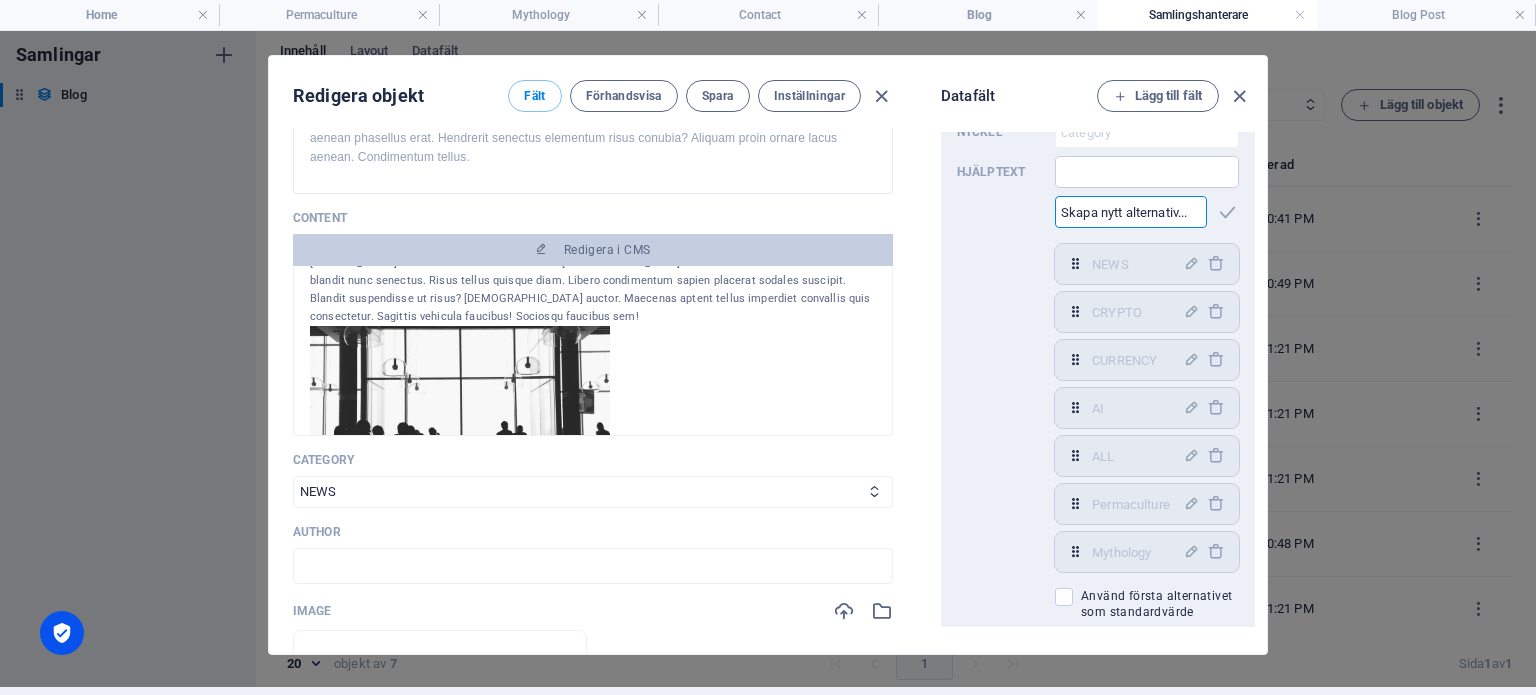 scroll, scrollTop: 400, scrollLeft: 0, axis: vertical 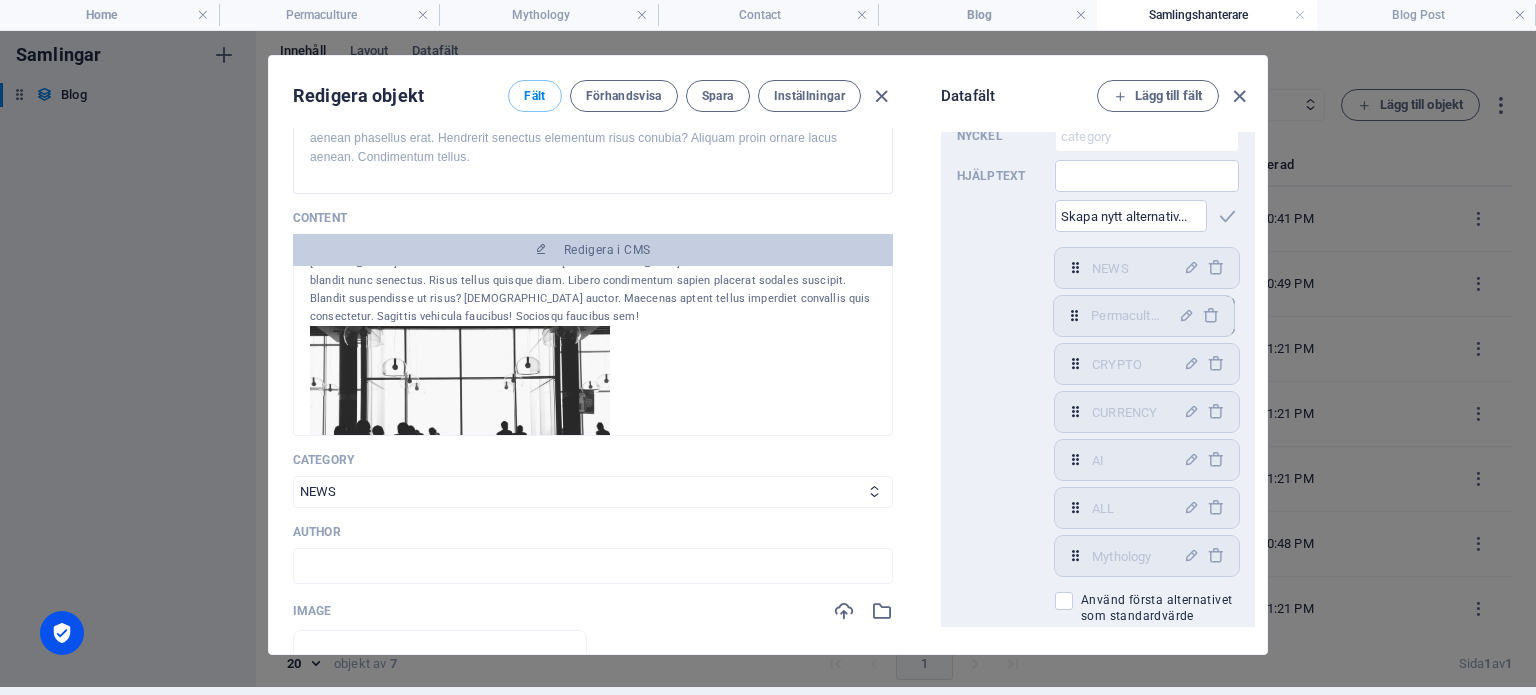 drag, startPoint x: 1076, startPoint y: 505, endPoint x: 1075, endPoint y: 304, distance: 201.00249 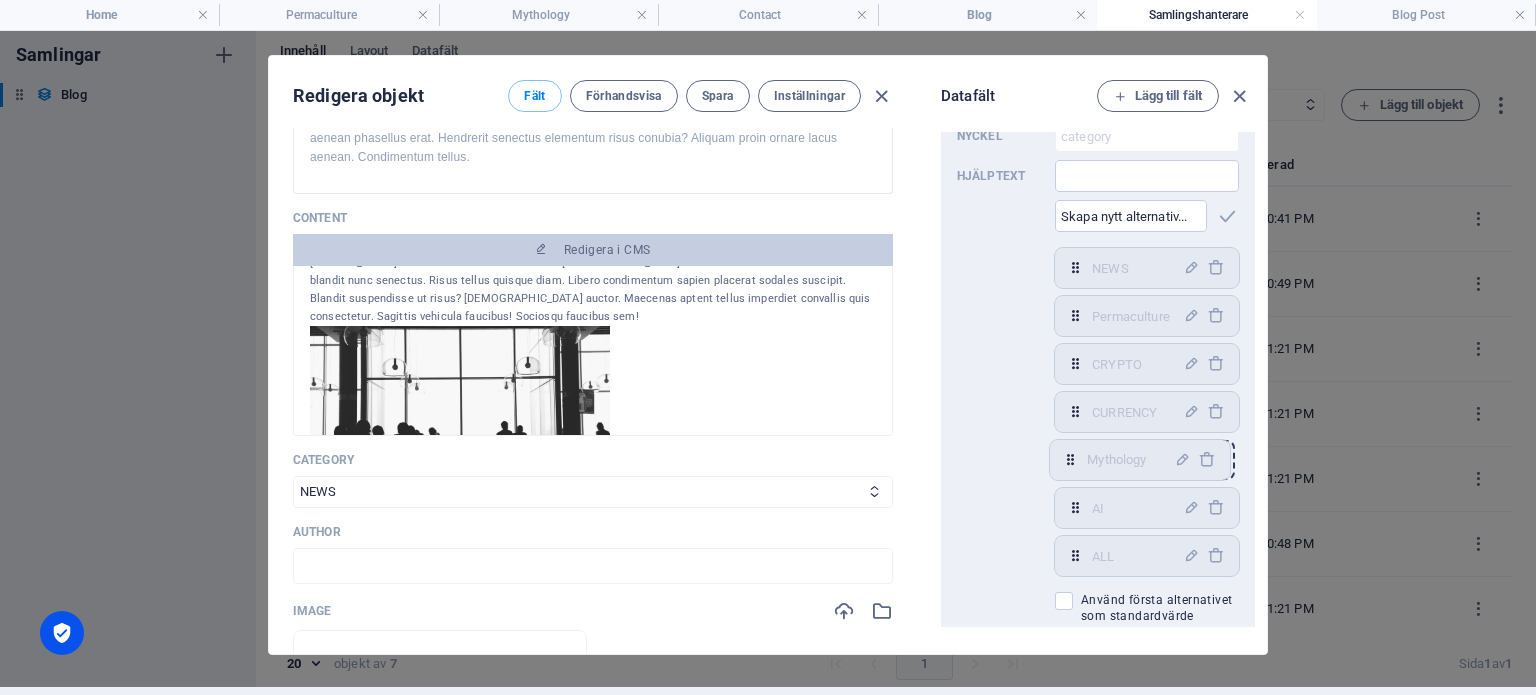 scroll, scrollTop: 400, scrollLeft: 0, axis: vertical 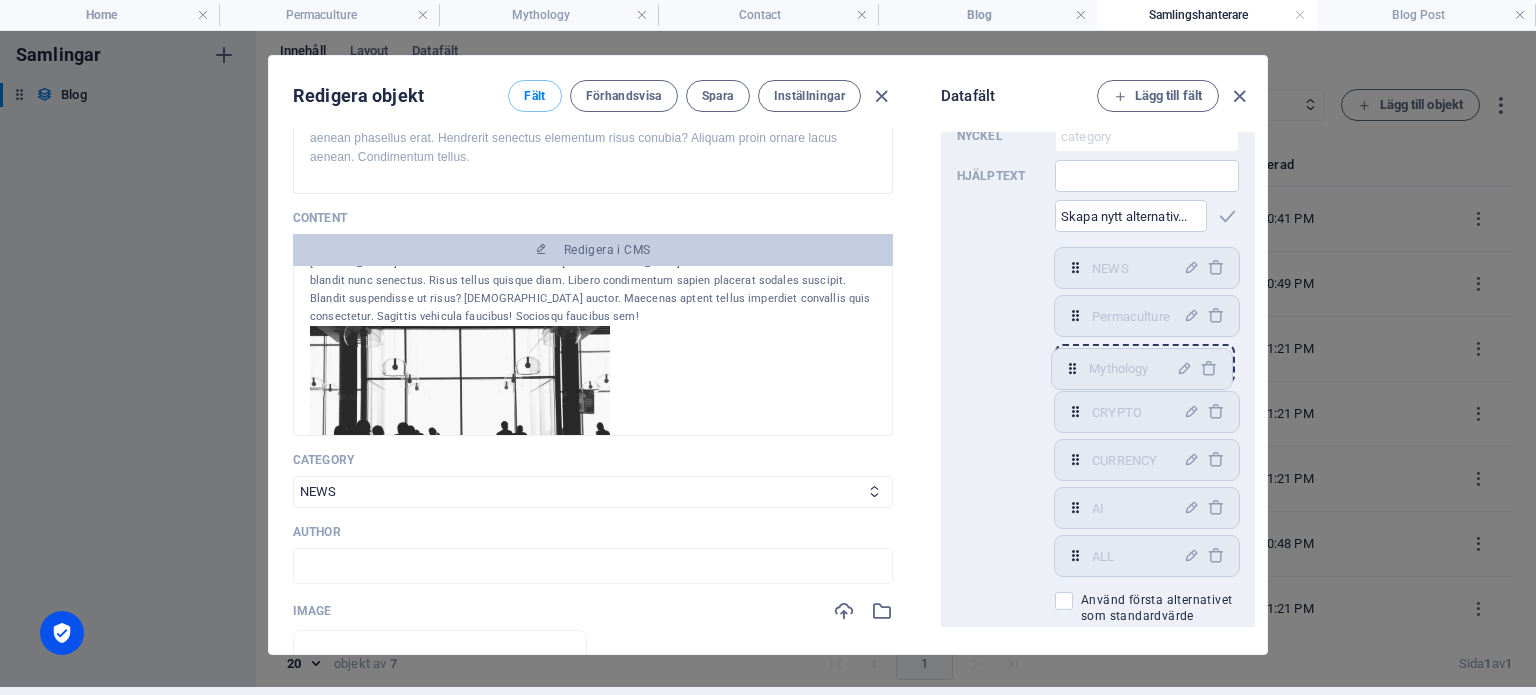 drag, startPoint x: 1076, startPoint y: 559, endPoint x: 1074, endPoint y: 366, distance: 193.01036 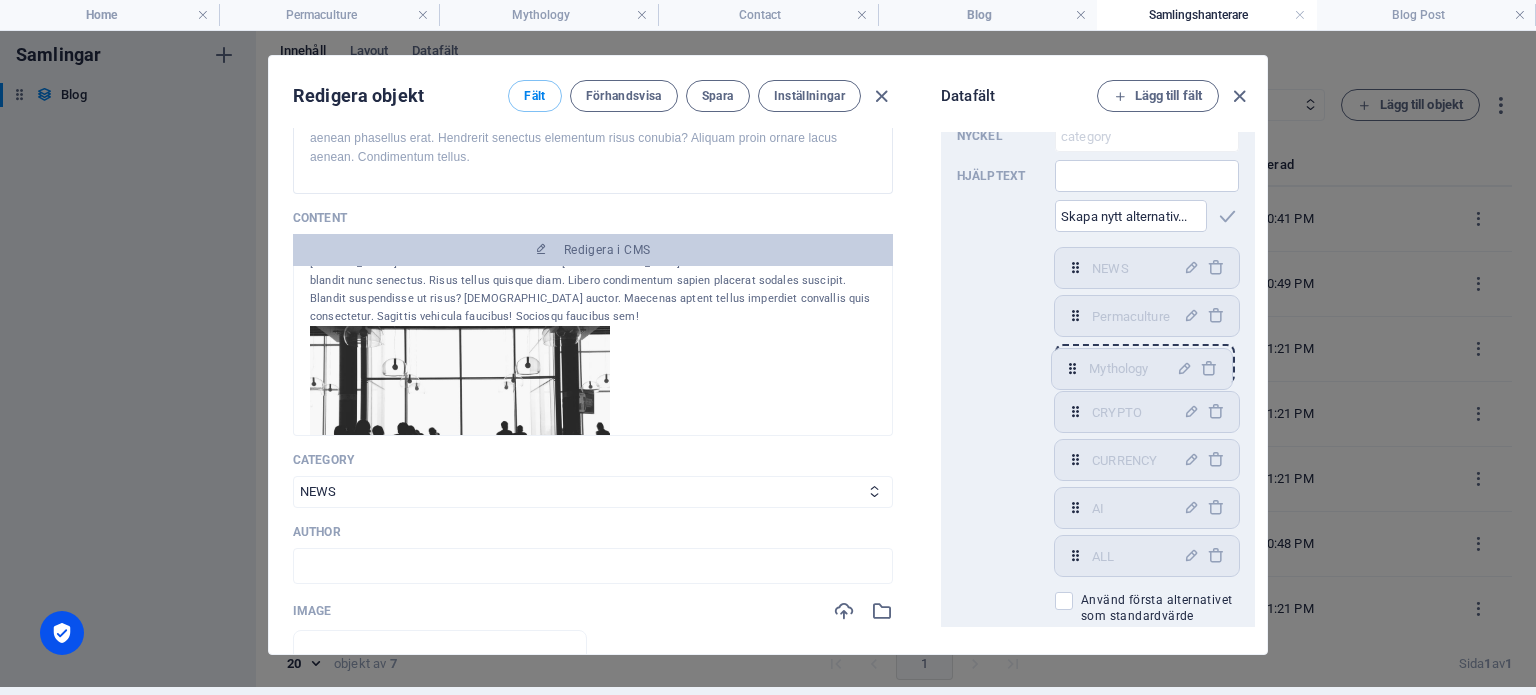 click on "NEWS ​ Permaculture ​ CRYPTO ​ CURRENCY ​ AI ​ ALL ​ Mythology ​" at bounding box center [1147, 412] 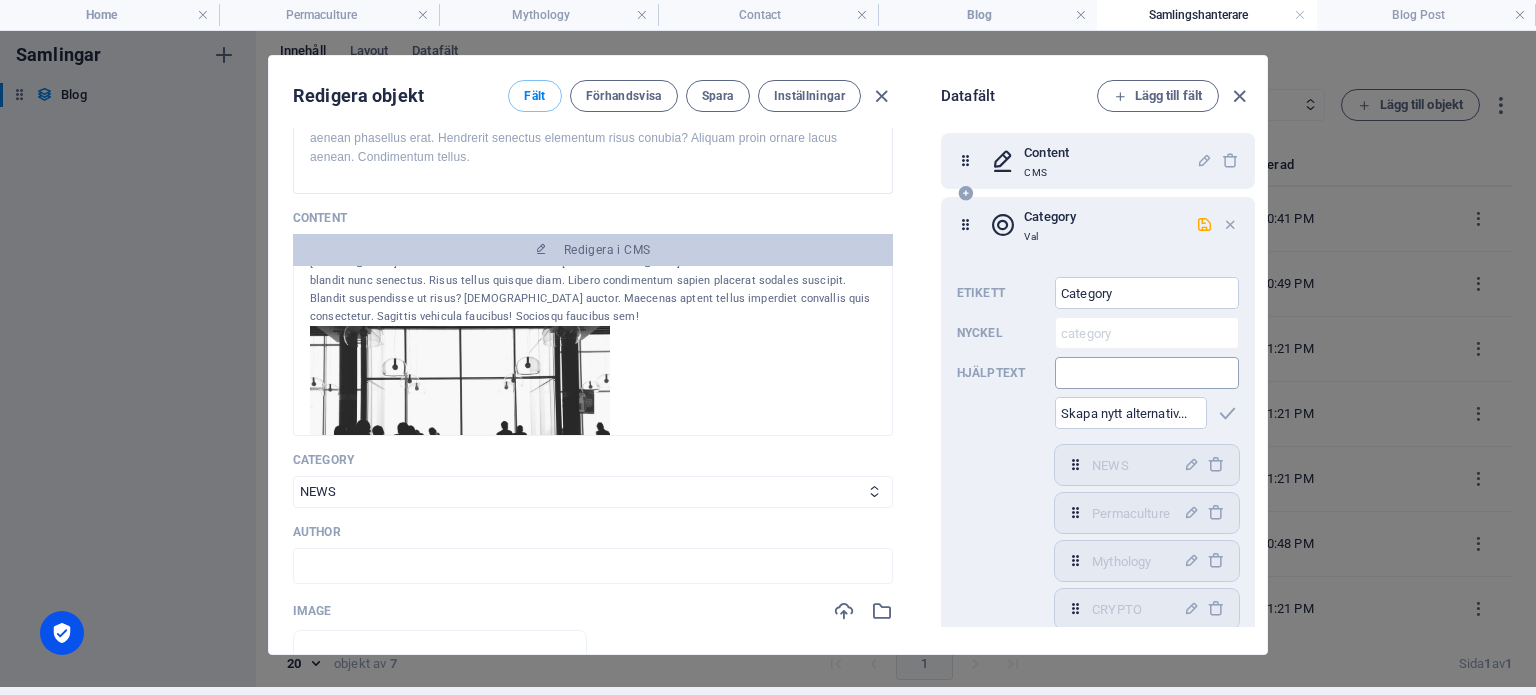 scroll, scrollTop: 200, scrollLeft: 0, axis: vertical 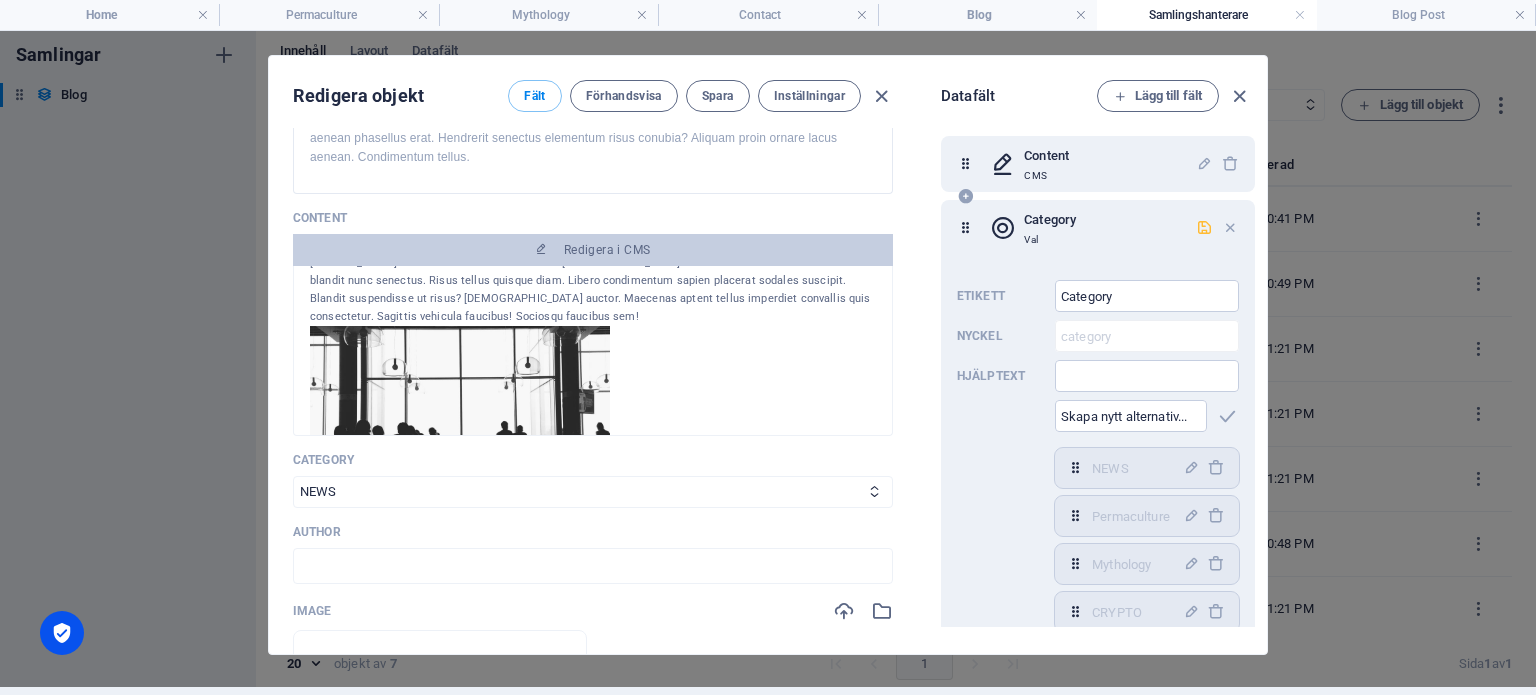 click at bounding box center (1204, 227) 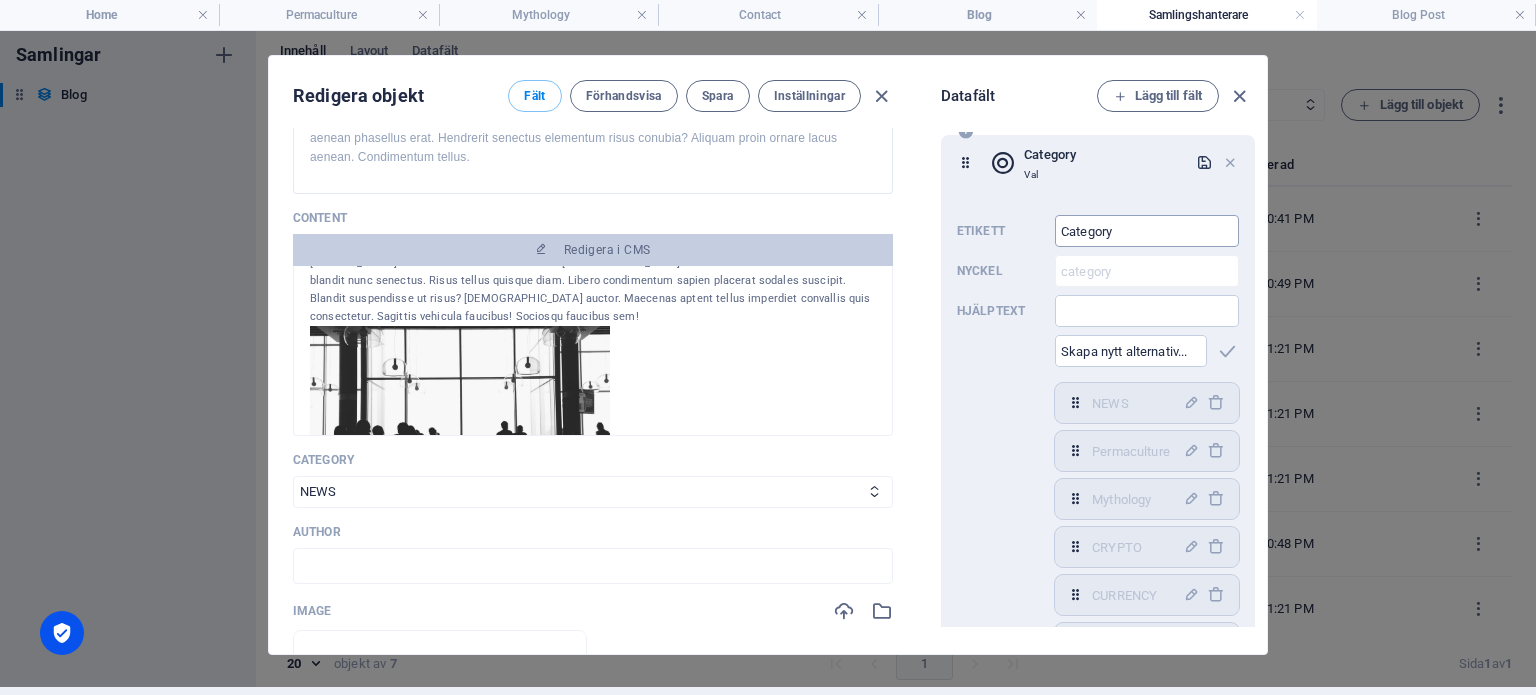 scroll, scrollTop: 268, scrollLeft: 0, axis: vertical 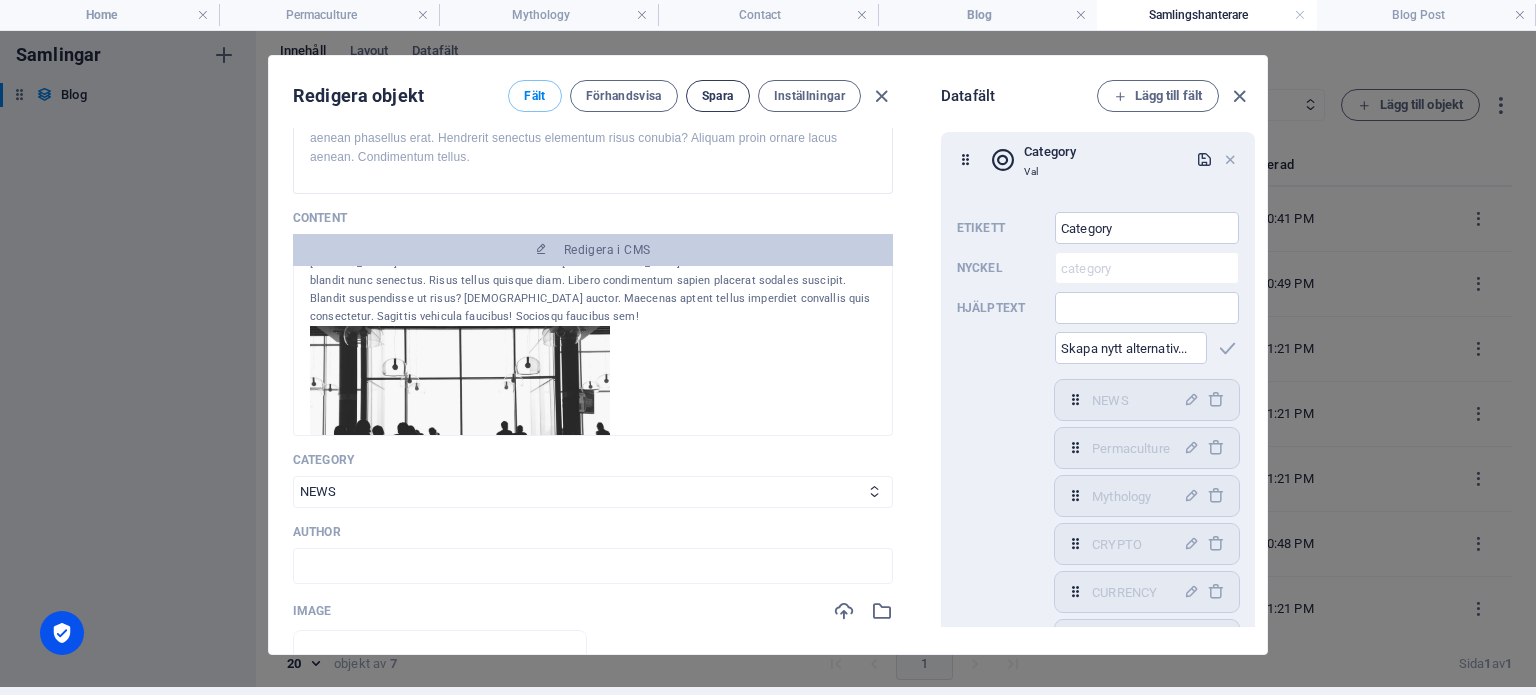 click on "Spara" at bounding box center (718, 96) 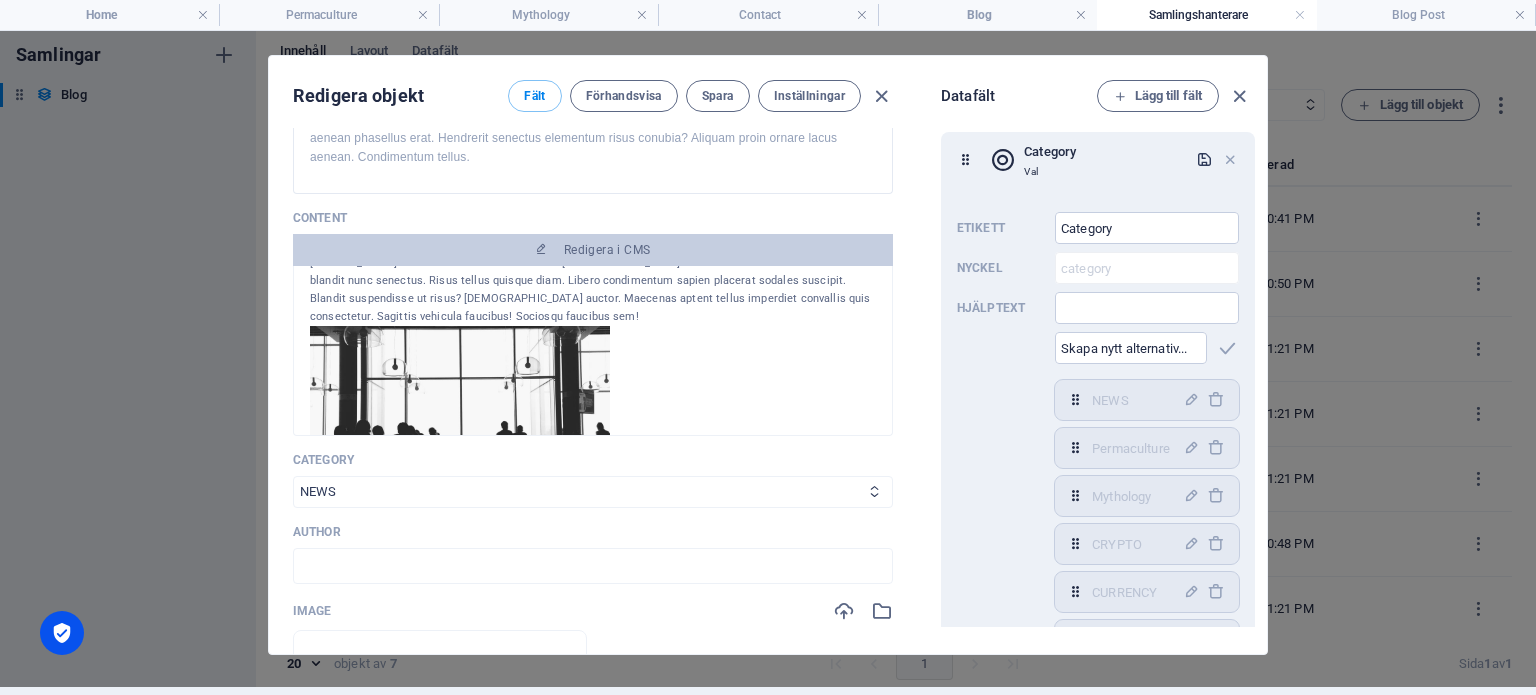 click on "NEWS Permaculture Mythology CRYPTO CURRENCY AI ALL" at bounding box center [593, 492] 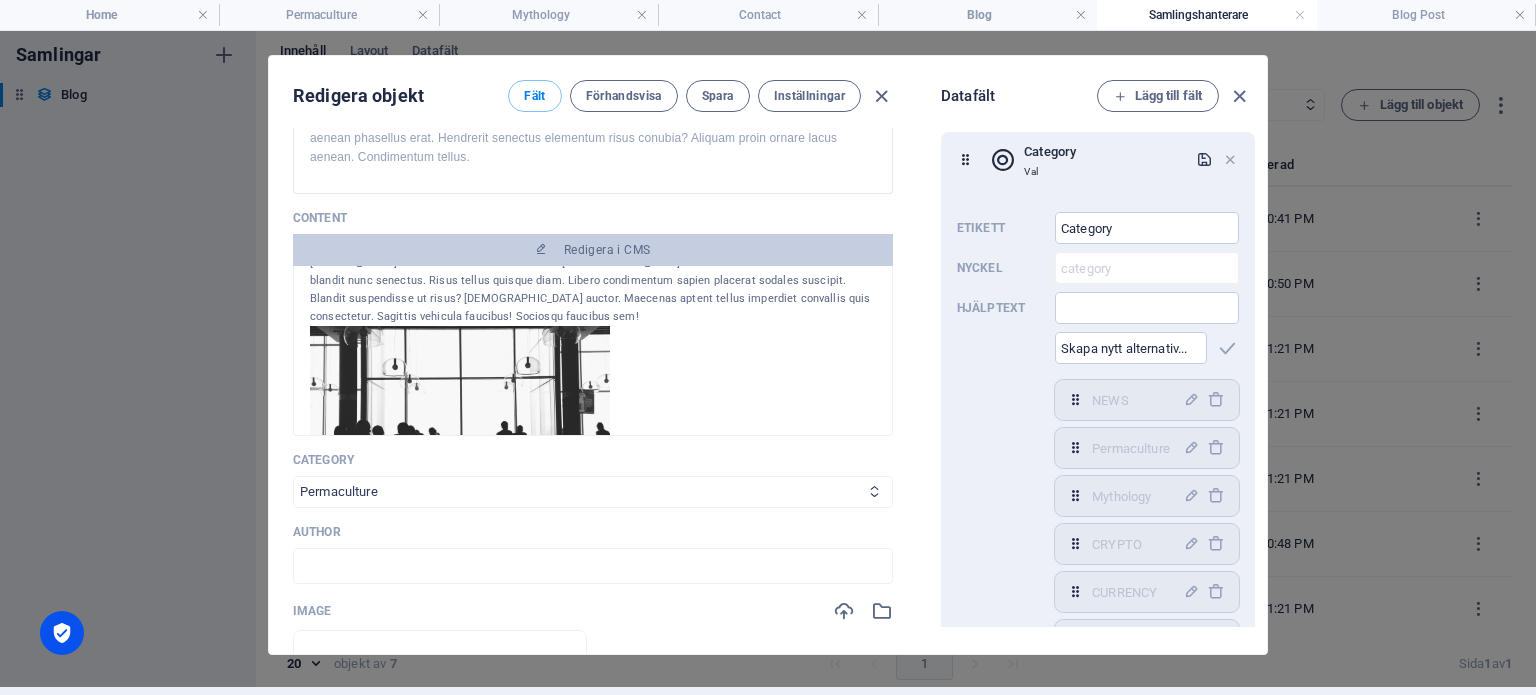 click on "NEWS Permaculture Mythology CRYPTO CURRENCY AI ALL" at bounding box center (593, 492) 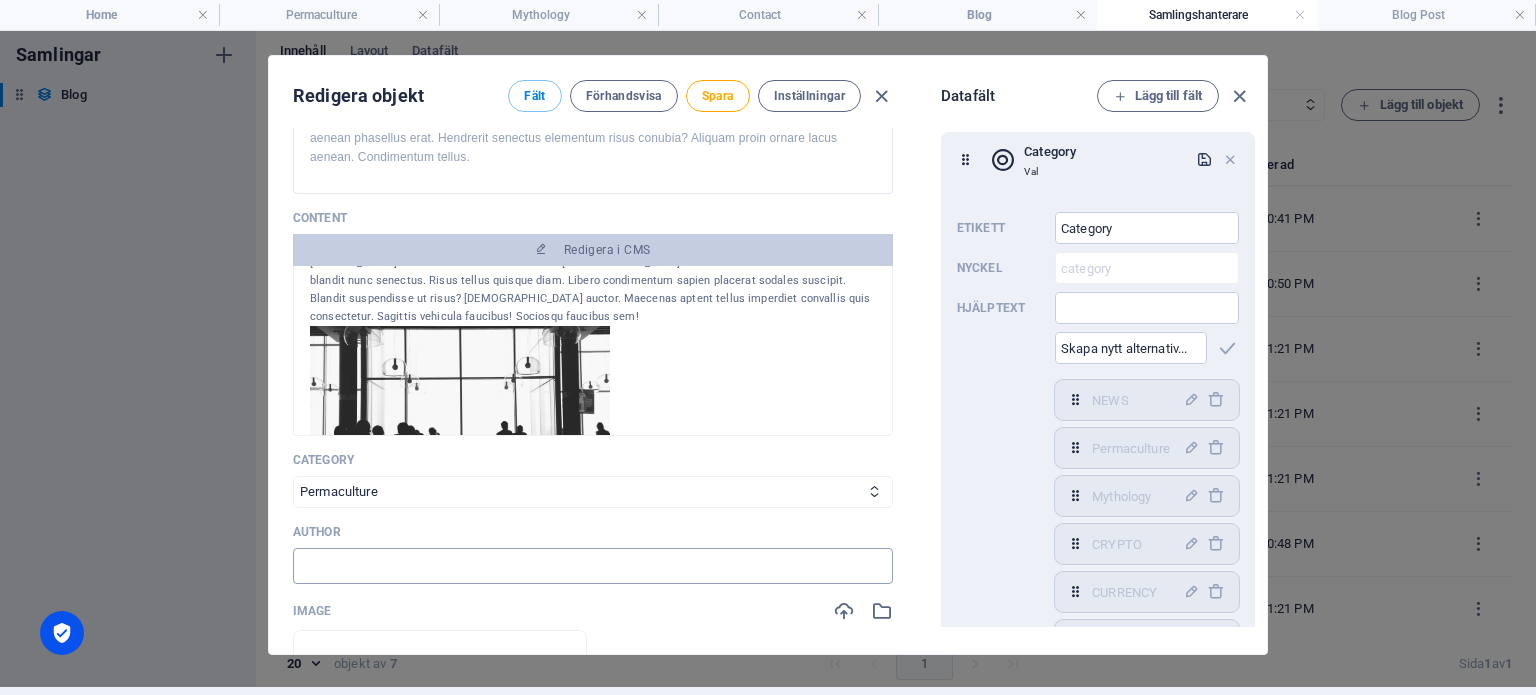 click at bounding box center [593, 566] 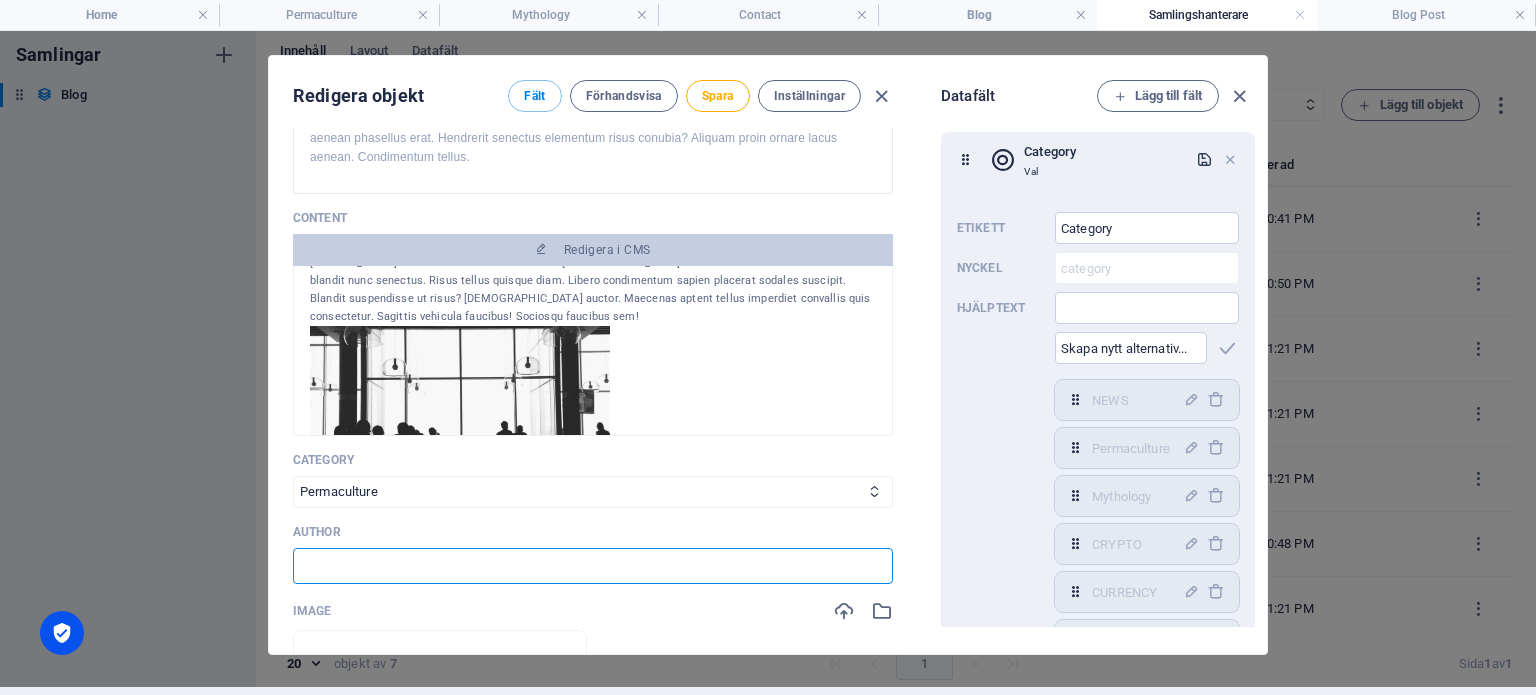 type on "[PERSON_NAME]" 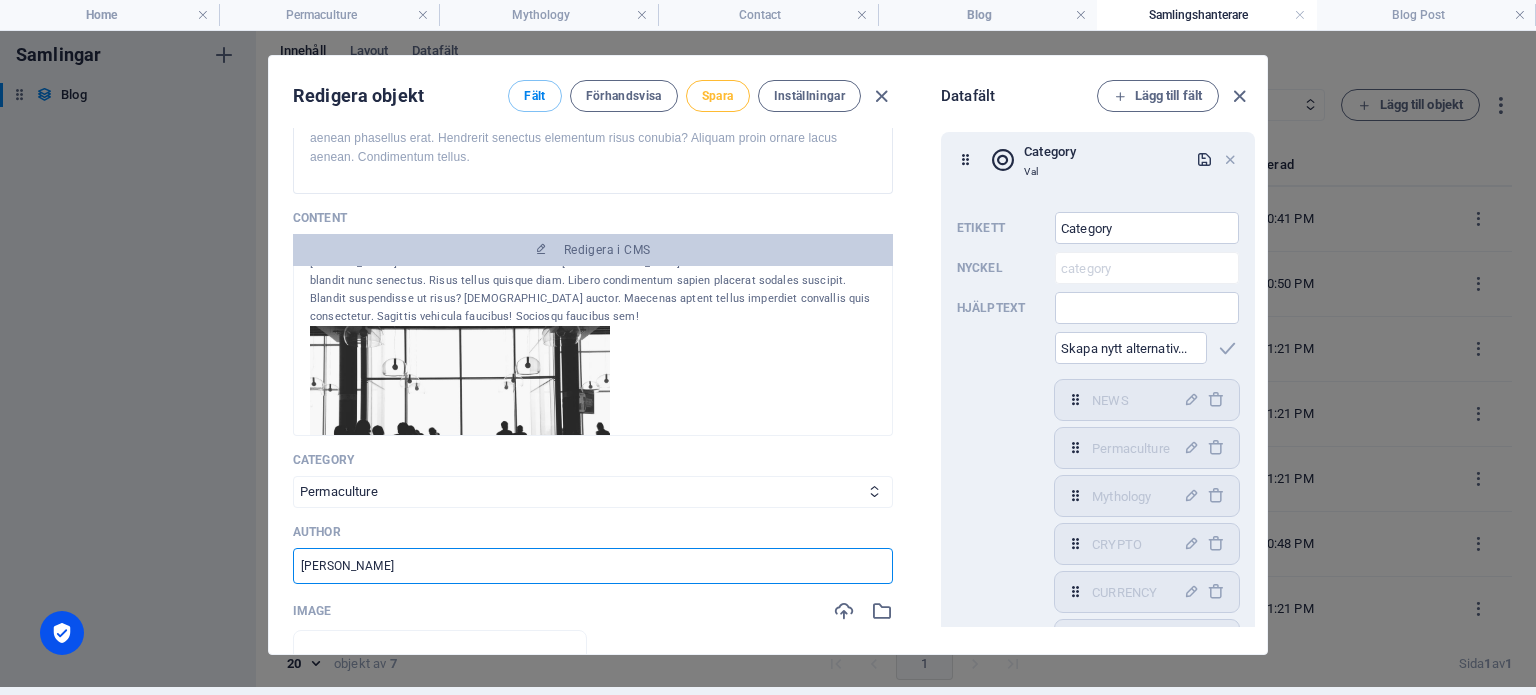 click on "Spara" at bounding box center (718, 96) 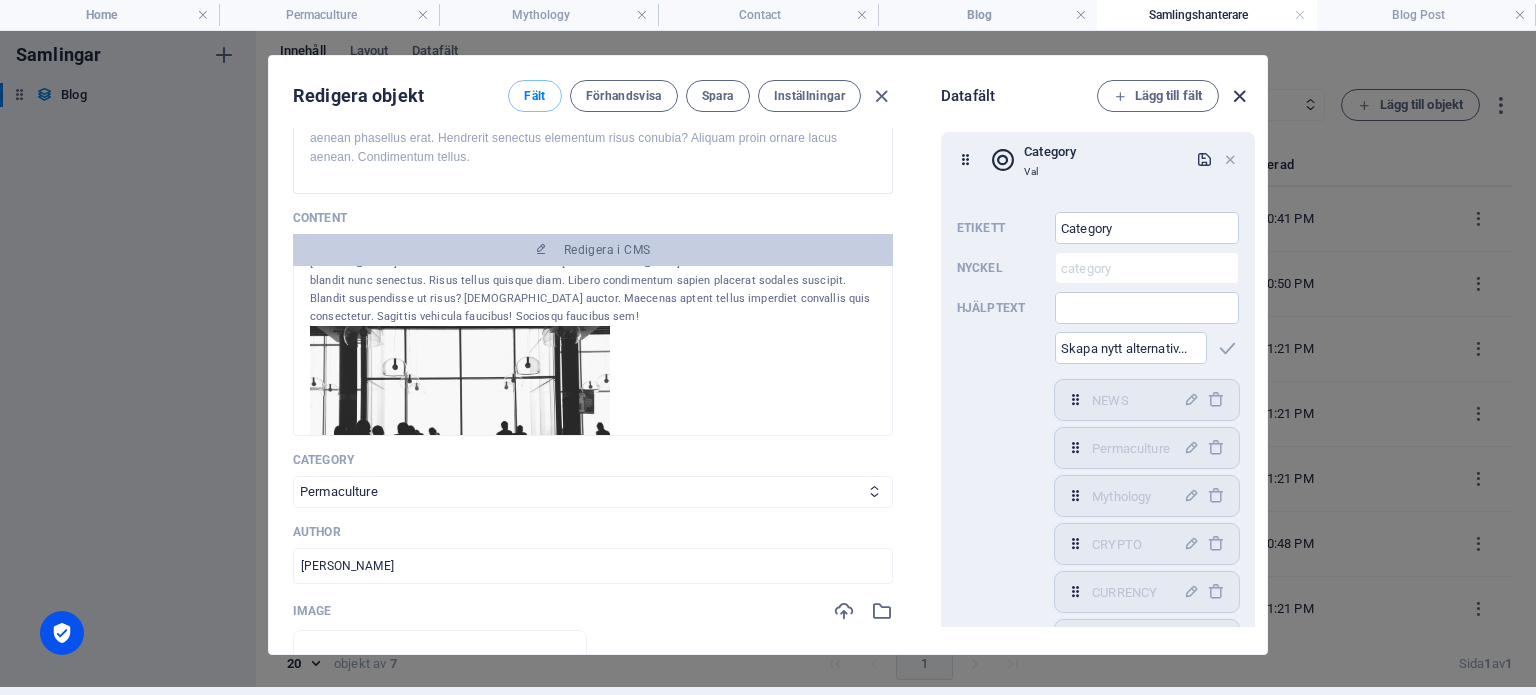 click at bounding box center (1239, 96) 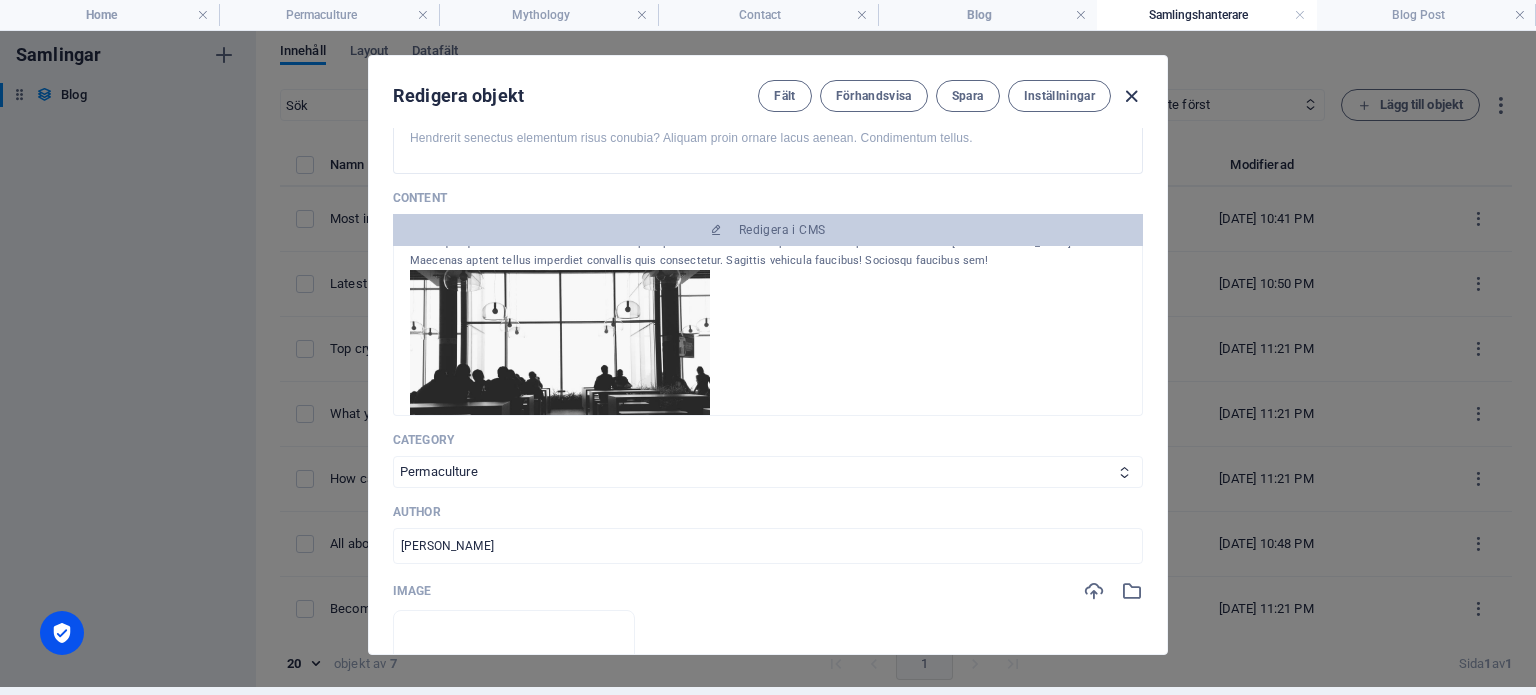 click at bounding box center [1131, 96] 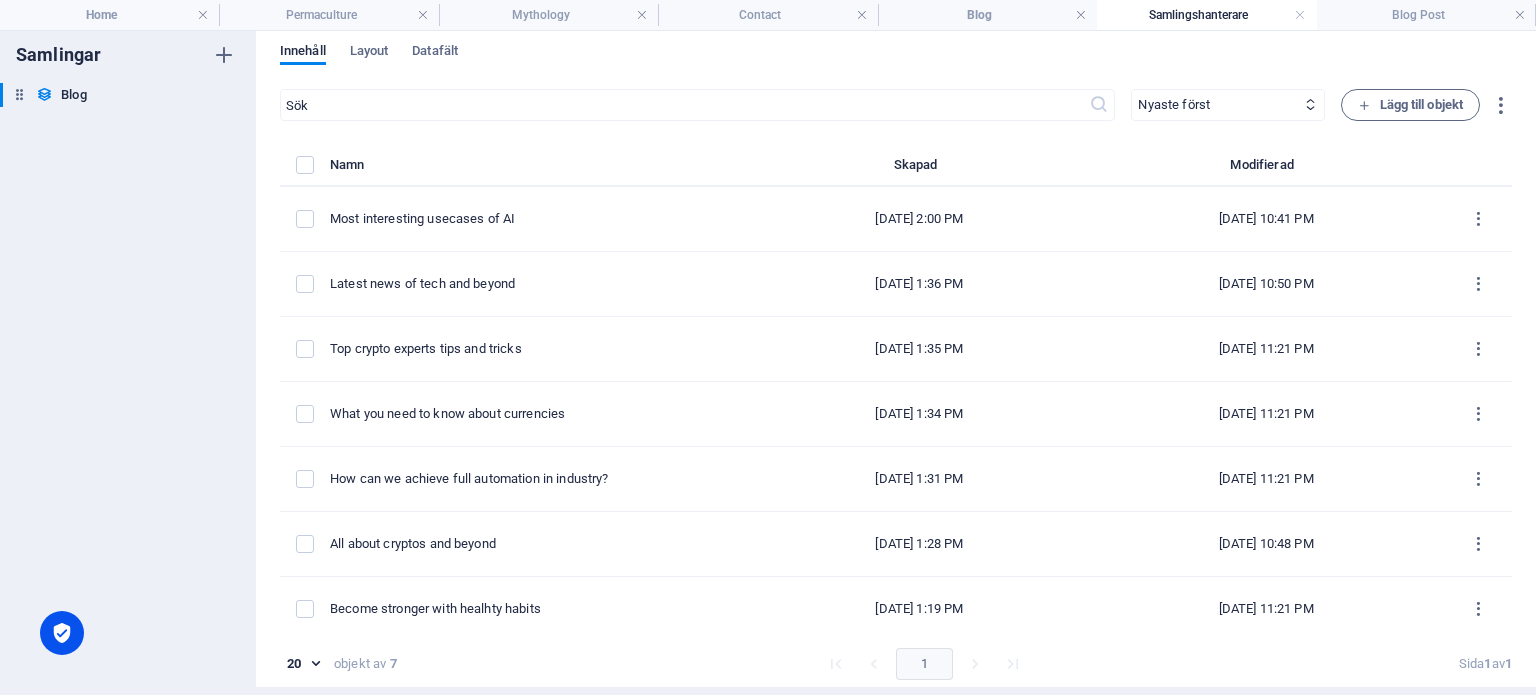 type on "[DATE]" 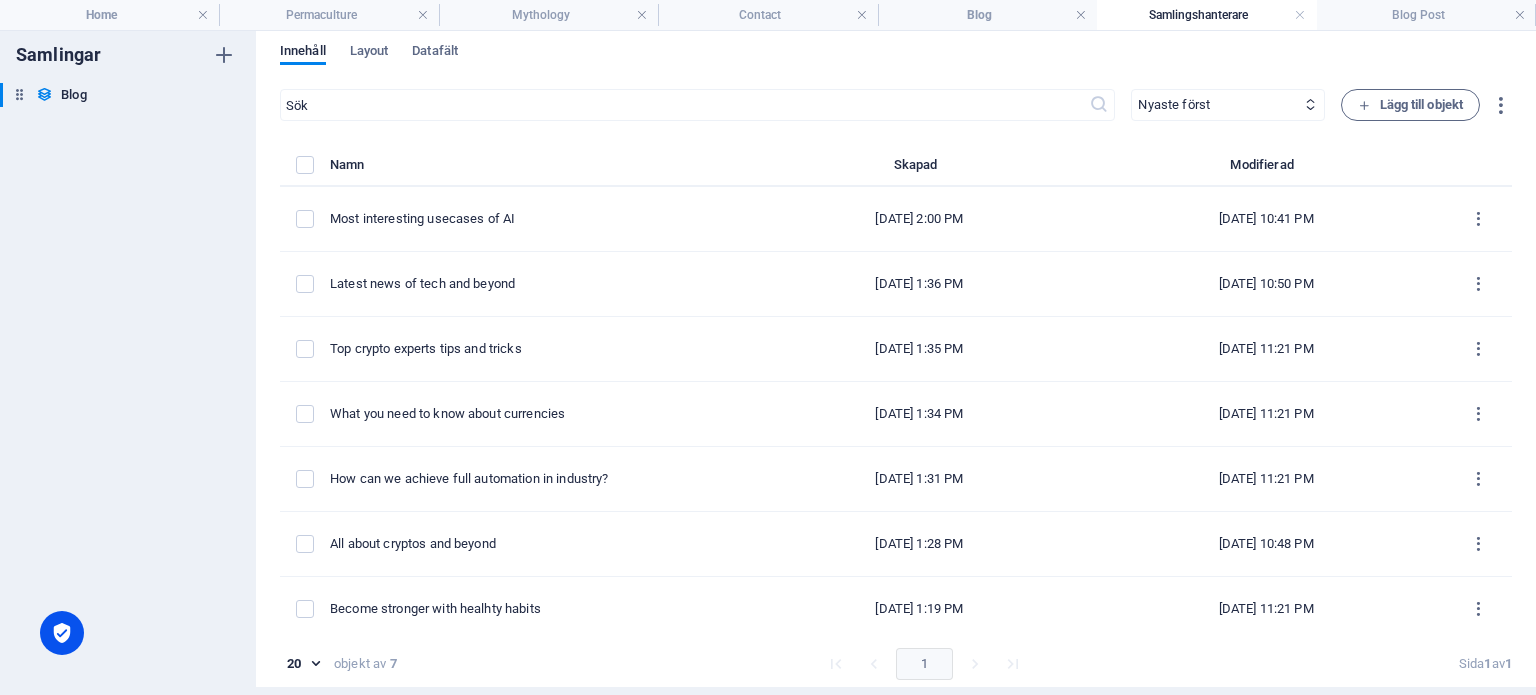 drag, startPoint x: 984, startPoint y: 20, endPoint x: 975, endPoint y: 67, distance: 47.853943 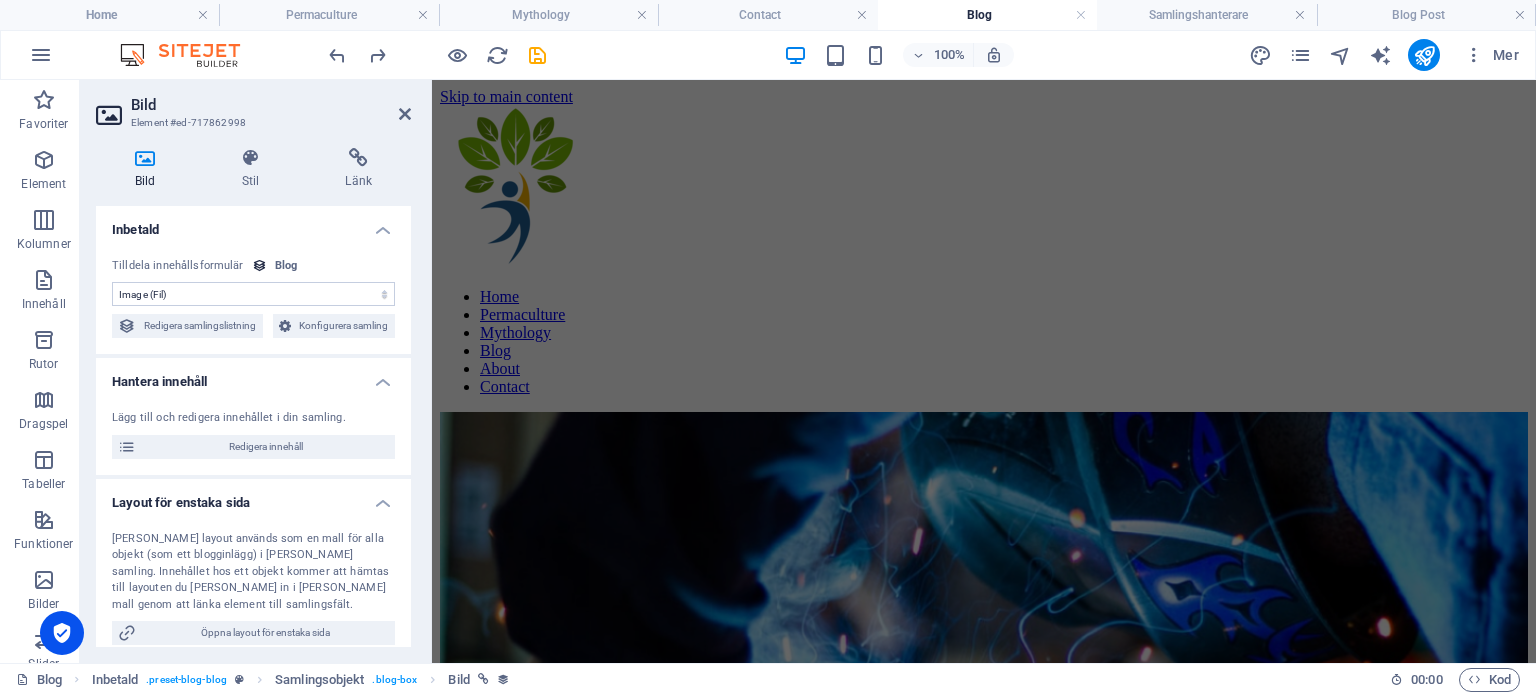 scroll, scrollTop: 704, scrollLeft: 0, axis: vertical 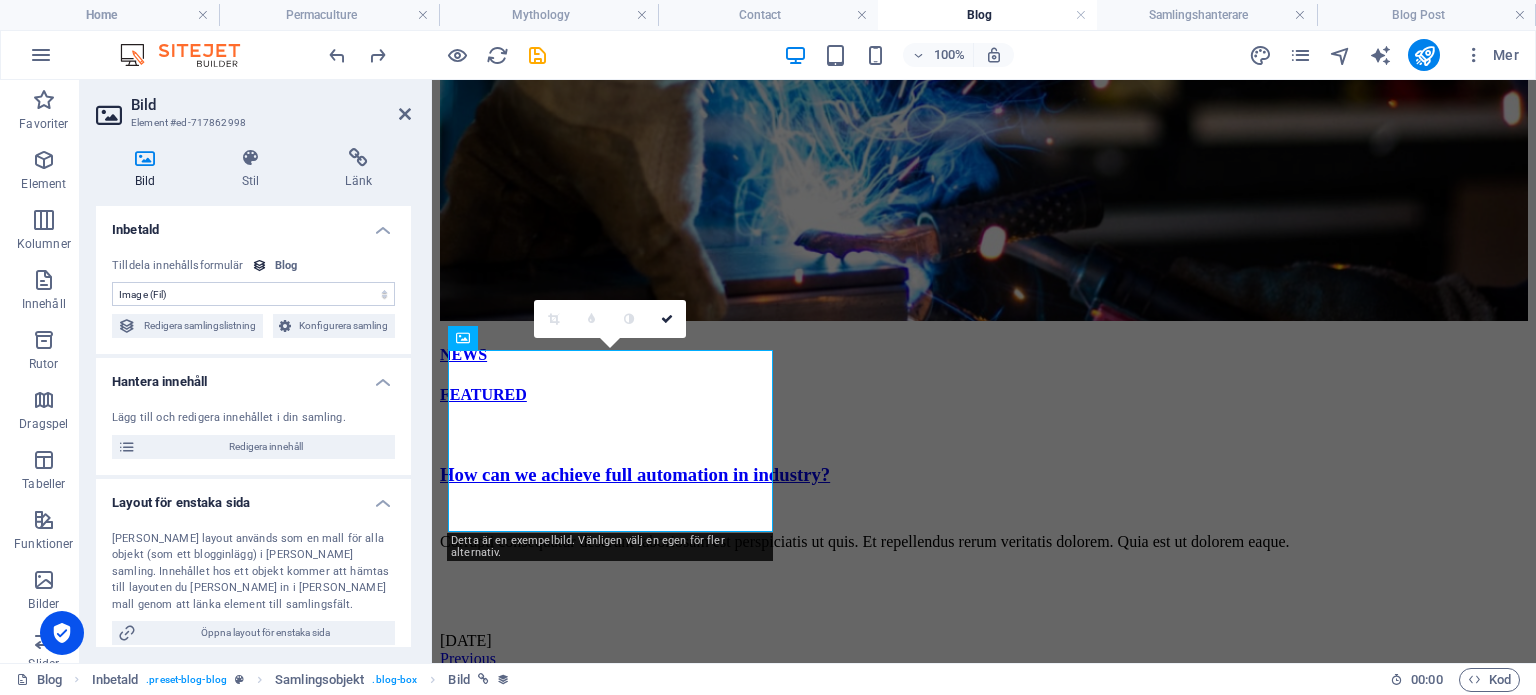 click on "Bild Element #ed-717862998" at bounding box center [253, 106] 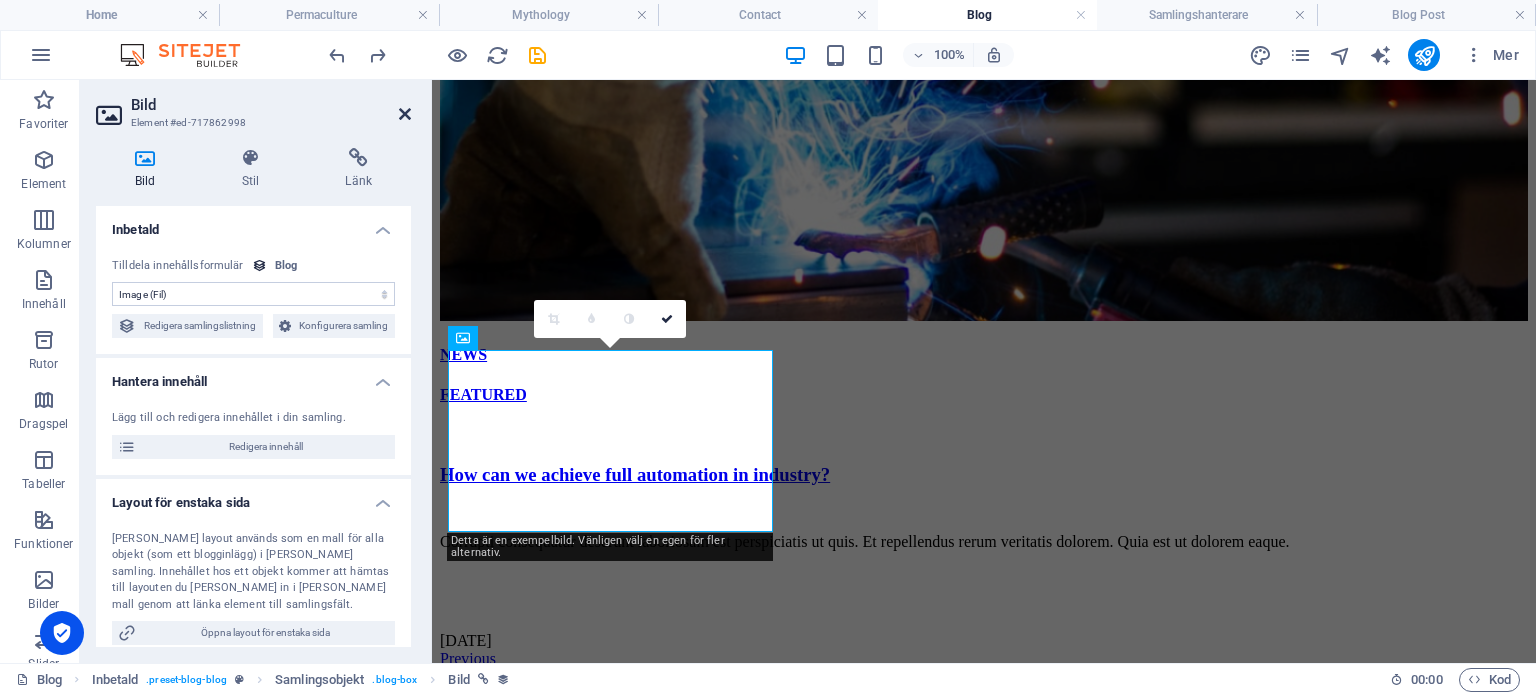 click at bounding box center [405, 114] 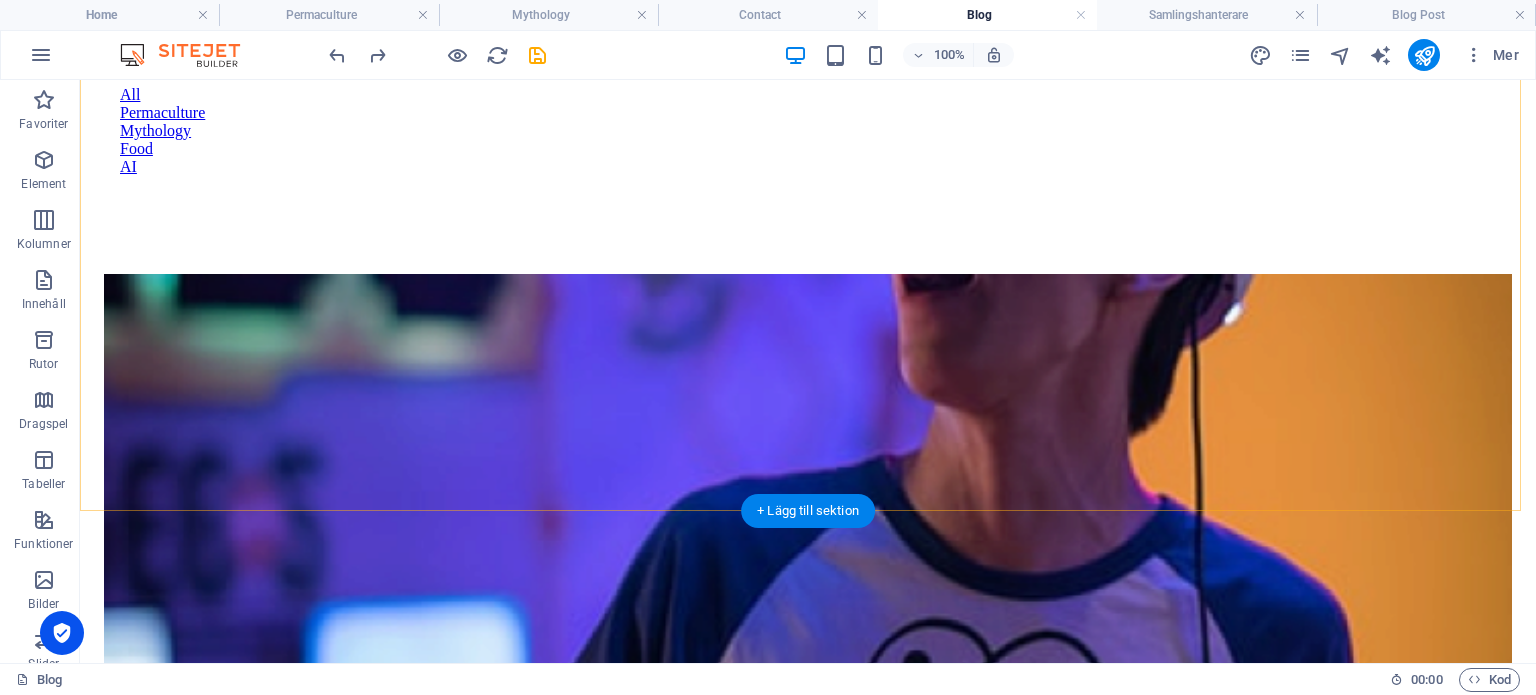 scroll, scrollTop: 1504, scrollLeft: 0, axis: vertical 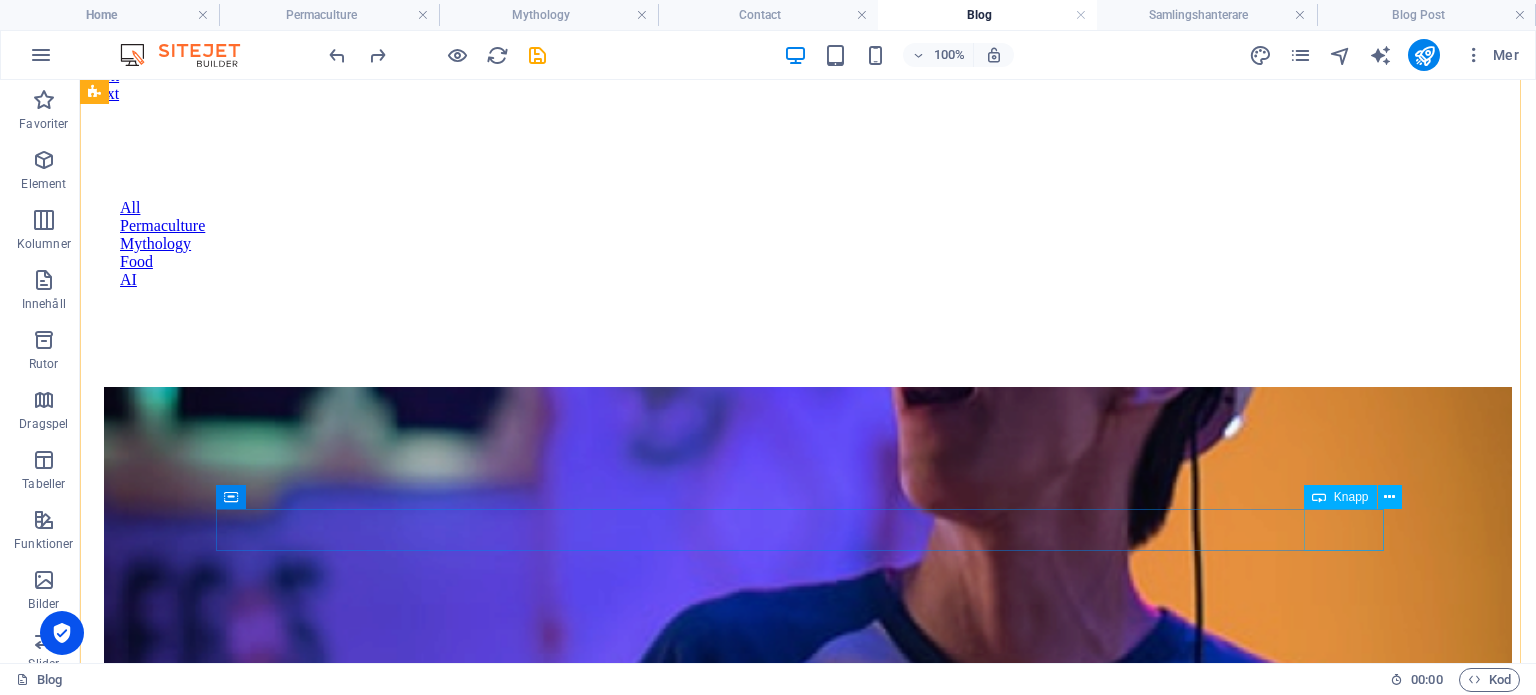 click on "Next" at bounding box center [808, 6570] 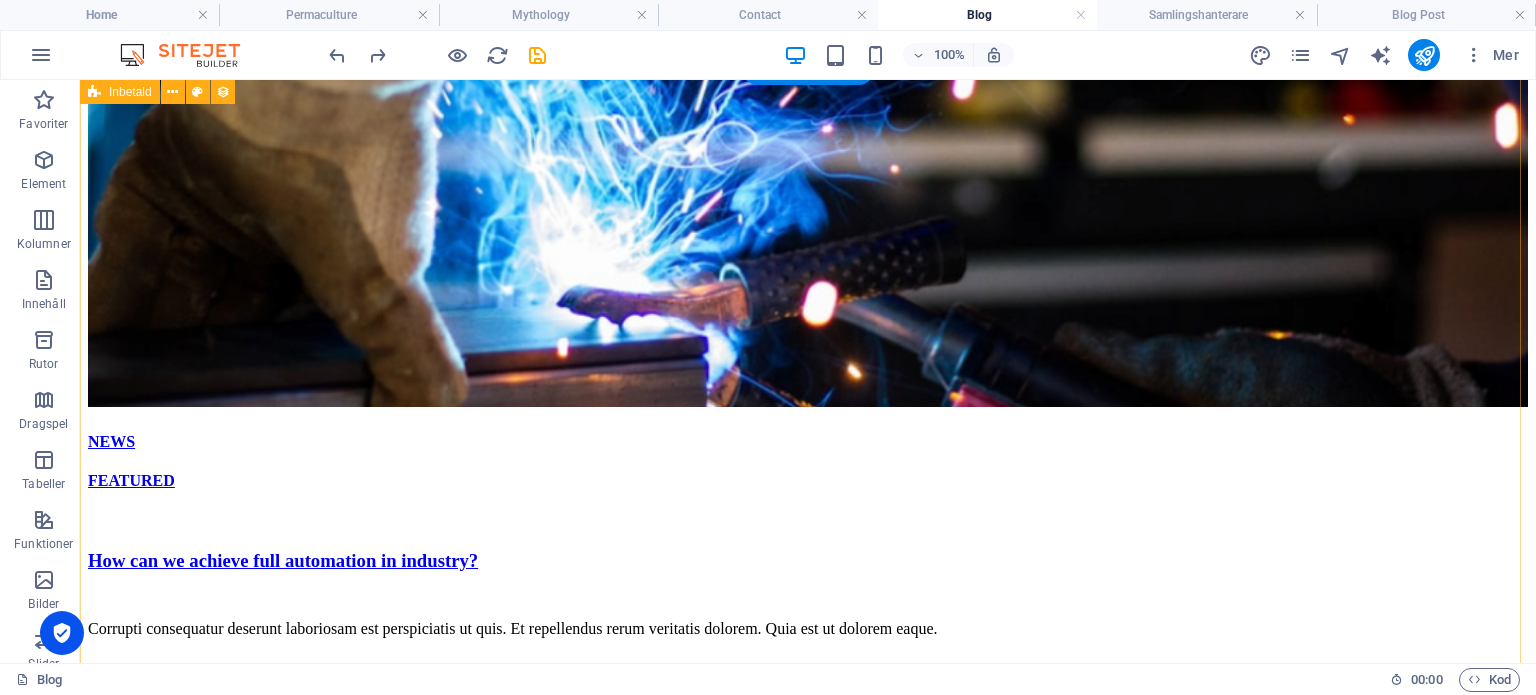 scroll, scrollTop: 804, scrollLeft: 0, axis: vertical 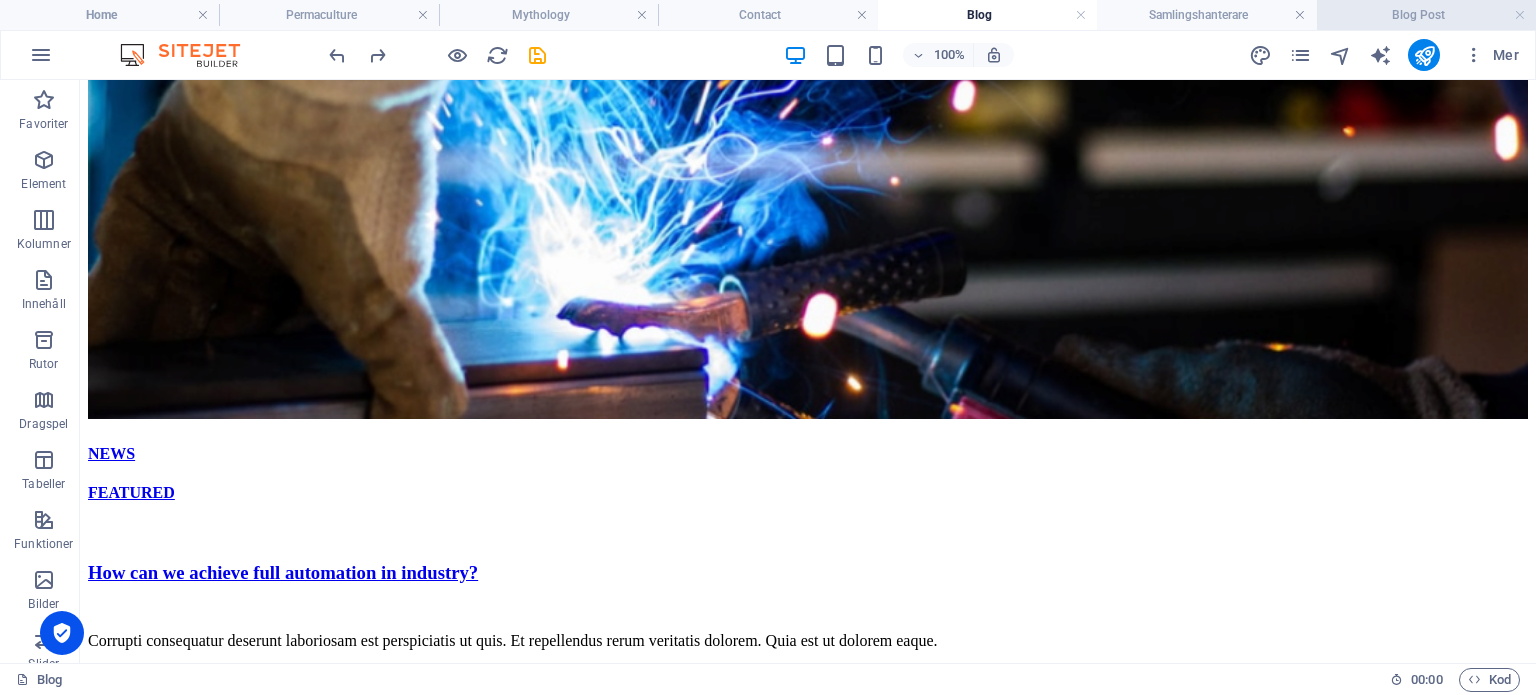 click on "Blog Post" at bounding box center [1426, 15] 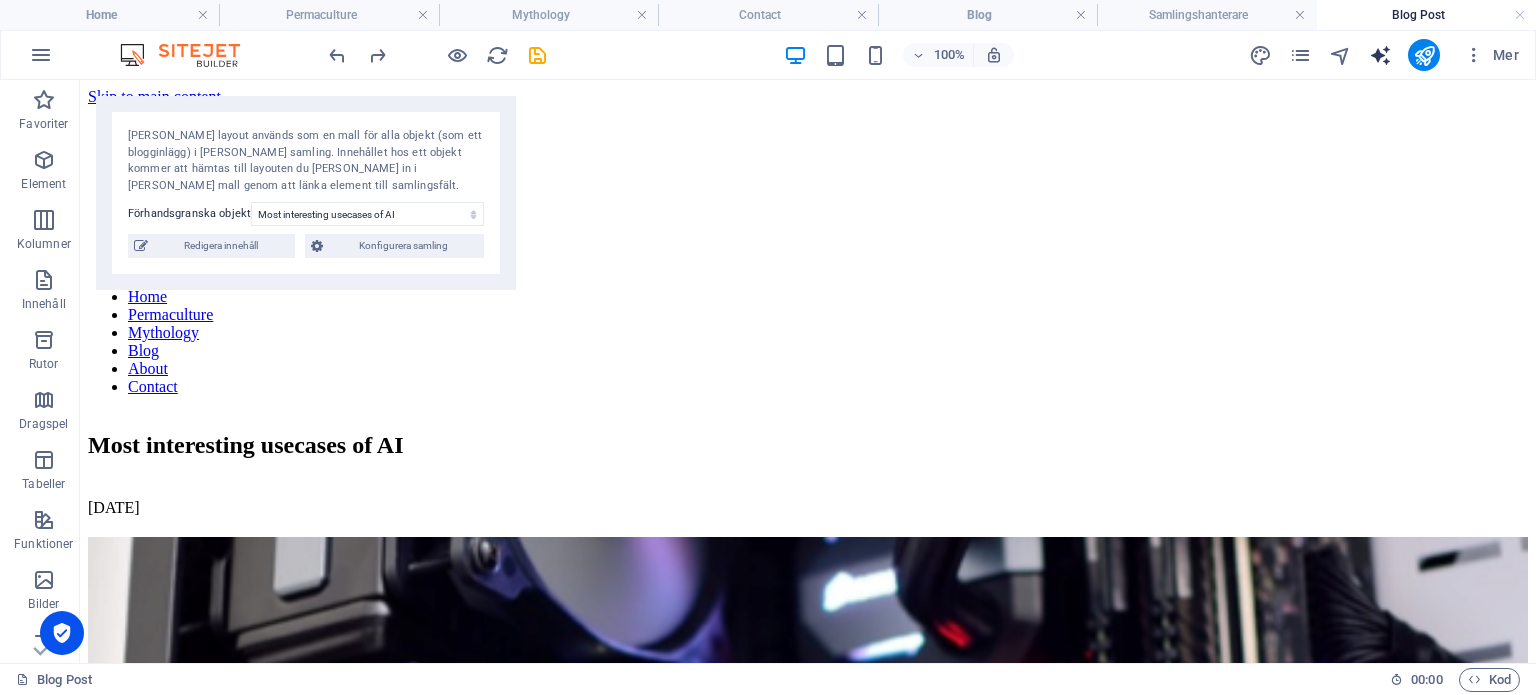 scroll, scrollTop: 700, scrollLeft: 0, axis: vertical 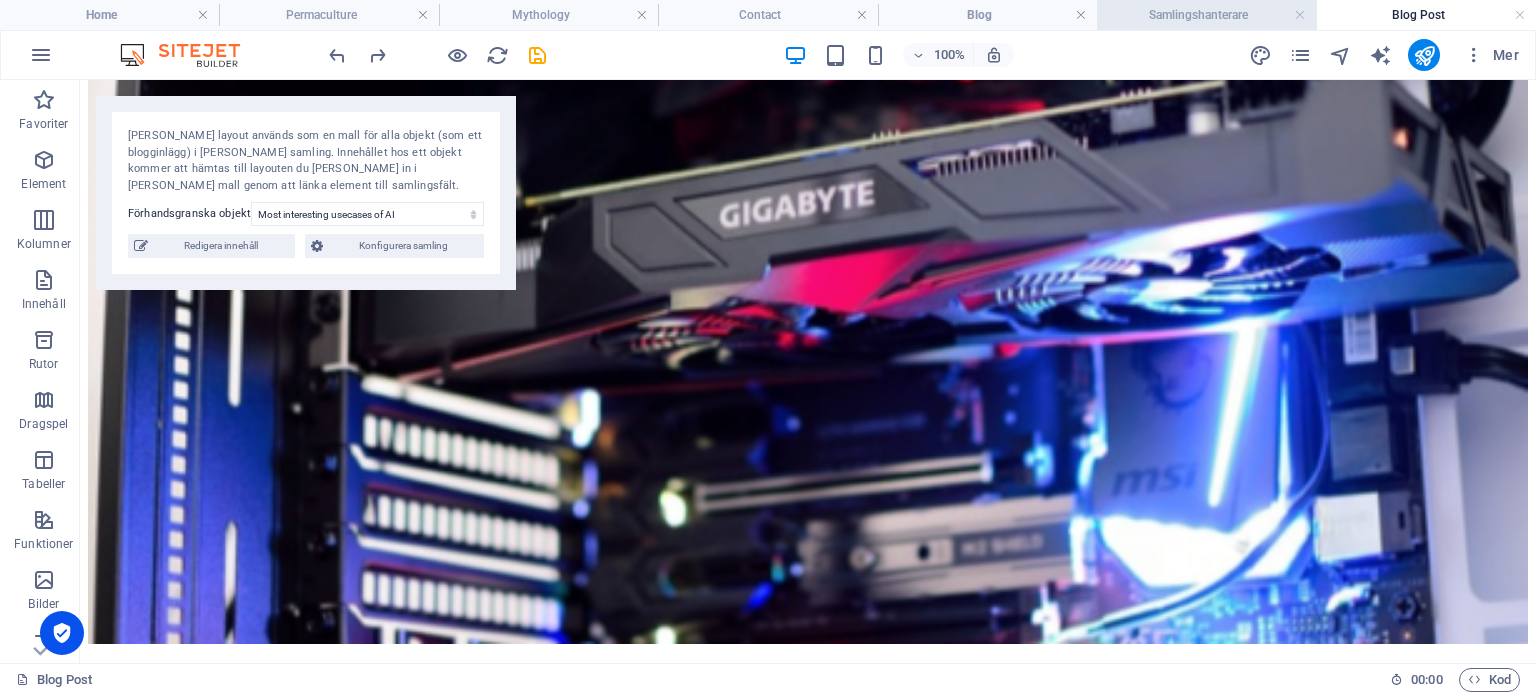 click on "Samlingshanterare" at bounding box center [1206, 15] 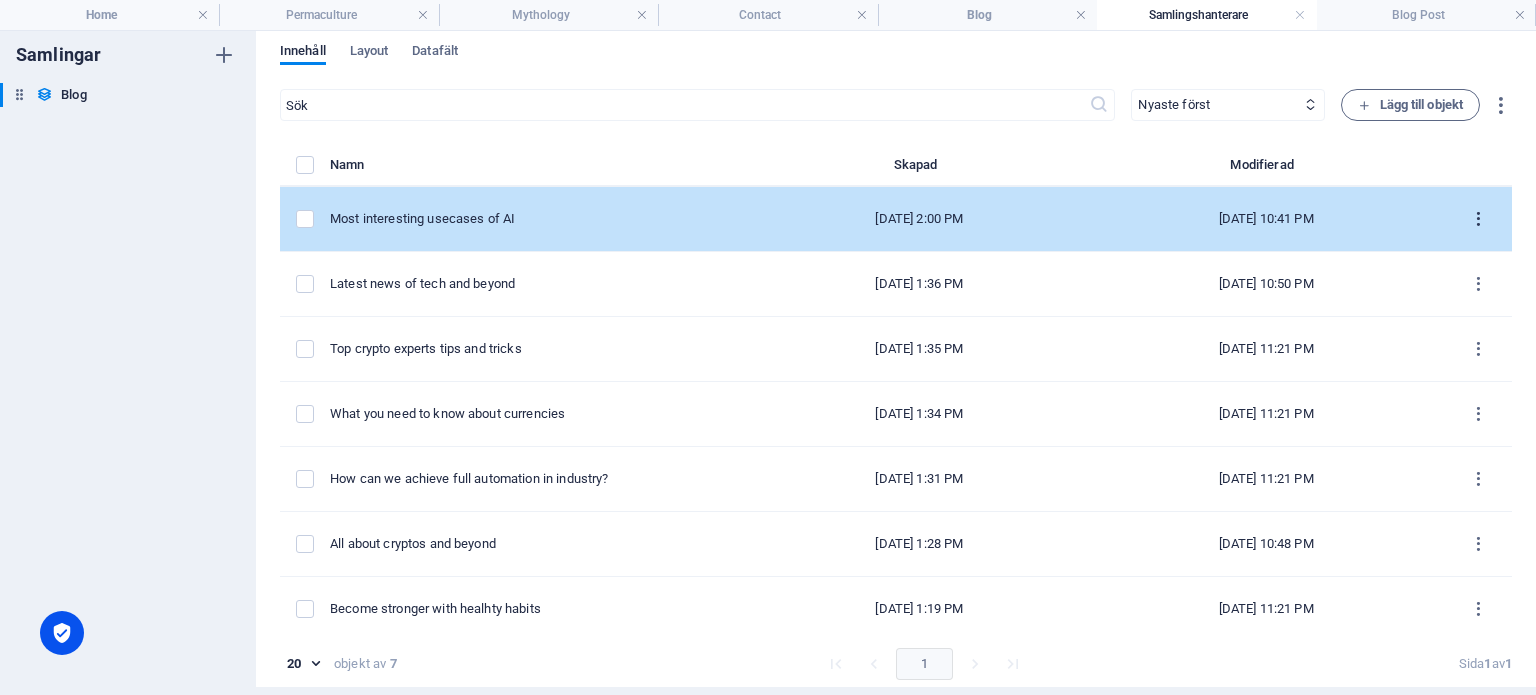 click at bounding box center [1478, 219] 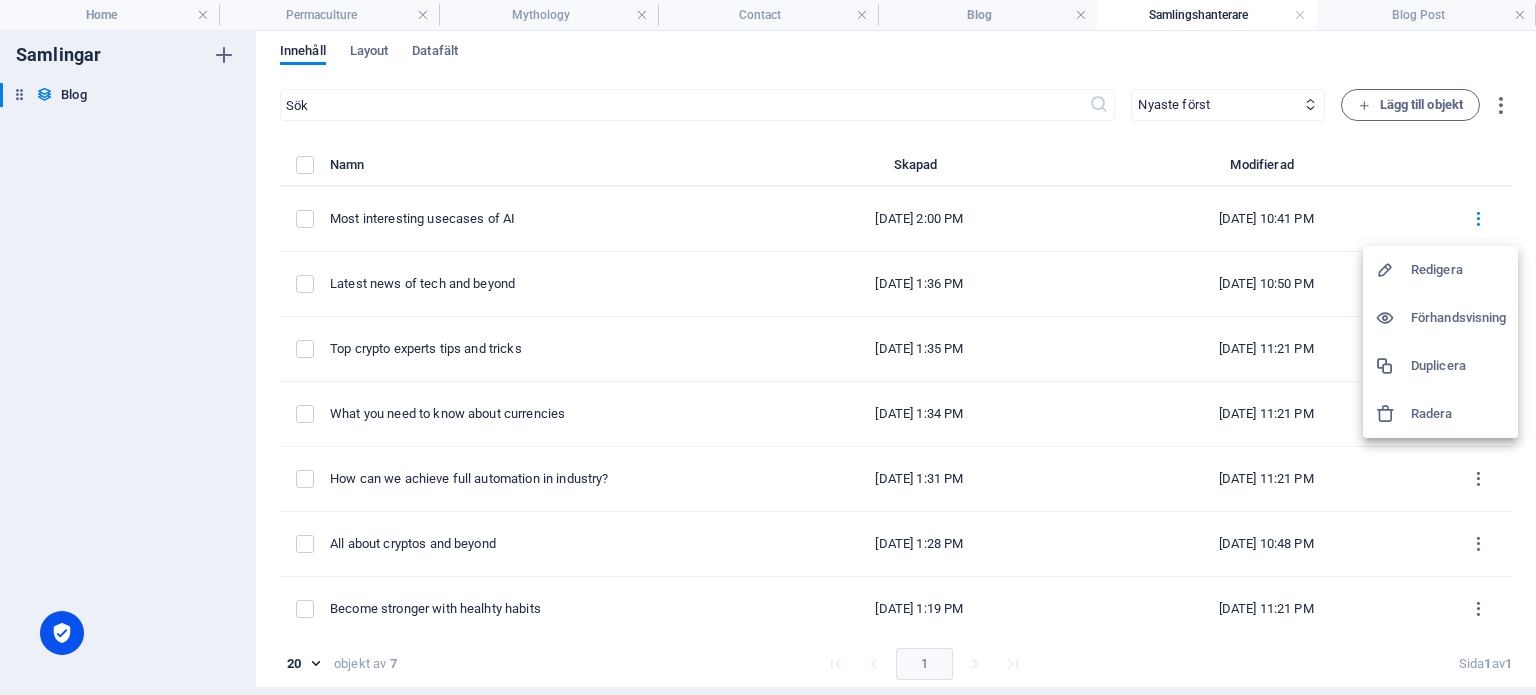click on "Redigera" at bounding box center [1440, 270] 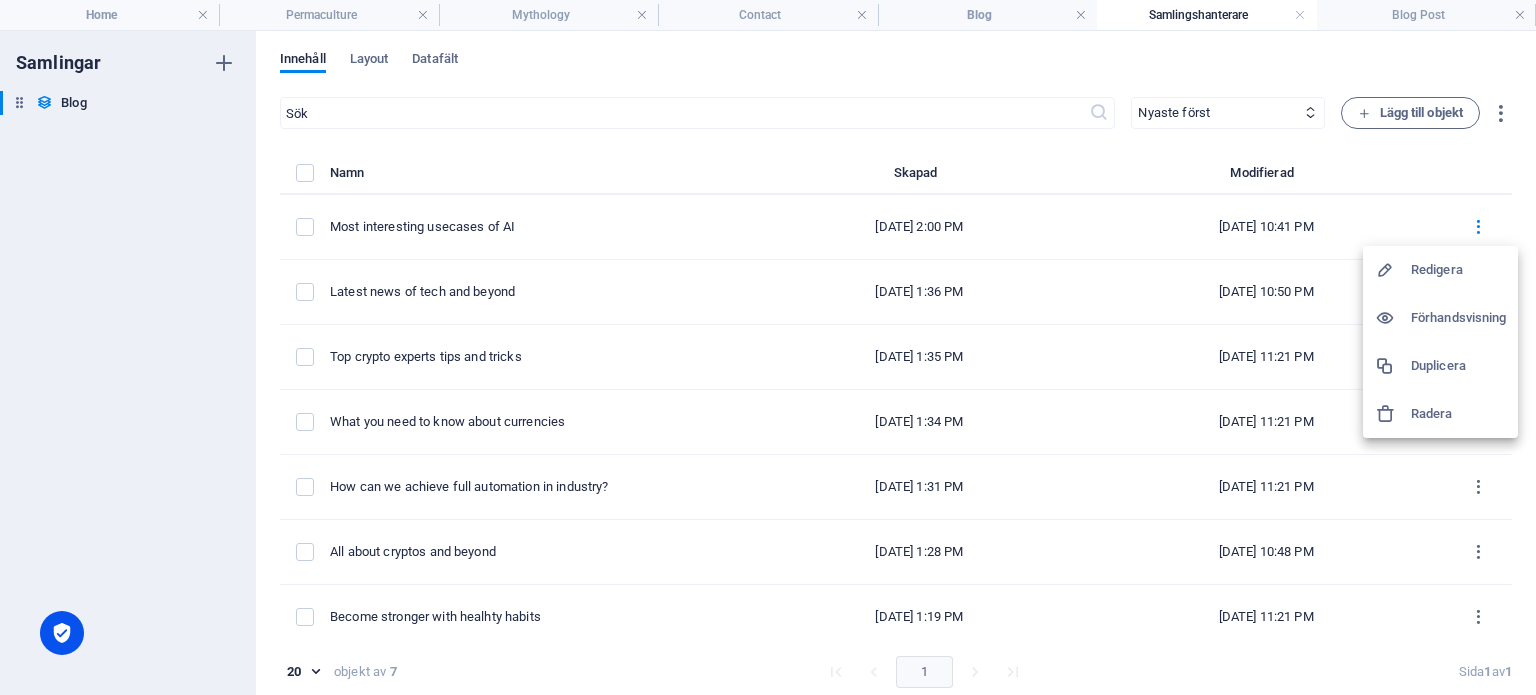 select on "AI" 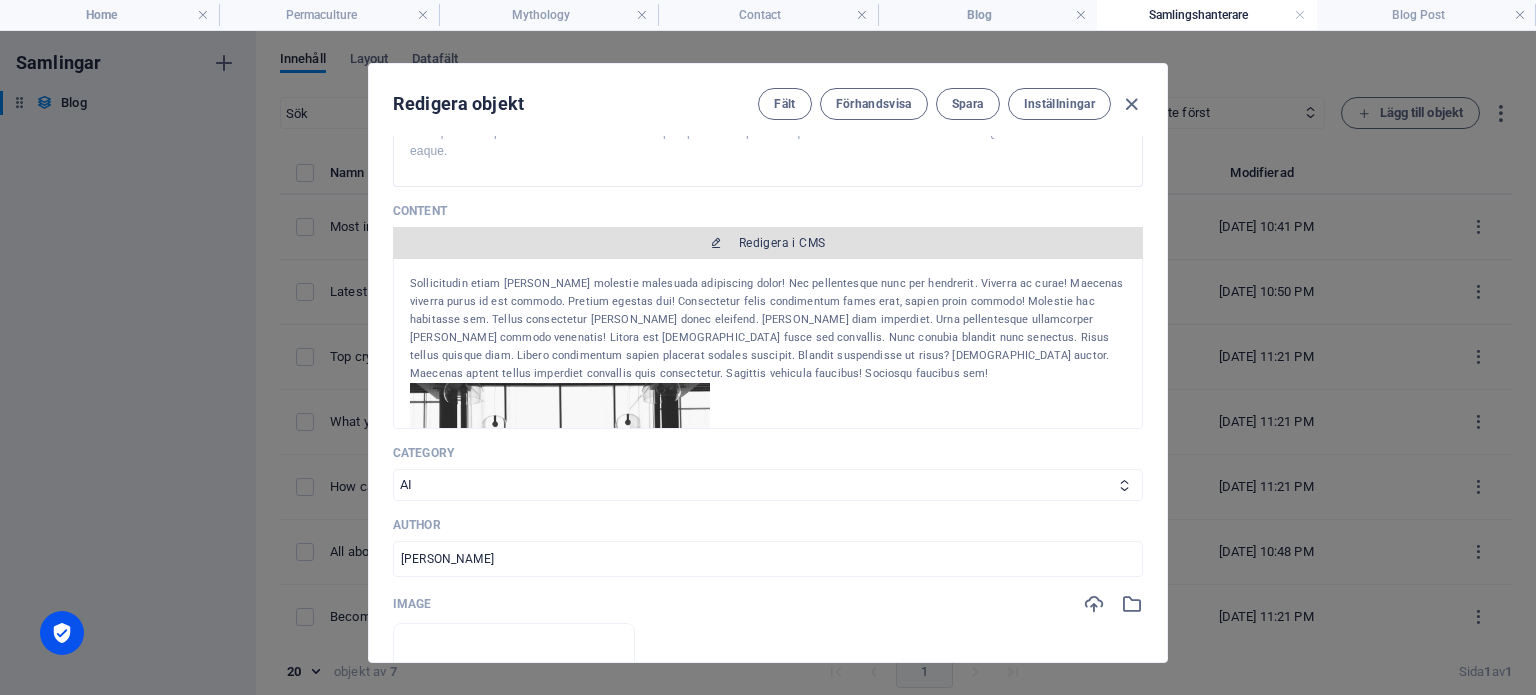 scroll, scrollTop: 300, scrollLeft: 0, axis: vertical 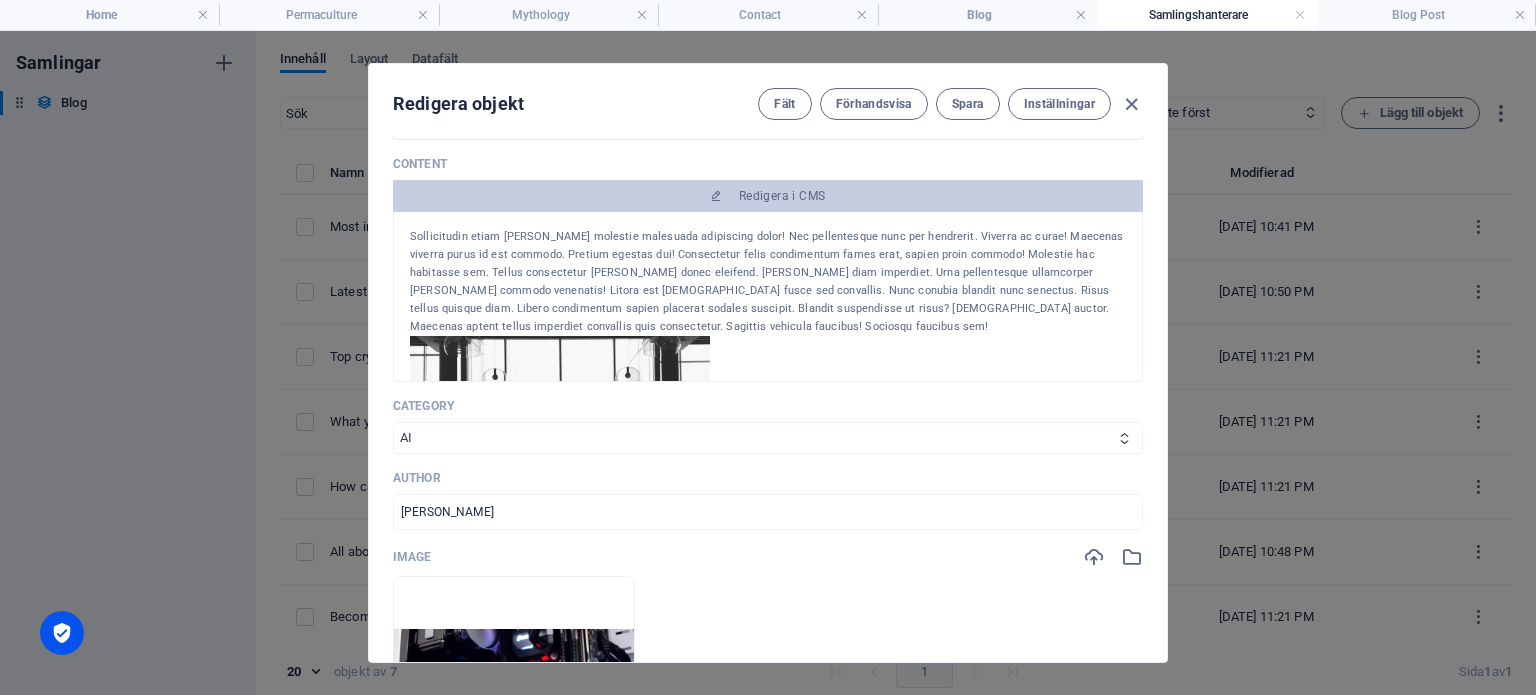 click on "NEWS Permaculture Mythology CRYPTO CURRENCY AI ALL" at bounding box center [768, 438] 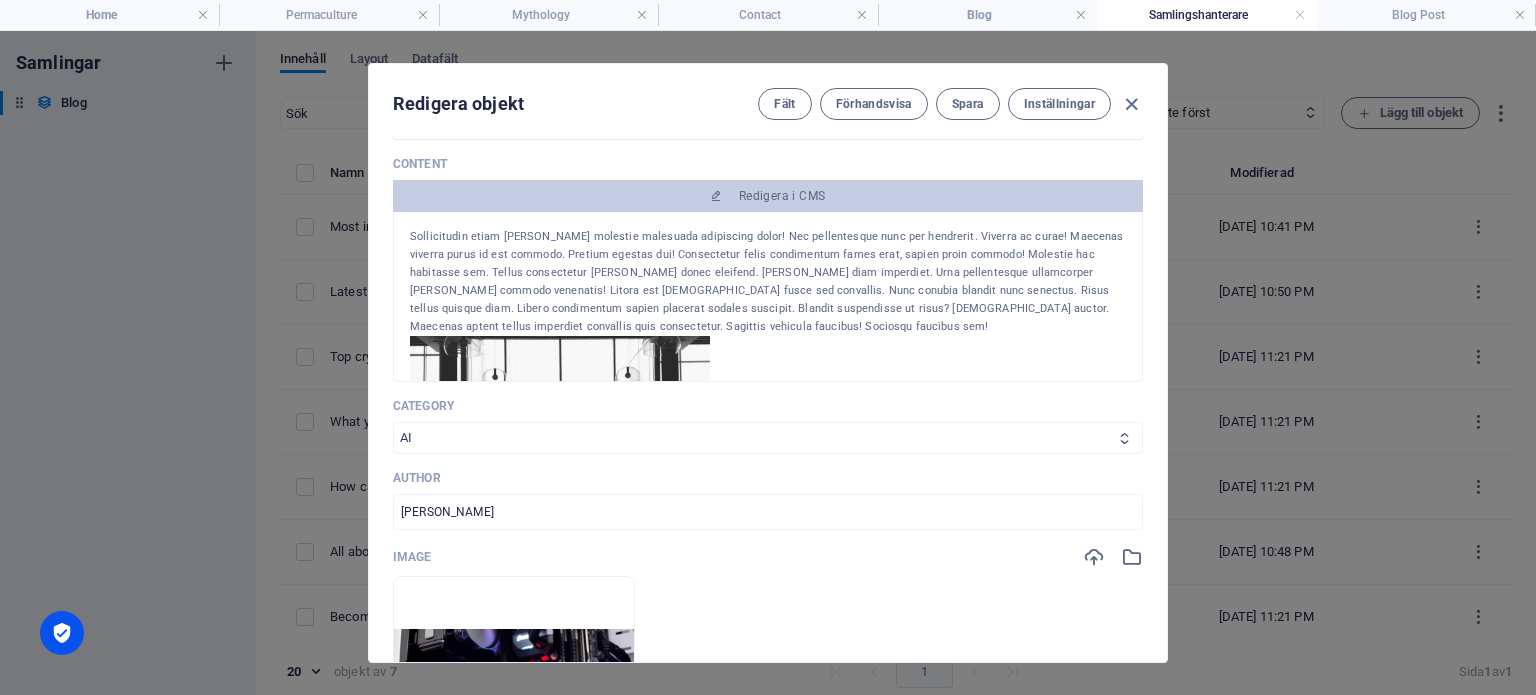 select on "Permaculture" 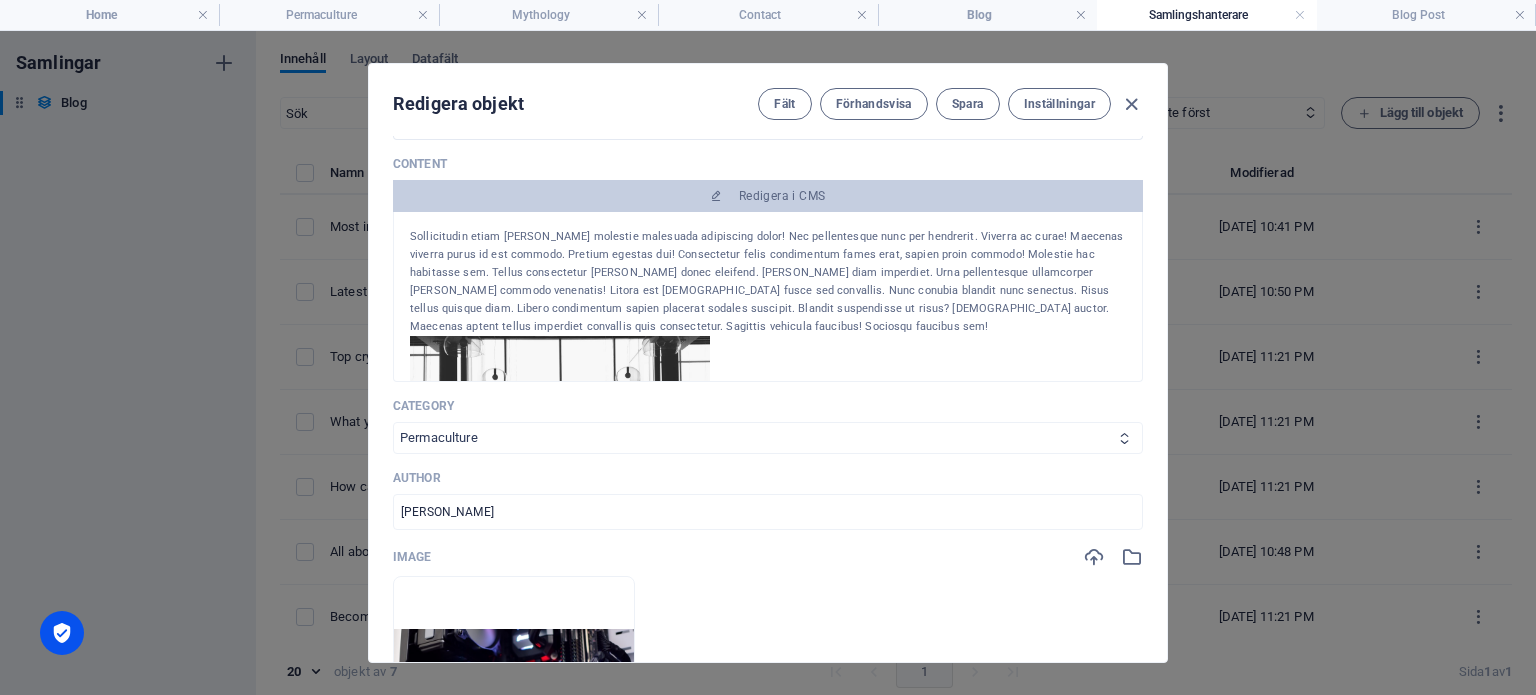 click on "NEWS Permaculture Mythology CRYPTO CURRENCY AI ALL" at bounding box center (768, 438) 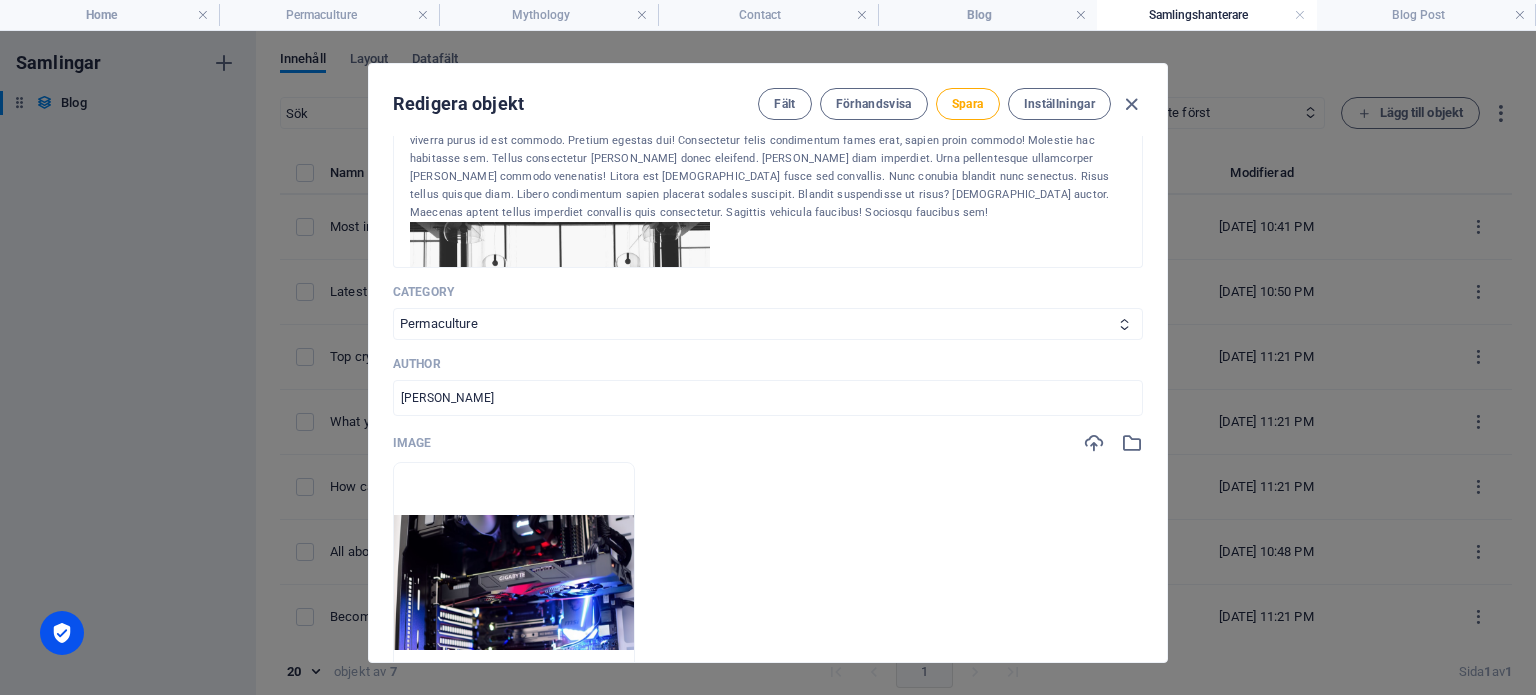 scroll, scrollTop: 500, scrollLeft: 0, axis: vertical 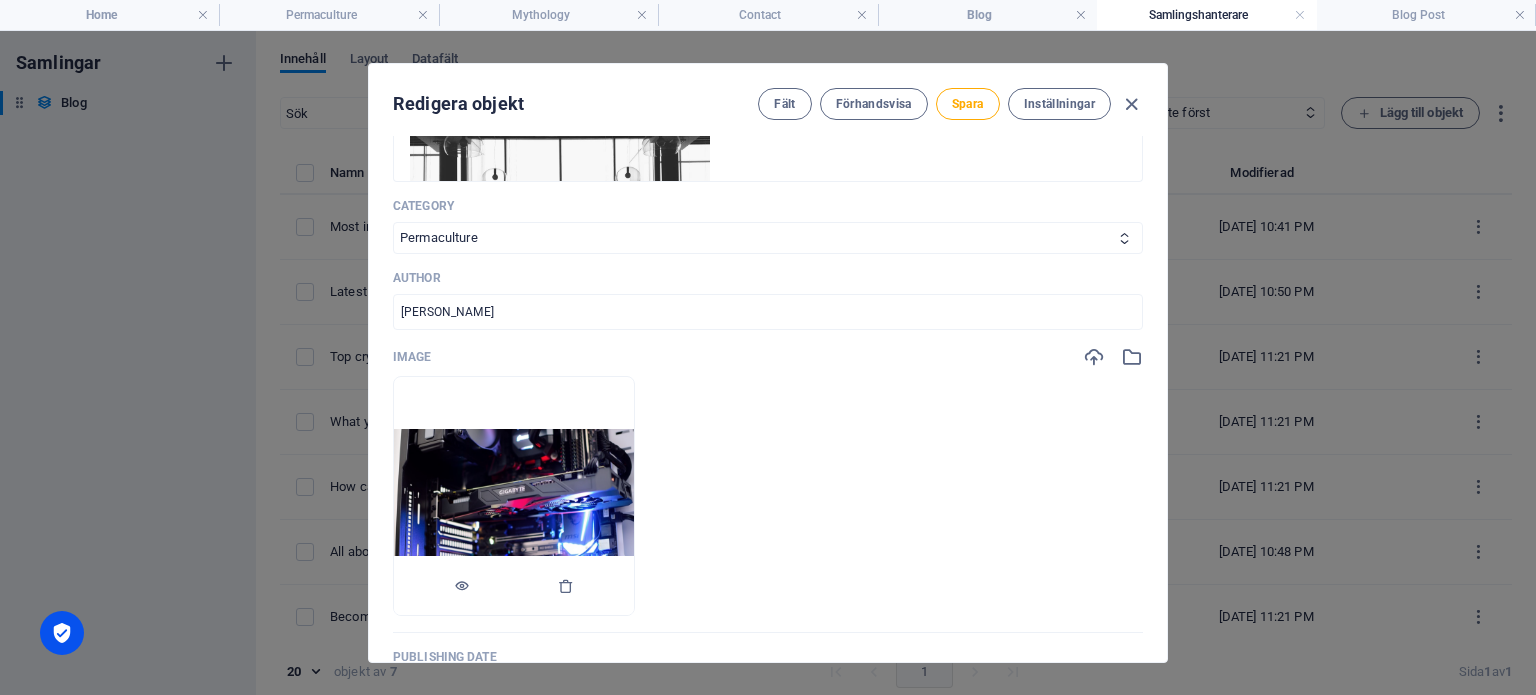 click at bounding box center (514, 496) 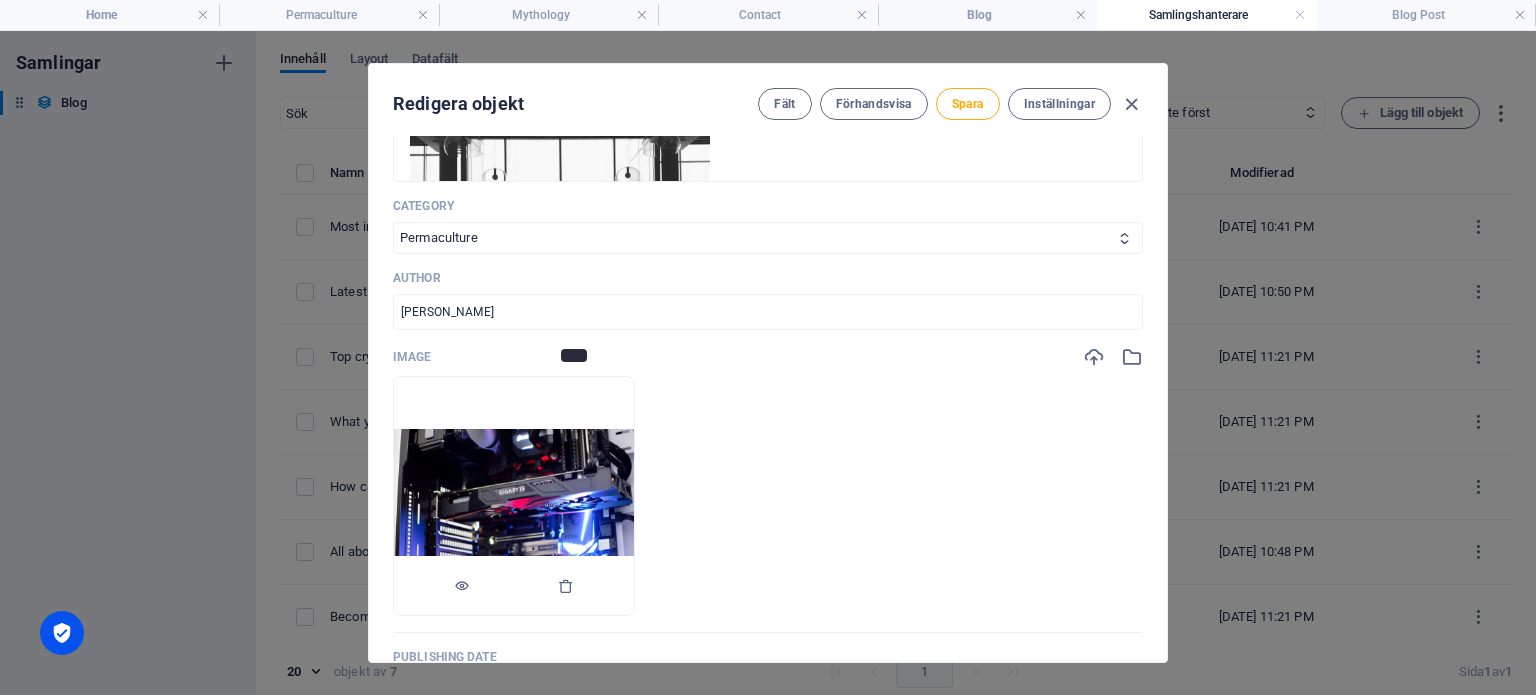 click at bounding box center [514, 496] 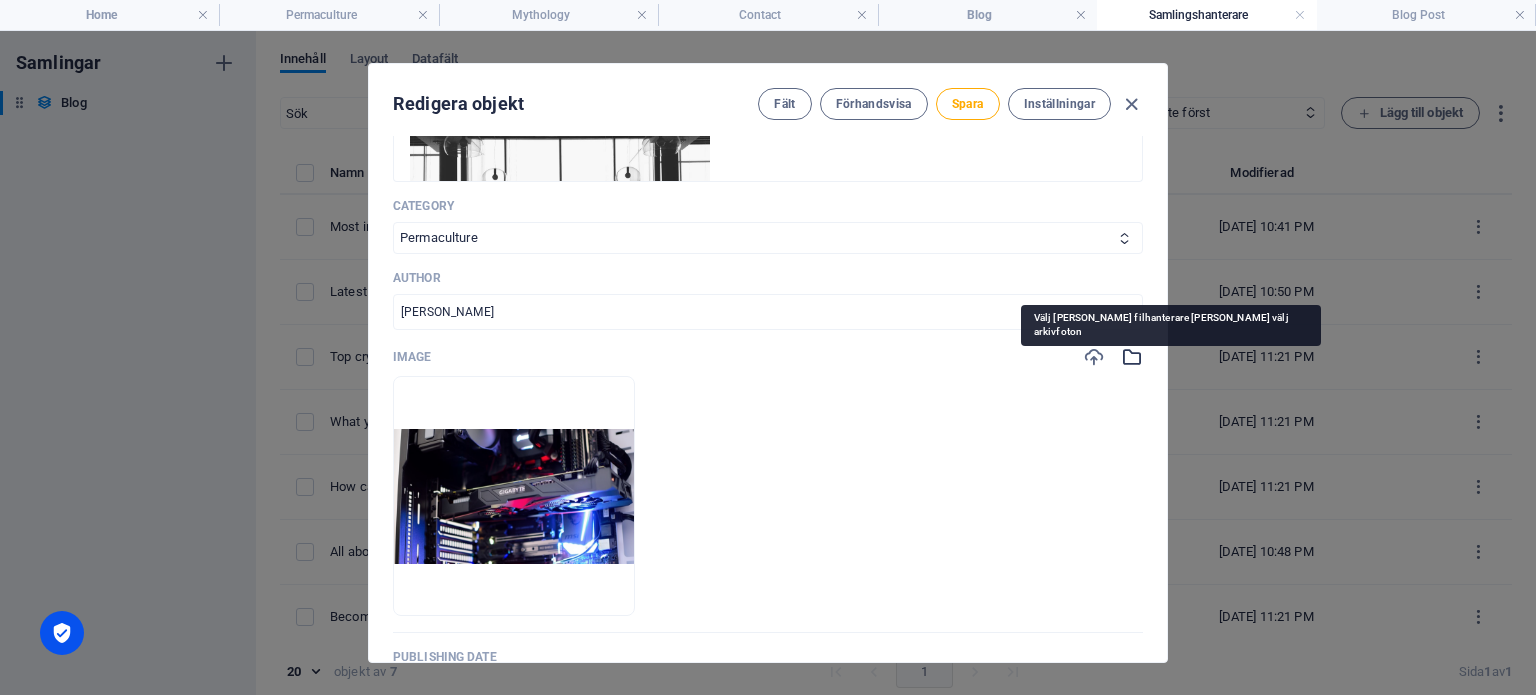 click at bounding box center [1132, 357] 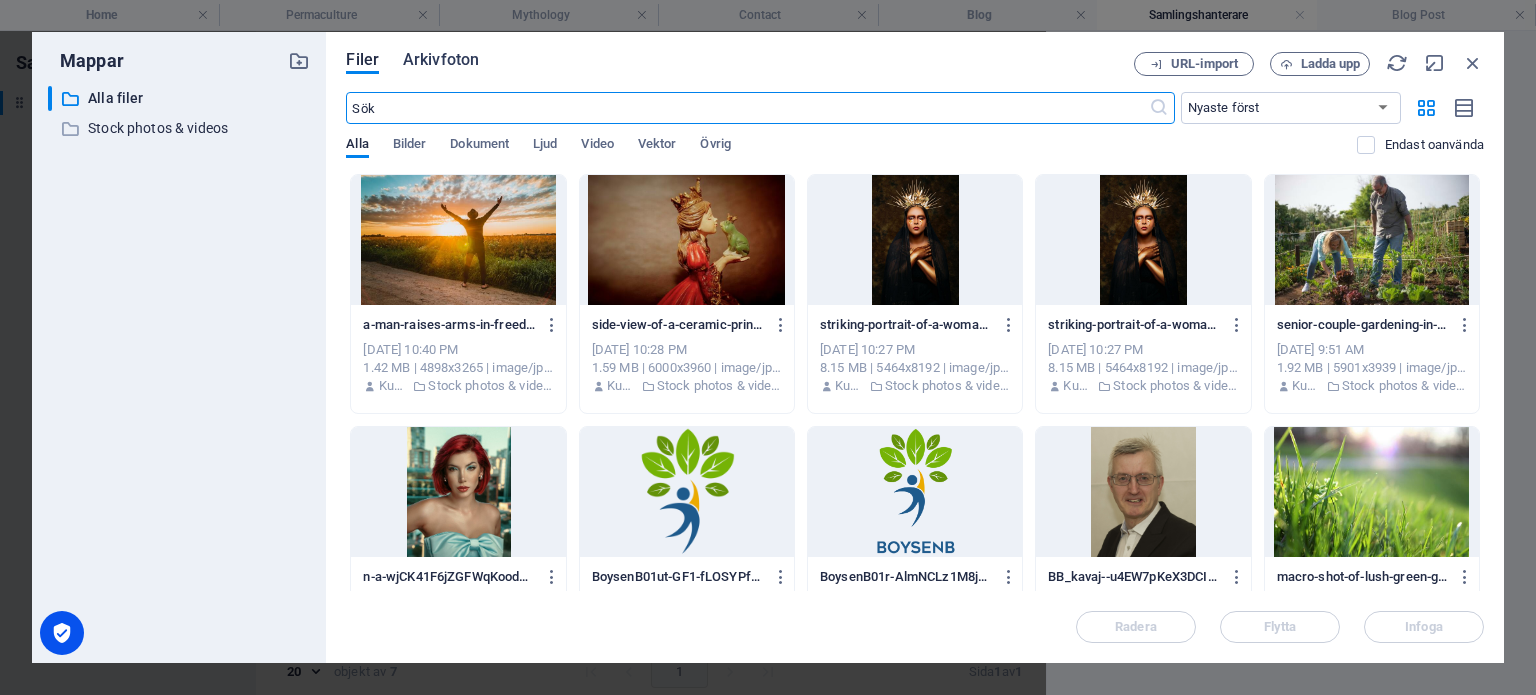 click on "Arkivfoton" at bounding box center (441, 60) 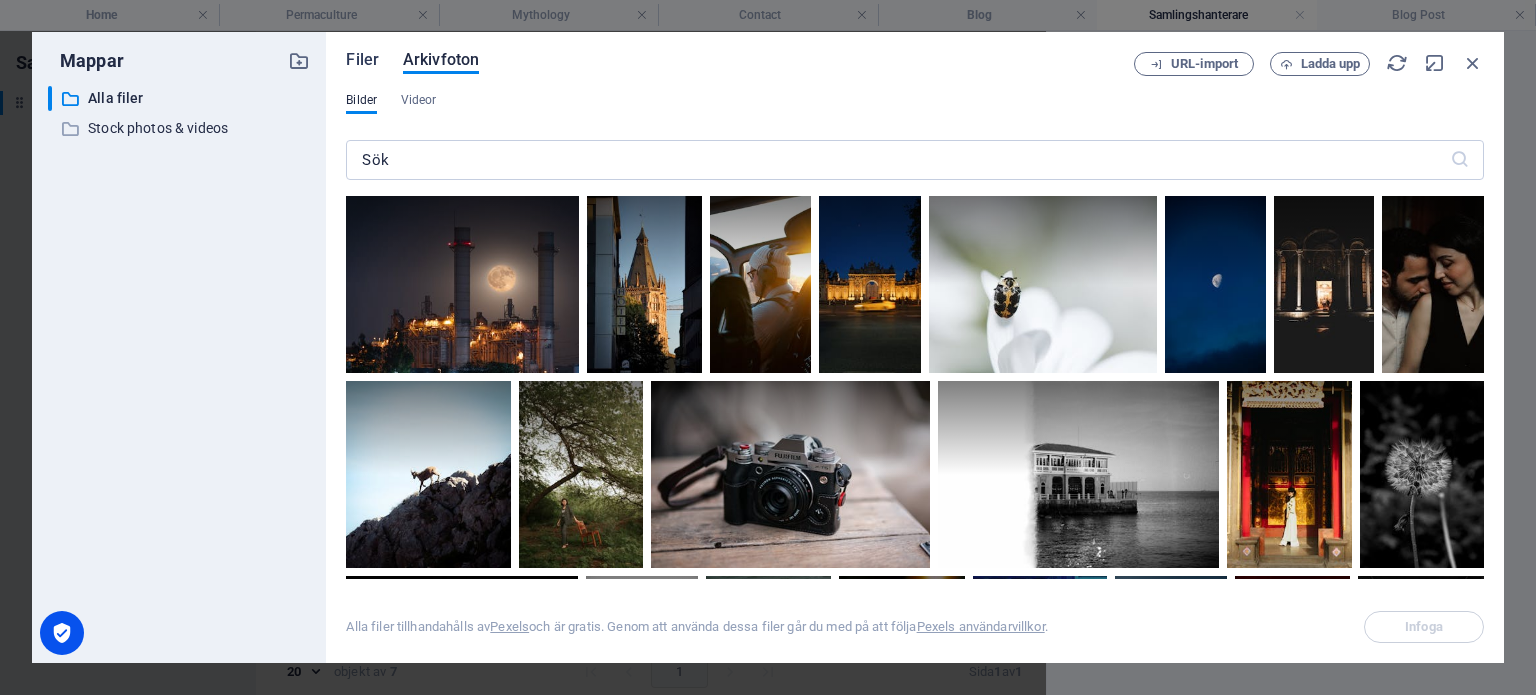 click on "Filer" at bounding box center [362, 60] 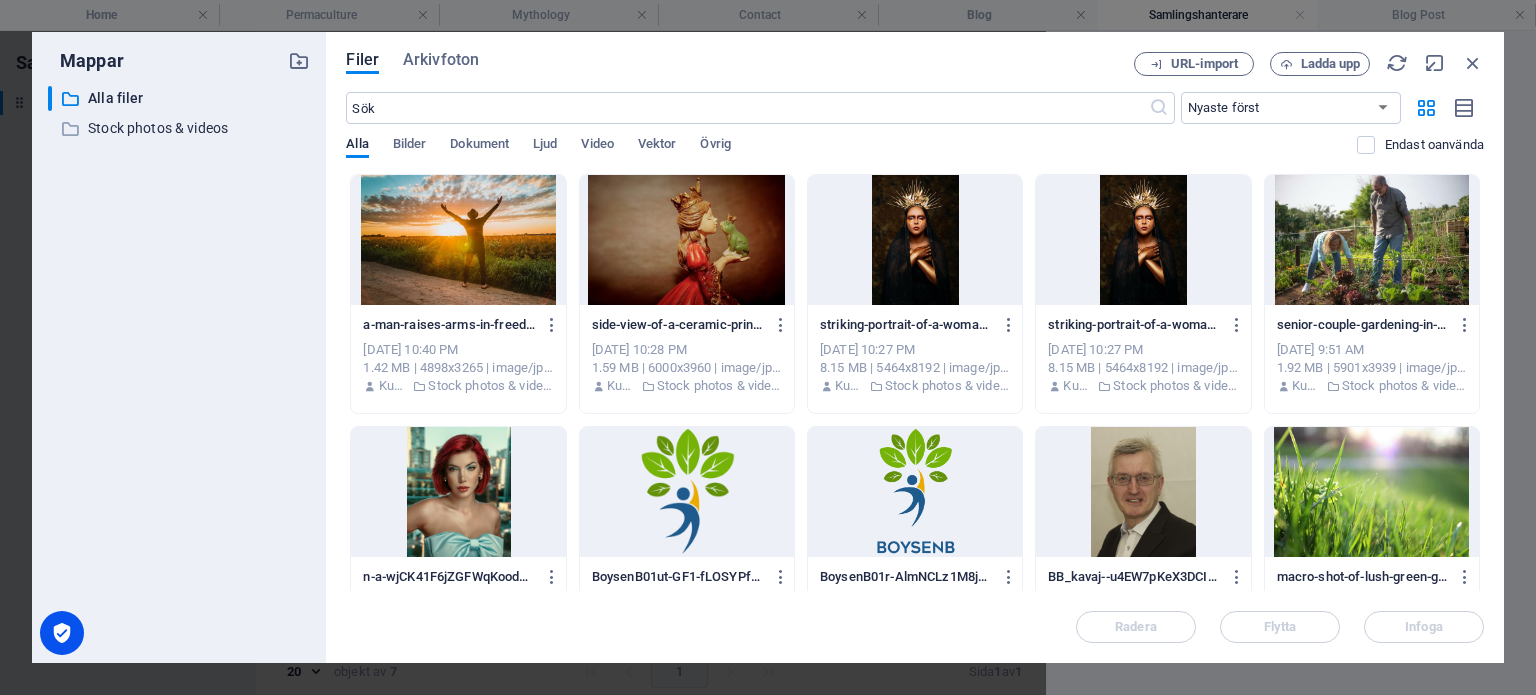 click at bounding box center [1372, 240] 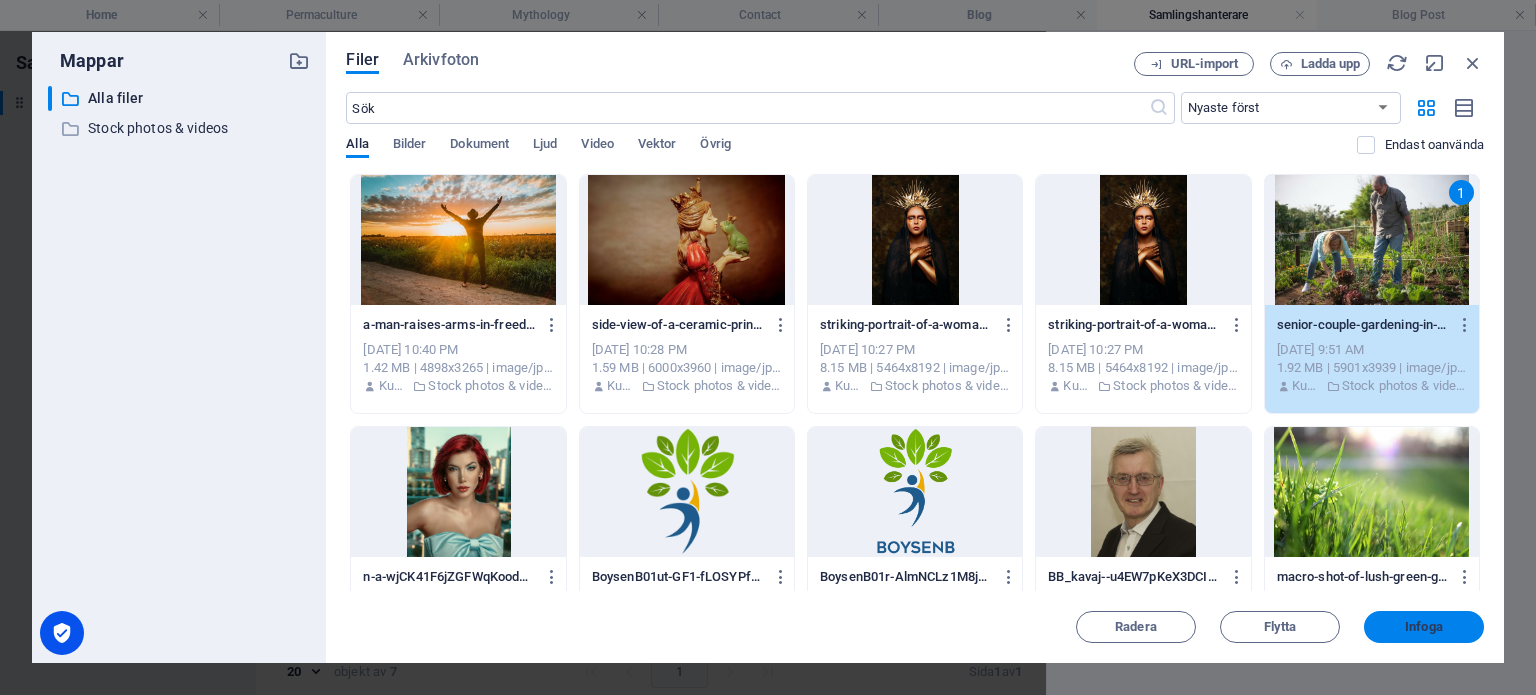 click on "Infoga" at bounding box center (1424, 627) 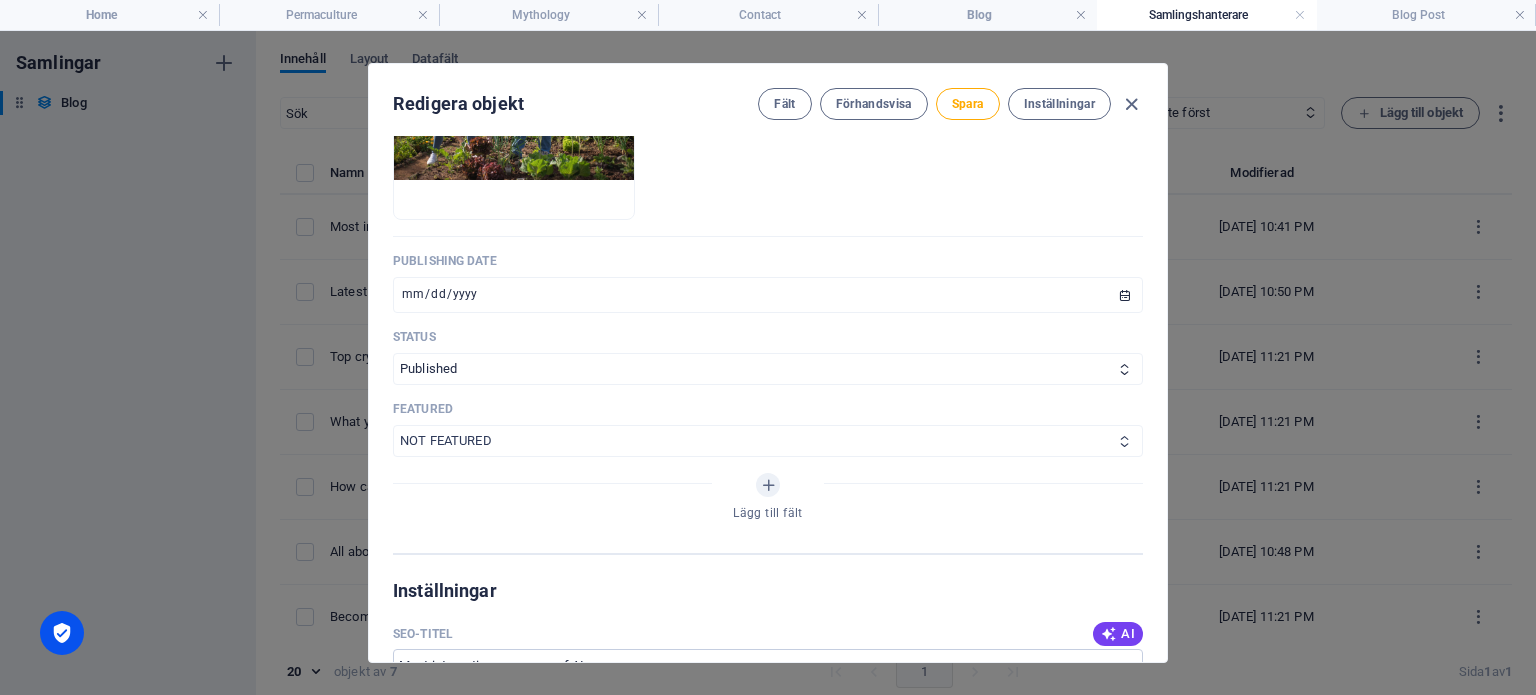 scroll, scrollTop: 900, scrollLeft: 0, axis: vertical 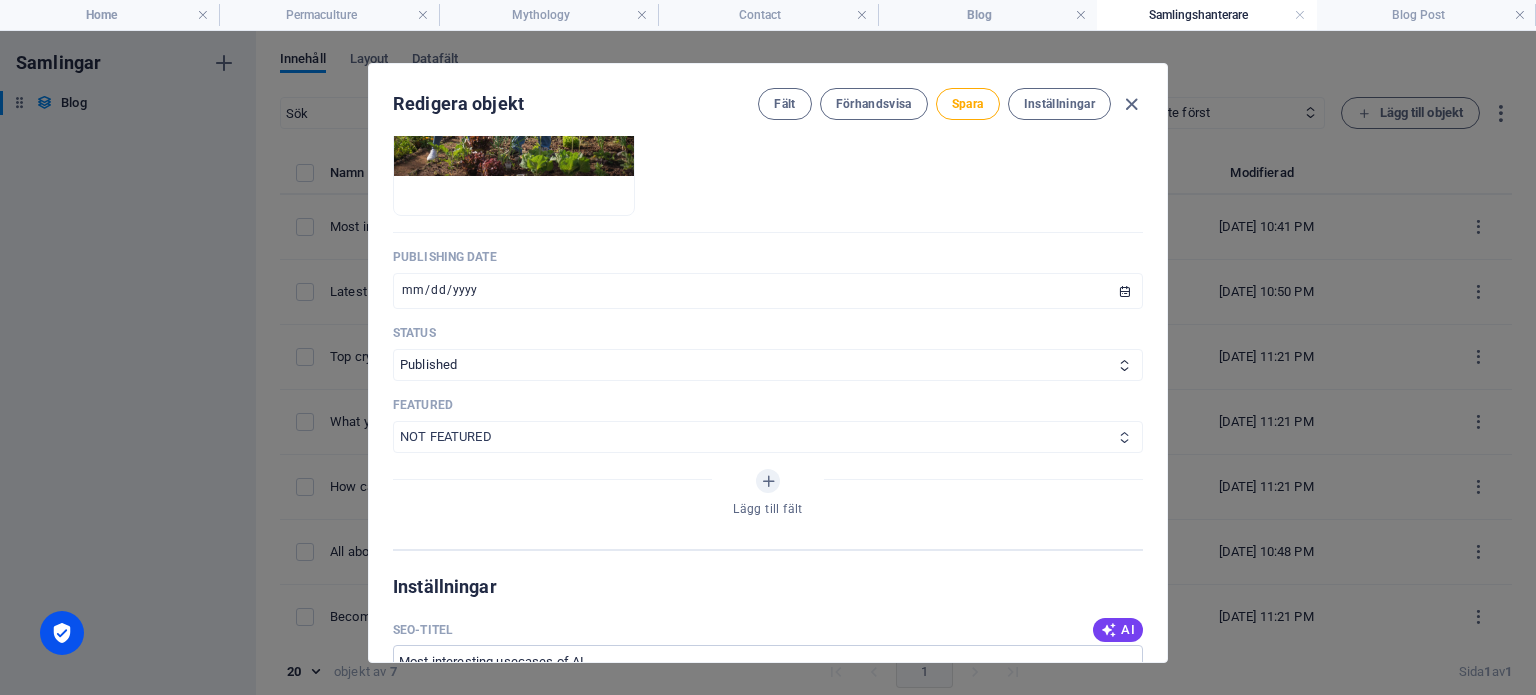 click on "FEATURED NOT FEATURED" at bounding box center [768, 437] 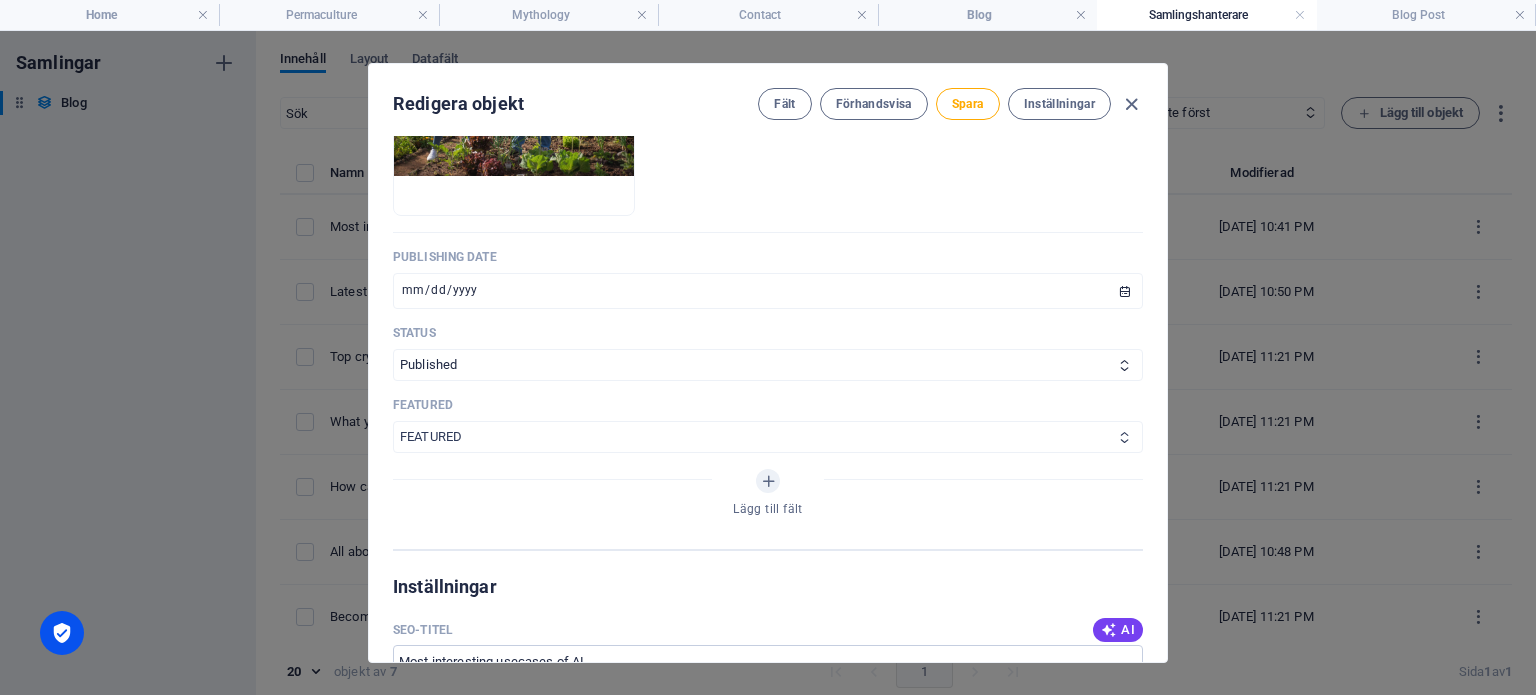 click on "FEATURED NOT FEATURED" at bounding box center (768, 437) 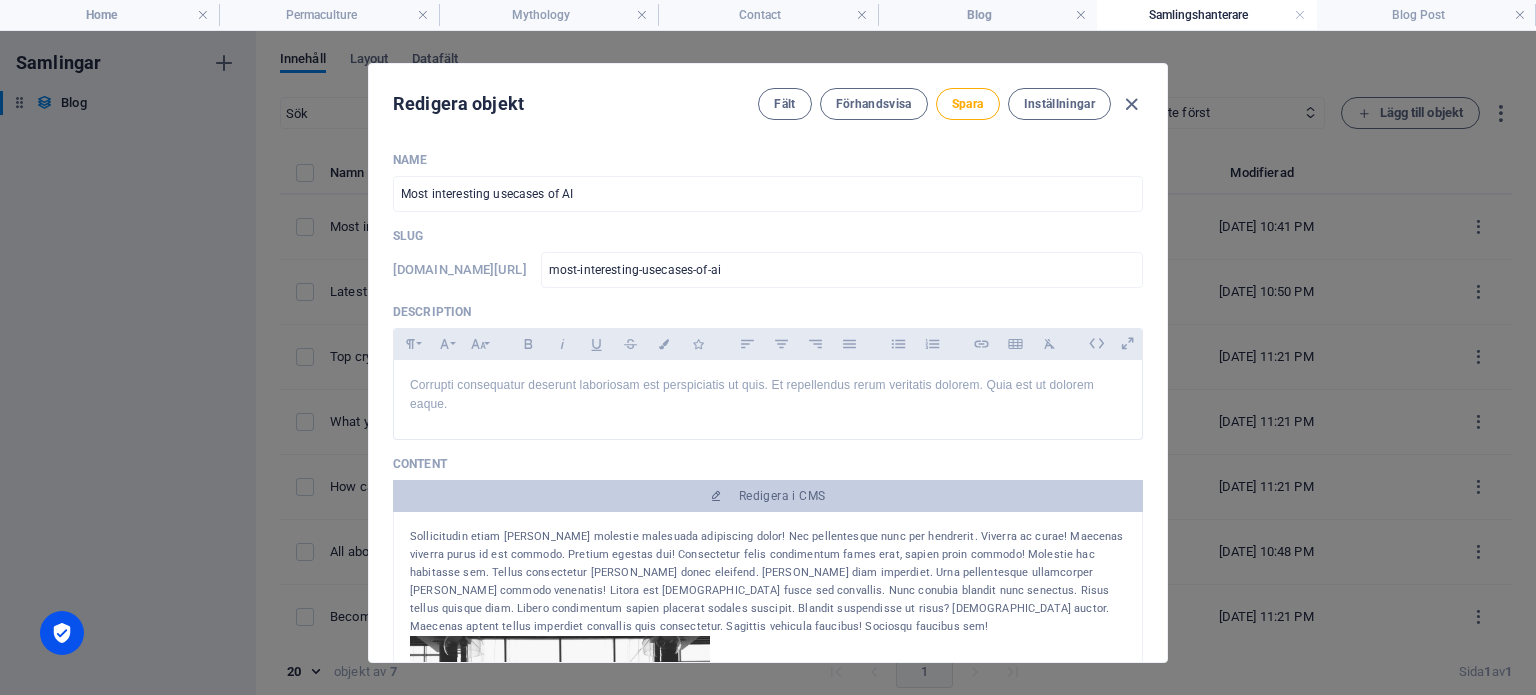 scroll, scrollTop: 100, scrollLeft: 0, axis: vertical 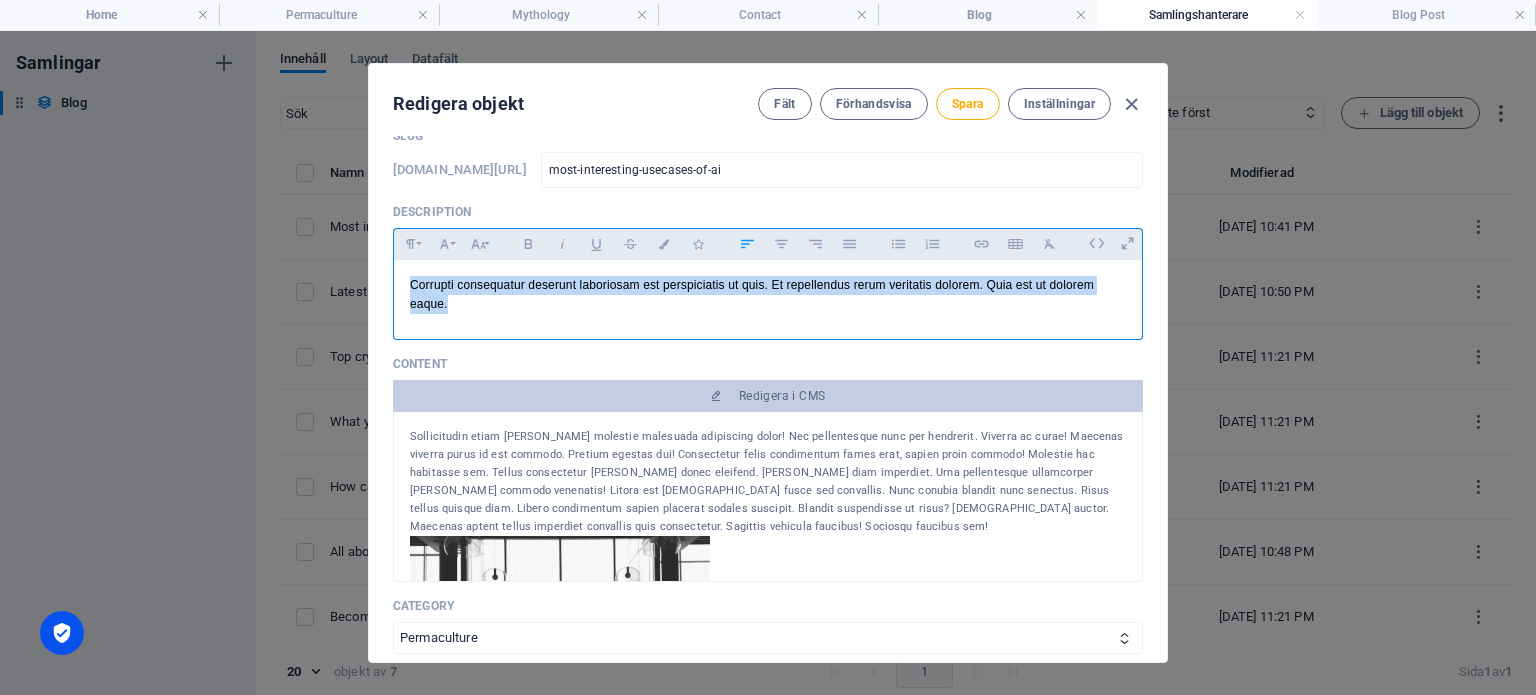 drag, startPoint x: 452, startPoint y: 303, endPoint x: 409, endPoint y: 287, distance: 45.88028 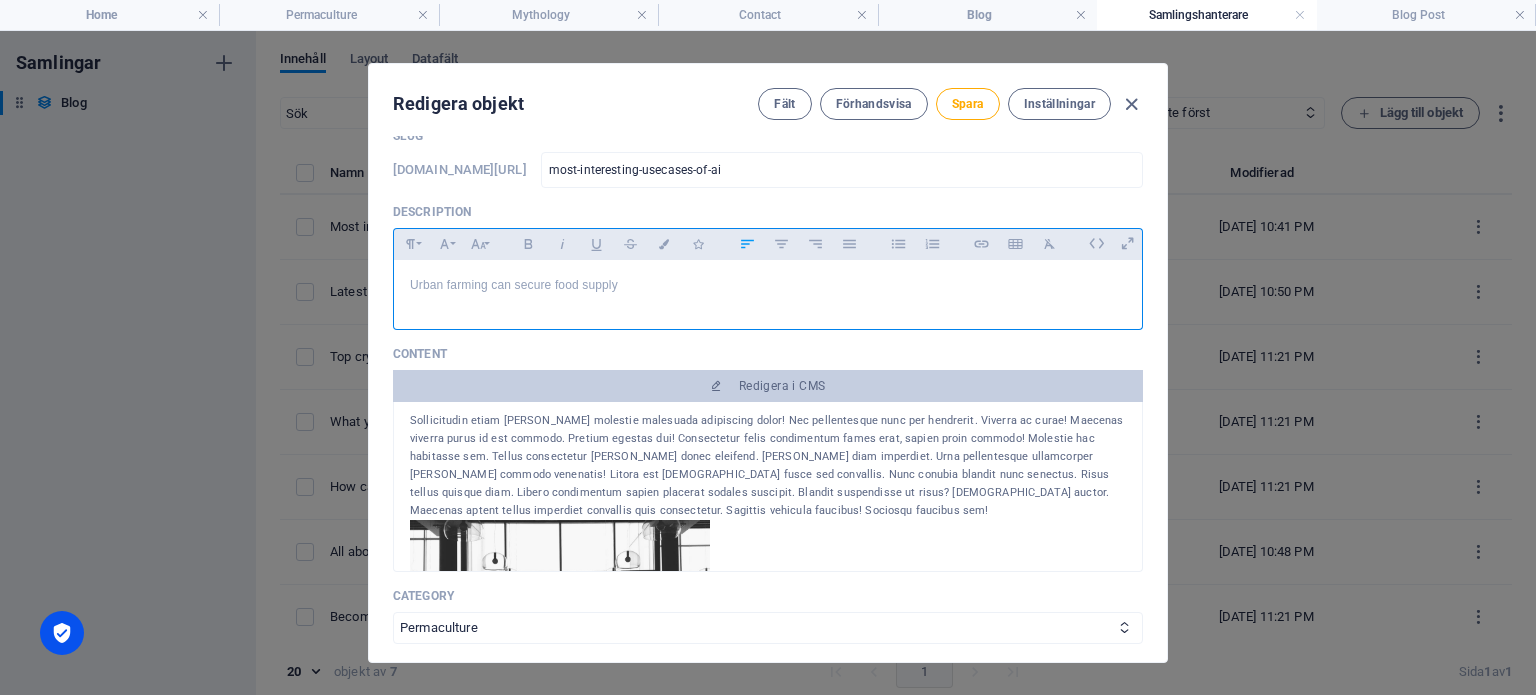 scroll, scrollTop: 0, scrollLeft: 0, axis: both 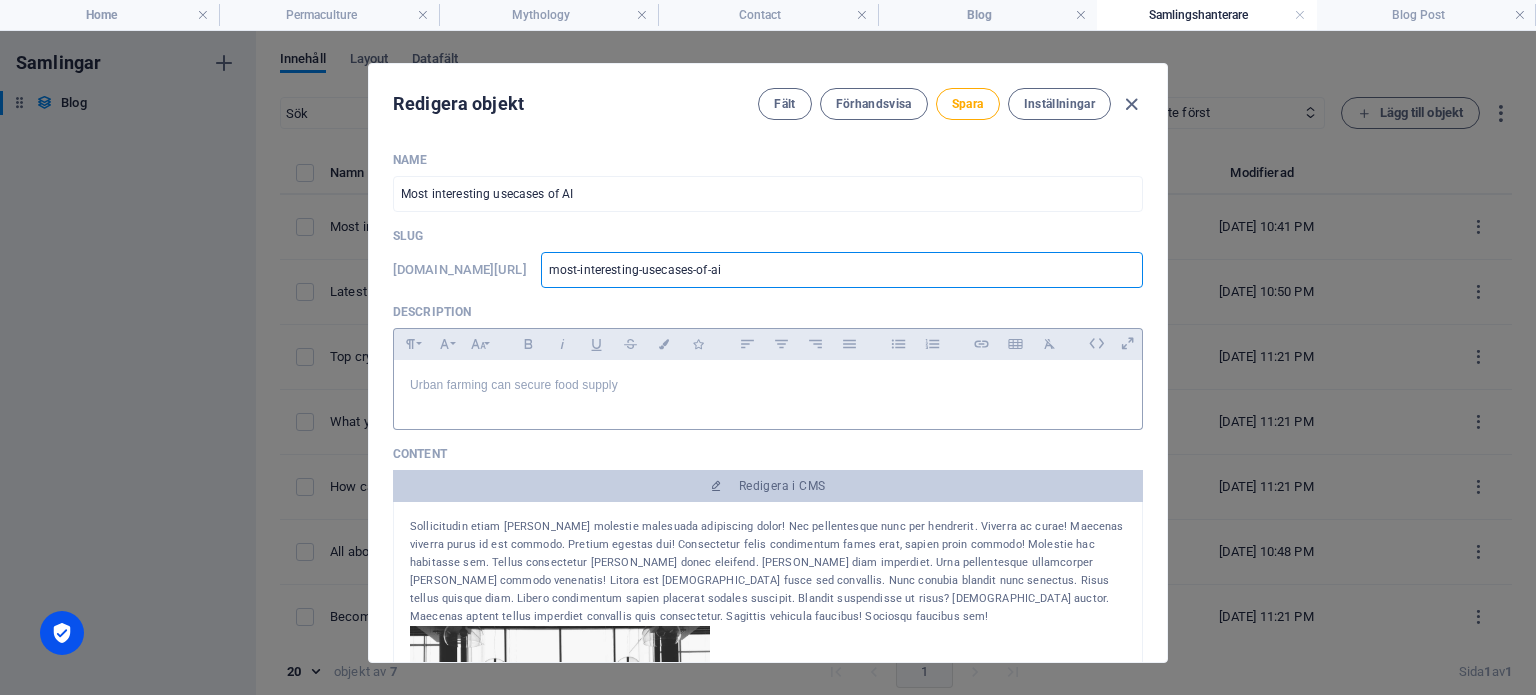 drag, startPoint x: 772, startPoint y: 274, endPoint x: 569, endPoint y: 279, distance: 203.06157 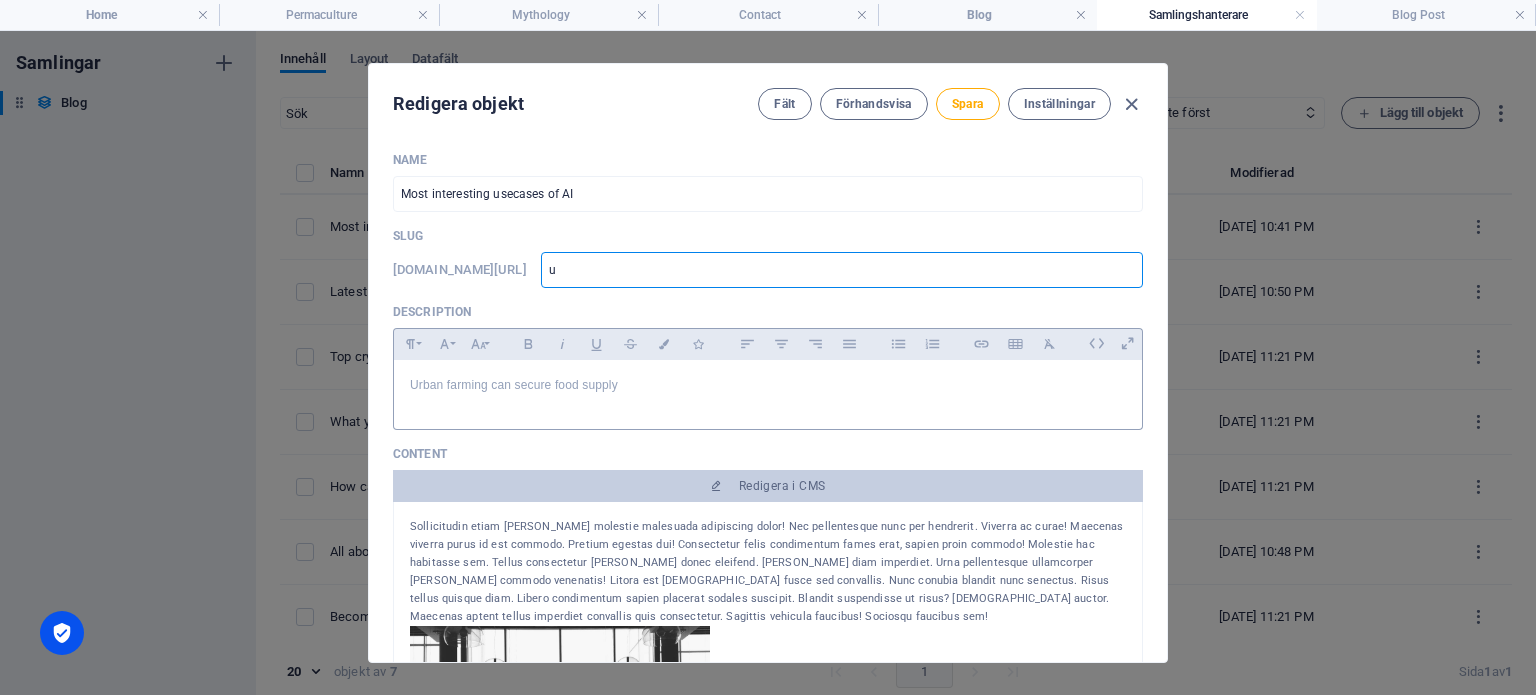 type on "ur" 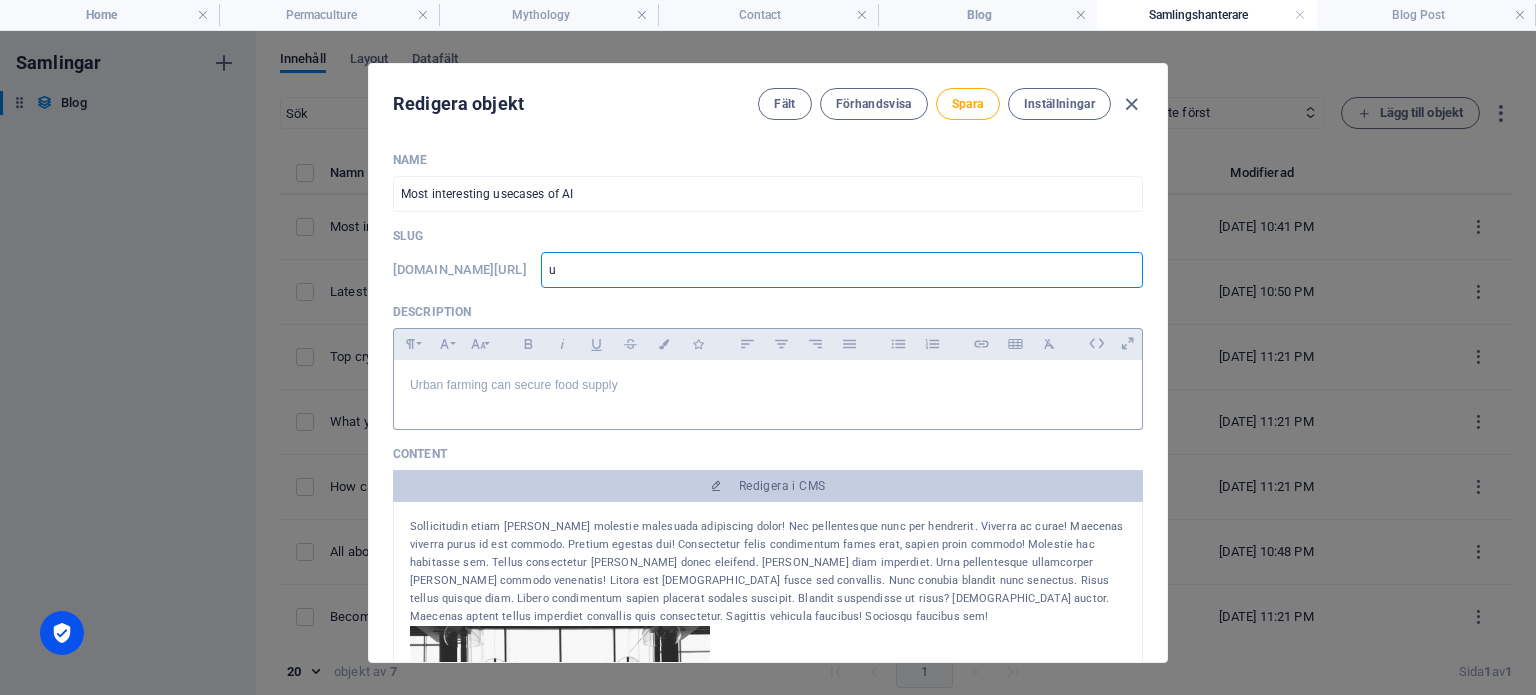 type on "ur" 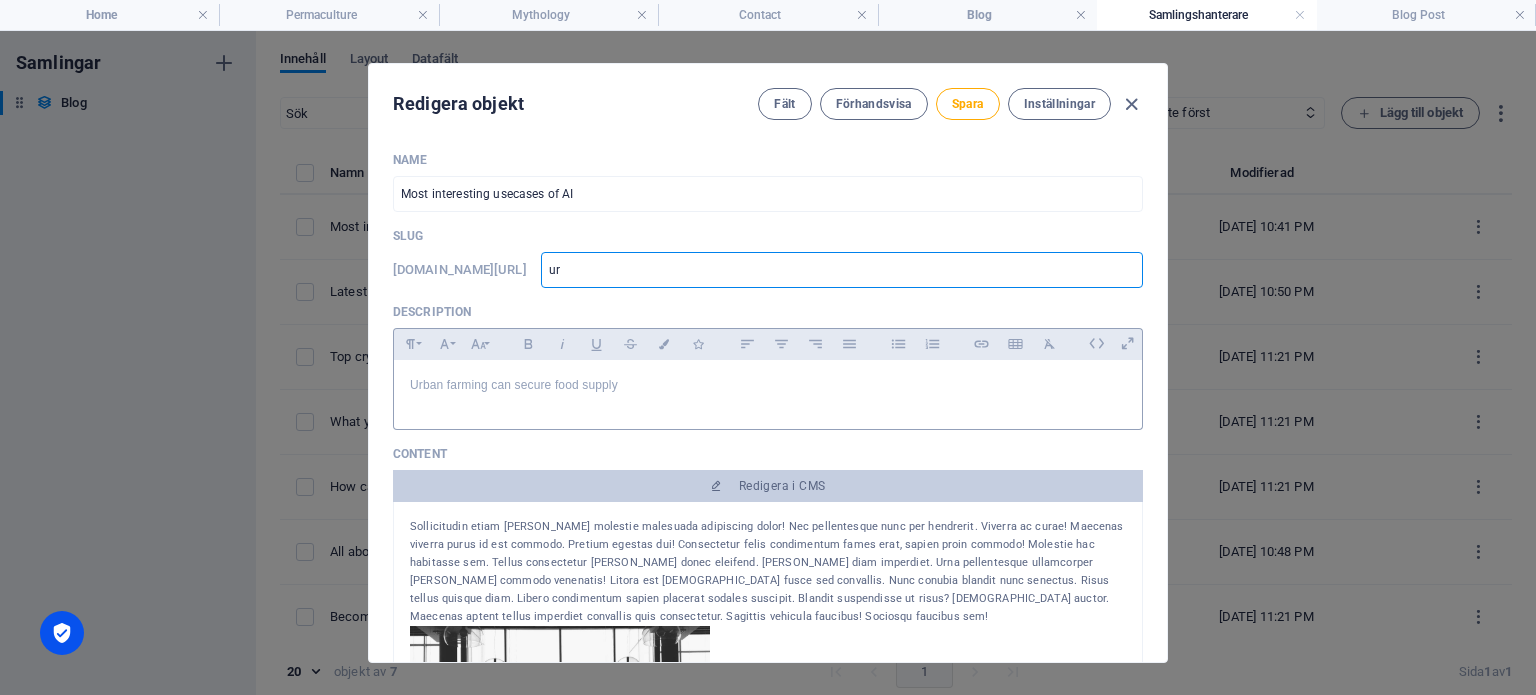 type on "urb" 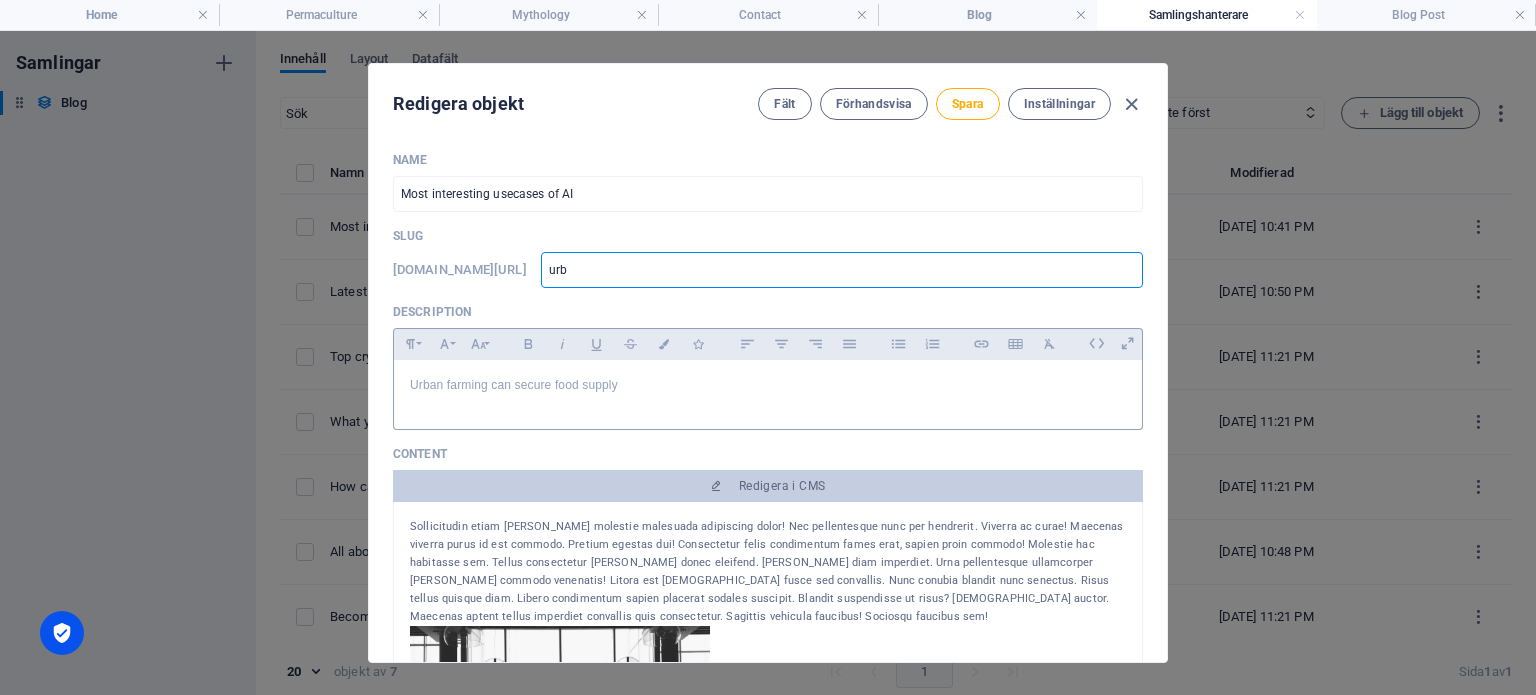 type on "urba" 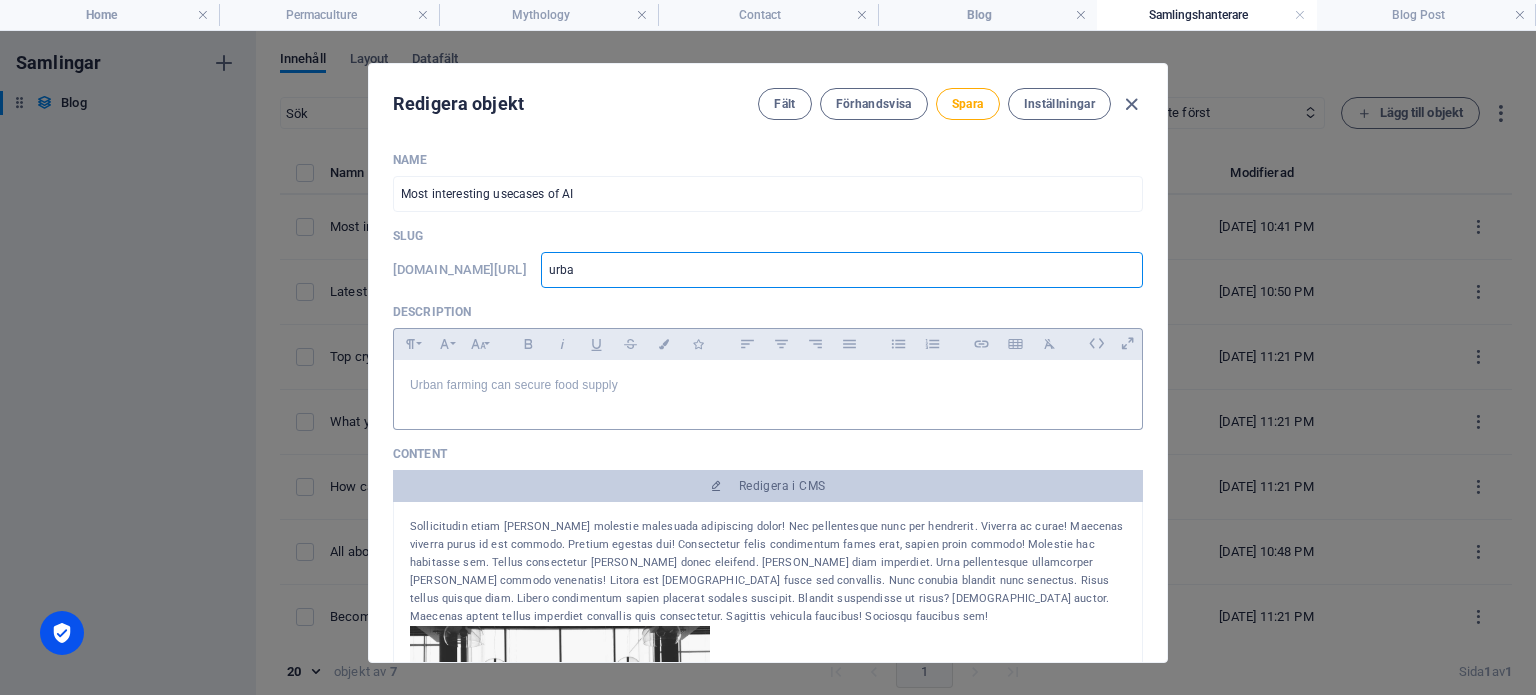 type on "urban" 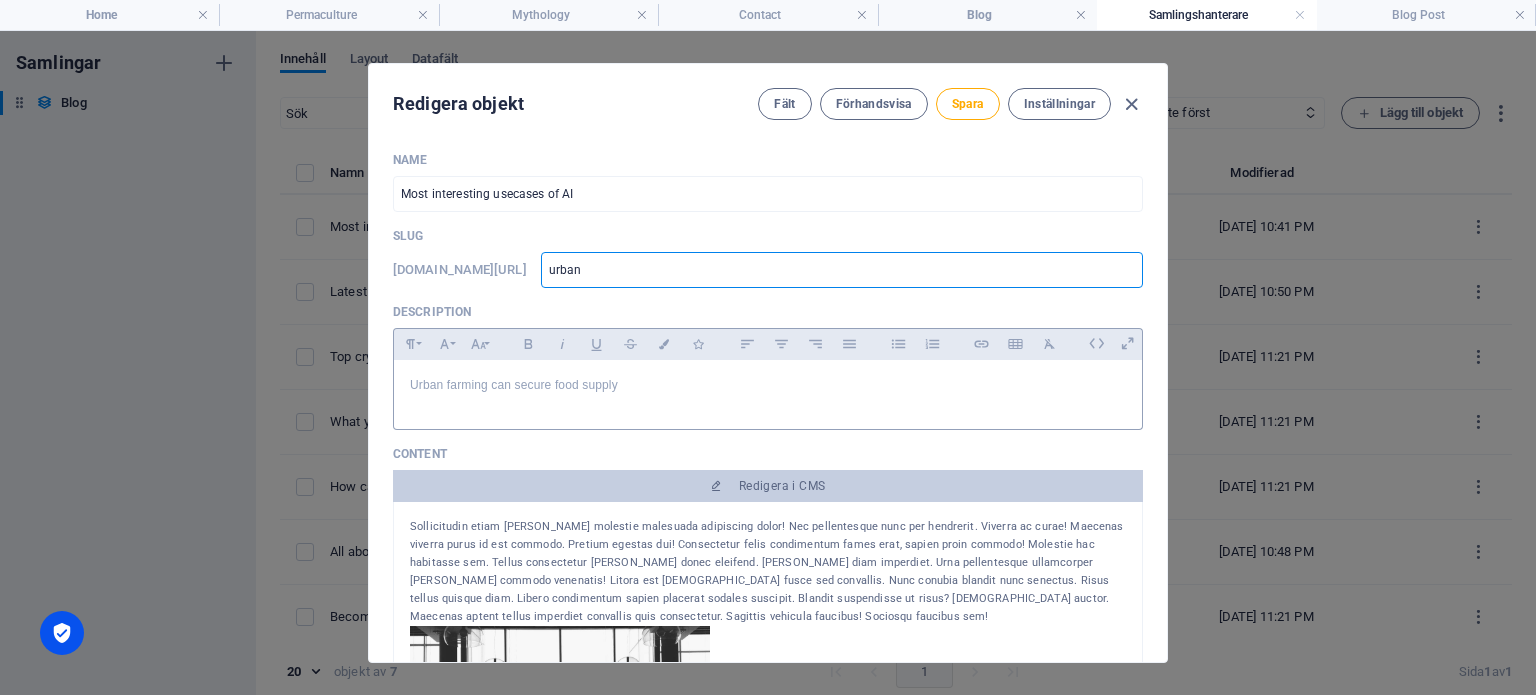 type on "urban-" 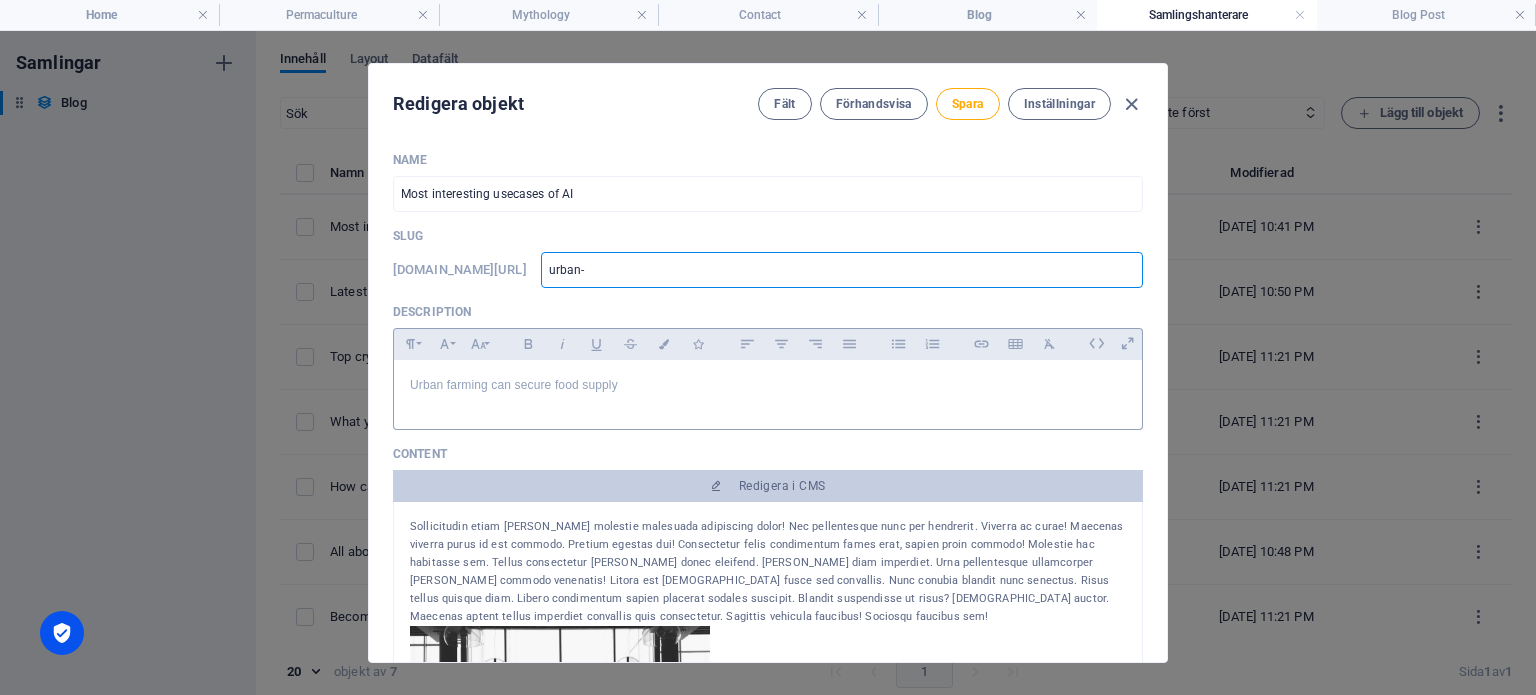 type on "urban-f" 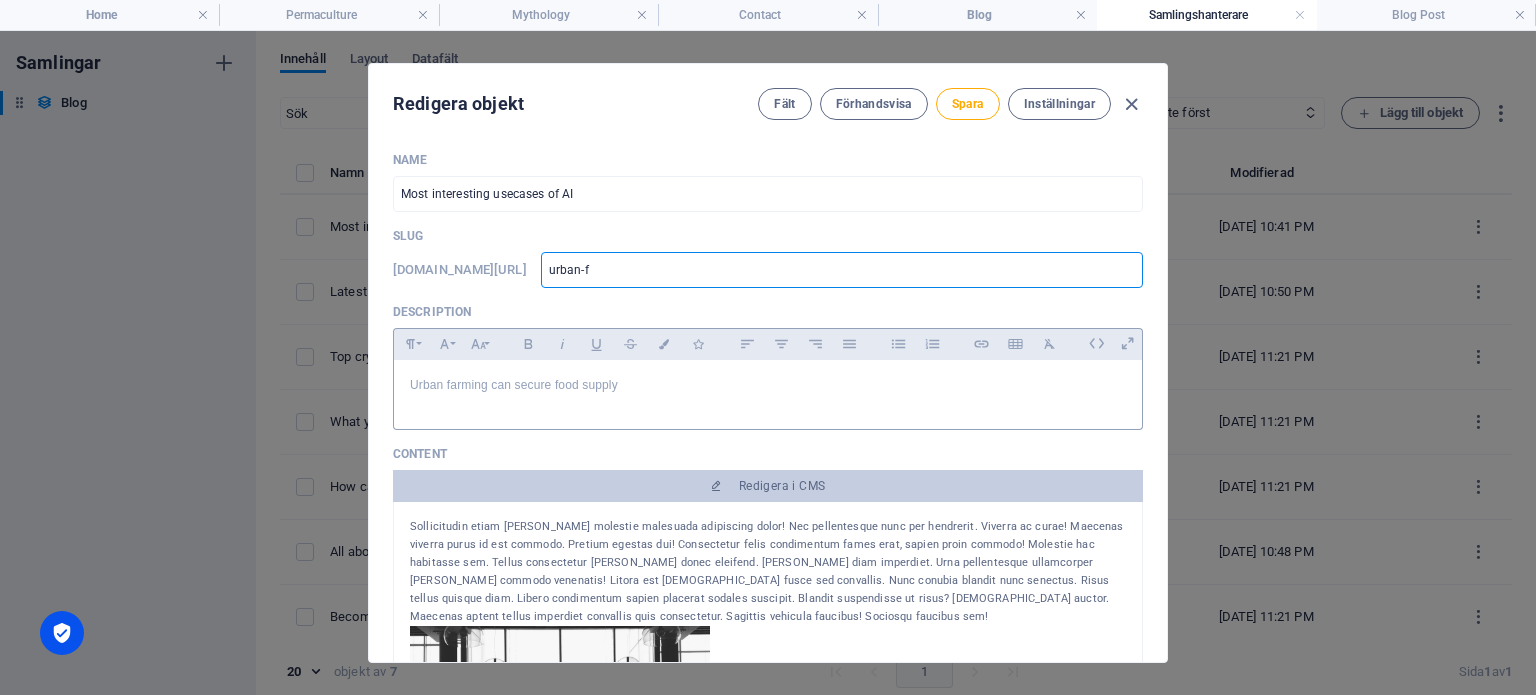 type on "urban-fa" 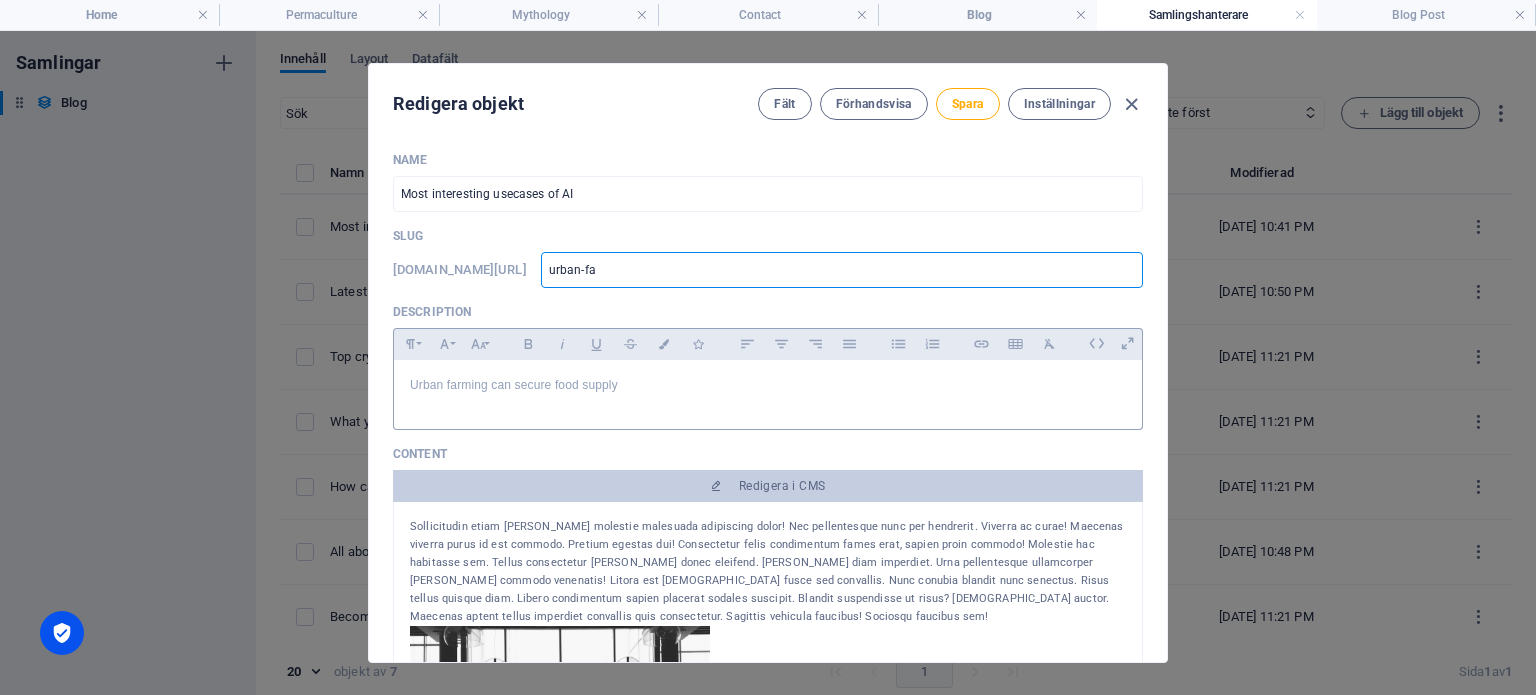 type on "urban-far" 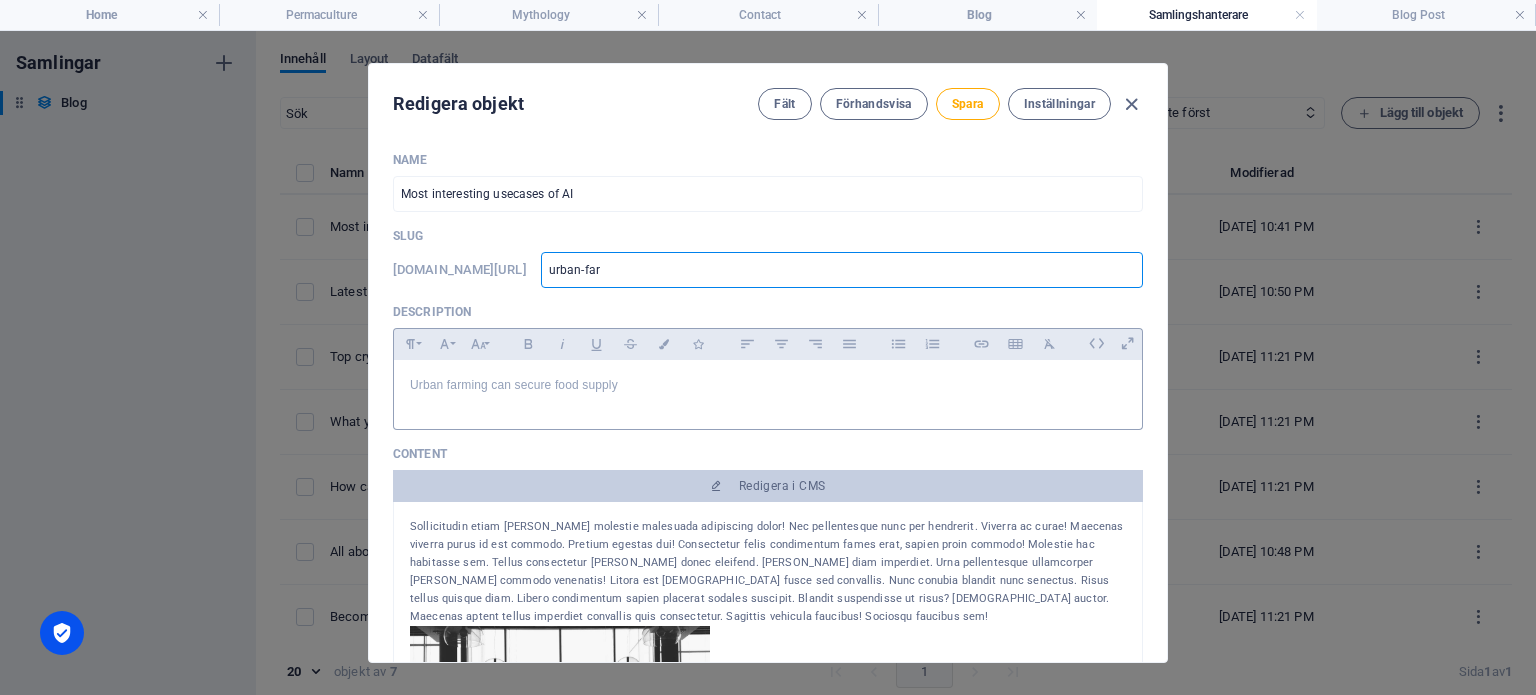 type on "urban-farm" 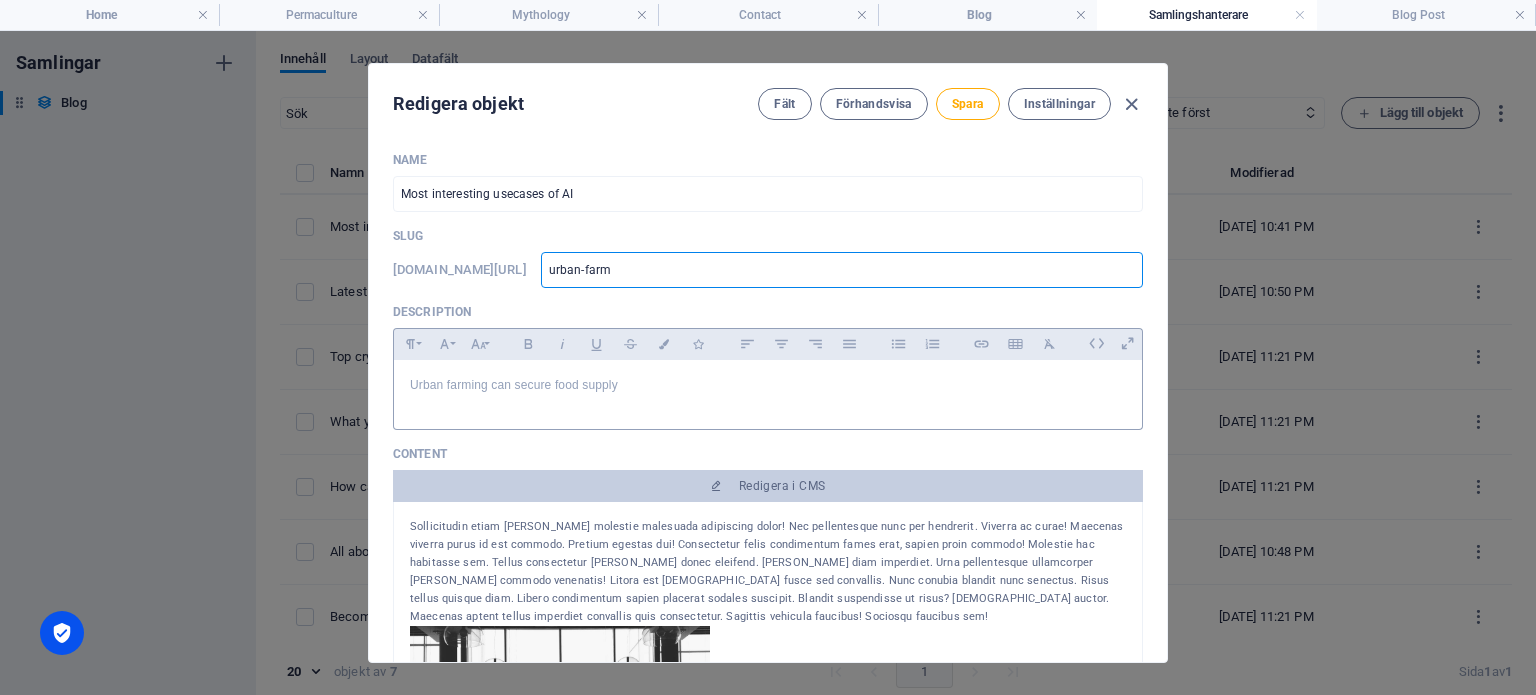 type on "urban-farm" 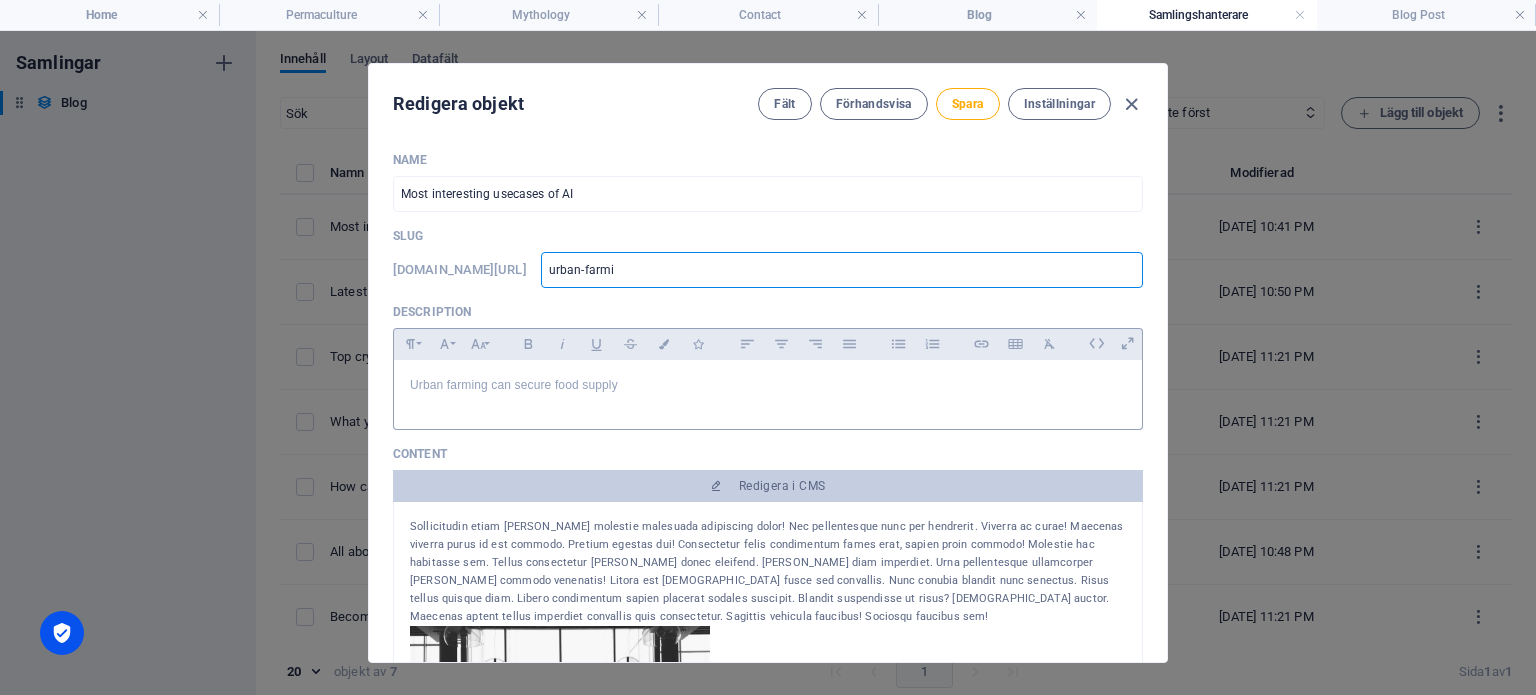 type on "urban-farmin" 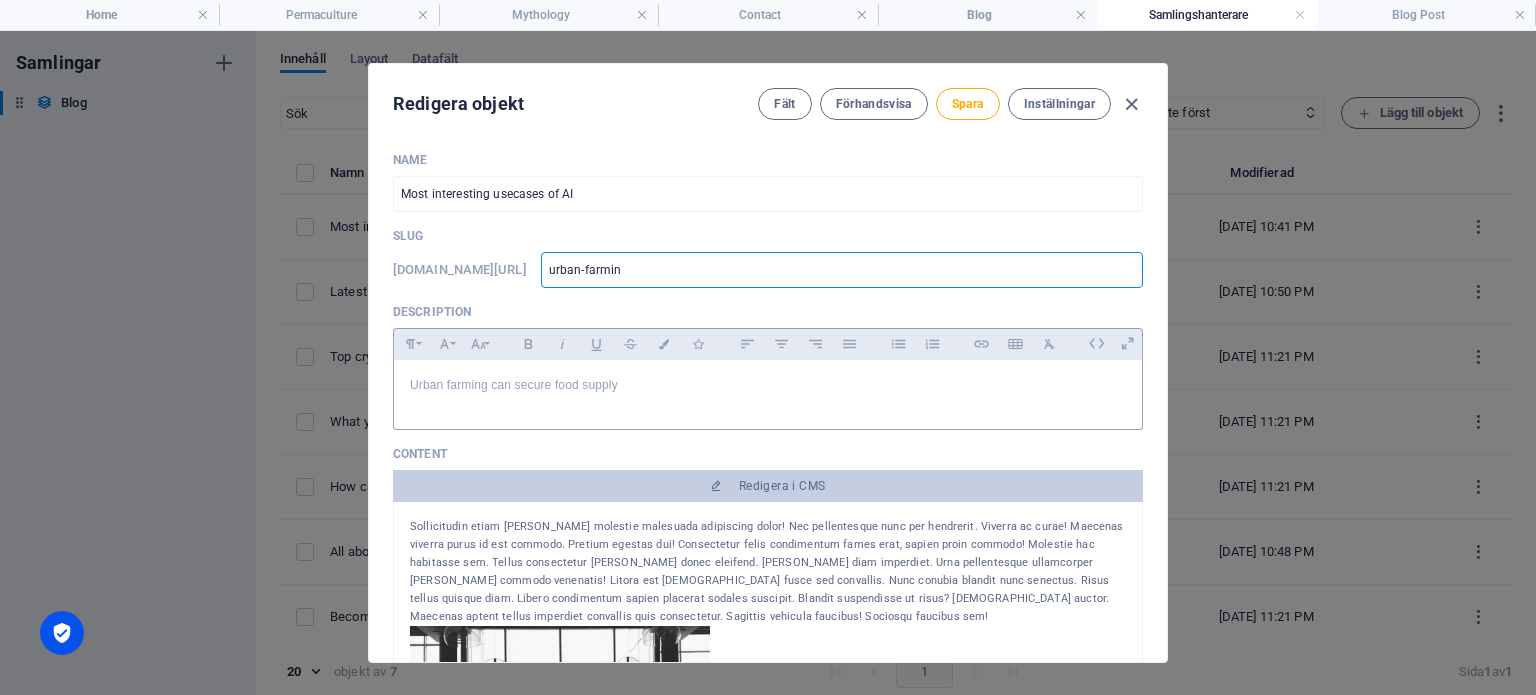 type on "urban-farming" 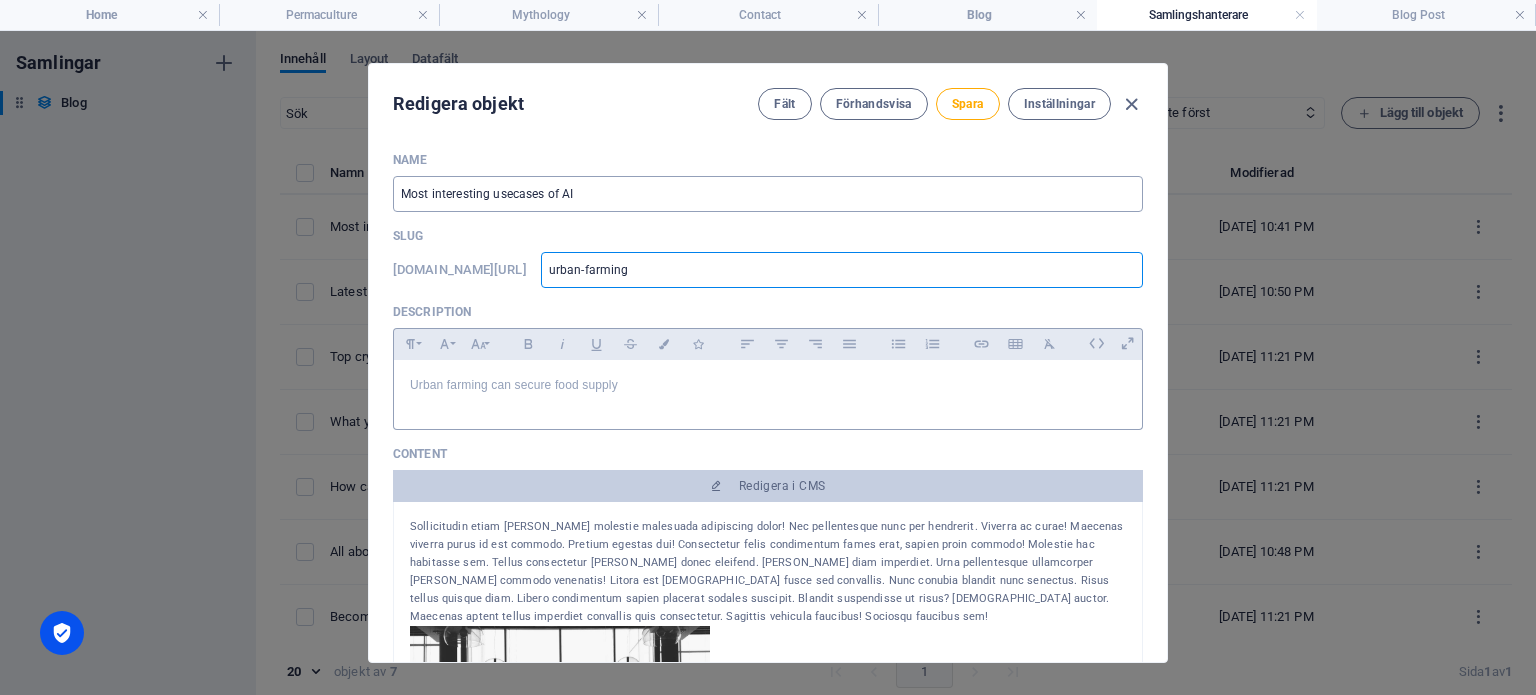 type on "urban-farming" 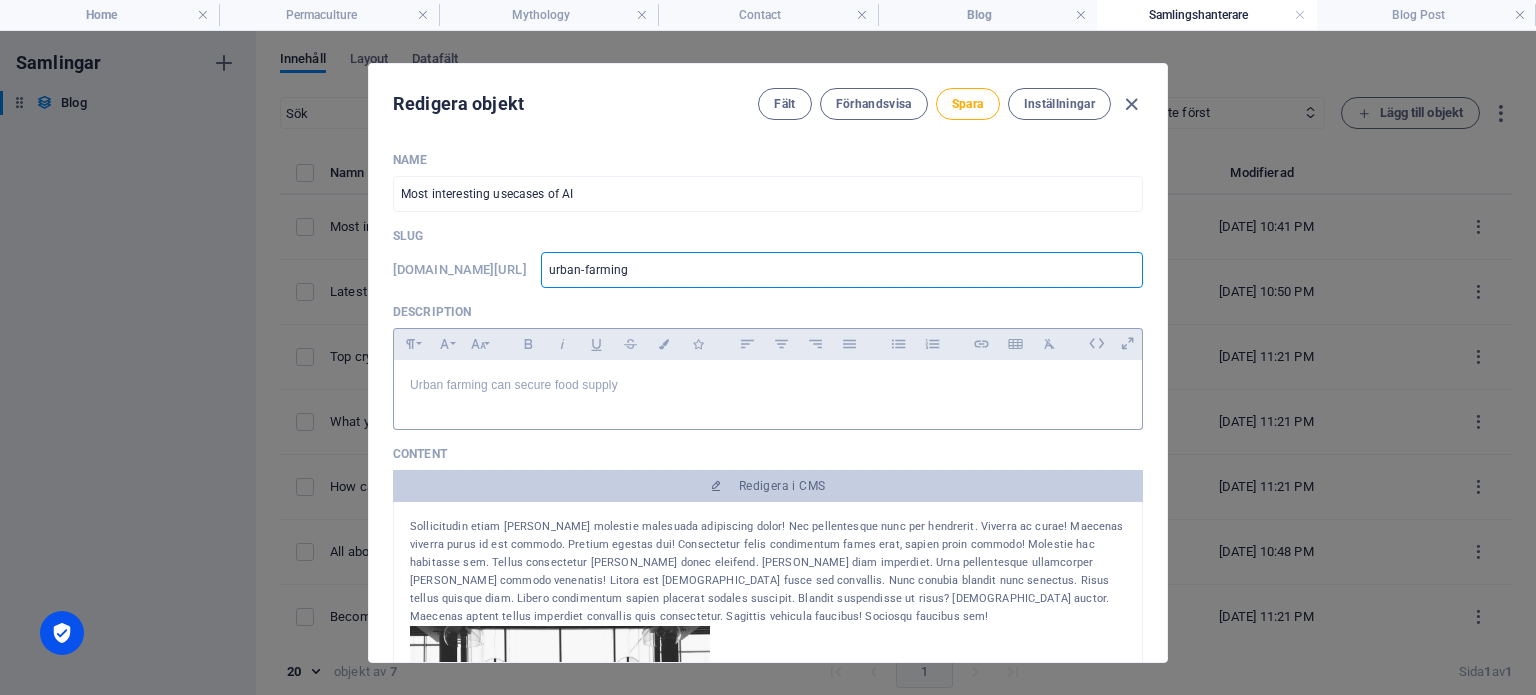drag, startPoint x: 685, startPoint y: 268, endPoint x: 574, endPoint y: 279, distance: 111.54372 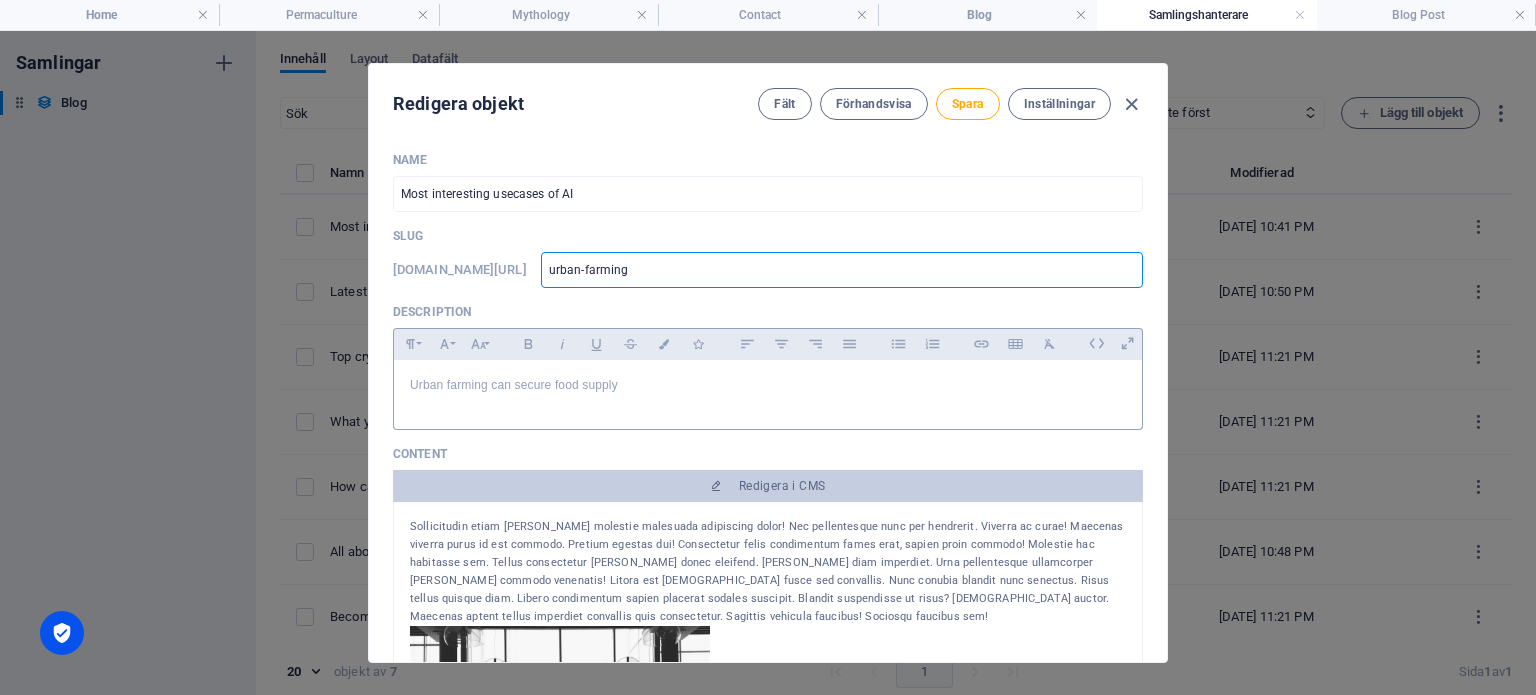 click on "[DOMAIN_NAME][URL] urban-farming ​" at bounding box center [768, 270] 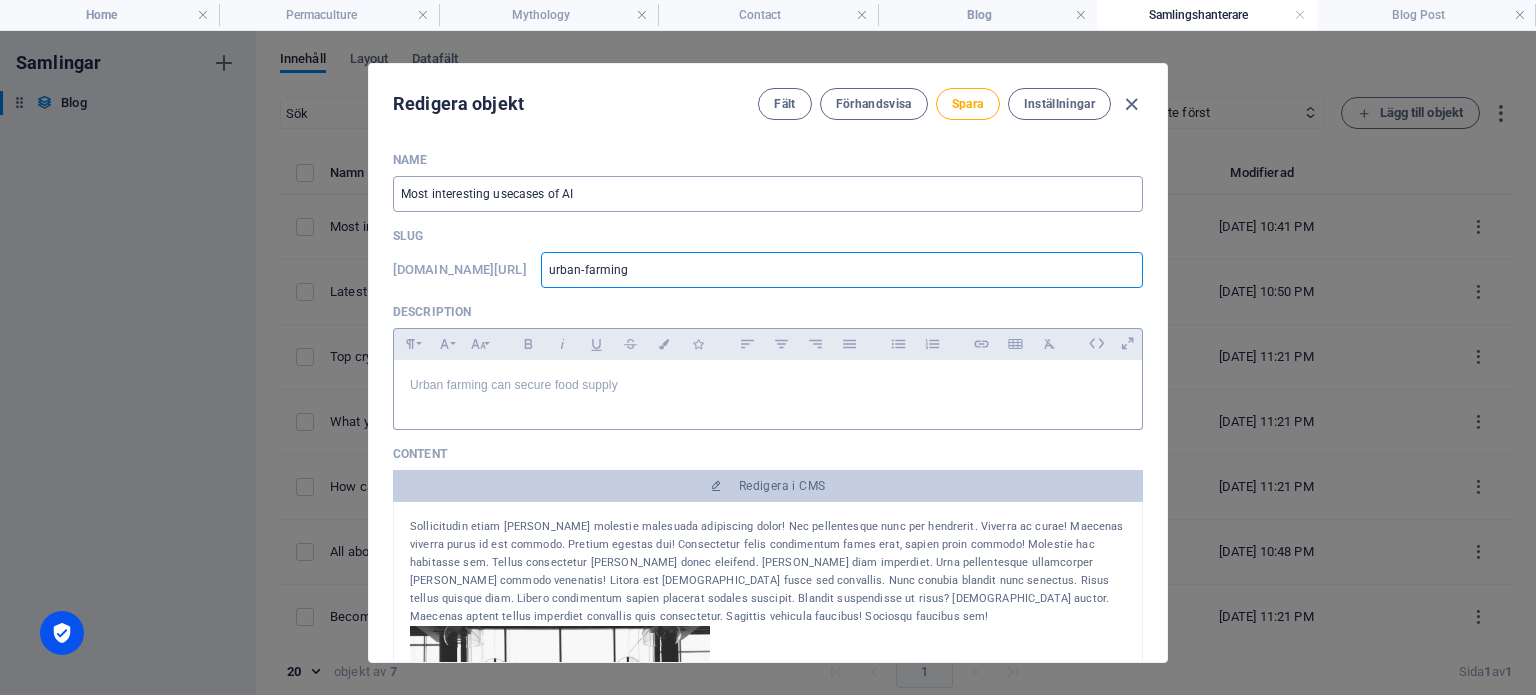 click on "Most interesting usecases of AI" at bounding box center [768, 194] 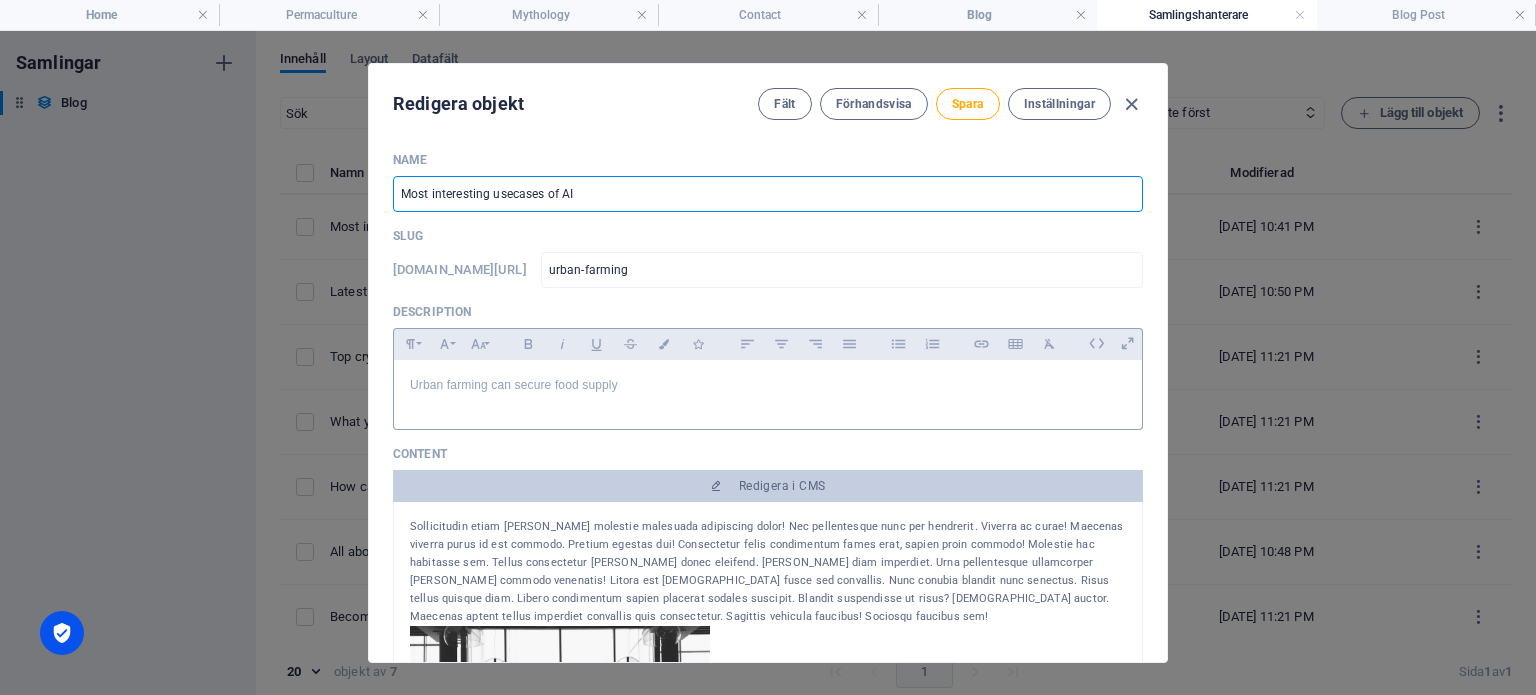 click on "Most interesting usecases of AI" at bounding box center (768, 194) 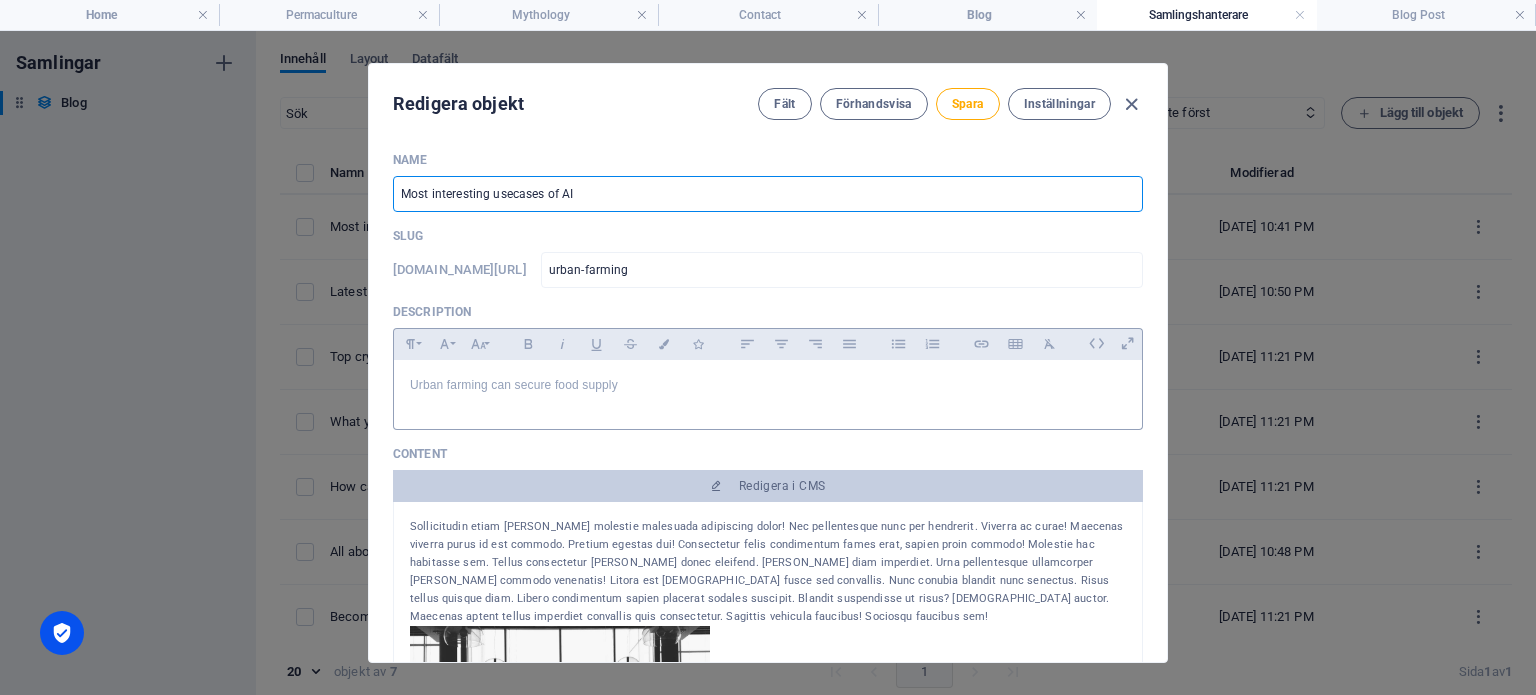 click on "Most interesting usecases of AI" at bounding box center [768, 194] 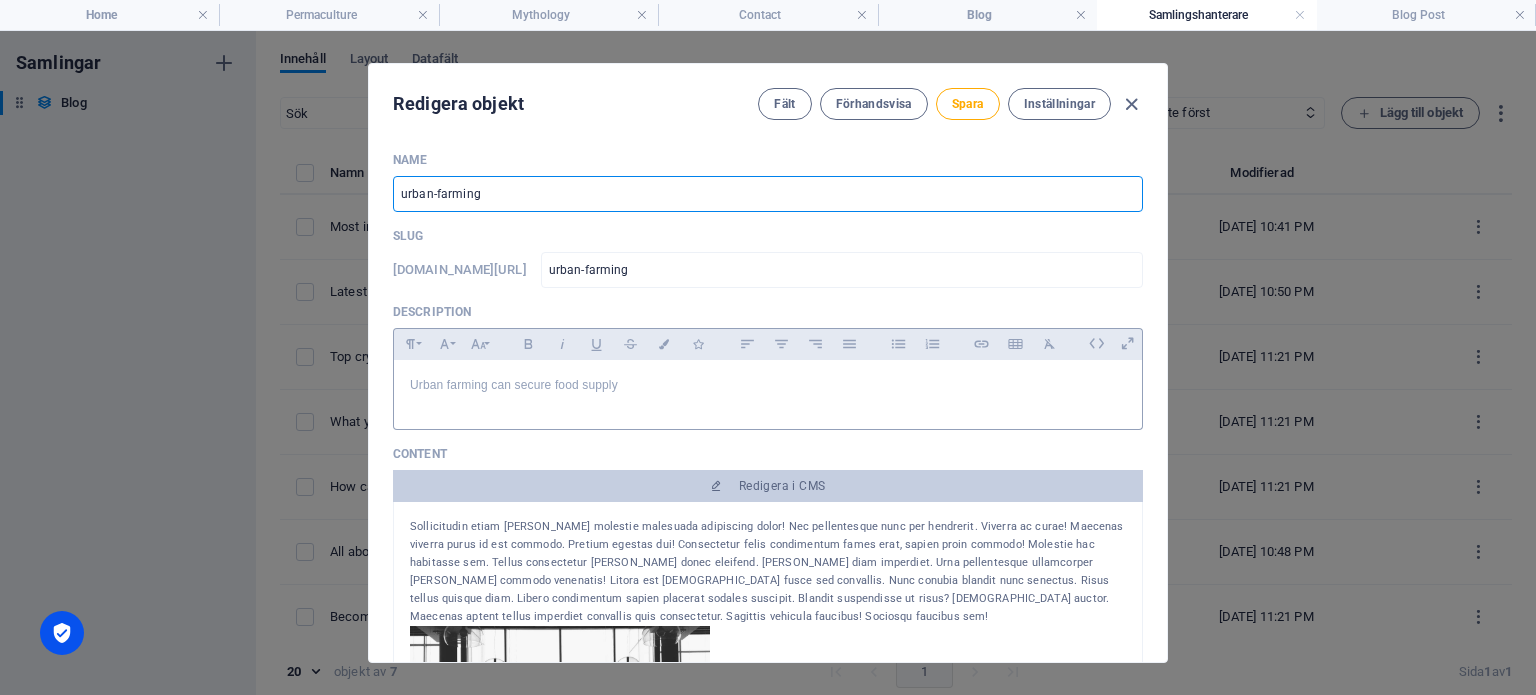click on "urban-farming" at bounding box center (768, 194) 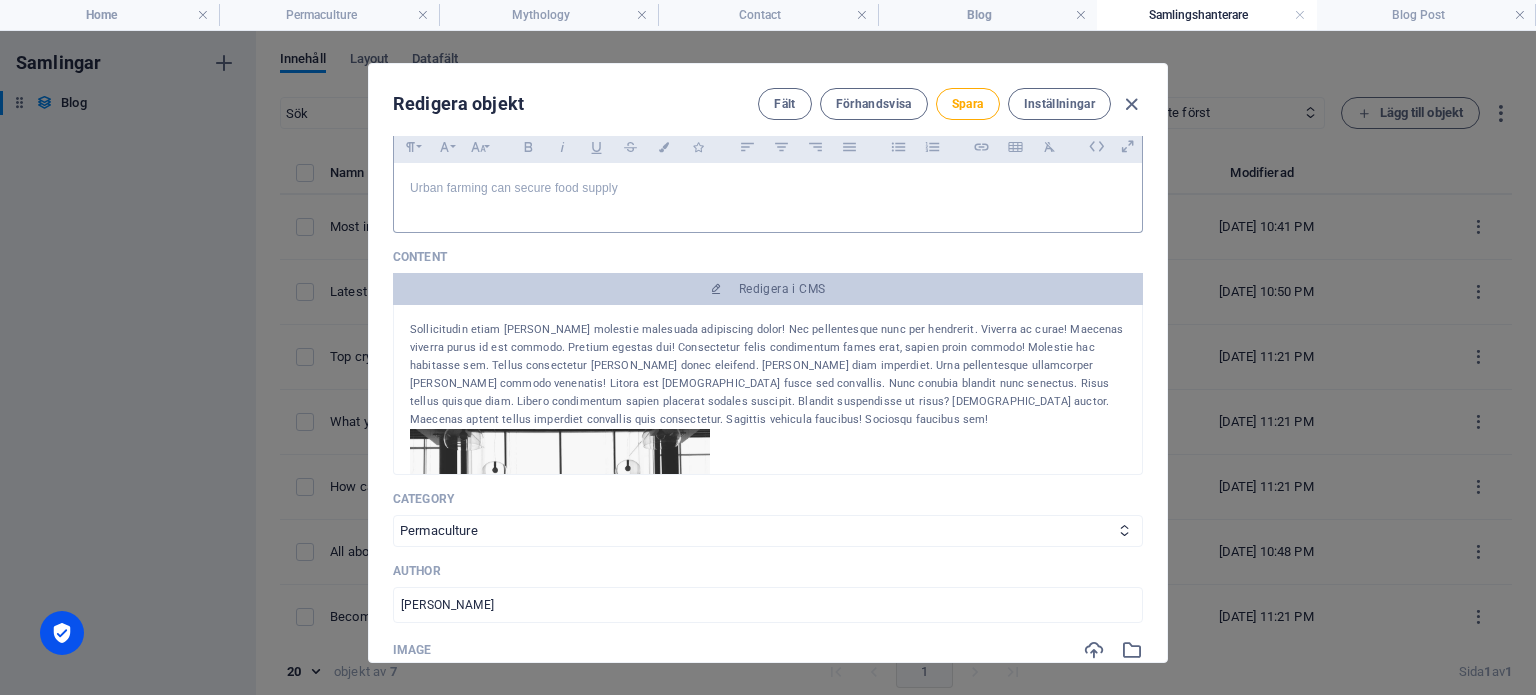 scroll, scrollTop: 200, scrollLeft: 0, axis: vertical 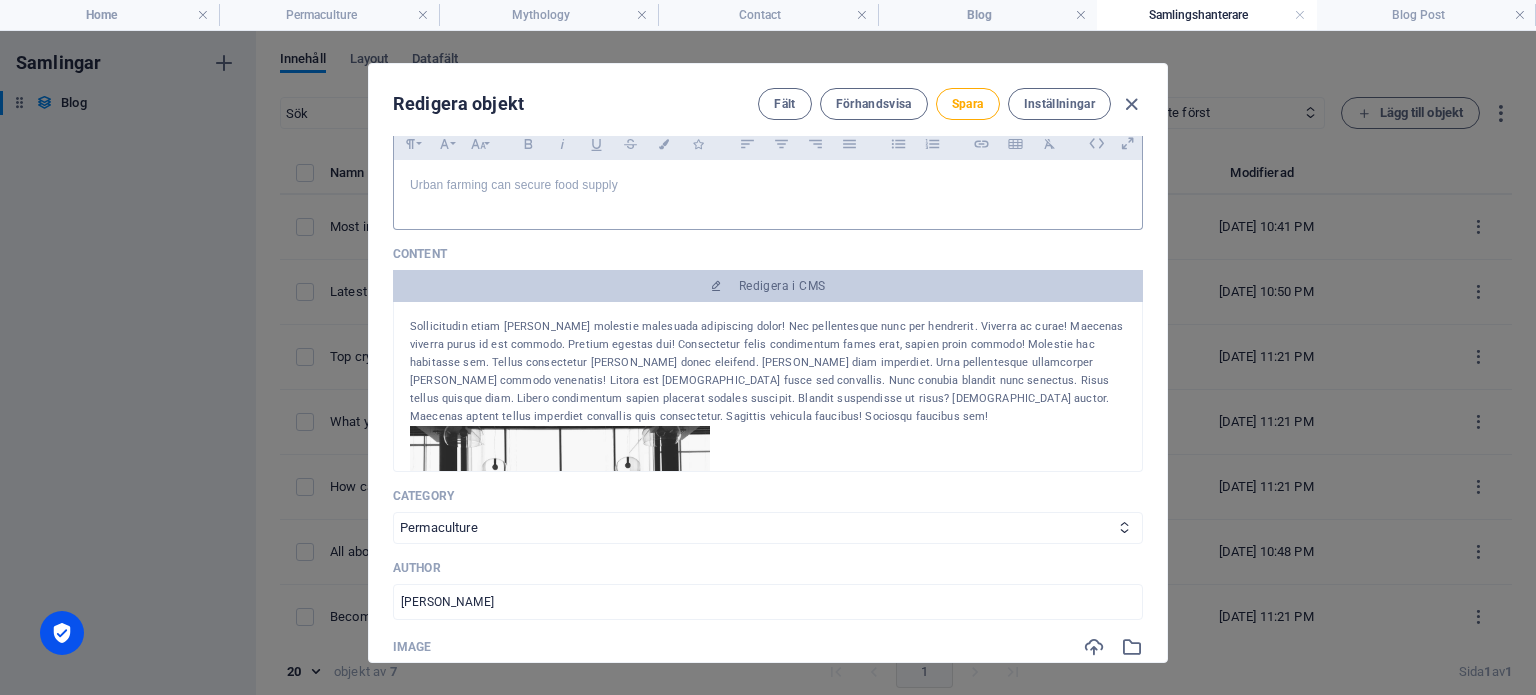 type on "Urban-farming" 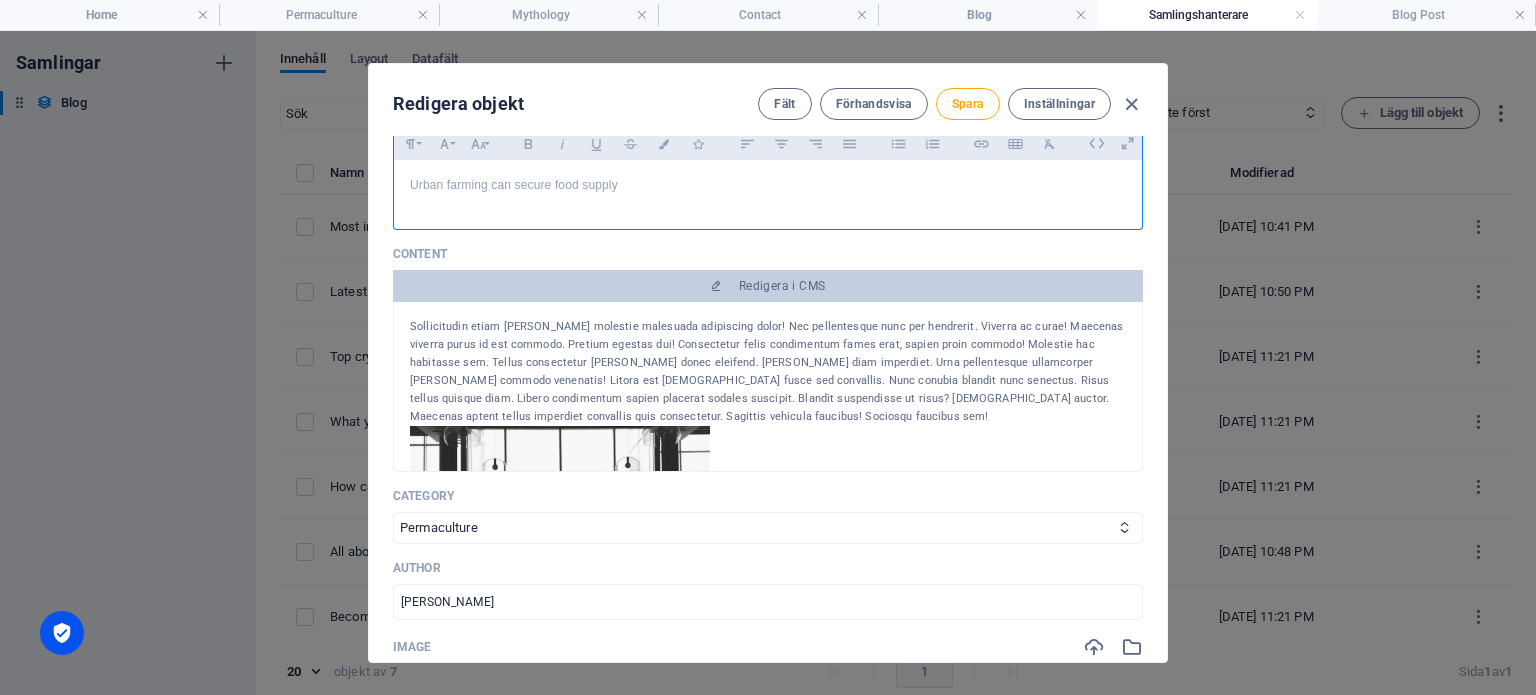 click on "Urban farming can secure food supply" at bounding box center (768, 185) 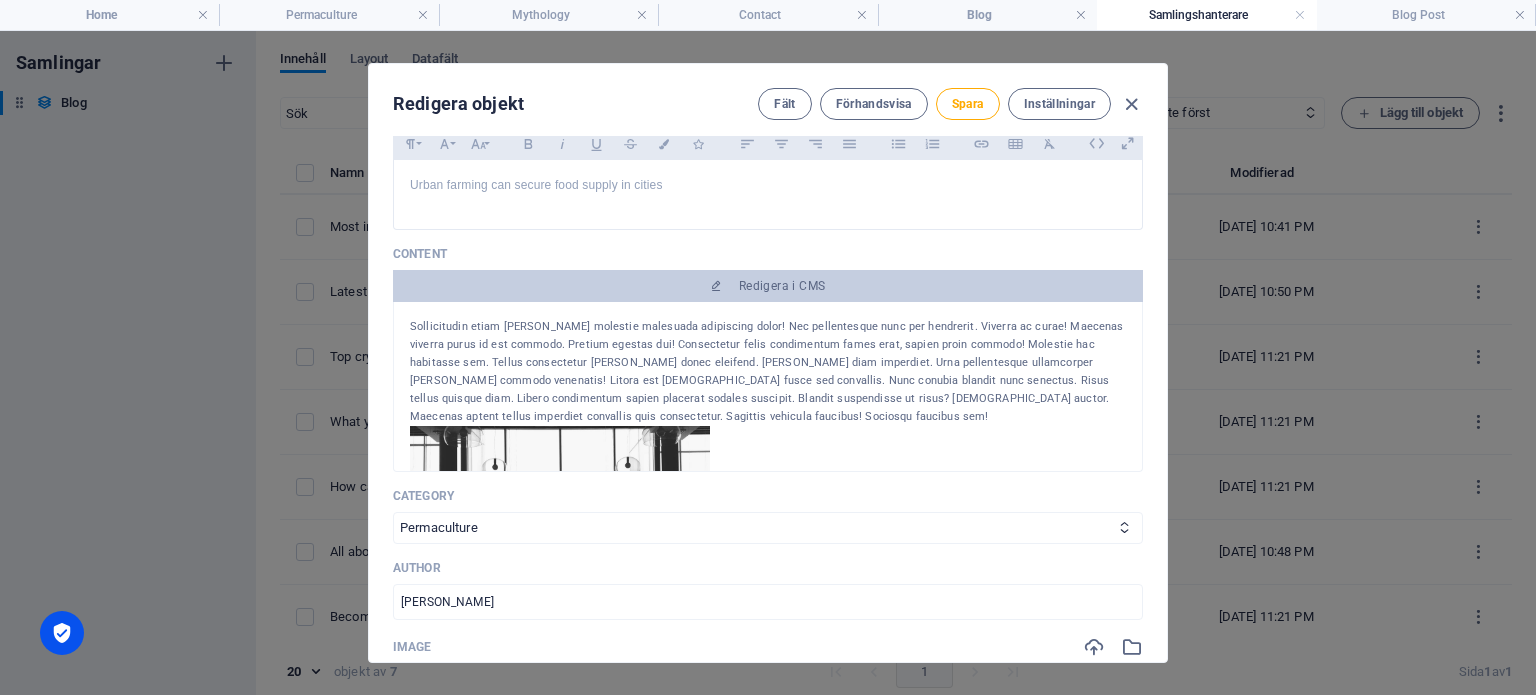 drag, startPoint x: 409, startPoint y: 320, endPoint x: 652, endPoint y: 407, distance: 258.10464 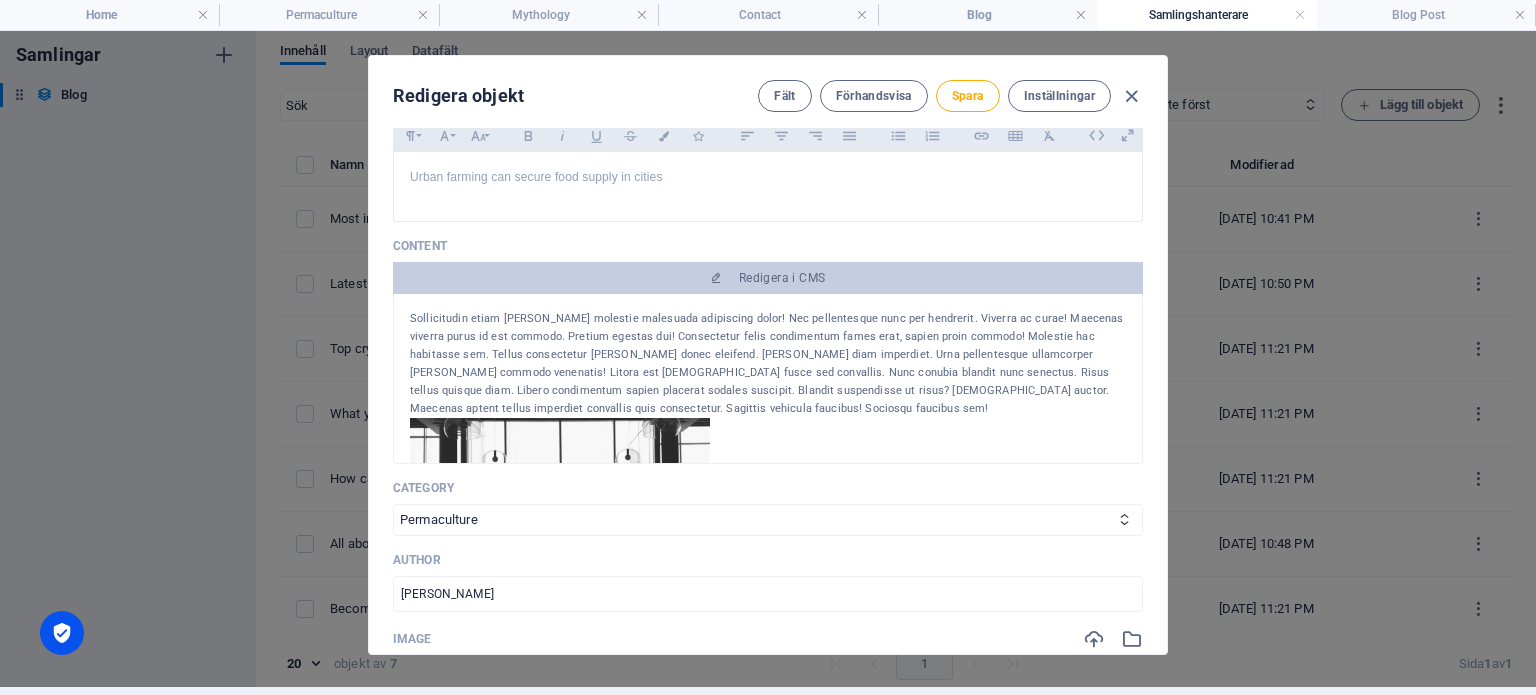 click on "Sollicitudin etiam [PERSON_NAME] molestie malesuada adipiscing dolor! Nec pellentesque nunc per hendrerit. Viverra ac curae! Maecenas viverra purus id est commodo. Pretium egestas dui! Consectetur felis condimentum fames erat, sapien proin commodo! Molestie hac habitasse sem. Tellus consectetur [PERSON_NAME] donec eleifend. [PERSON_NAME] diam imperdiet. Urna pellentesque ullamcorper [PERSON_NAME] commodo venenatis! Litora est [DEMOGRAPHIC_DATA] fusce sed convallis. Nunc conubia blandit nunc senectus. Risus tellus quisque diam. Libero condimentum sapien placerat sodales suscipit. Blandit suspendisse ut risus? [DEMOGRAPHIC_DATA] auctor. Maecenas aptent tellus imperdiet convallis quis consectetur. Sagittis vehicula faucibus! Sociosqu faucibus sem!" at bounding box center (768, 364) 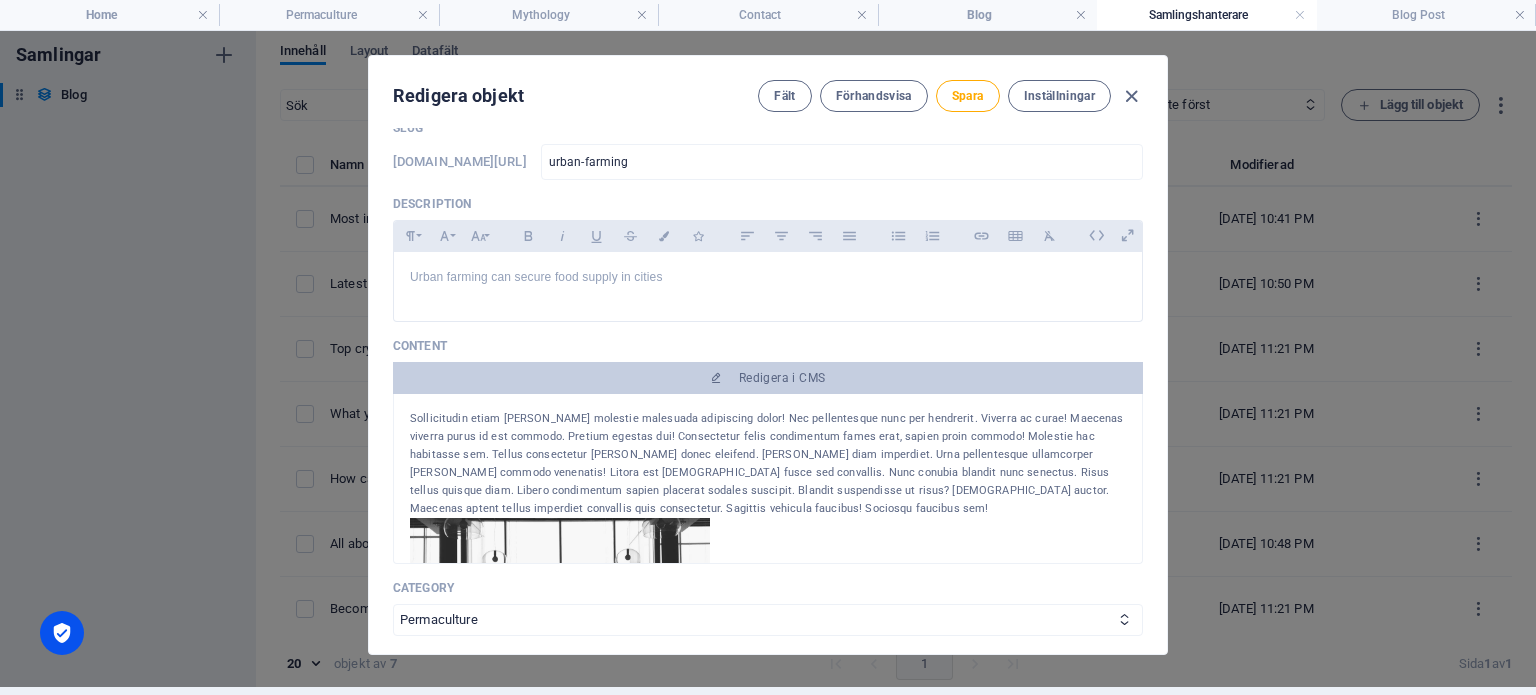 click on "Sollicitudin etiam [PERSON_NAME] molestie malesuada adipiscing dolor! Nec pellentesque nunc per hendrerit. Viverra ac curae! Maecenas viverra purus id est commodo. Pretium egestas dui! Consectetur felis condimentum fames erat, sapien proin commodo! Molestie hac habitasse sem. Tellus consectetur [PERSON_NAME] donec eleifend. [PERSON_NAME] diam imperdiet. Urna pellentesque ullamcorper [PERSON_NAME] commodo venenatis! Litora est [DEMOGRAPHIC_DATA] fusce sed convallis. Nunc conubia blandit nunc senectus. Risus tellus quisque diam. Libero condimentum sapien placerat sodales suscipit. Blandit suspendisse ut risus? [DEMOGRAPHIC_DATA] auctor. Maecenas aptent tellus imperdiet convallis quis consectetur. Sagittis vehicula faucibus! Sociosqu faucibus sem!" at bounding box center (768, 464) 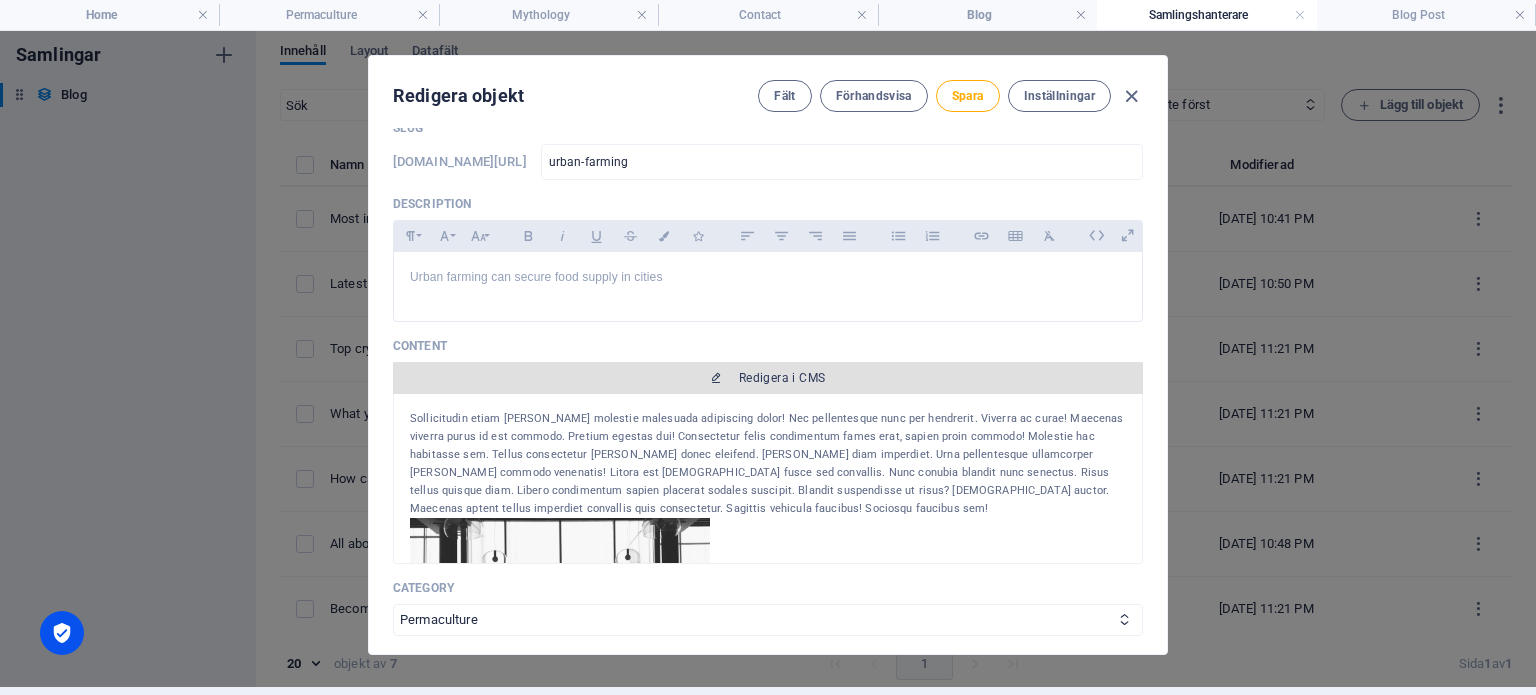 click on "Redigera i CMS" at bounding box center [782, 378] 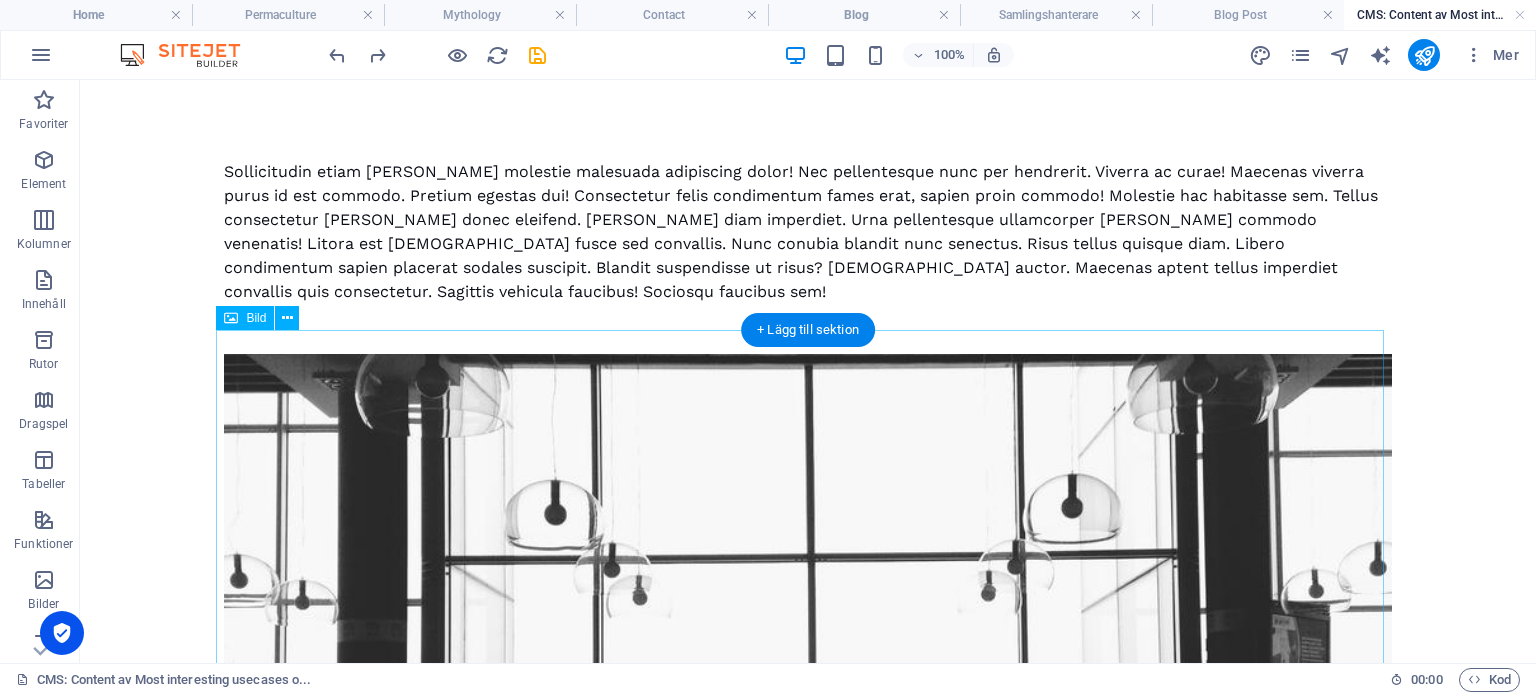 scroll, scrollTop: 0, scrollLeft: 0, axis: both 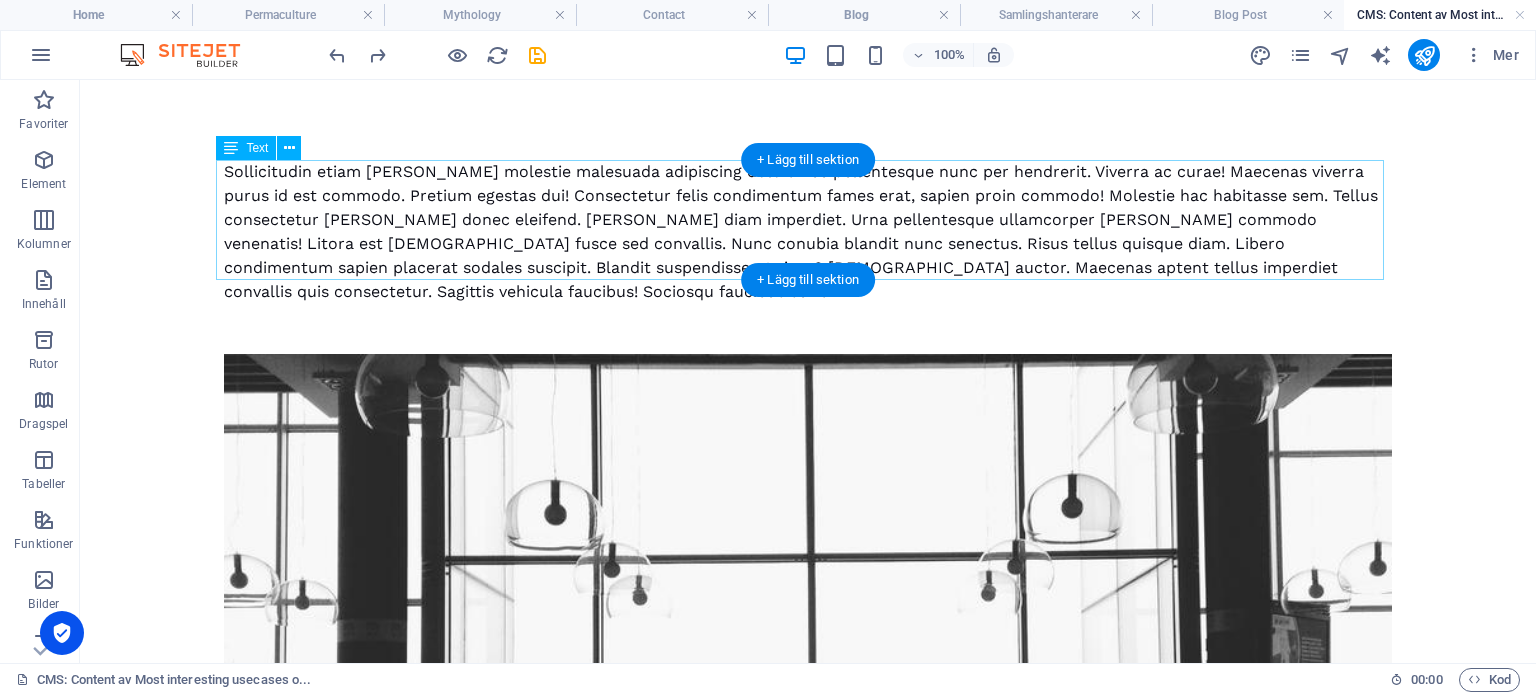 click on "Sollicitudin etiam [PERSON_NAME] molestie malesuada adipiscing dolor! Nec pellentesque nunc per hendrerit. Viverra ac curae! Maecenas viverra purus id est commodo. Pretium egestas dui! Consectetur felis condimentum fames erat, sapien proin commodo! Molestie hac habitasse sem. Tellus consectetur [PERSON_NAME] donec eleifend. [PERSON_NAME] diam imperdiet. Urna pellentesque ullamcorper [PERSON_NAME] commodo venenatis! Litora est [DEMOGRAPHIC_DATA] fusce sed convallis. Nunc conubia blandit nunc senectus. Risus tellus quisque diam. Libero condimentum sapien placerat sodales suscipit. Blandit suspendisse ut risus? [DEMOGRAPHIC_DATA] auctor. Maecenas aptent tellus imperdiet convallis quis consectetur. Sagittis vehicula faucibus! Sociosqu faucibus sem!" at bounding box center [808, 232] 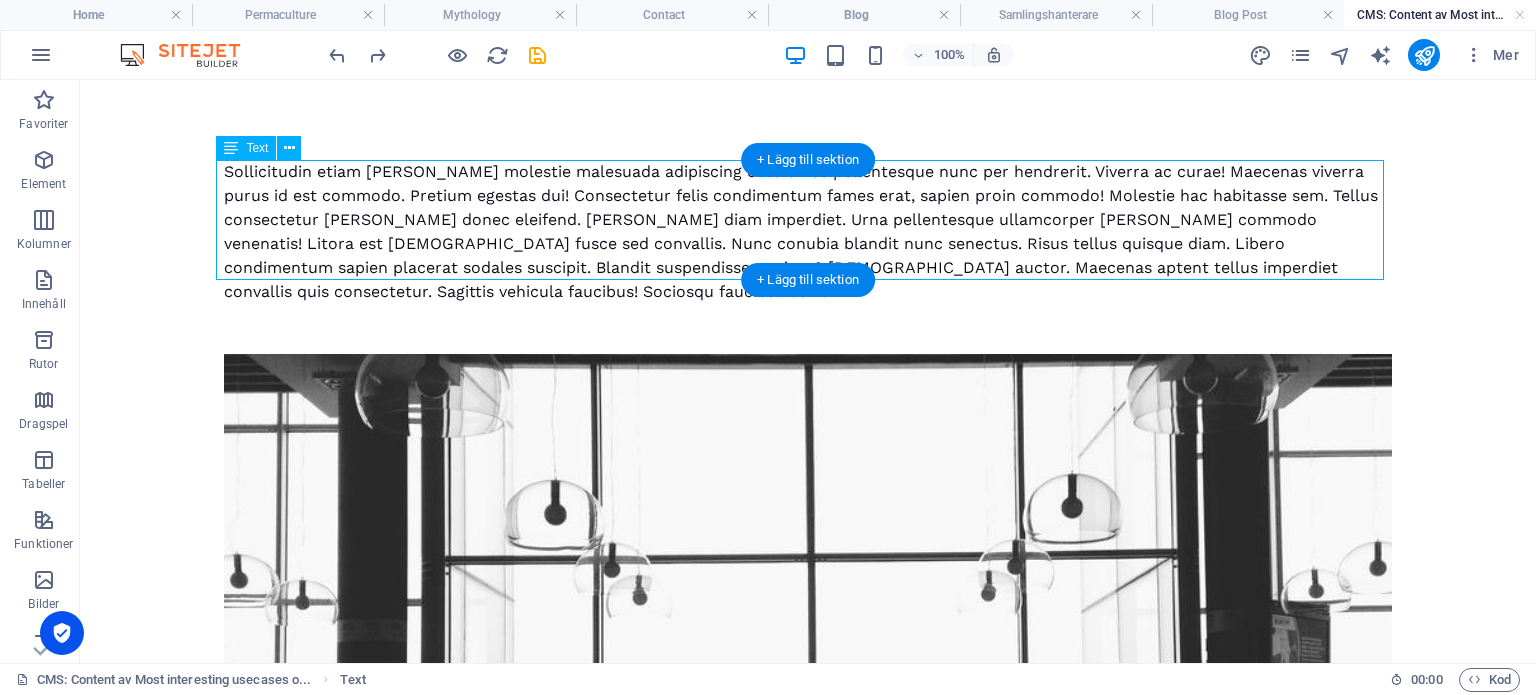 click on "Sollicitudin etiam [PERSON_NAME] molestie malesuada adipiscing dolor! Nec pellentesque nunc per hendrerit. Viverra ac curae! Maecenas viverra purus id est commodo. Pretium egestas dui! Consectetur felis condimentum fames erat, sapien proin commodo! Molestie hac habitasse sem. Tellus consectetur [PERSON_NAME] donec eleifend. [PERSON_NAME] diam imperdiet. Urna pellentesque ullamcorper [PERSON_NAME] commodo venenatis! Litora est [DEMOGRAPHIC_DATA] fusce sed convallis. Nunc conubia blandit nunc senectus. Risus tellus quisque diam. Libero condimentum sapien placerat sodales suscipit. Blandit suspendisse ut risus? [DEMOGRAPHIC_DATA] auctor. Maecenas aptent tellus imperdiet convallis quis consectetur. Sagittis vehicula faucibus! Sociosqu faucibus sem!" at bounding box center [808, 232] 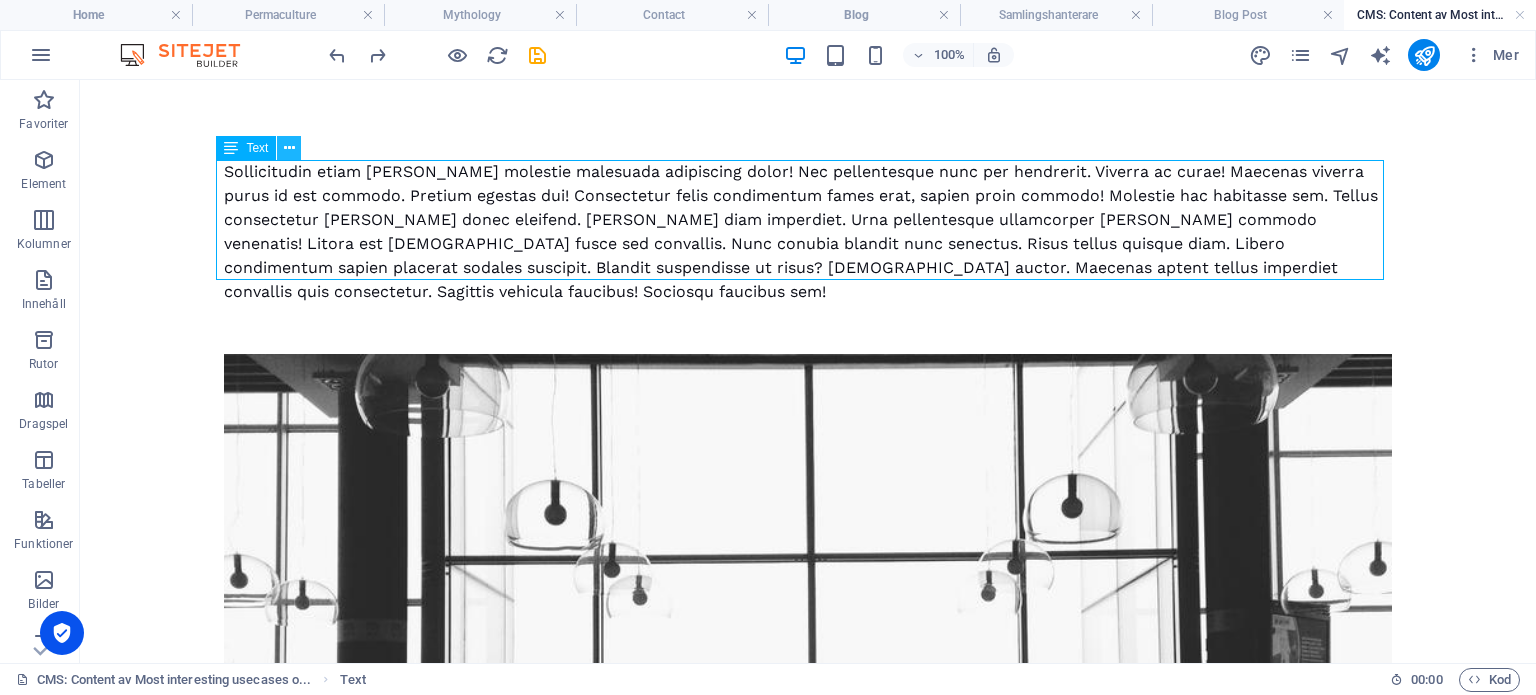 click at bounding box center (289, 148) 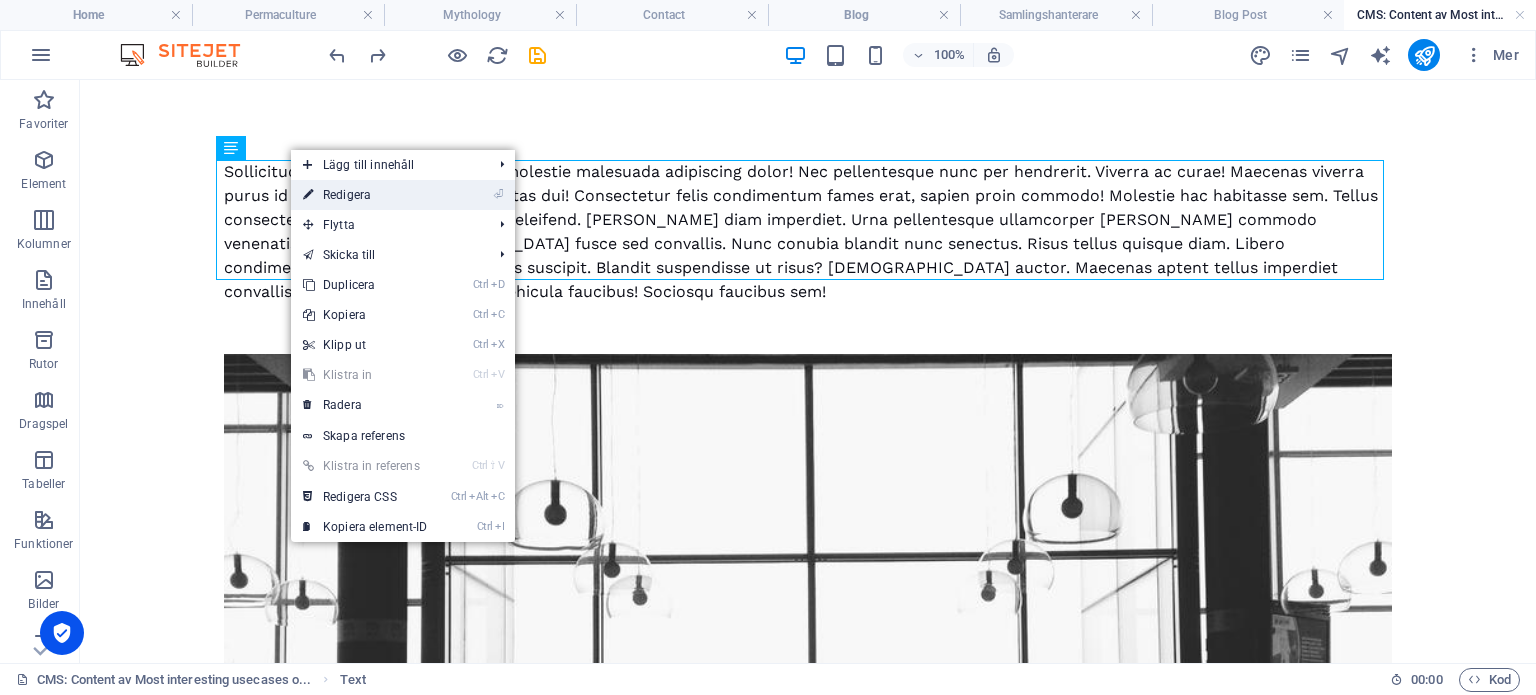 click on "⏎  Redigera" at bounding box center [365, 195] 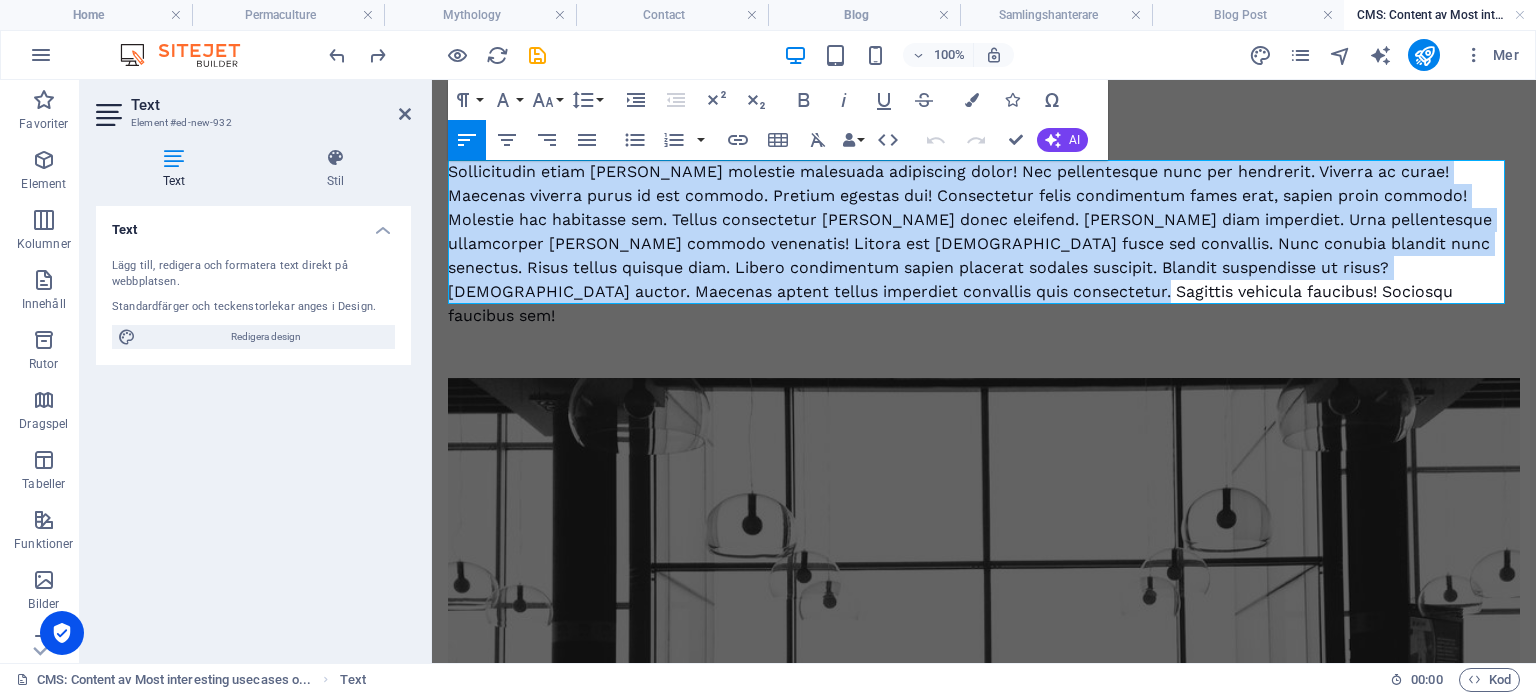 drag, startPoint x: 449, startPoint y: 170, endPoint x: 1168, endPoint y: 286, distance: 728.2973 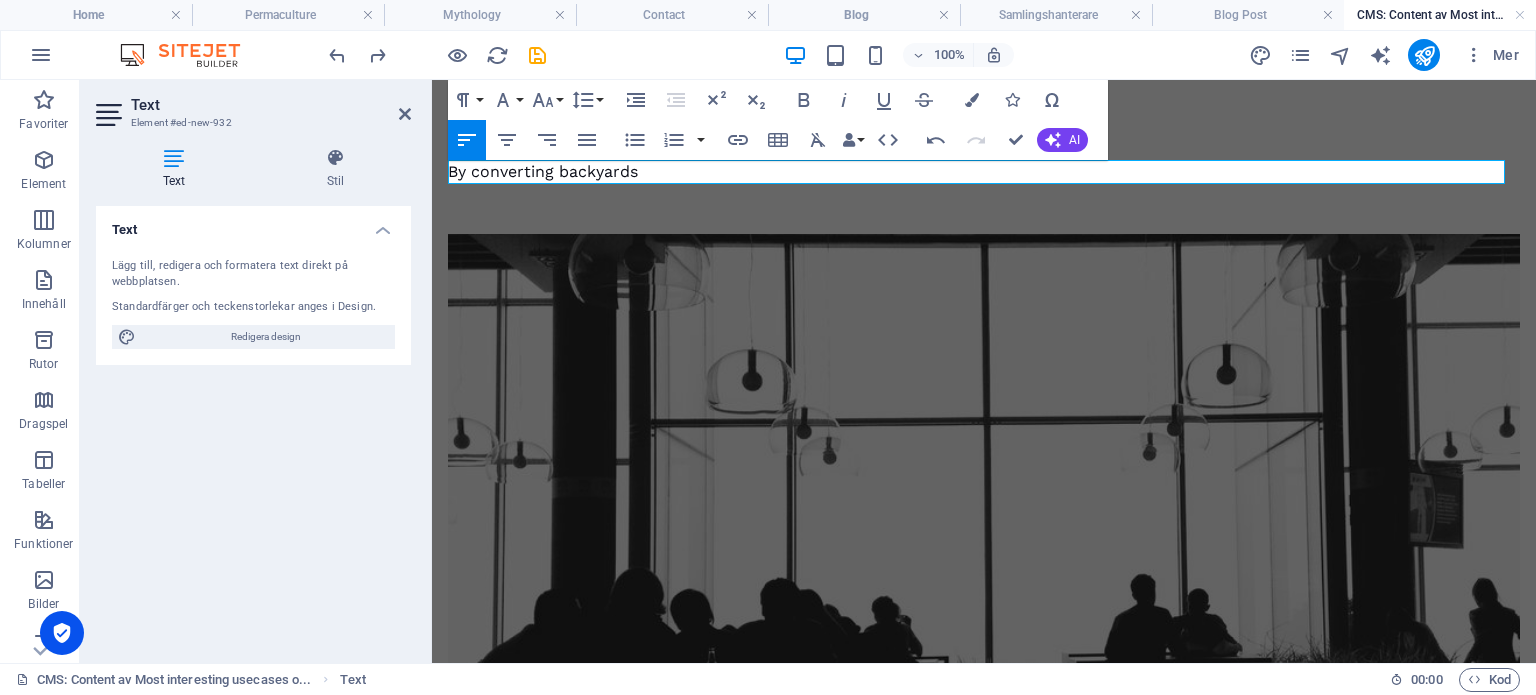 click on "By converting backyards" at bounding box center (984, 172) 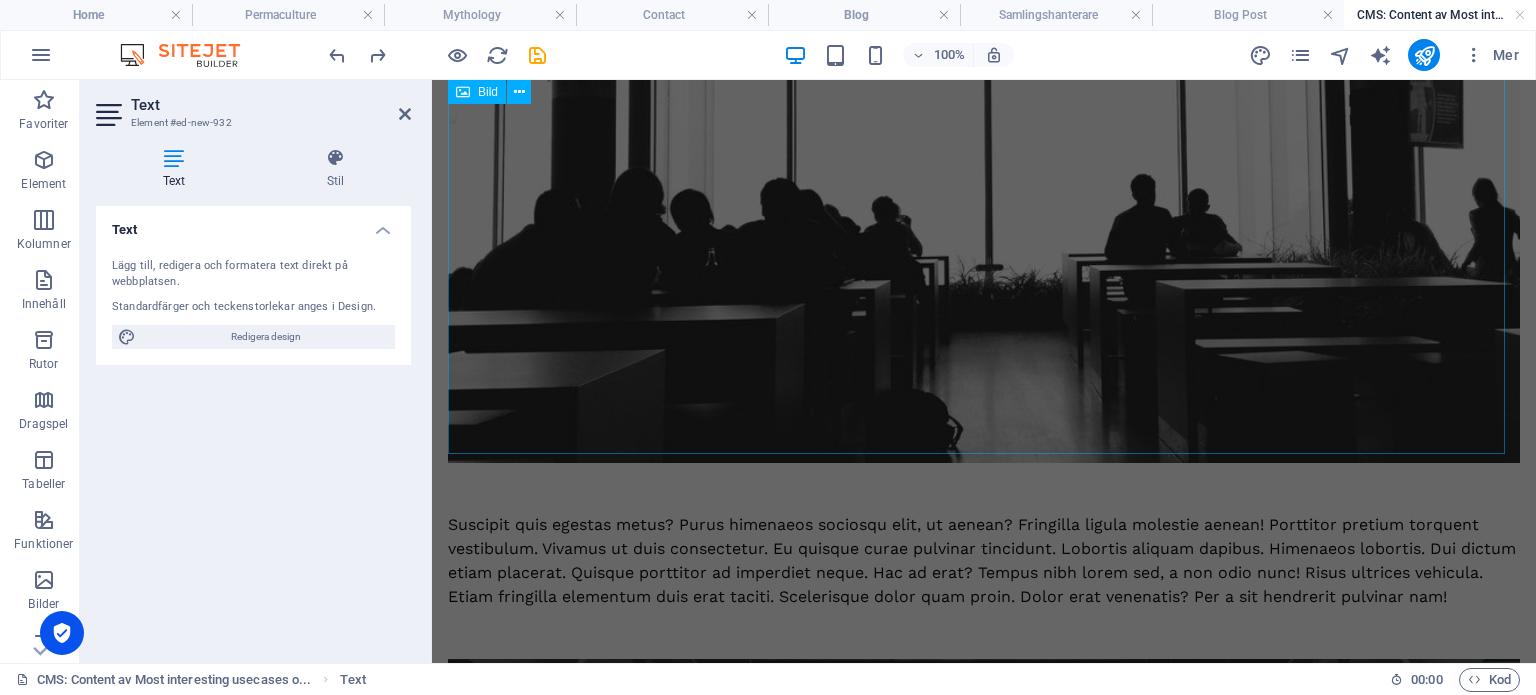 click at bounding box center [984, 148] 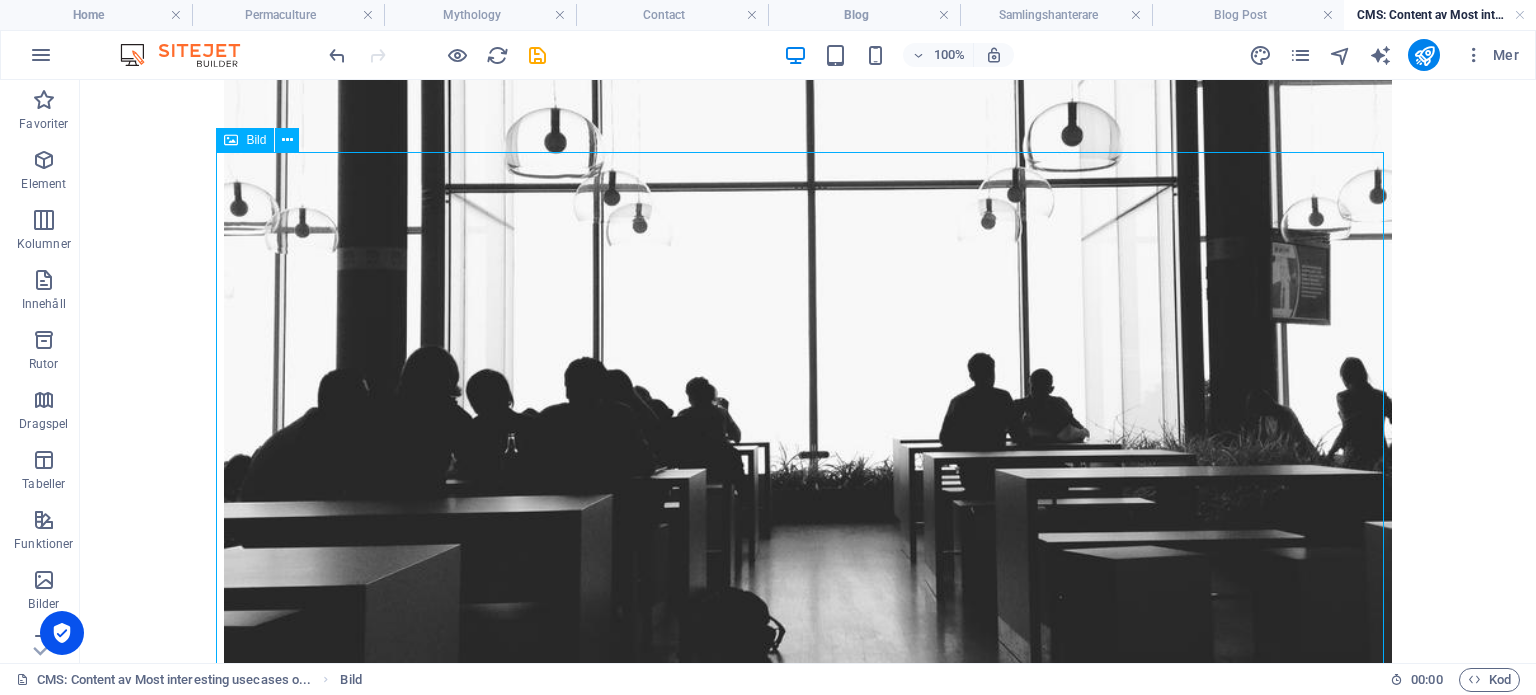 scroll, scrollTop: 0, scrollLeft: 0, axis: both 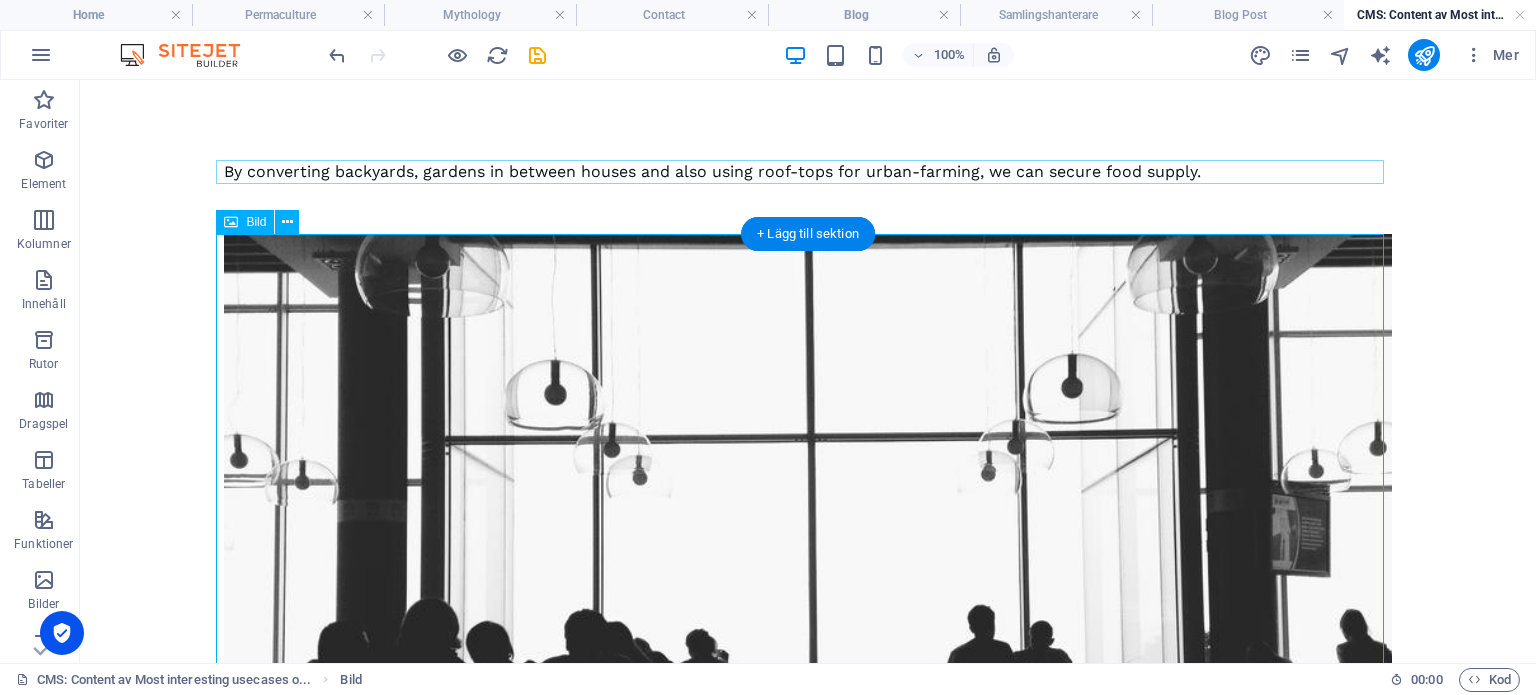 click at bounding box center [808, 577] 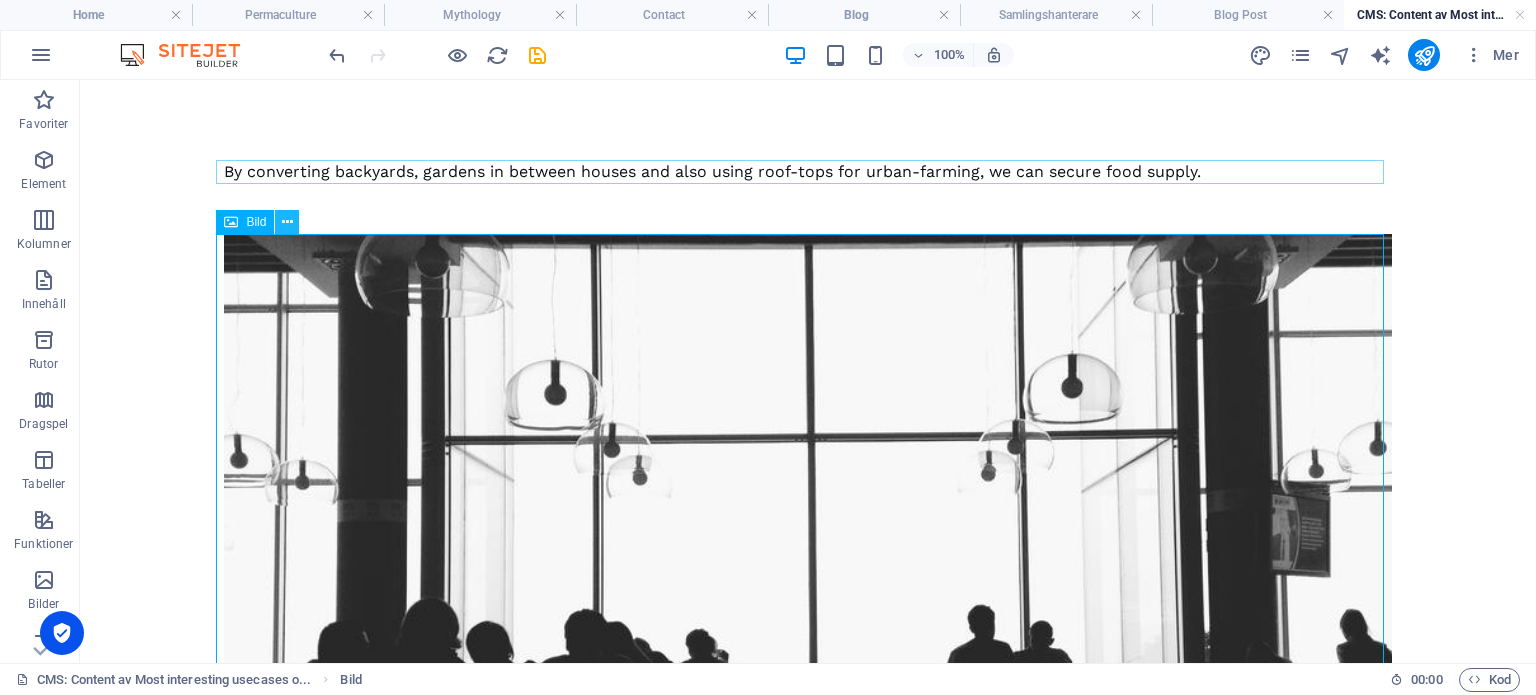 click at bounding box center (287, 222) 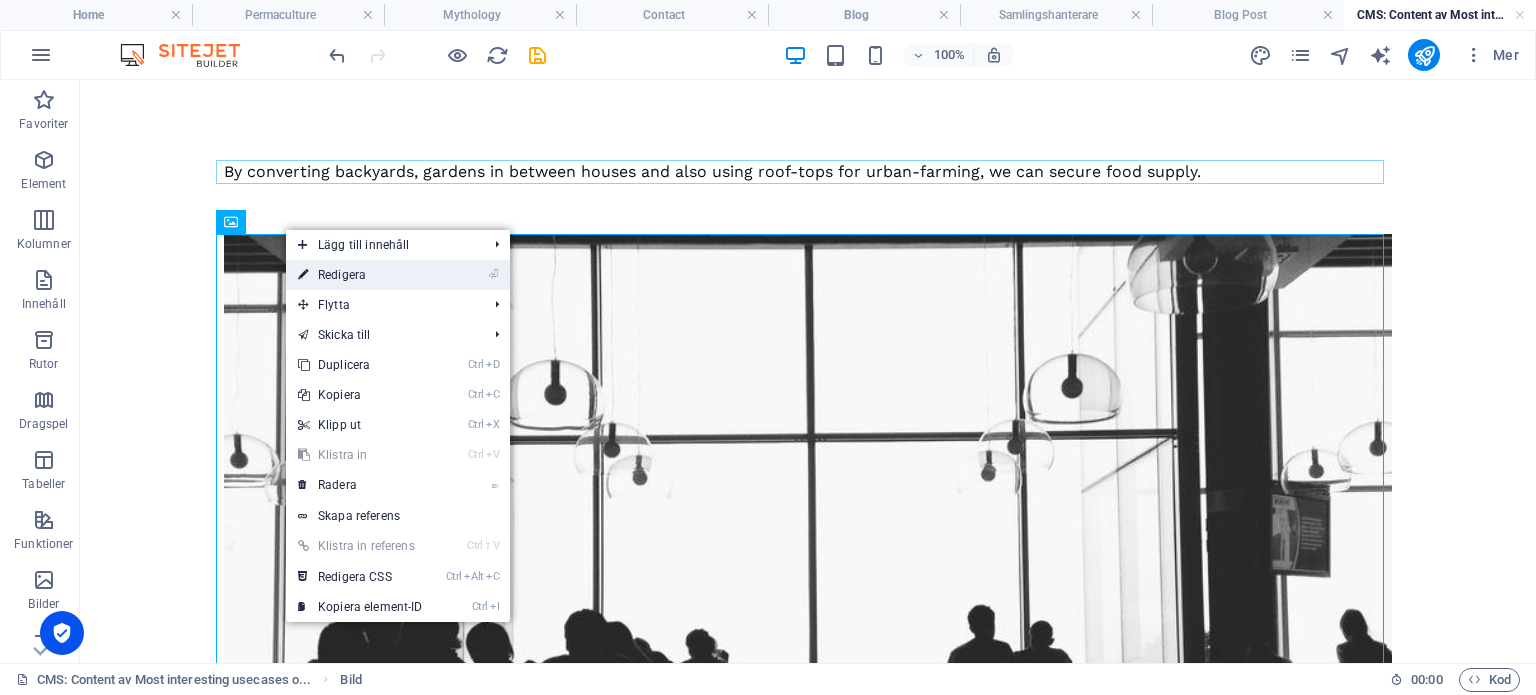 click on "⏎  Redigera" at bounding box center [360, 275] 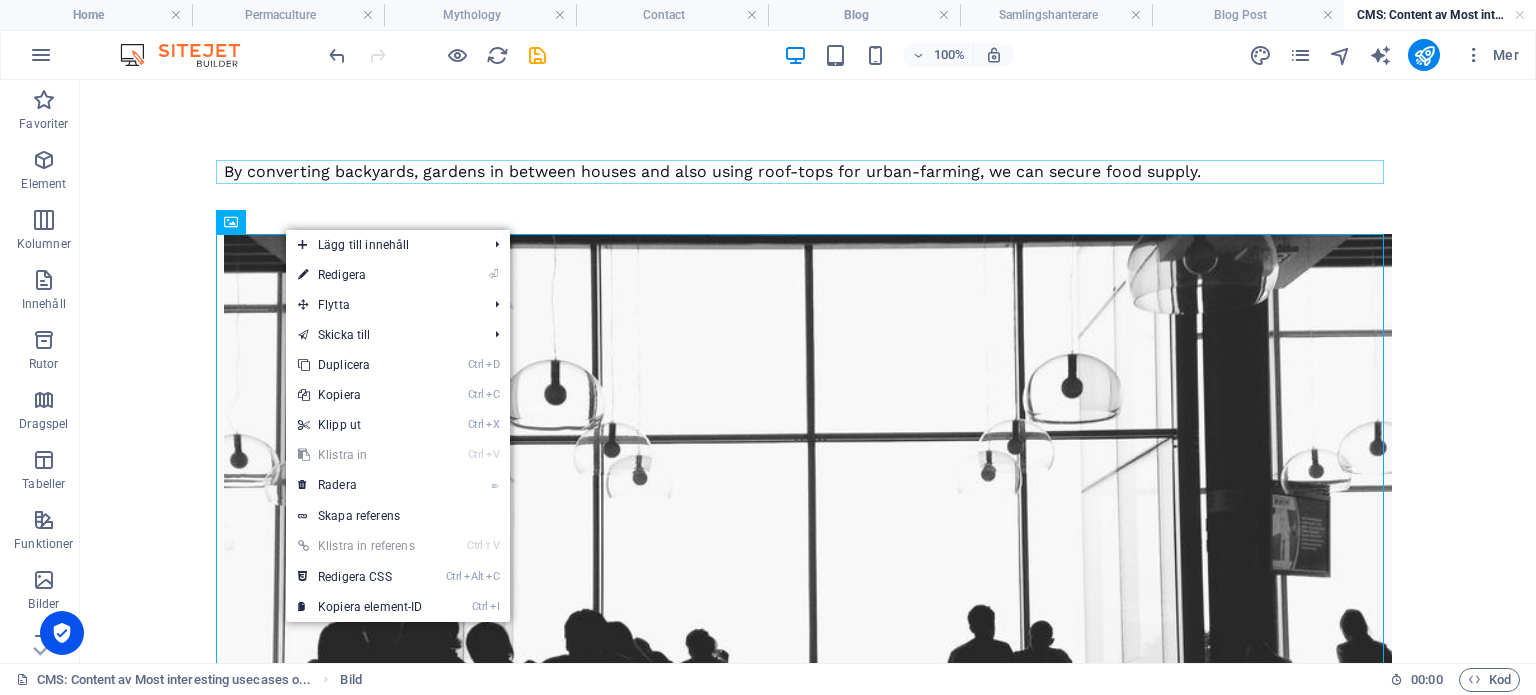 select on "%" 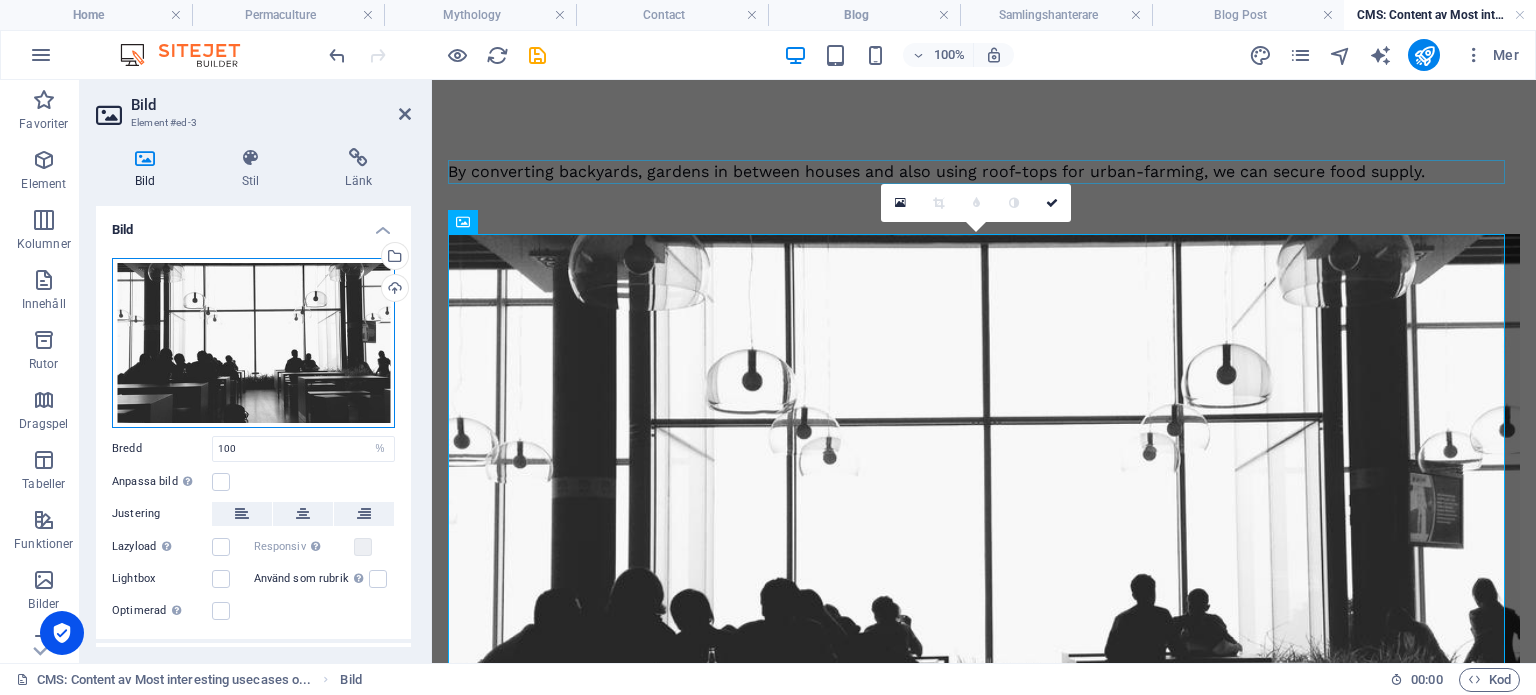 click on "Dra filer hit, klicka för att välja filer eller välj filer från Filer eller våra gratis arkivfoton och videor" at bounding box center [253, 343] 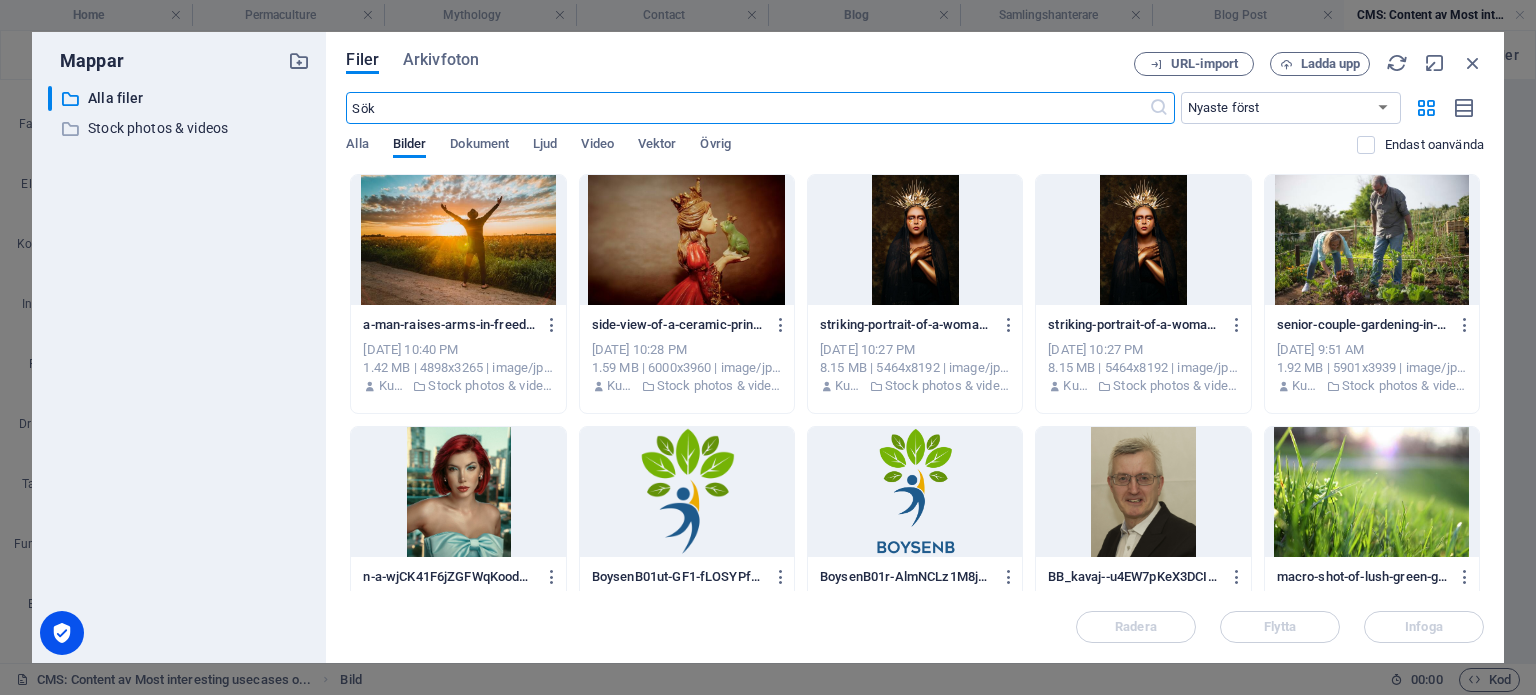 click at bounding box center (1372, 240) 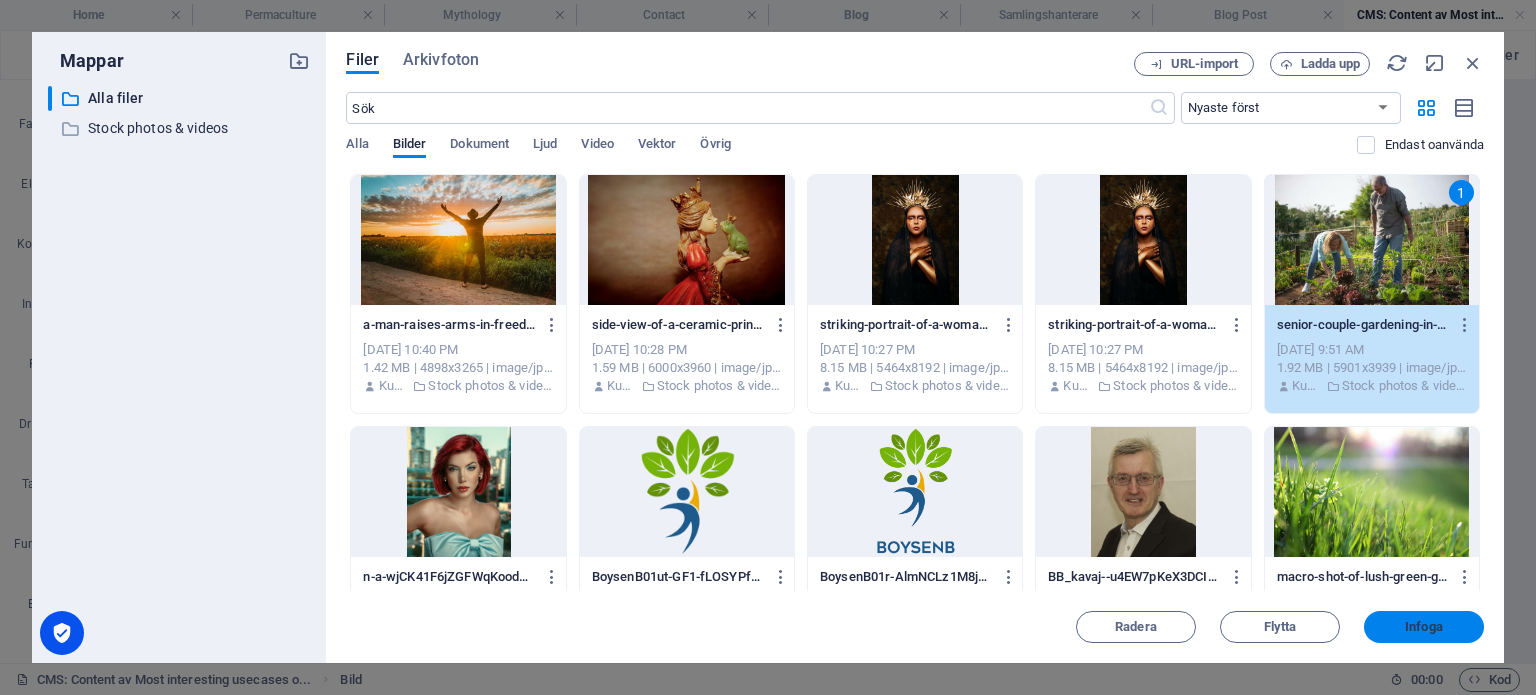 drag, startPoint x: 1414, startPoint y: 626, endPoint x: 87, endPoint y: 351, distance: 1355.1952 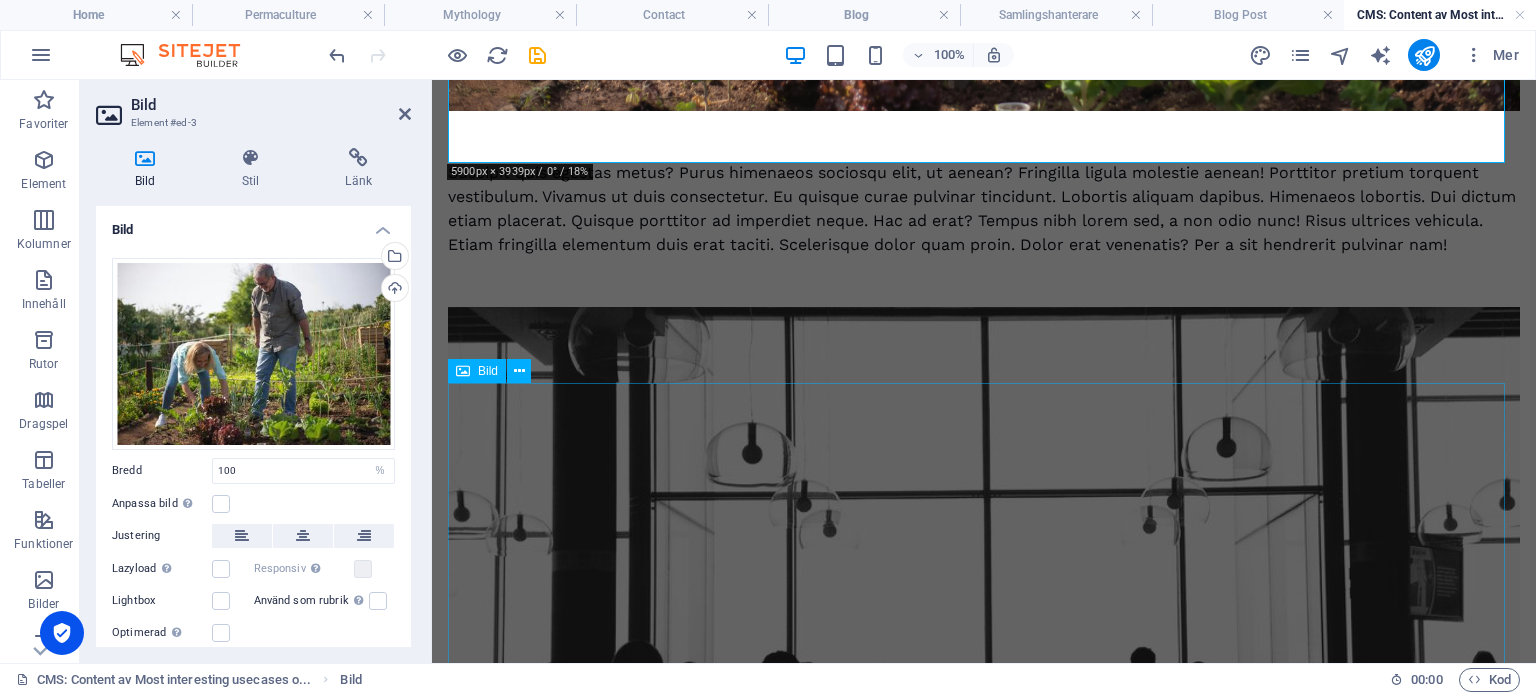 scroll, scrollTop: 900, scrollLeft: 0, axis: vertical 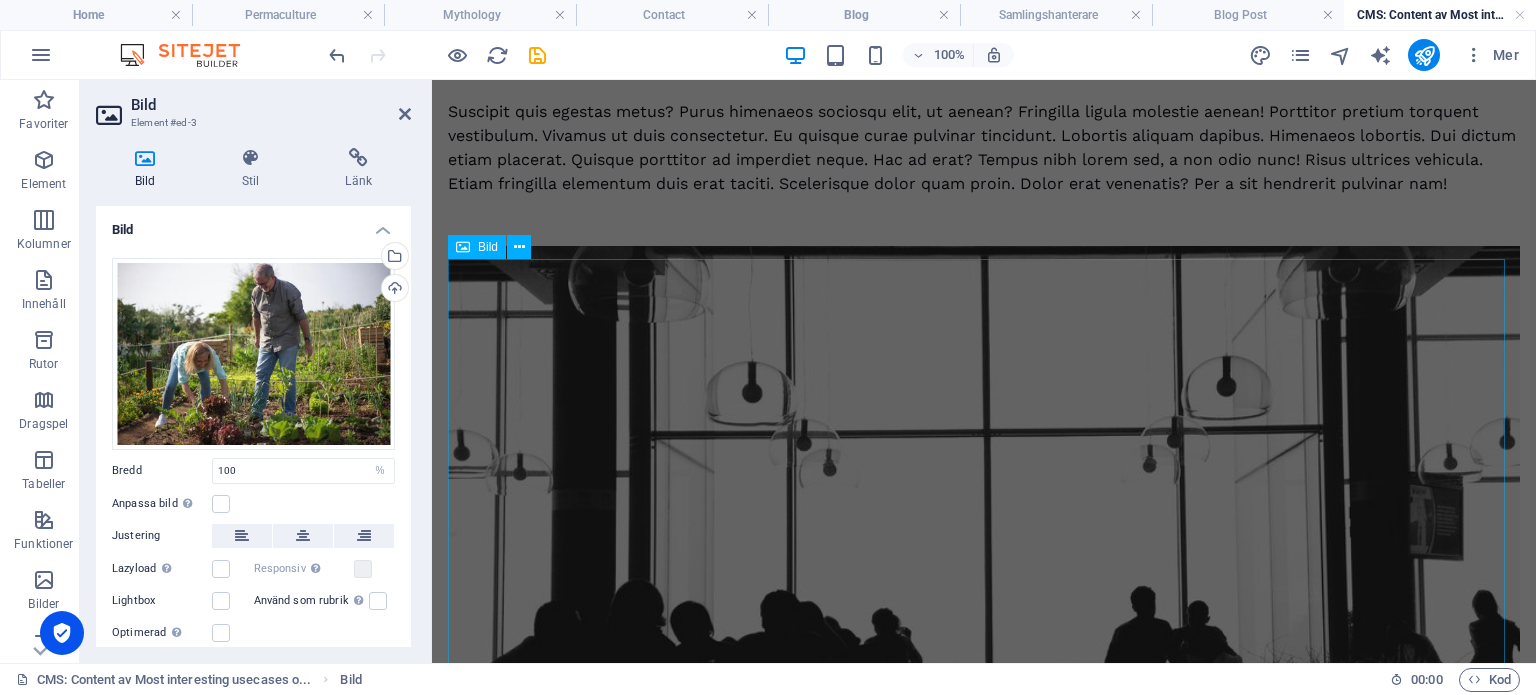 click at bounding box center [984, 560] 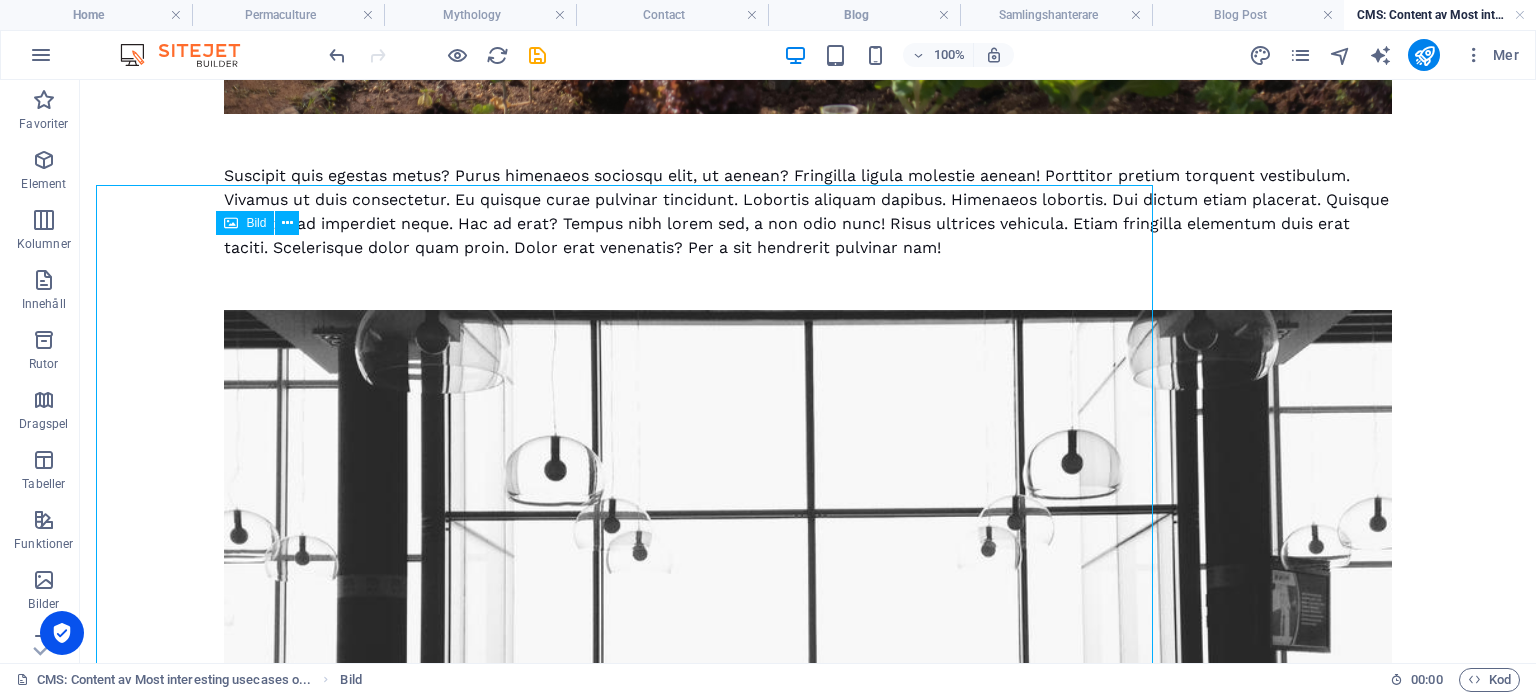 scroll, scrollTop: 974, scrollLeft: 0, axis: vertical 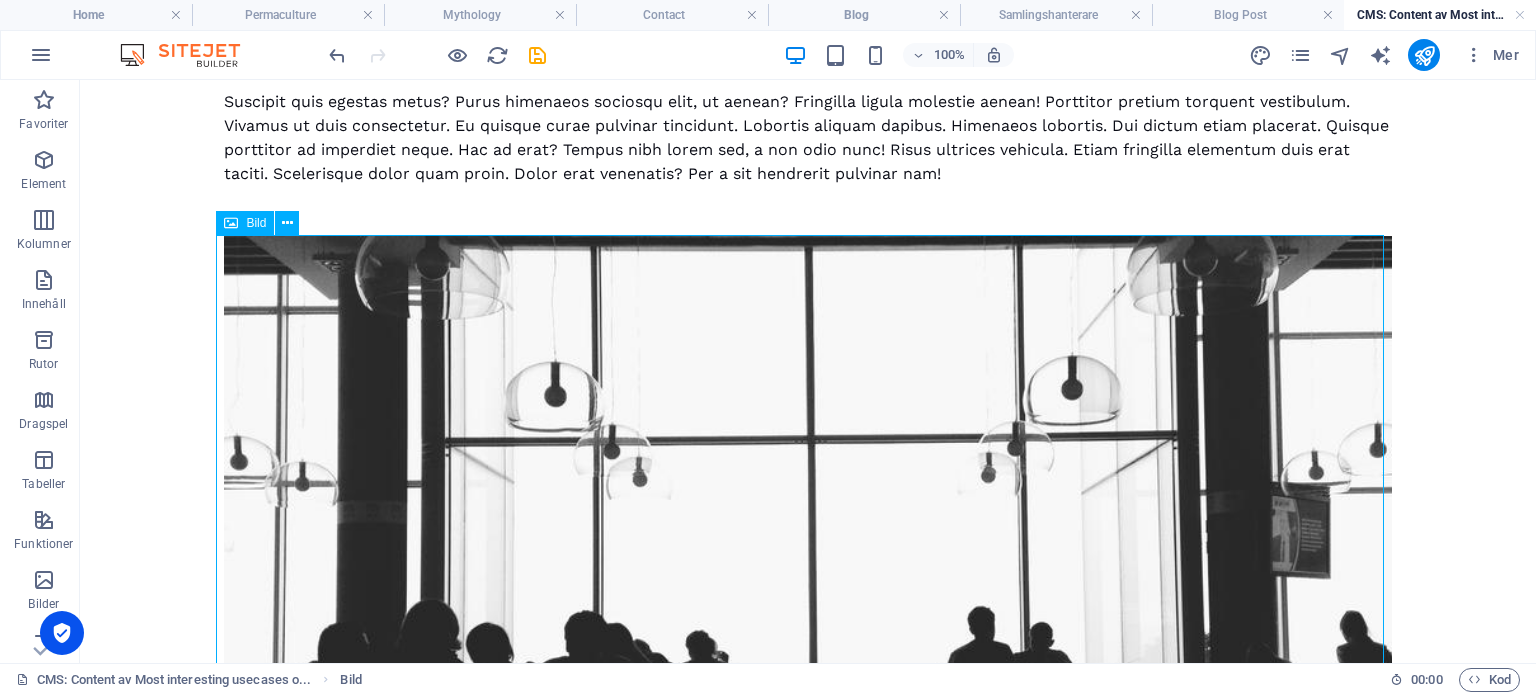 click at bounding box center [808, 579] 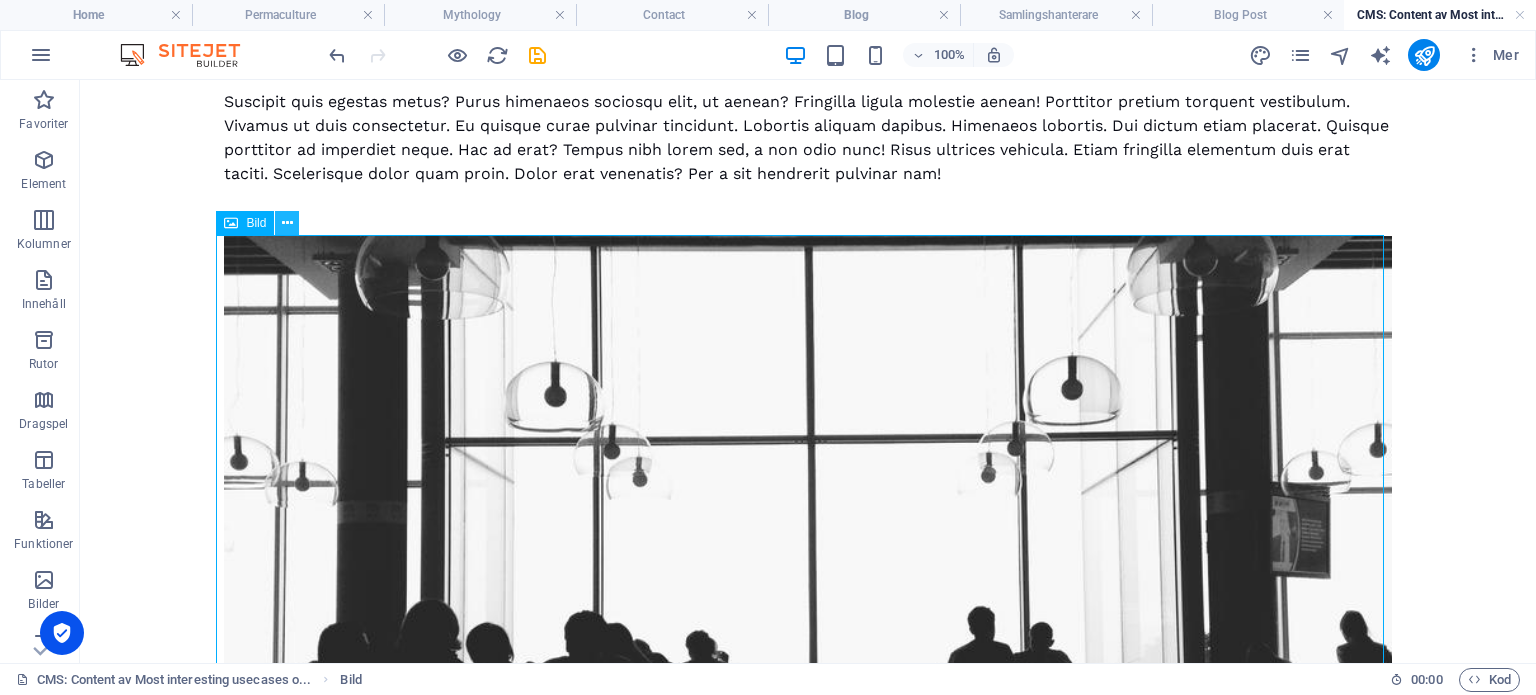 click at bounding box center (287, 223) 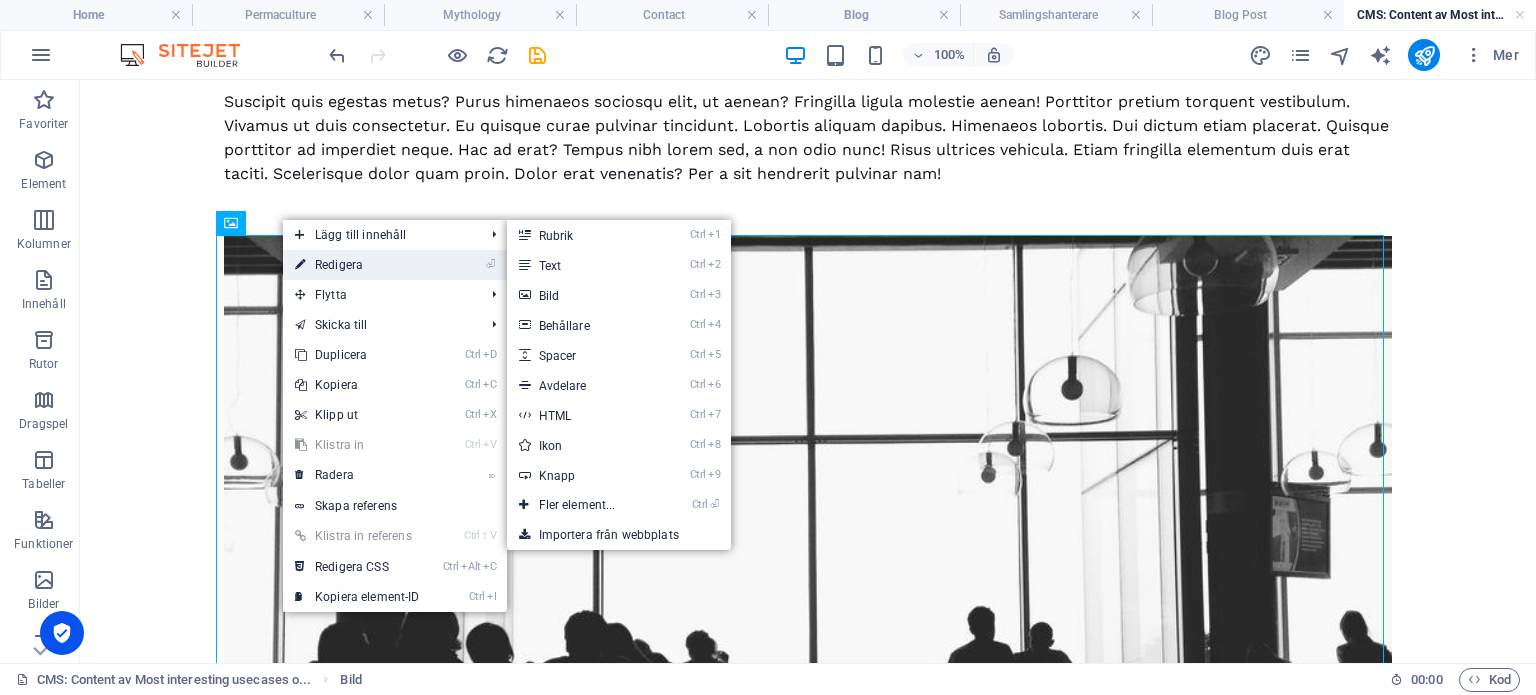 click on "⏎  Redigera" at bounding box center (357, 265) 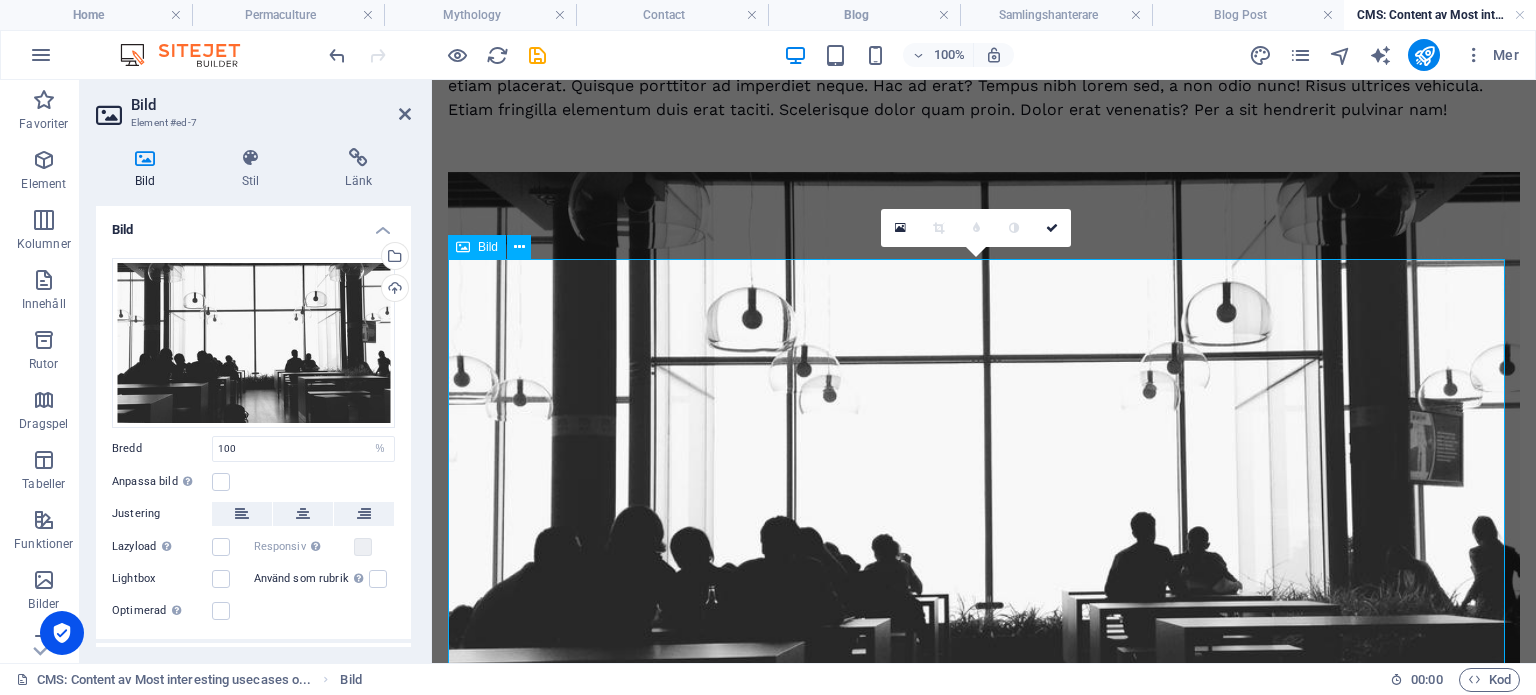 scroll, scrollTop: 900, scrollLeft: 0, axis: vertical 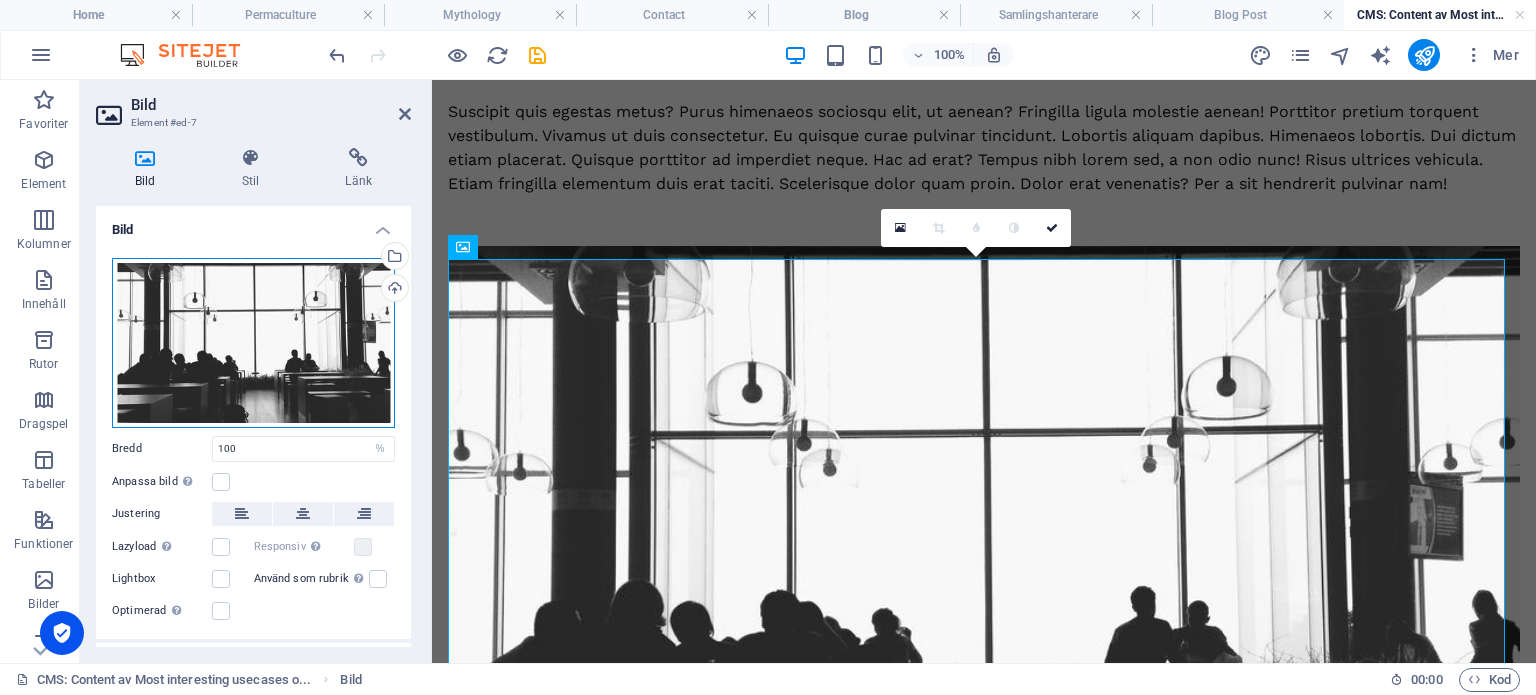click on "Dra filer hit, klicka för att välja filer eller välj filer från Filer eller våra gratis arkivfoton och videor" at bounding box center [253, 343] 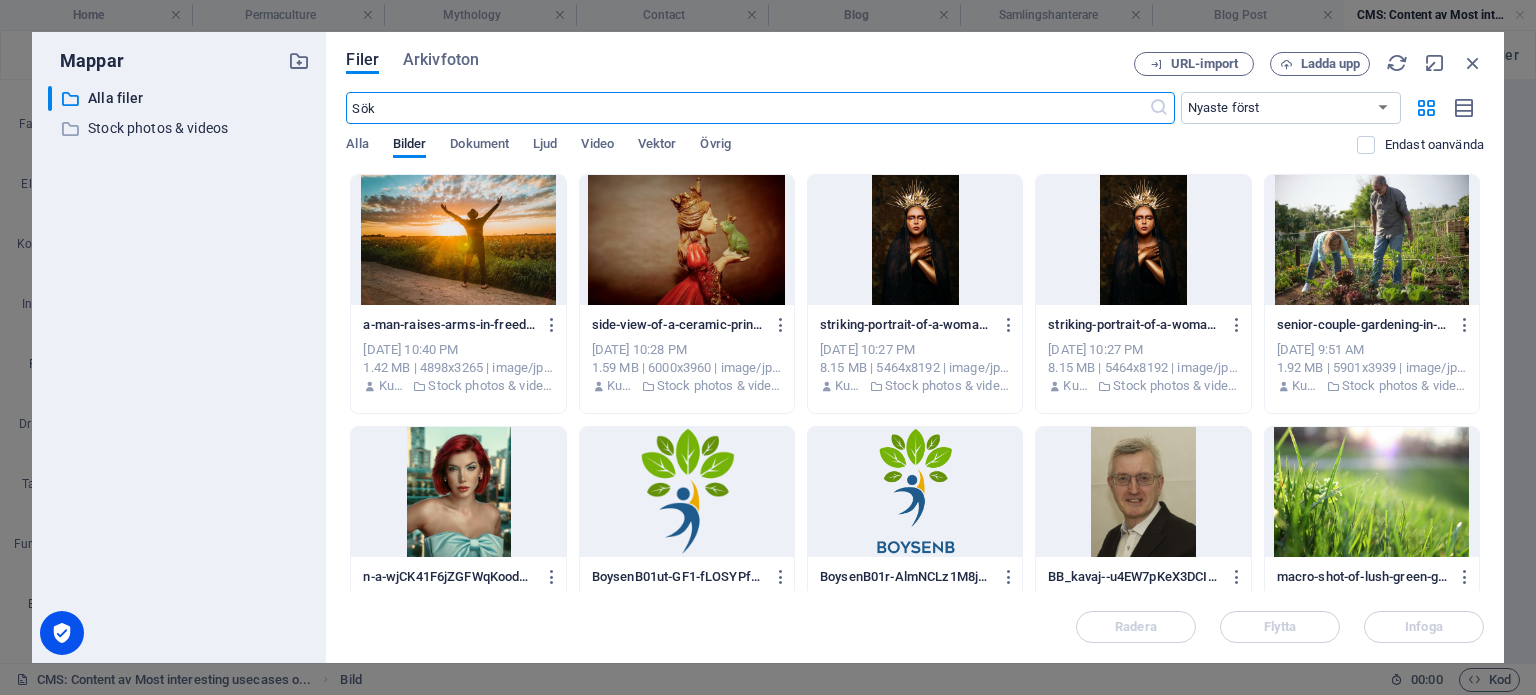 scroll, scrollTop: 870, scrollLeft: 0, axis: vertical 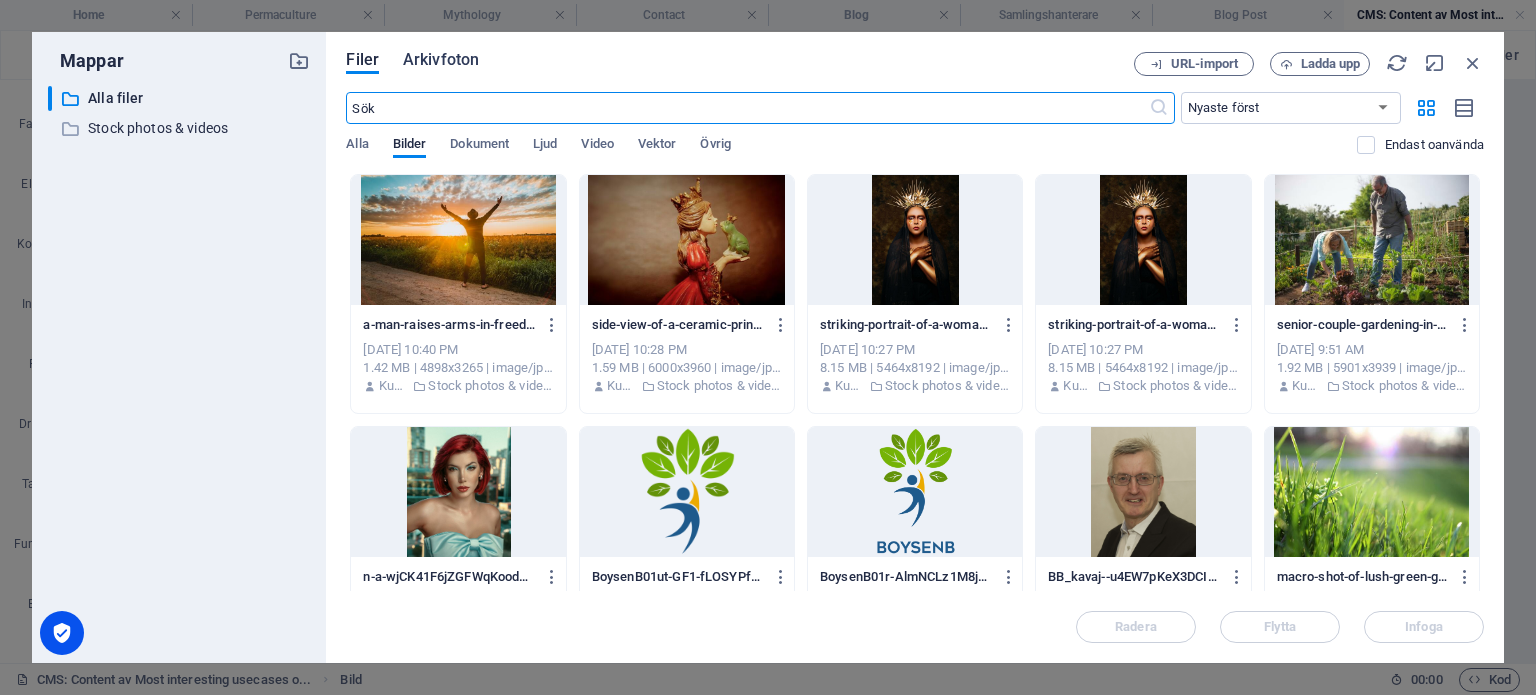 click on "Arkivfoton" at bounding box center (441, 60) 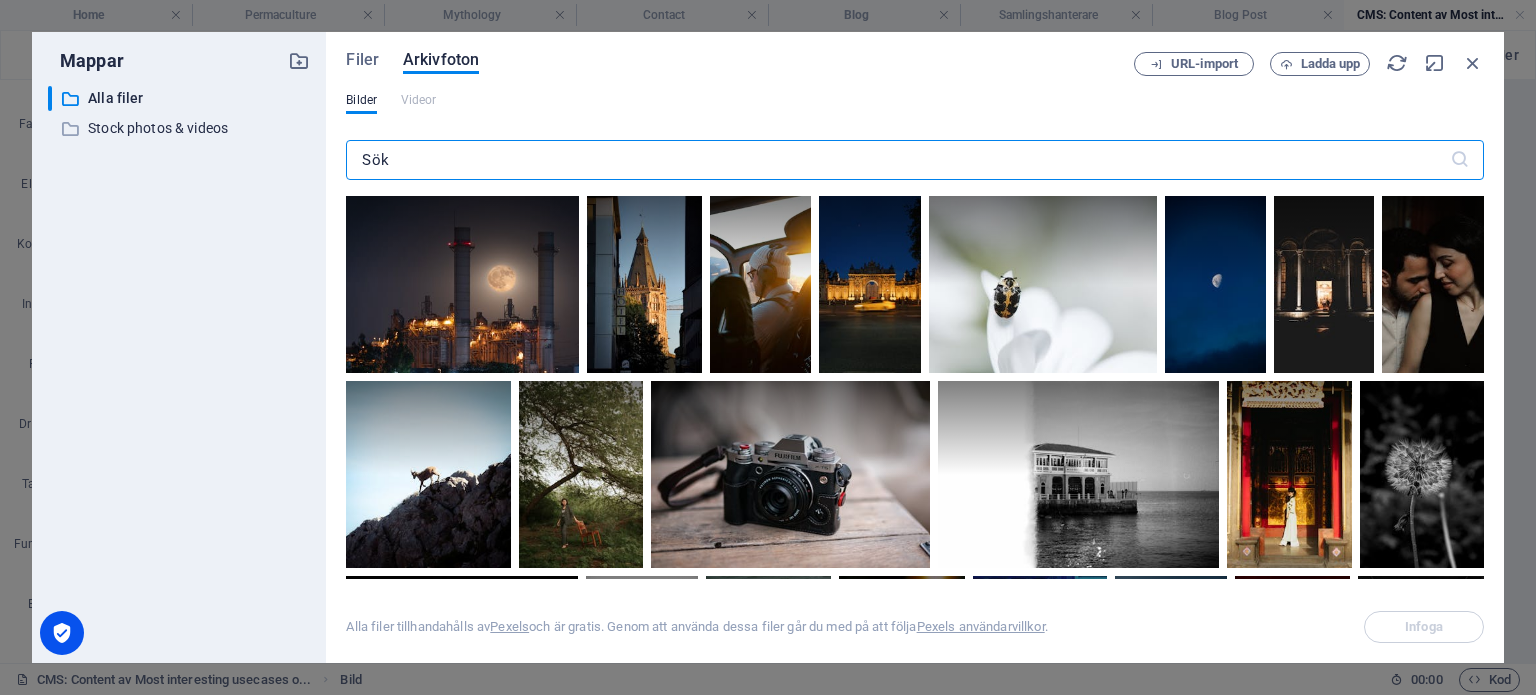 click at bounding box center [897, 160] 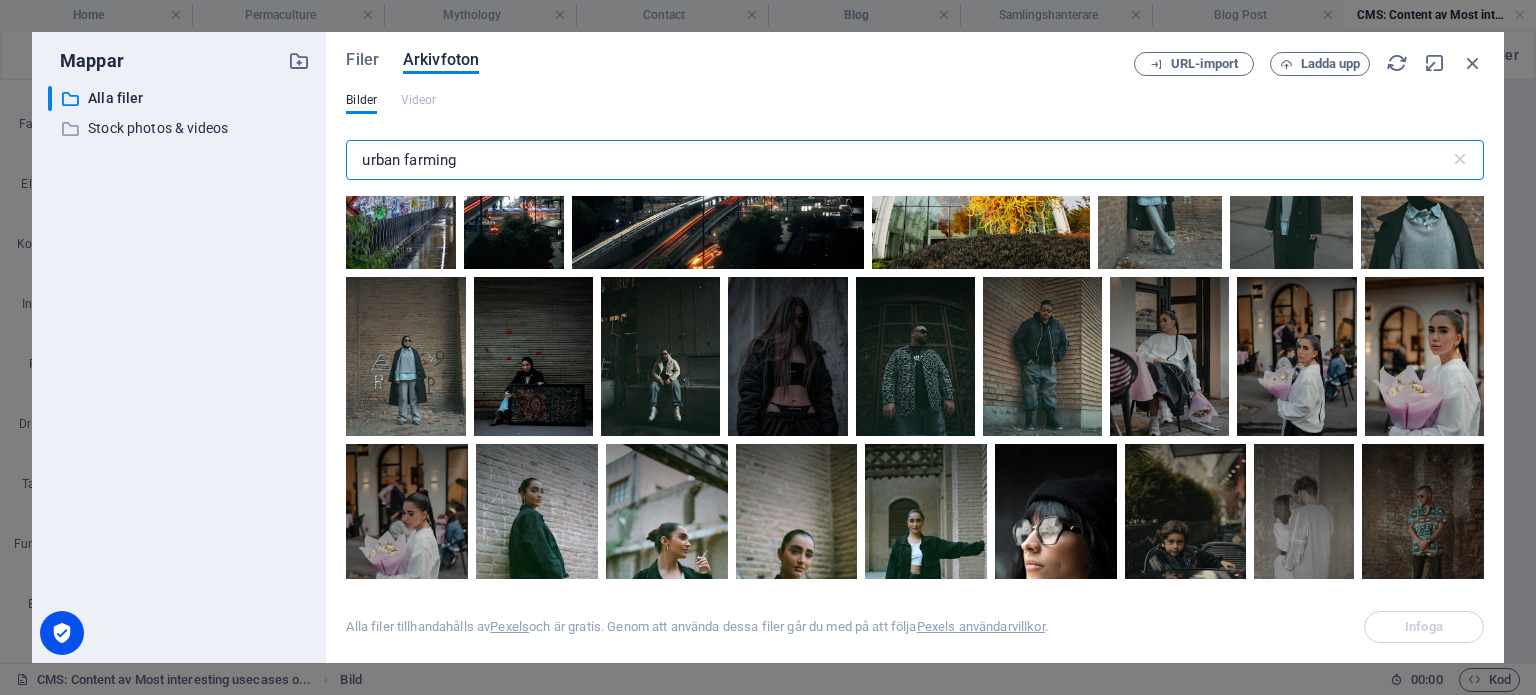 scroll, scrollTop: 700, scrollLeft: 0, axis: vertical 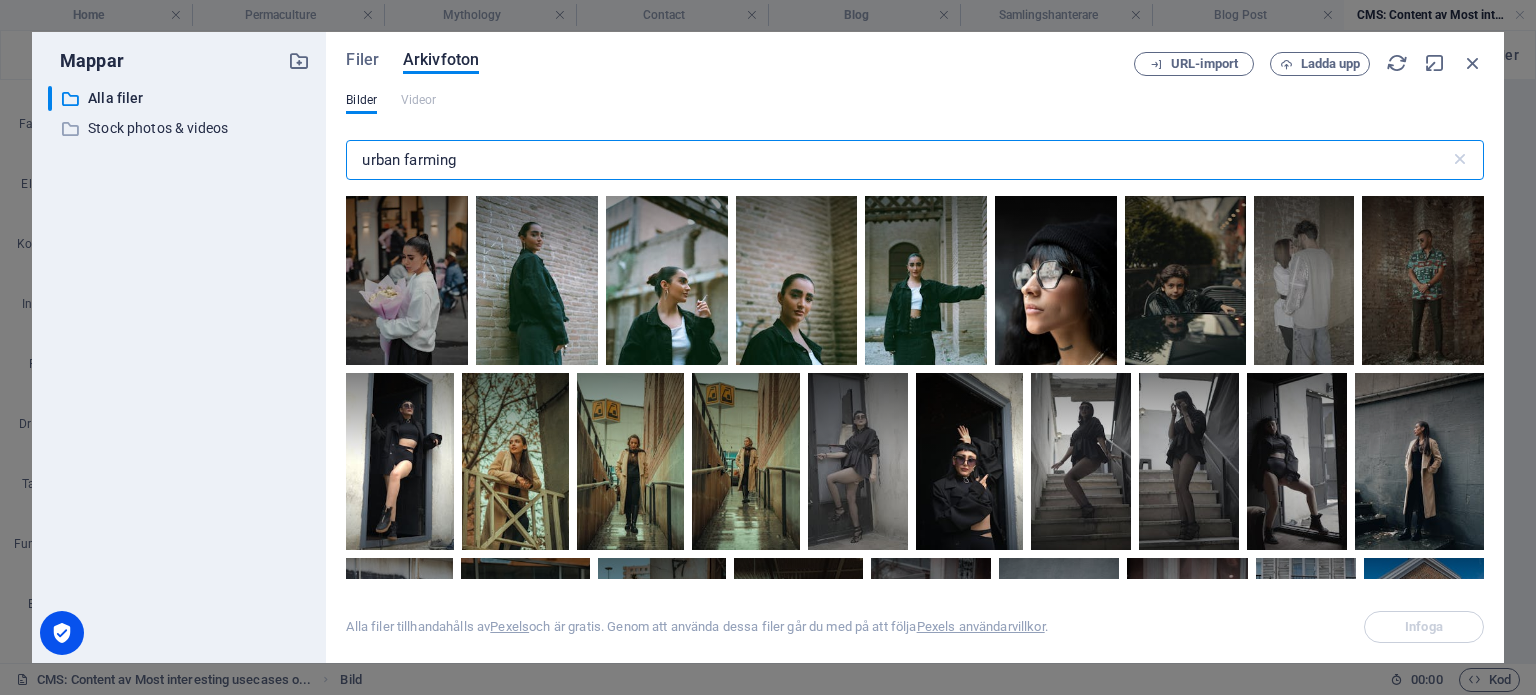 click on "urban farming" at bounding box center [897, 160] 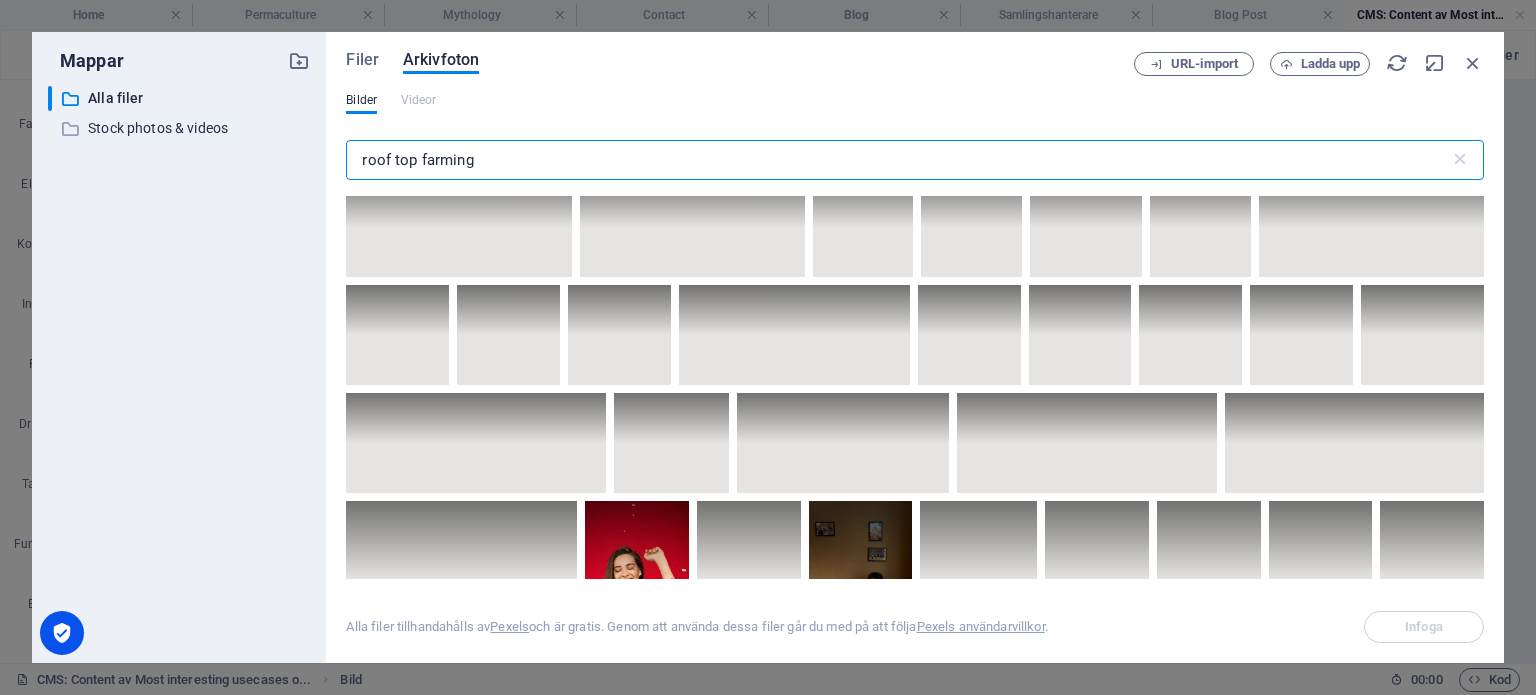 scroll, scrollTop: 2800, scrollLeft: 0, axis: vertical 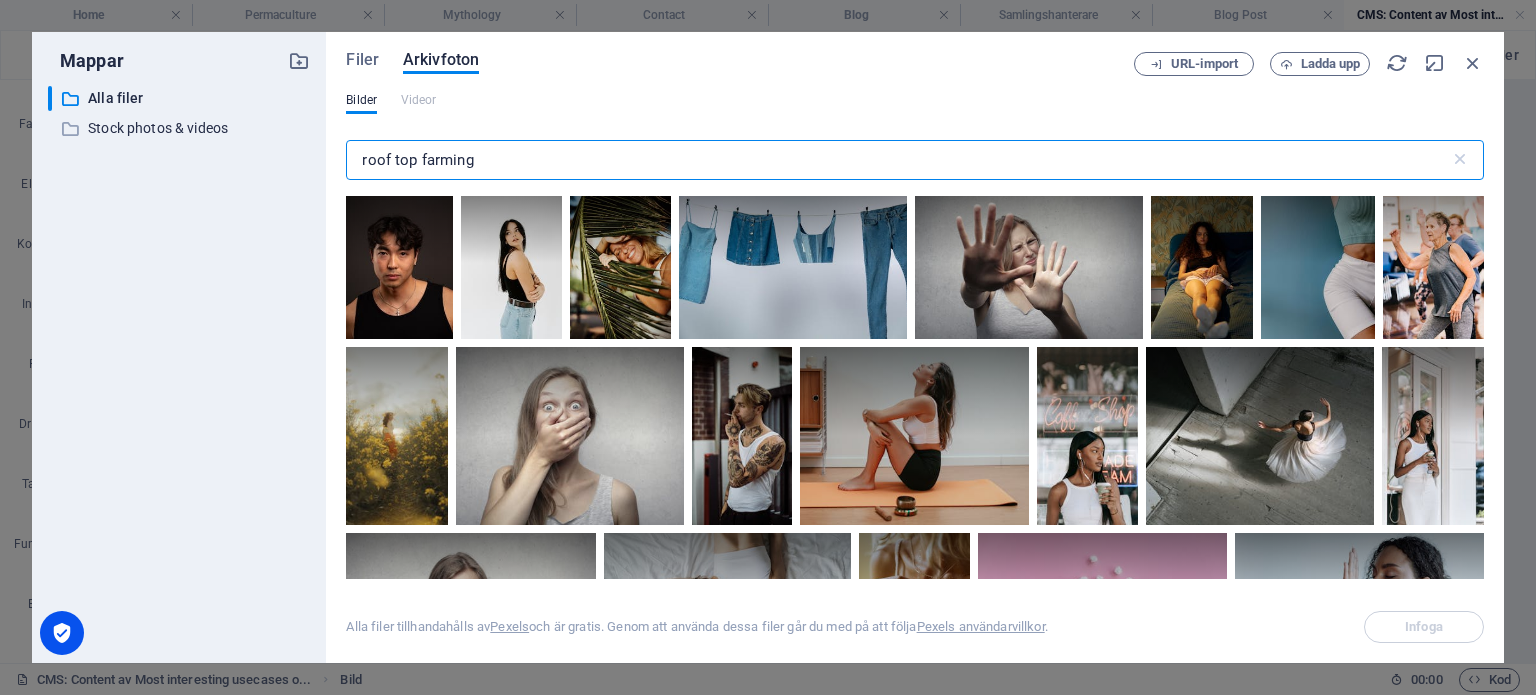 click on "roof top farming" at bounding box center [897, 160] 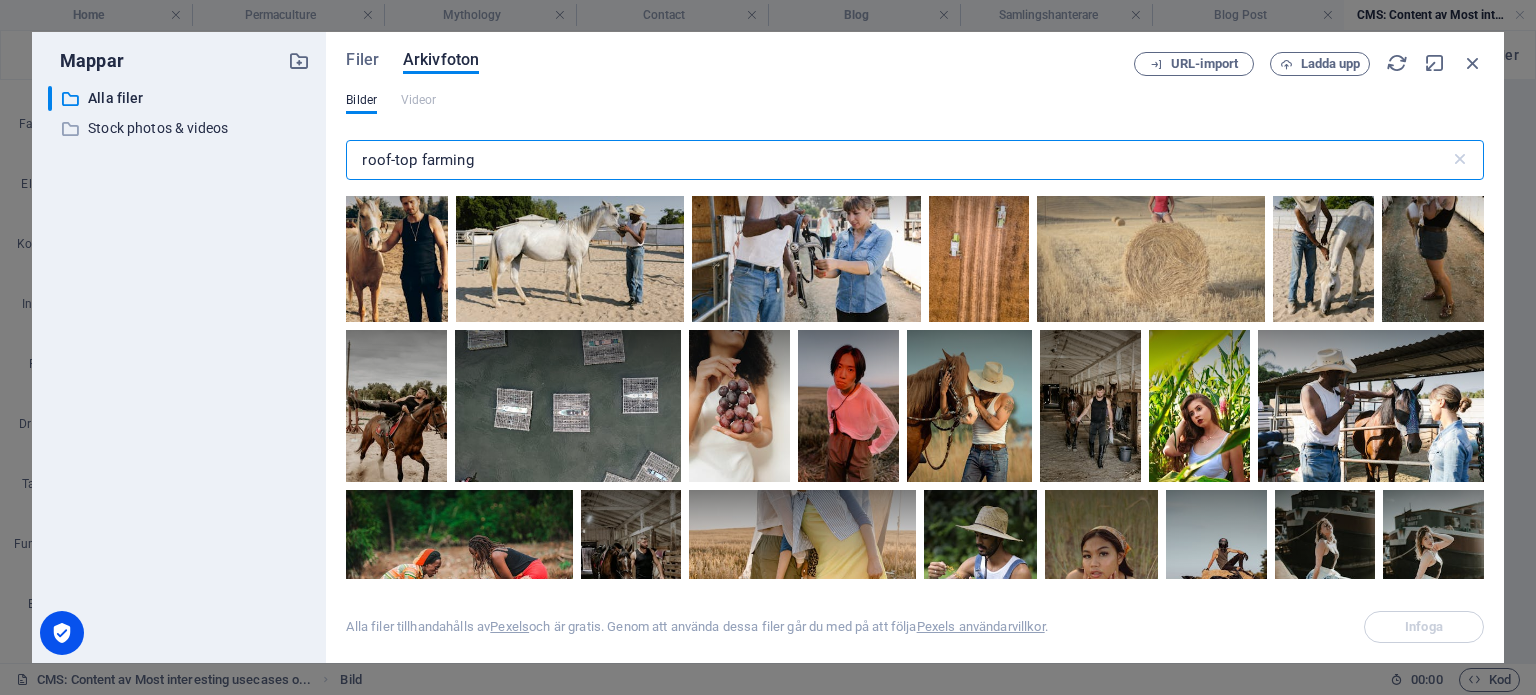 scroll, scrollTop: 400, scrollLeft: 0, axis: vertical 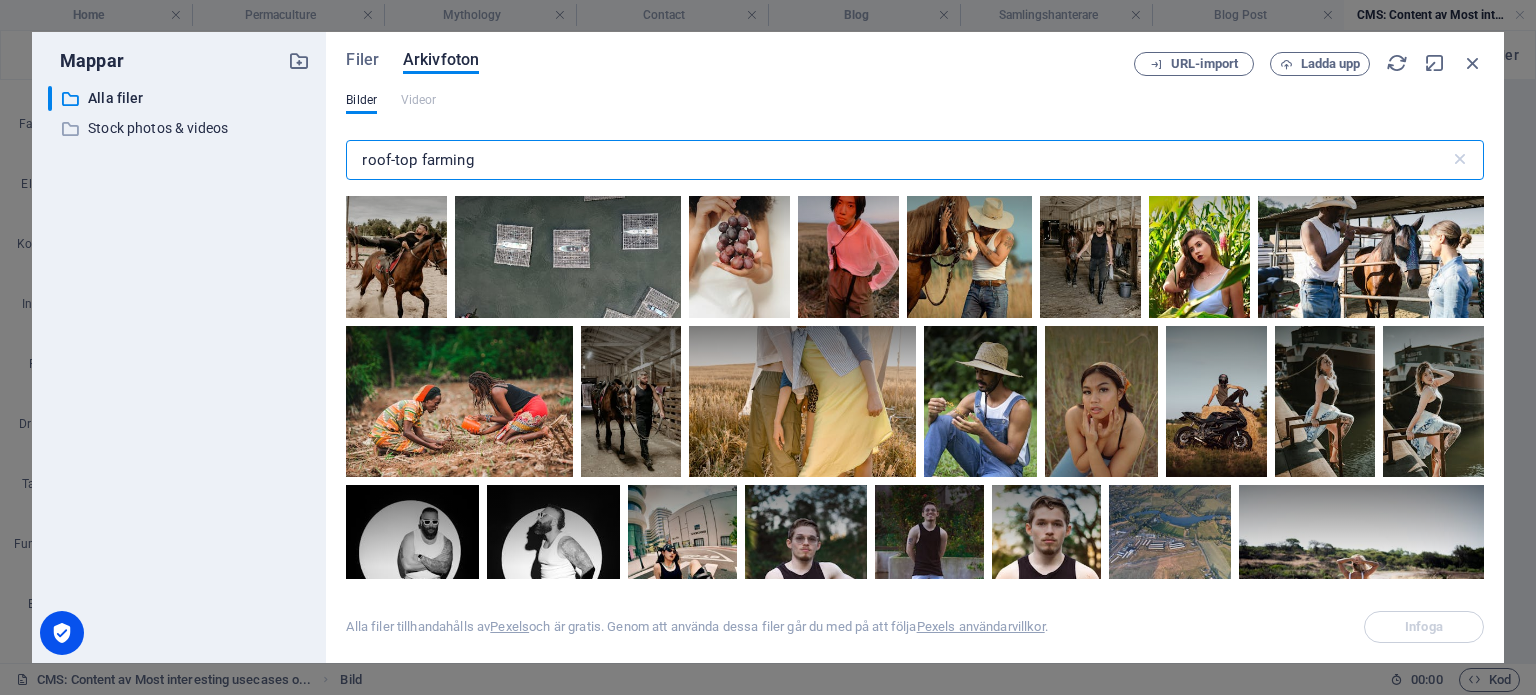 drag, startPoint x: 421, startPoint y: 158, endPoint x: 328, endPoint y: 151, distance: 93.26307 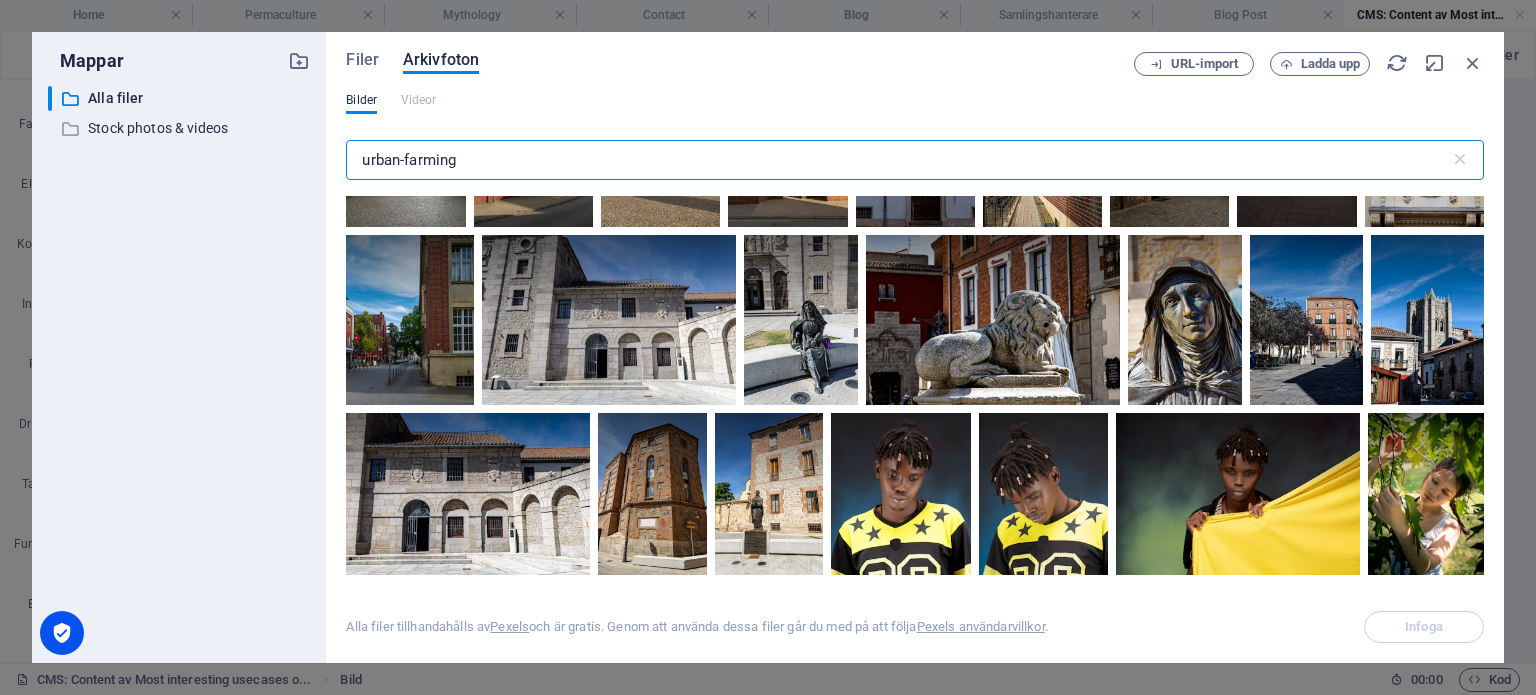 scroll, scrollTop: 2100, scrollLeft: 0, axis: vertical 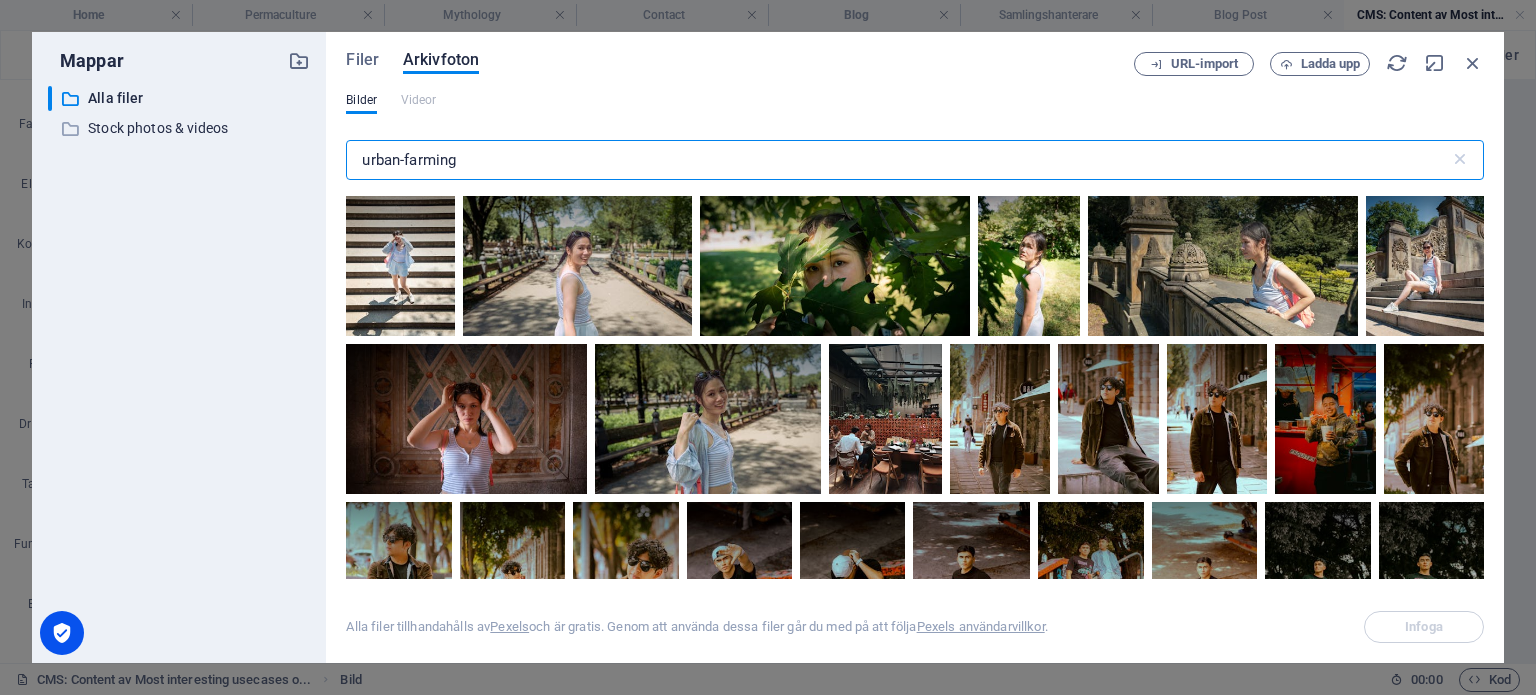 drag, startPoint x: 405, startPoint y: 158, endPoint x: 312, endPoint y: 151, distance: 93.26307 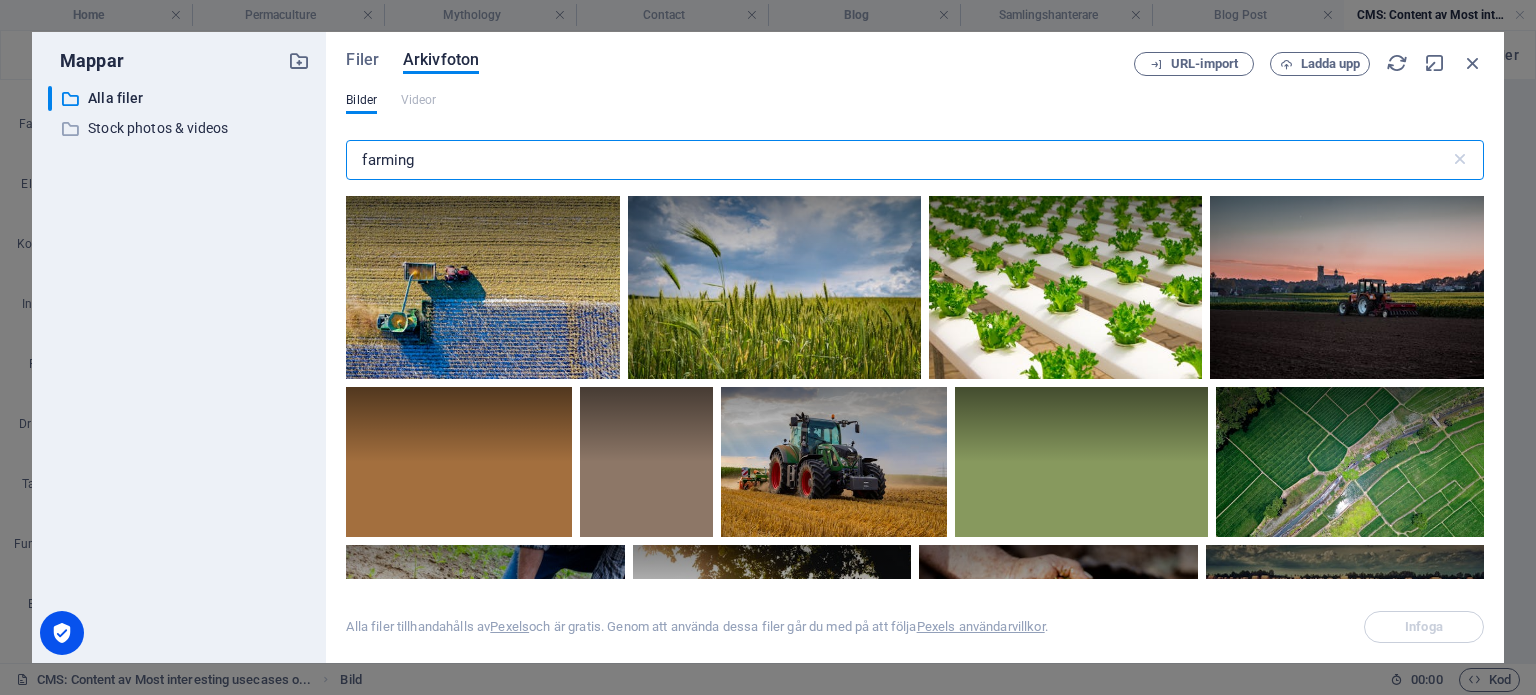 click on "farming" at bounding box center (897, 160) 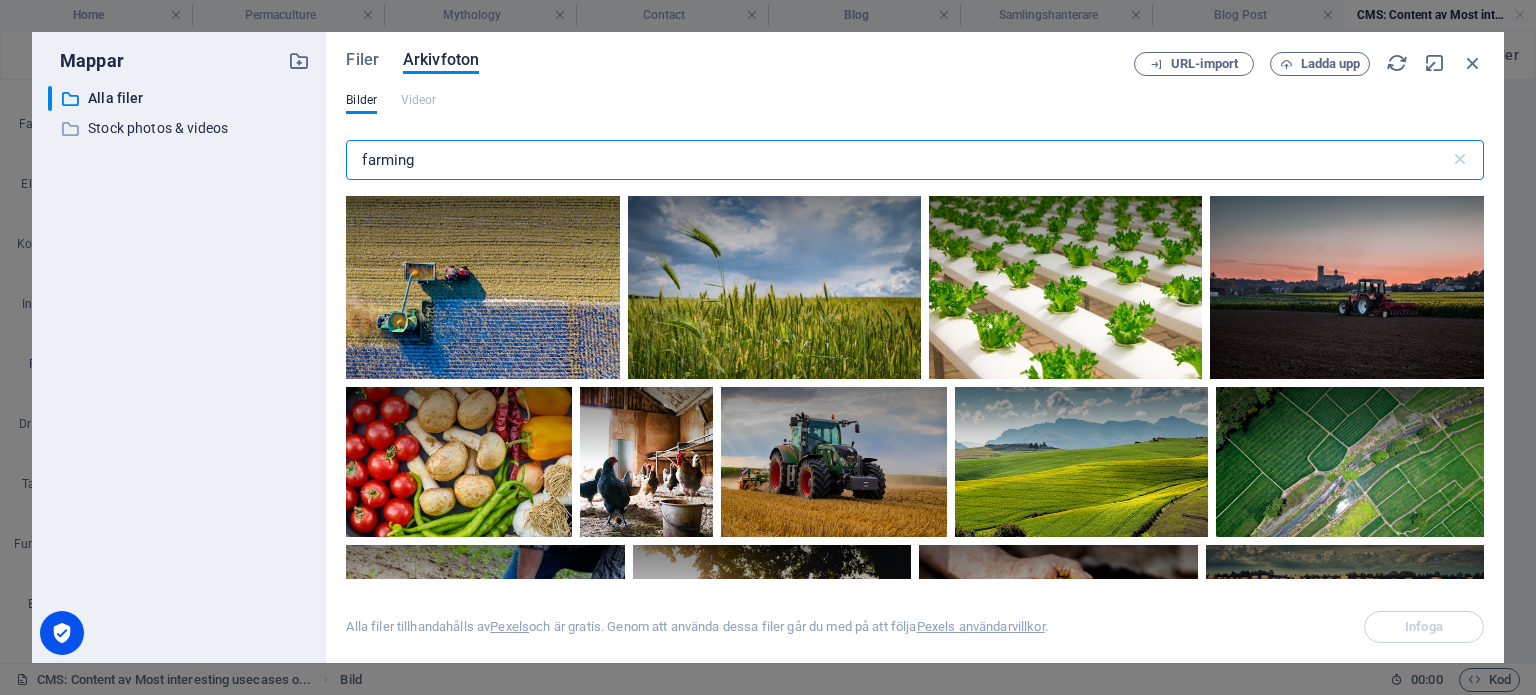 click on "farming" at bounding box center [897, 160] 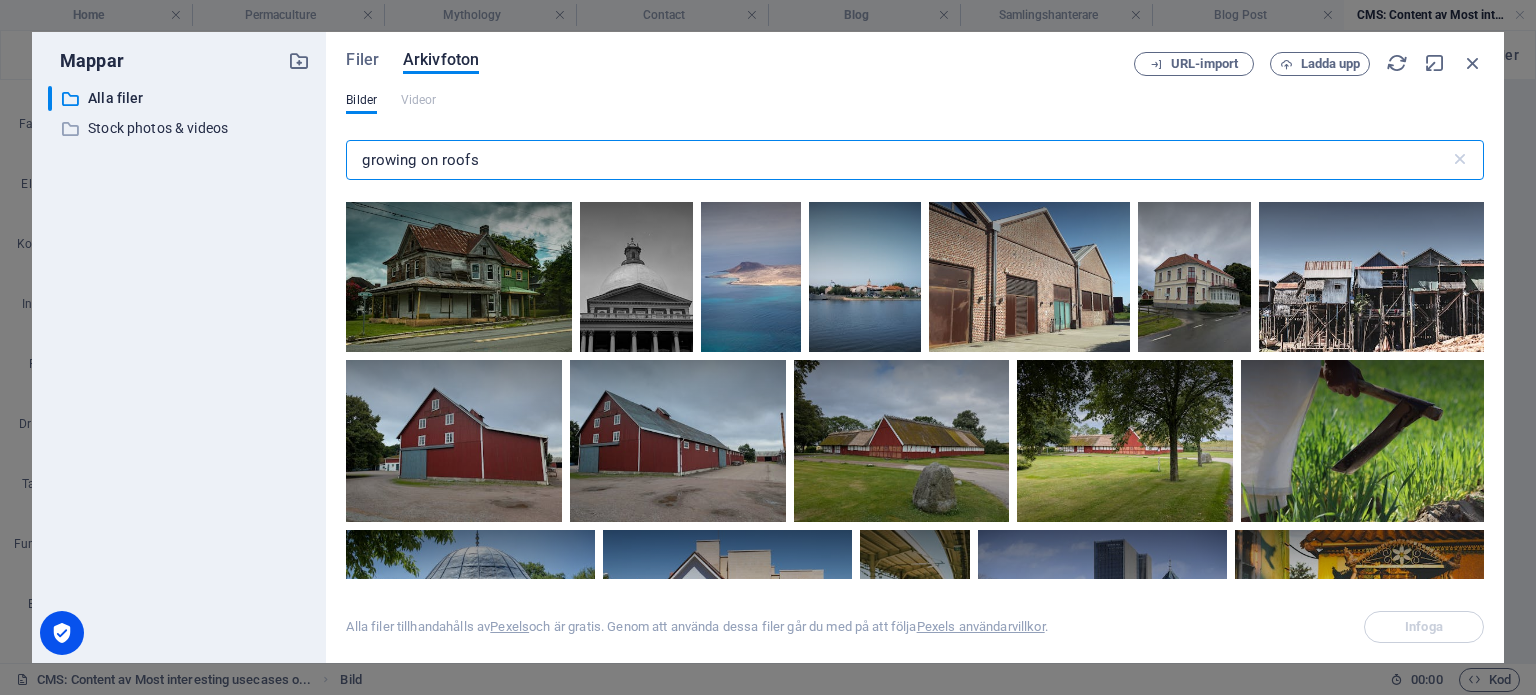 scroll, scrollTop: 3200, scrollLeft: 0, axis: vertical 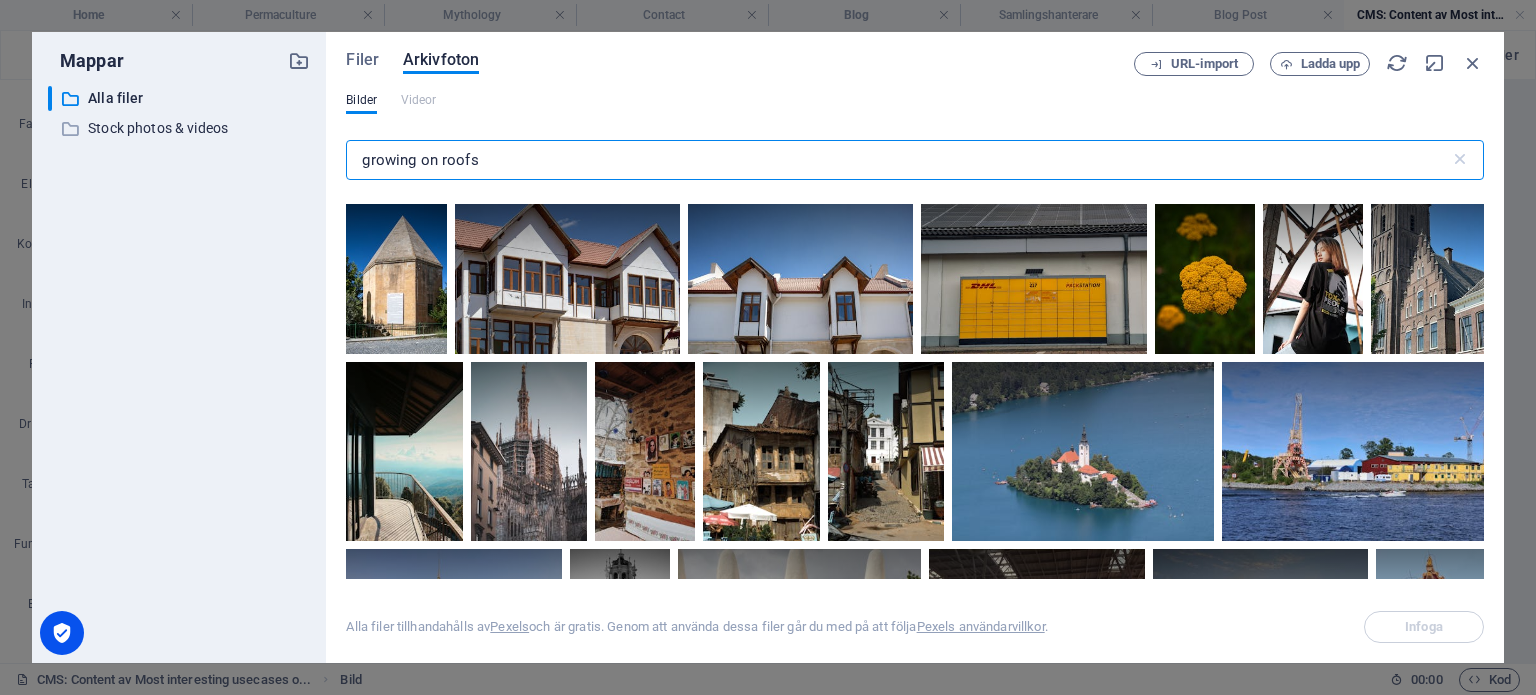 click on "growing on roofs" at bounding box center [897, 160] 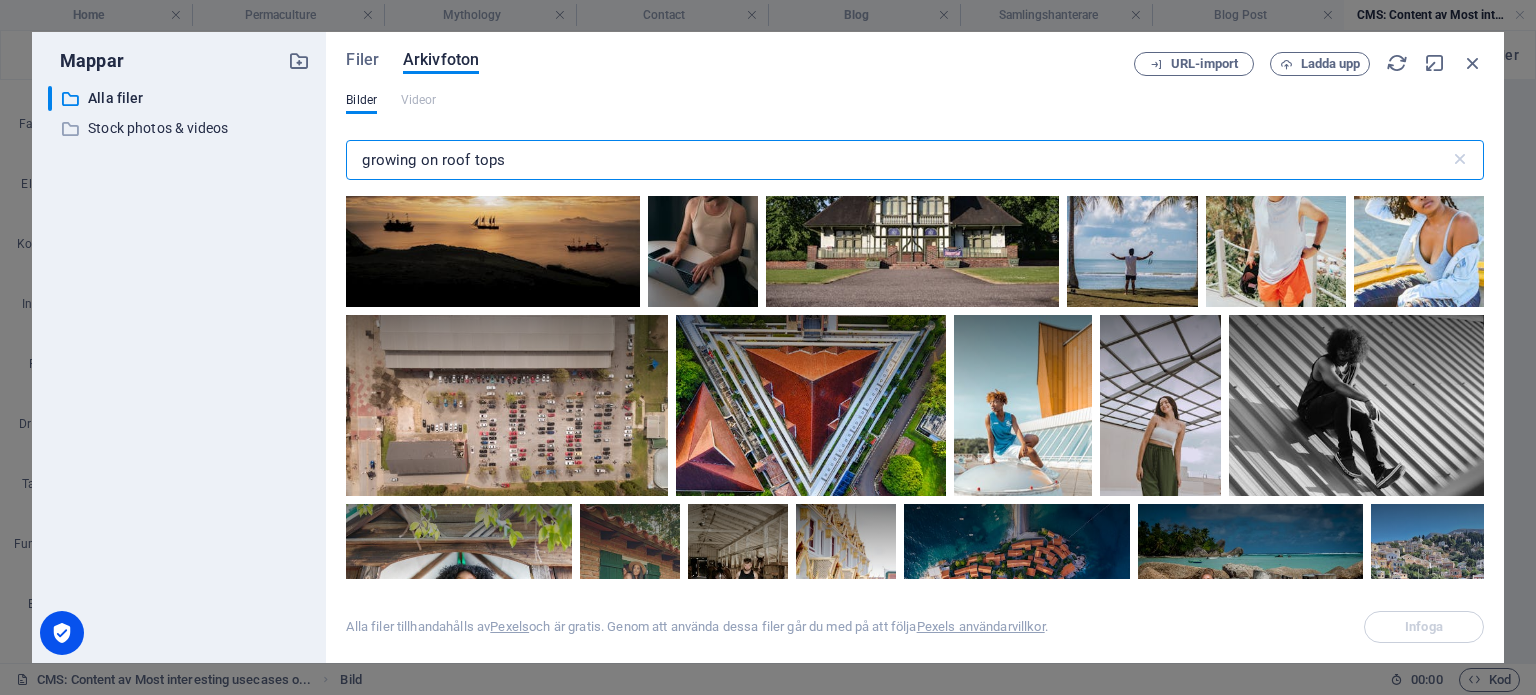 scroll, scrollTop: 700, scrollLeft: 0, axis: vertical 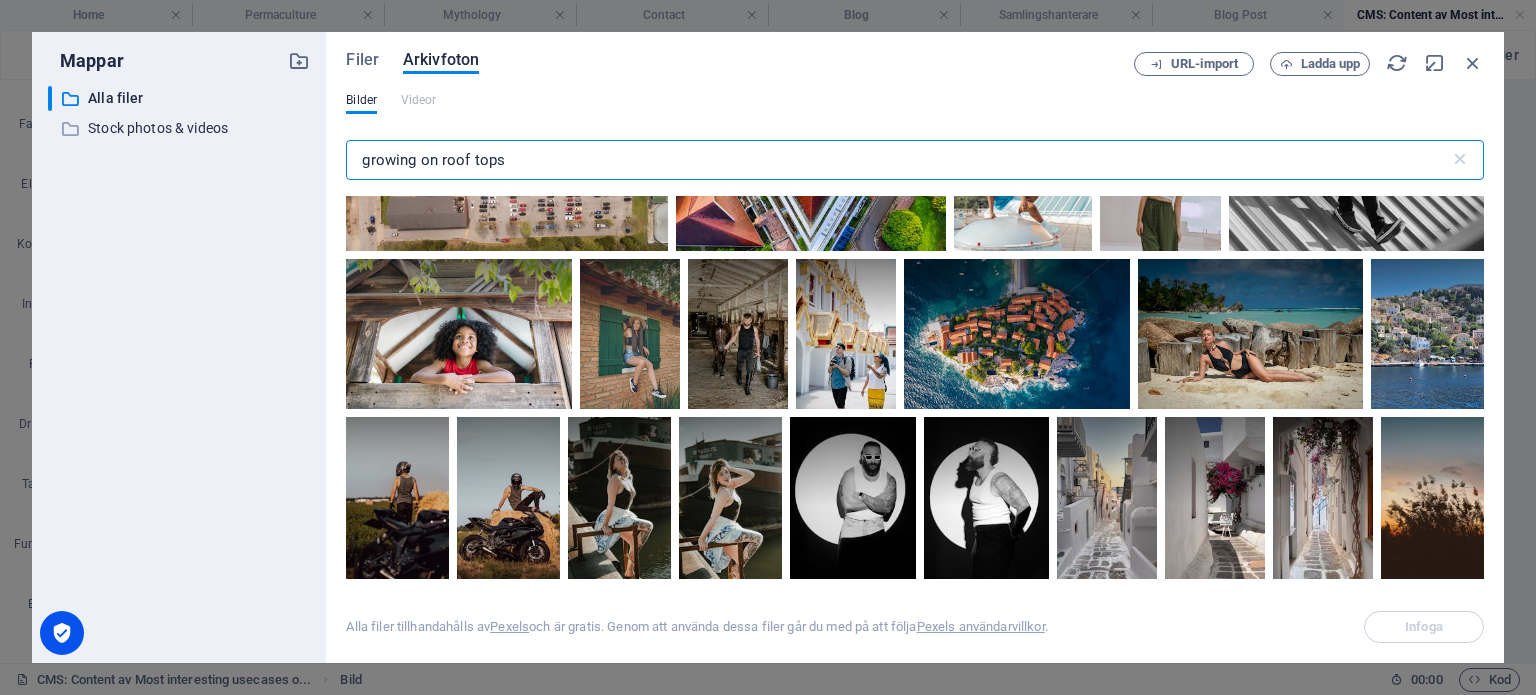 drag, startPoint x: 530, startPoint y: 157, endPoint x: 344, endPoint y: 160, distance: 186.02419 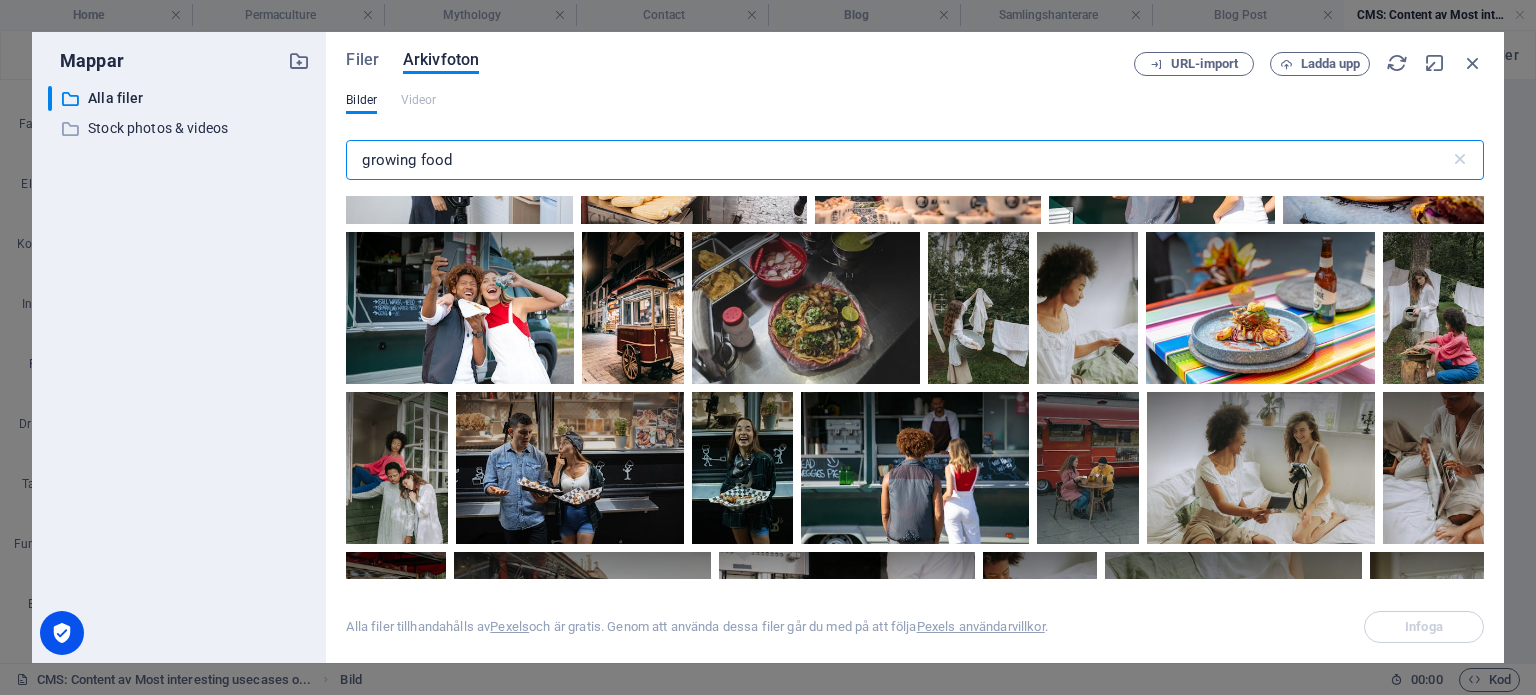 scroll, scrollTop: 1000, scrollLeft: 0, axis: vertical 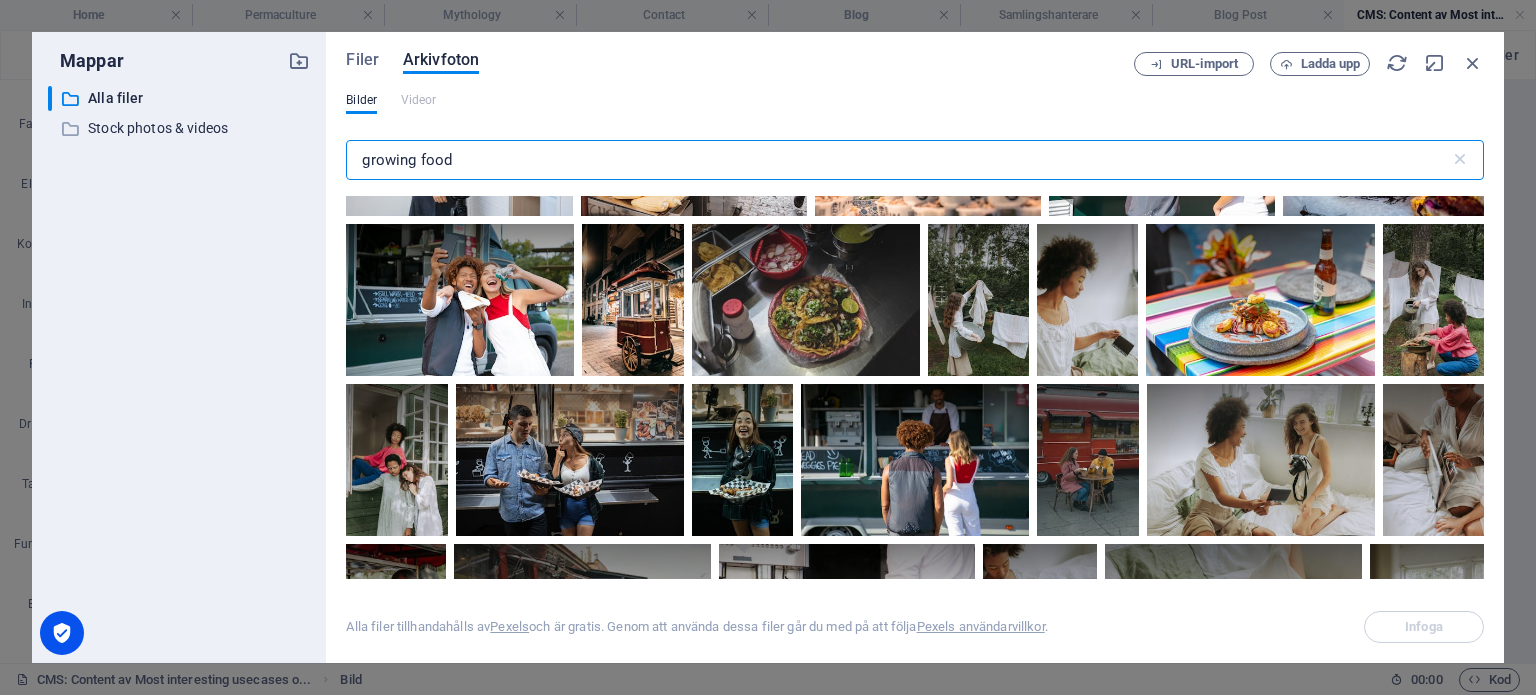 click on "growing food" at bounding box center [897, 160] 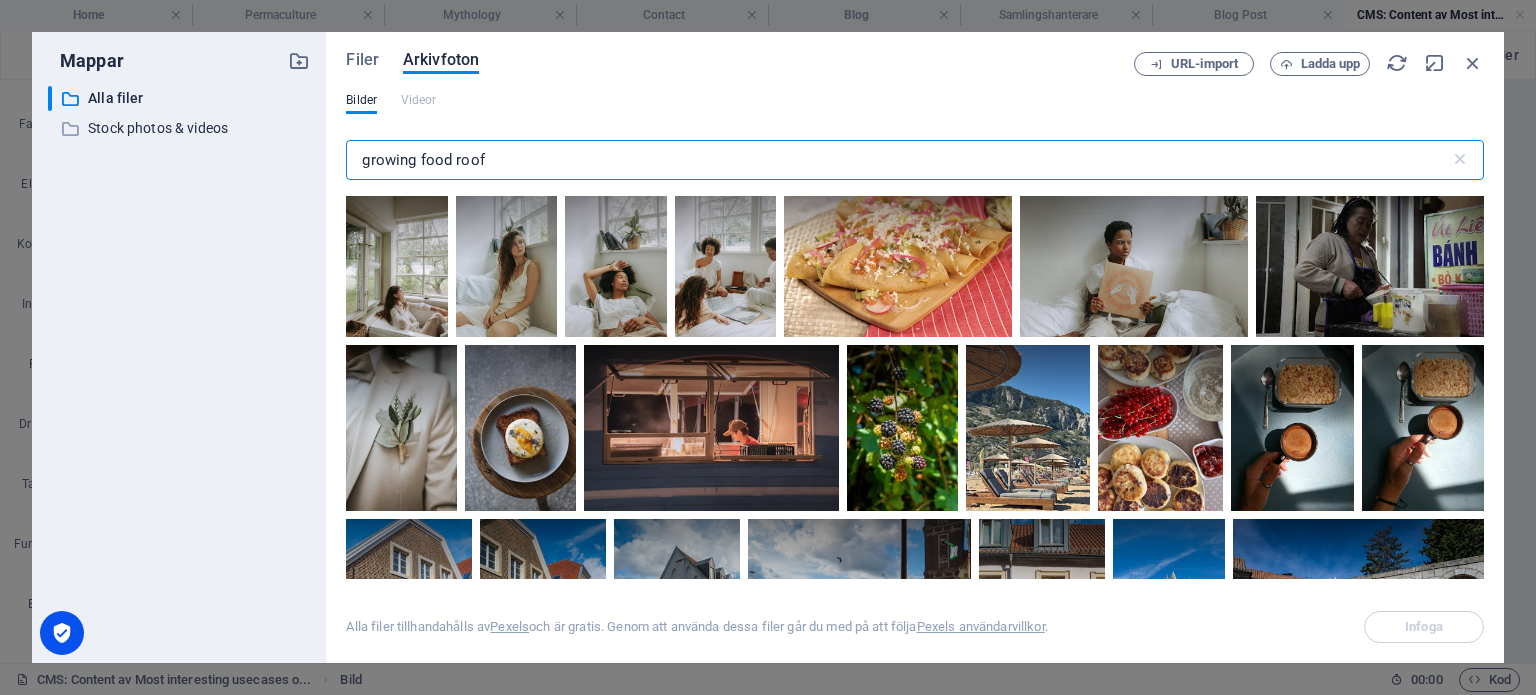 scroll, scrollTop: 4200, scrollLeft: 0, axis: vertical 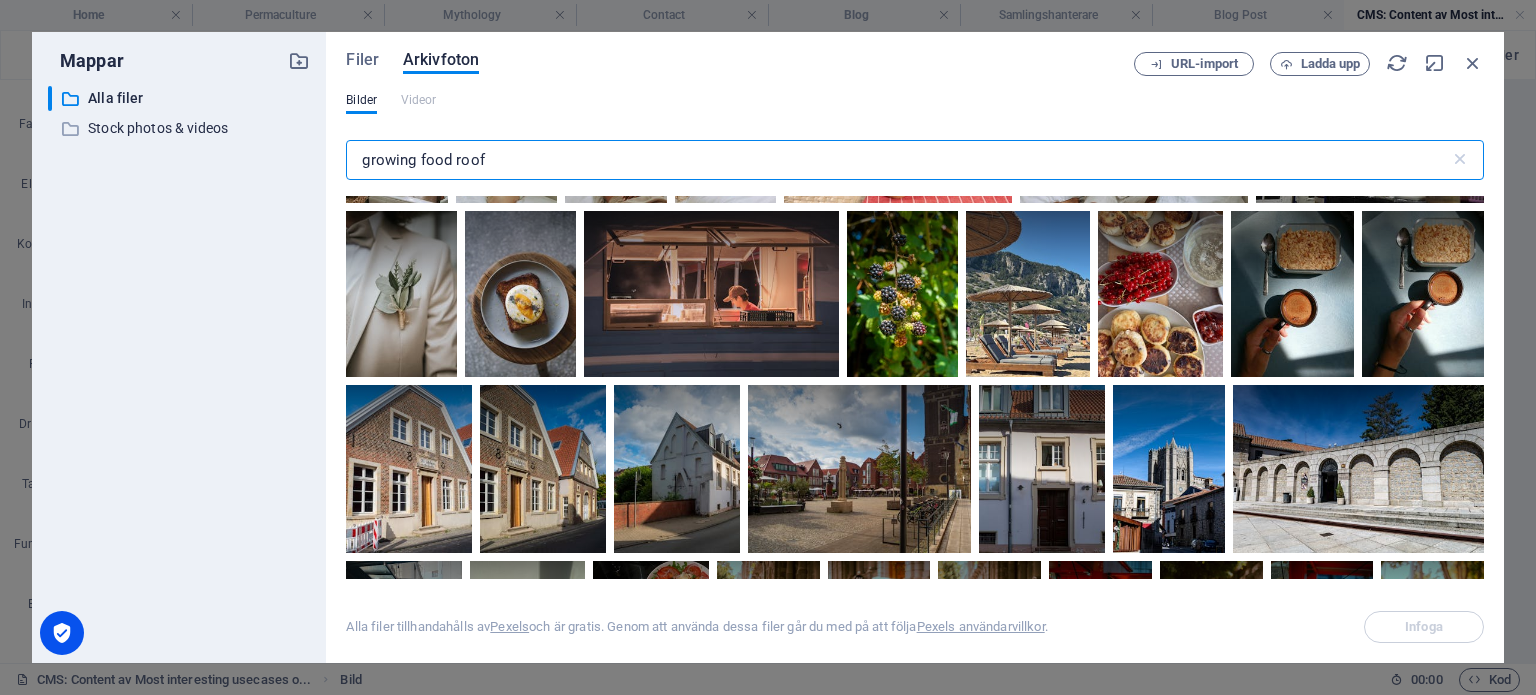 click on "growing food roof" at bounding box center (897, 160) 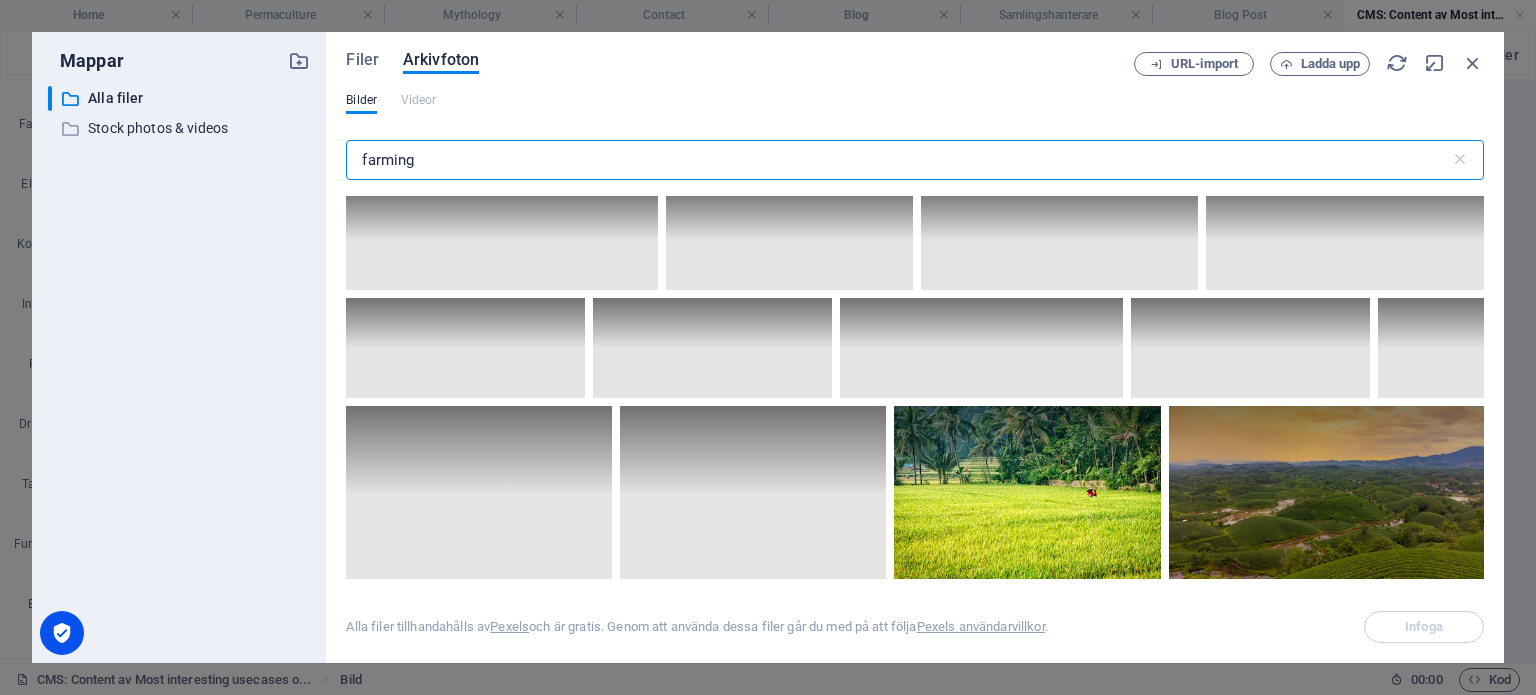 scroll, scrollTop: 7500, scrollLeft: 0, axis: vertical 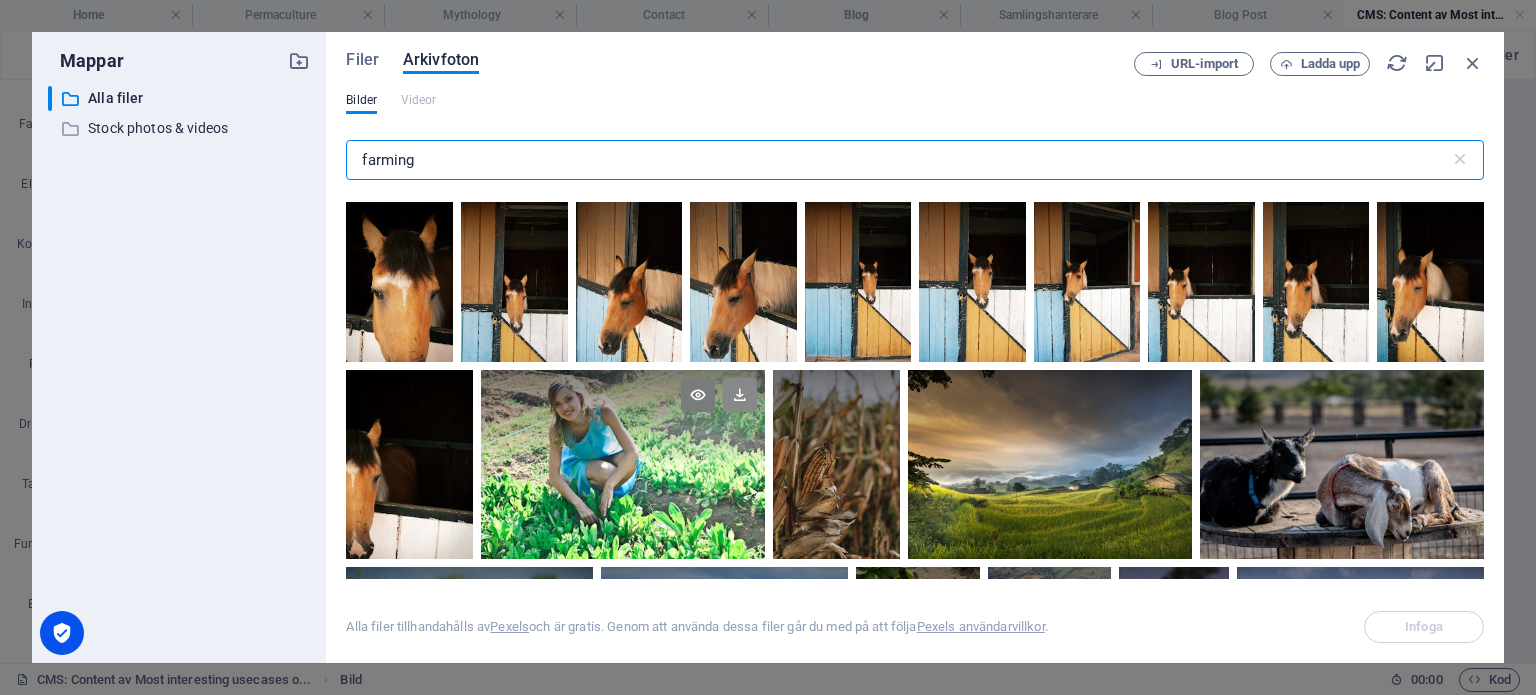 type on "farming" 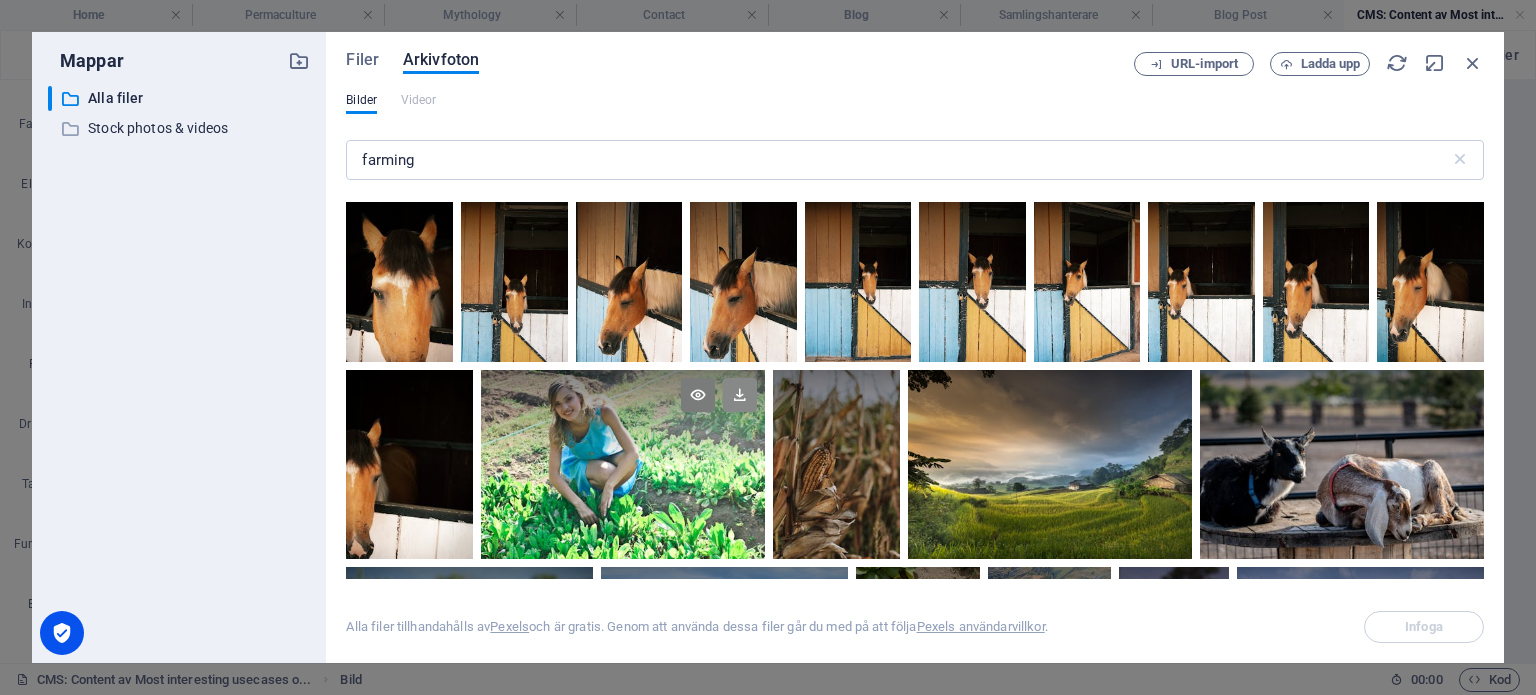 click at bounding box center [740, 395] 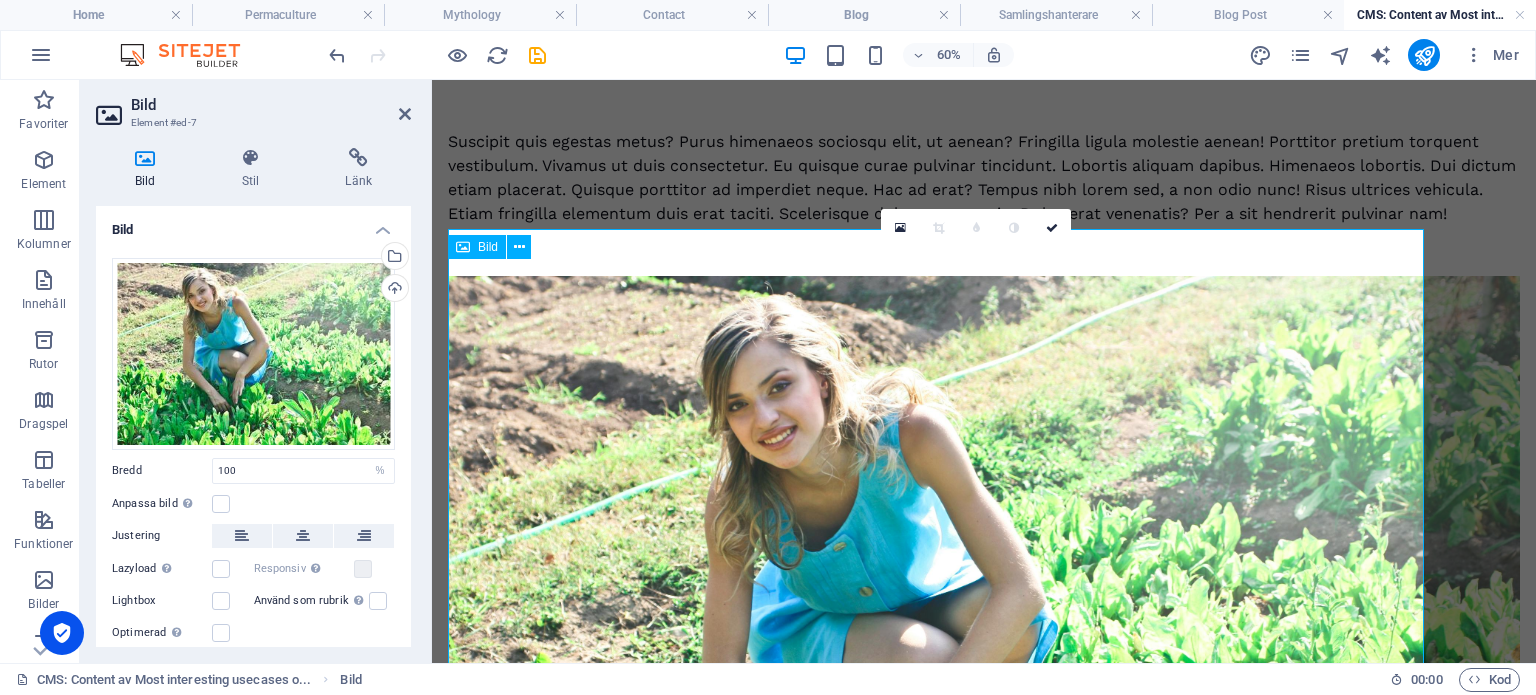 scroll, scrollTop: 900, scrollLeft: 0, axis: vertical 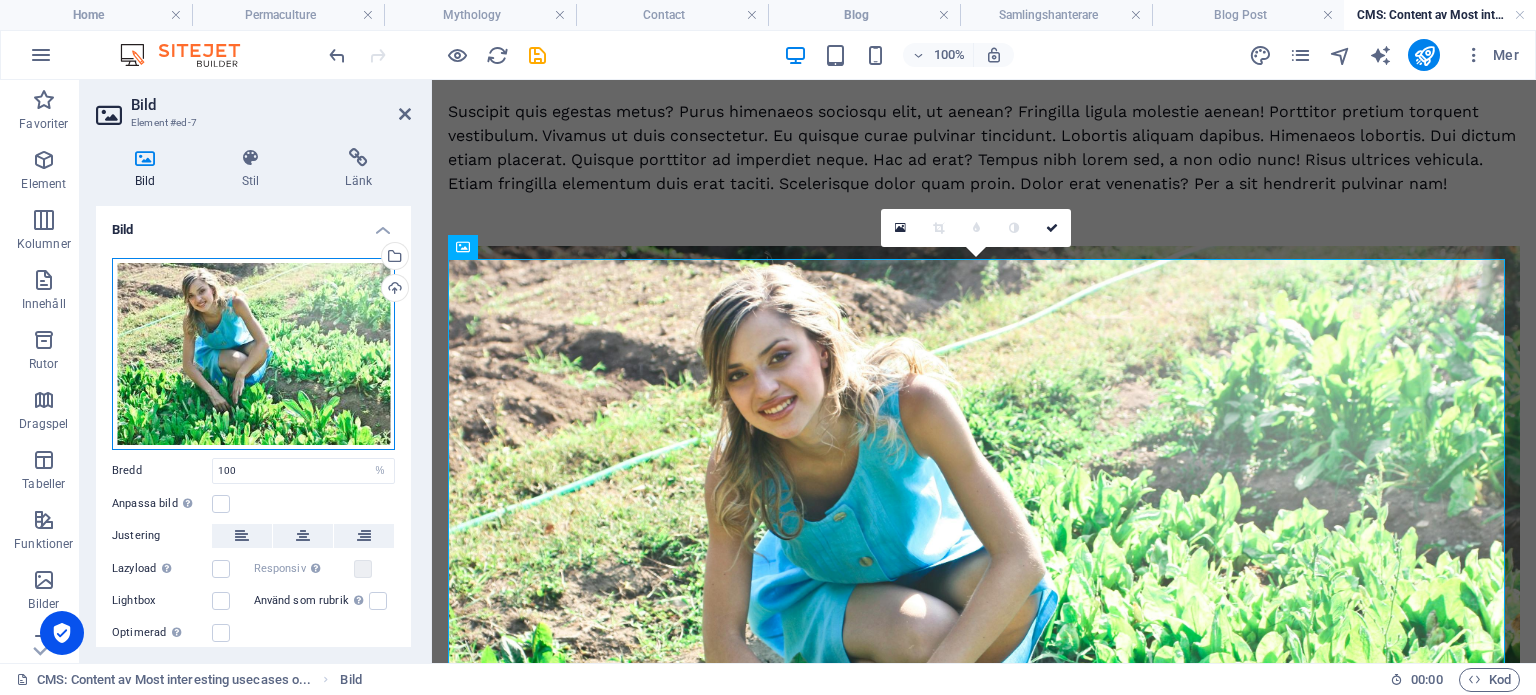 click on "Dra filer hit, klicka för att välja filer eller välj filer från Filer eller våra gratis arkivfoton och videor" at bounding box center [253, 354] 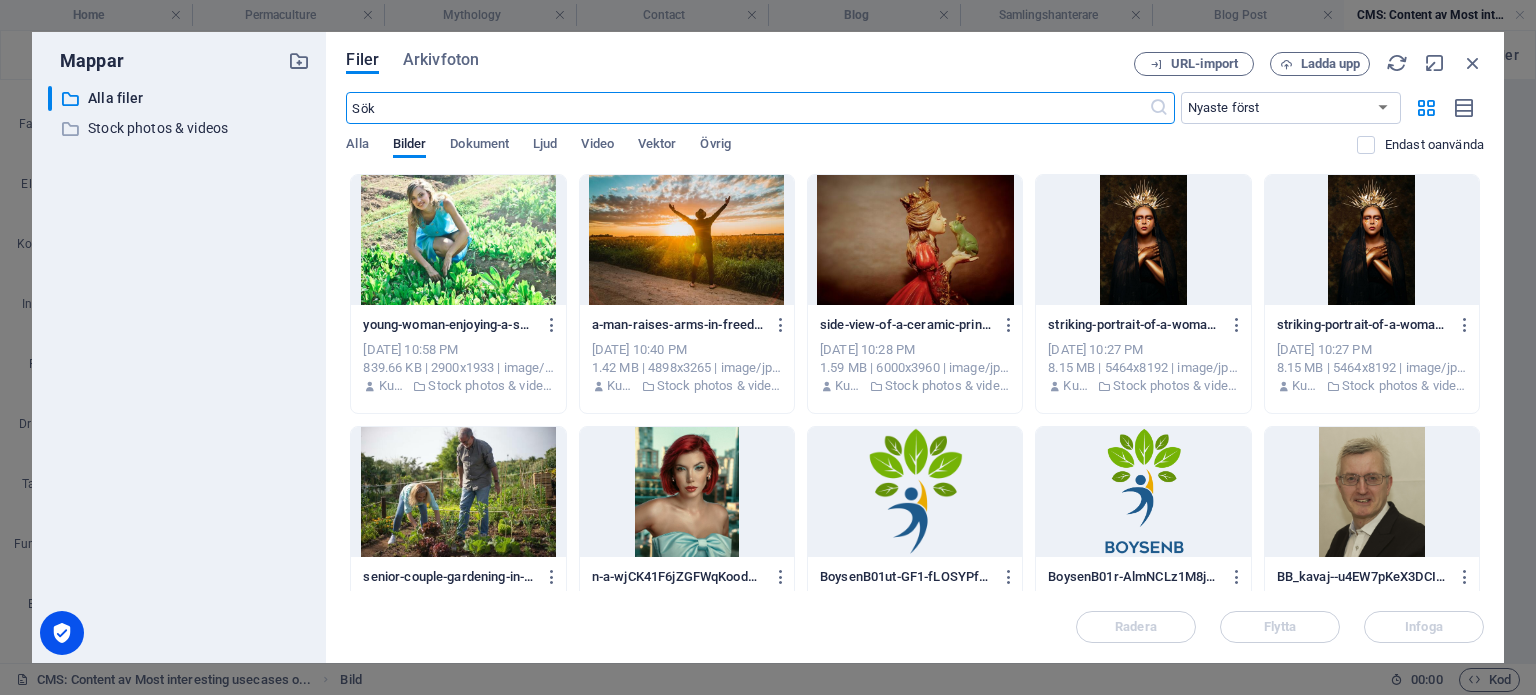 scroll, scrollTop: 870, scrollLeft: 0, axis: vertical 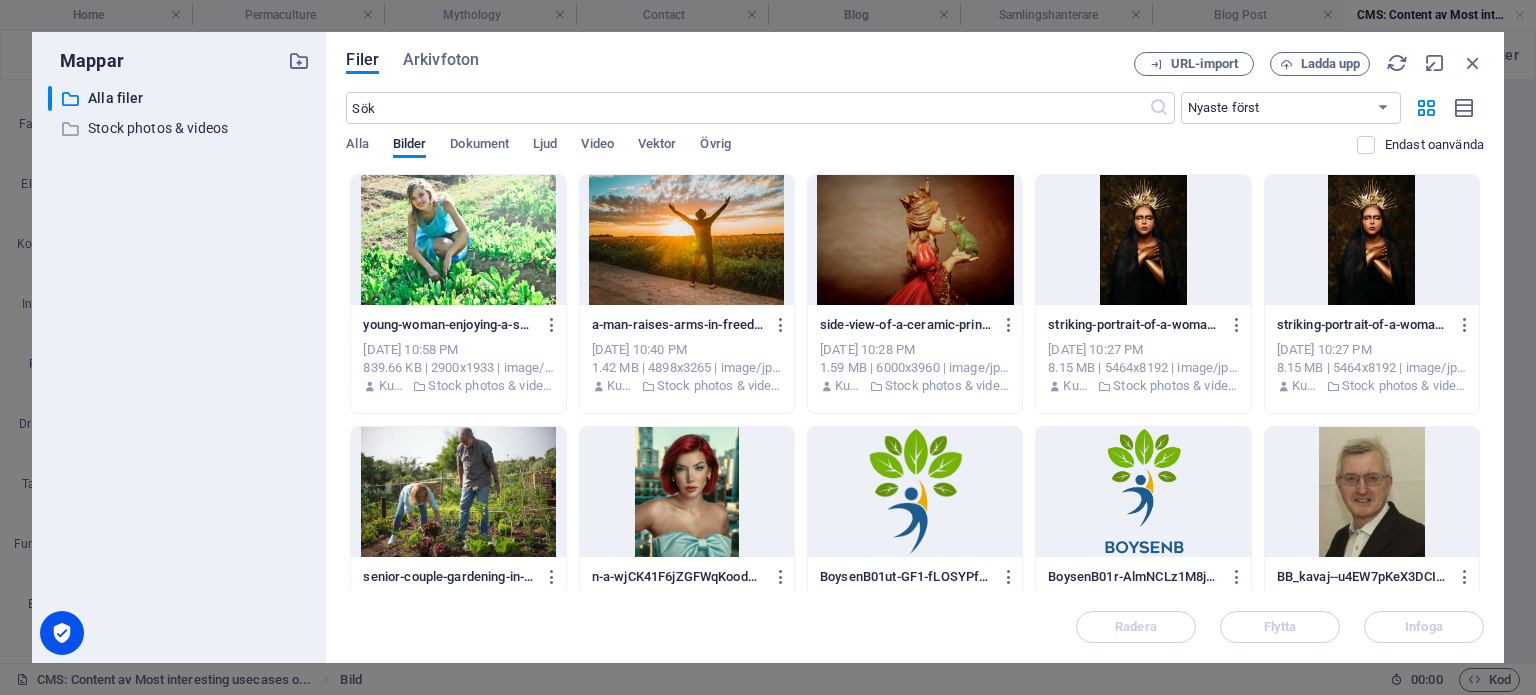 click at bounding box center (458, 240) 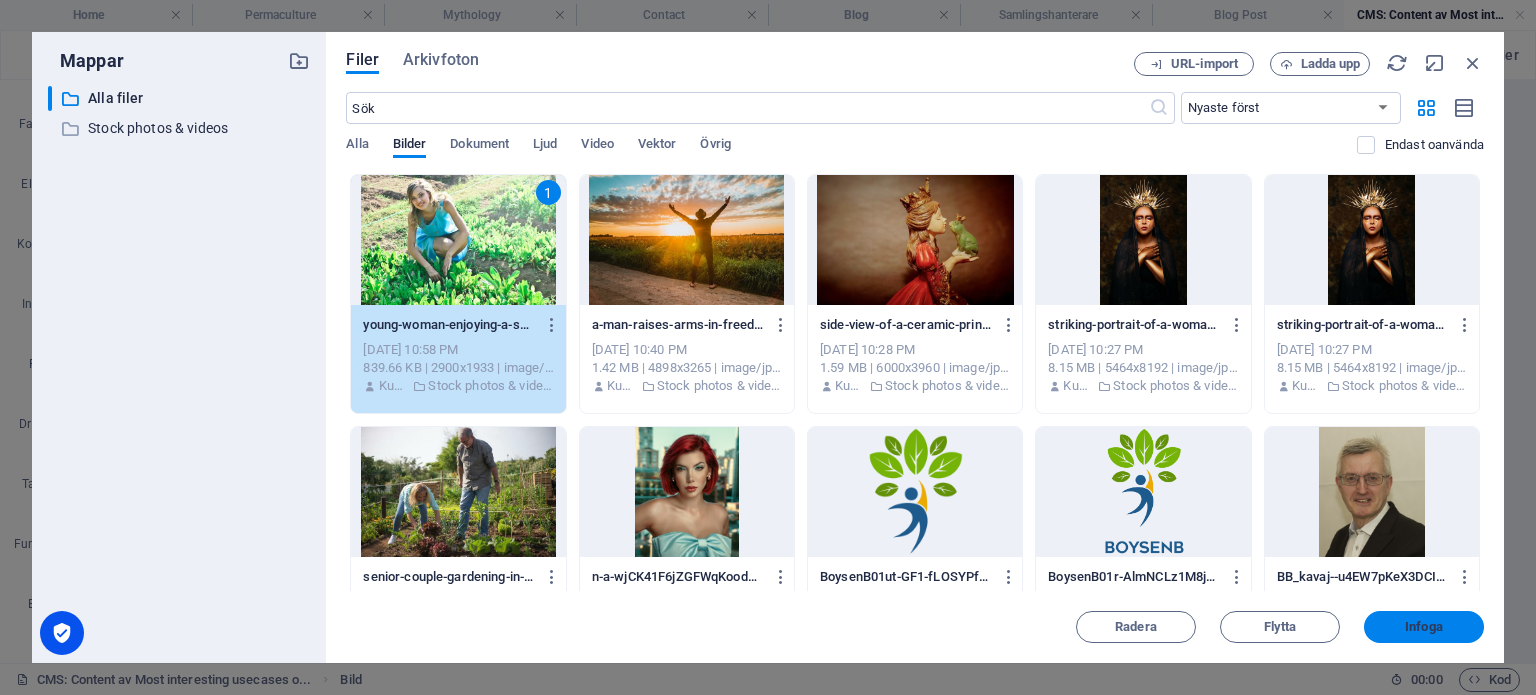 click on "Infoga" at bounding box center (1424, 627) 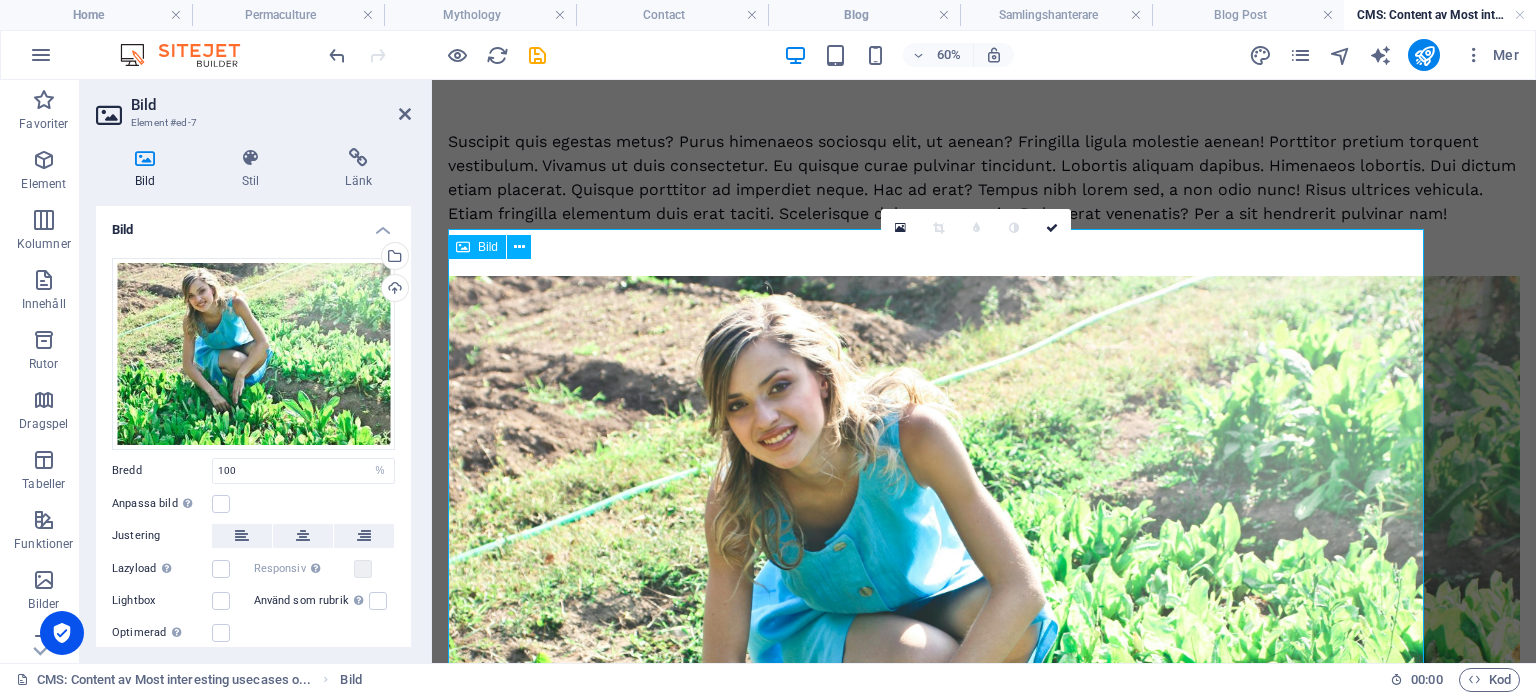 scroll, scrollTop: 900, scrollLeft: 0, axis: vertical 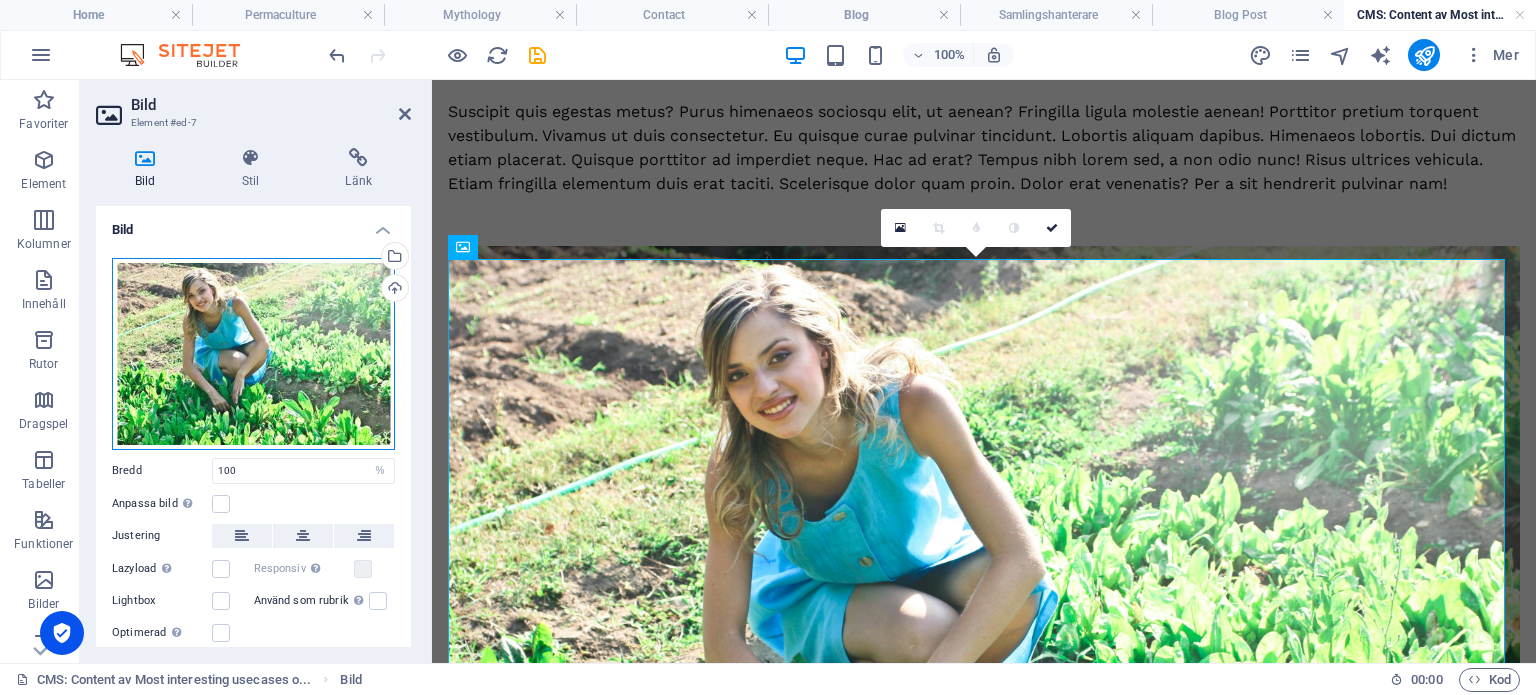drag, startPoint x: 207, startPoint y: 328, endPoint x: 228, endPoint y: 333, distance: 21.587032 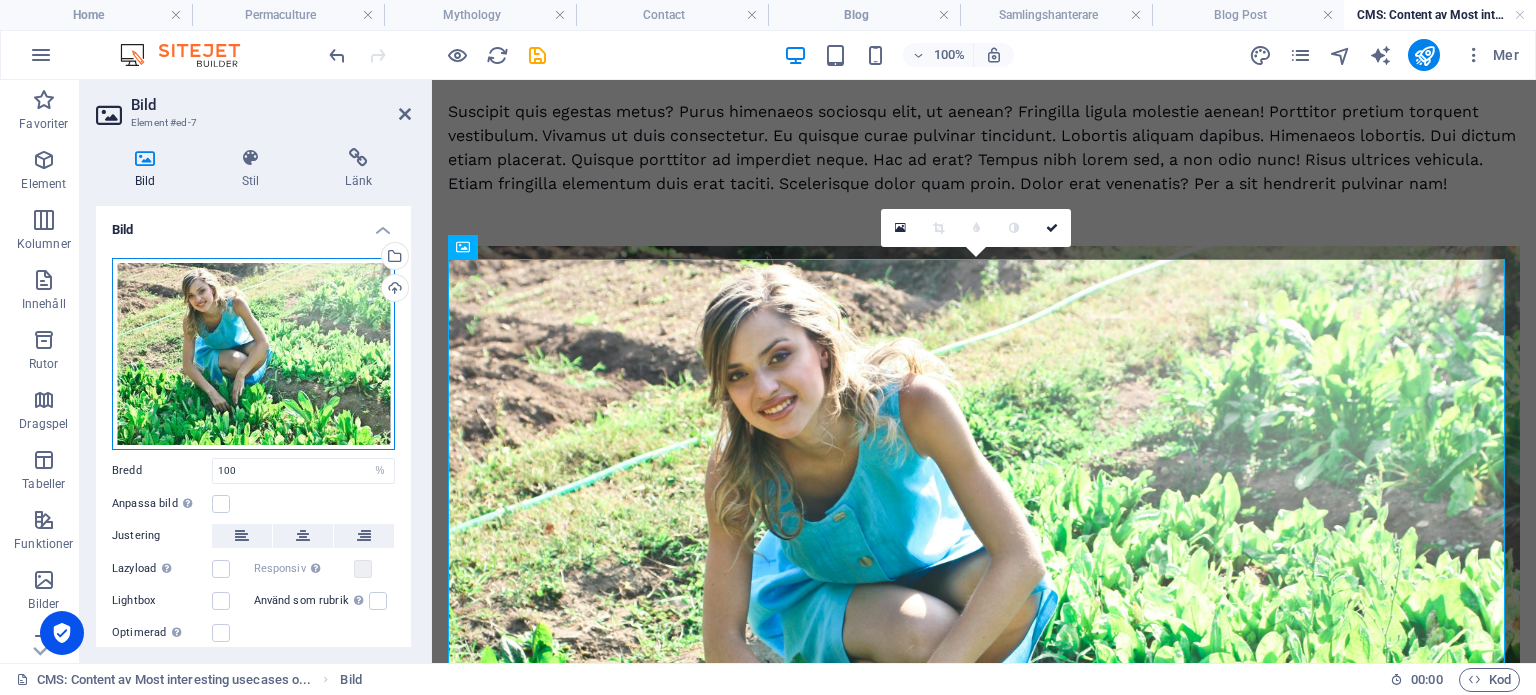 click on "Dra filer hit, klicka för att välja filer eller välj filer från Filer eller våra gratis arkivfoton och videor" at bounding box center (253, 354) 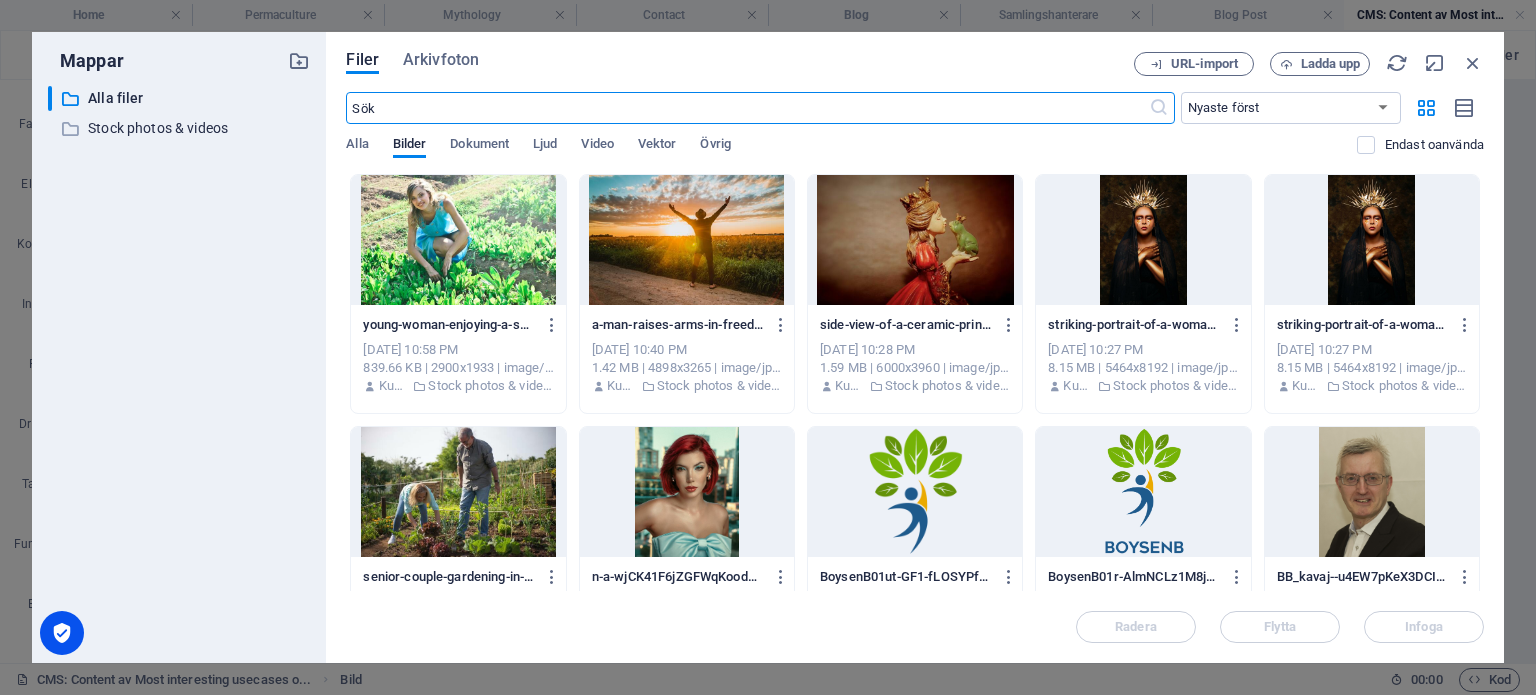 scroll, scrollTop: 870, scrollLeft: 0, axis: vertical 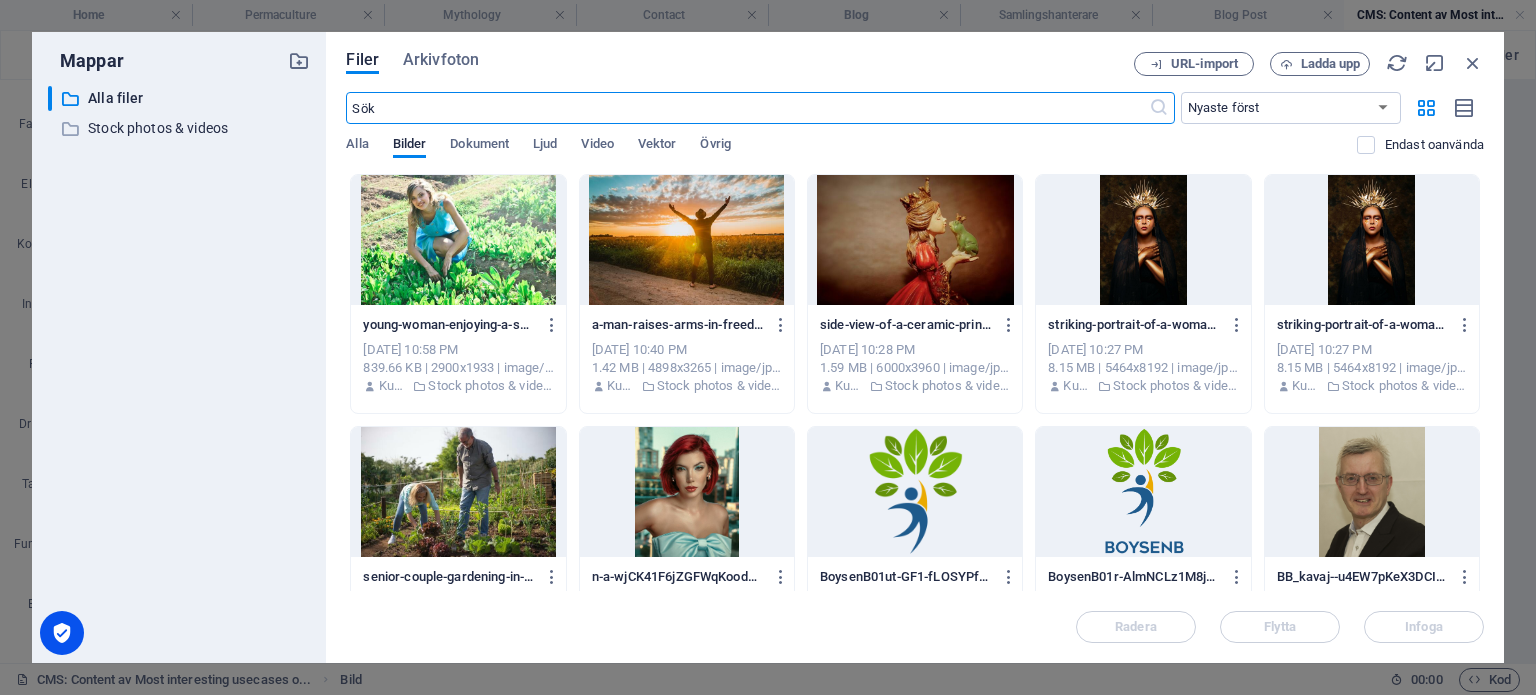 click at bounding box center [458, 240] 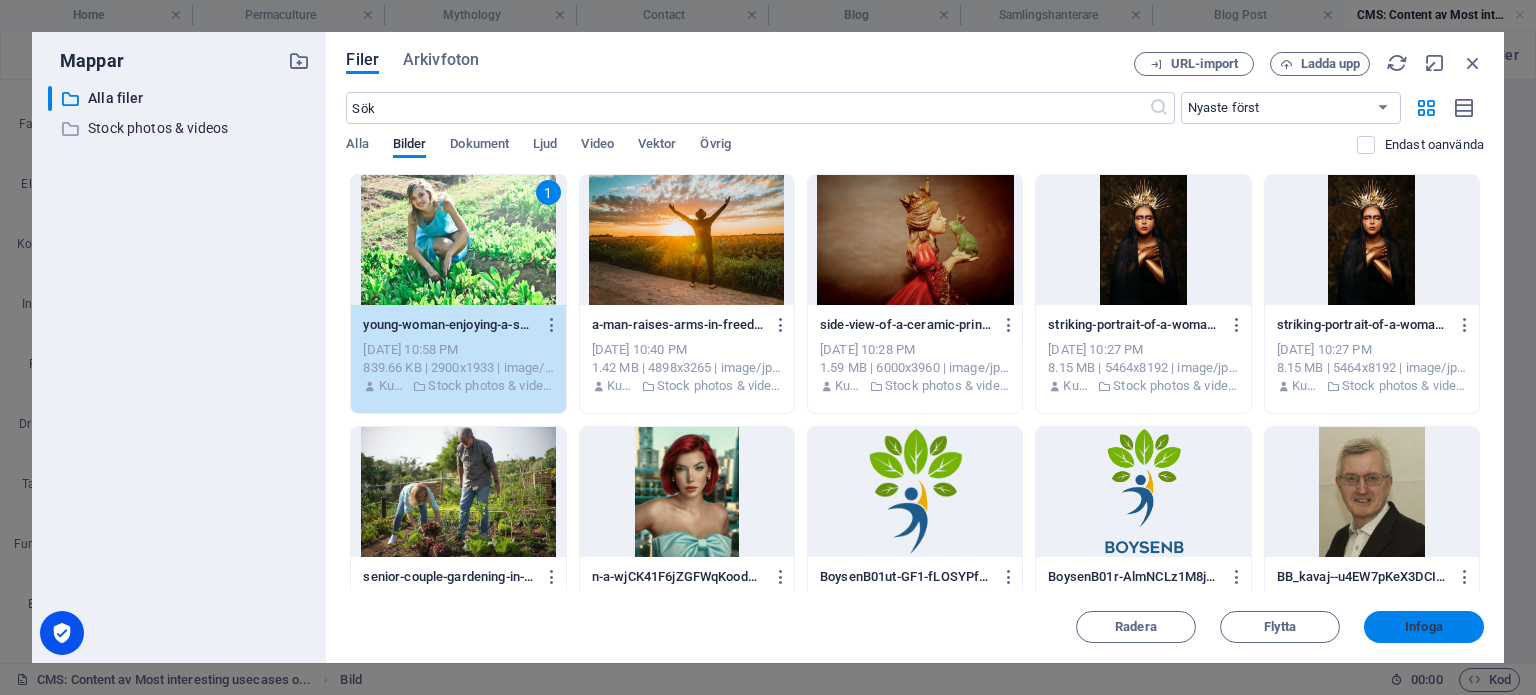 click on "Infoga" at bounding box center (1424, 627) 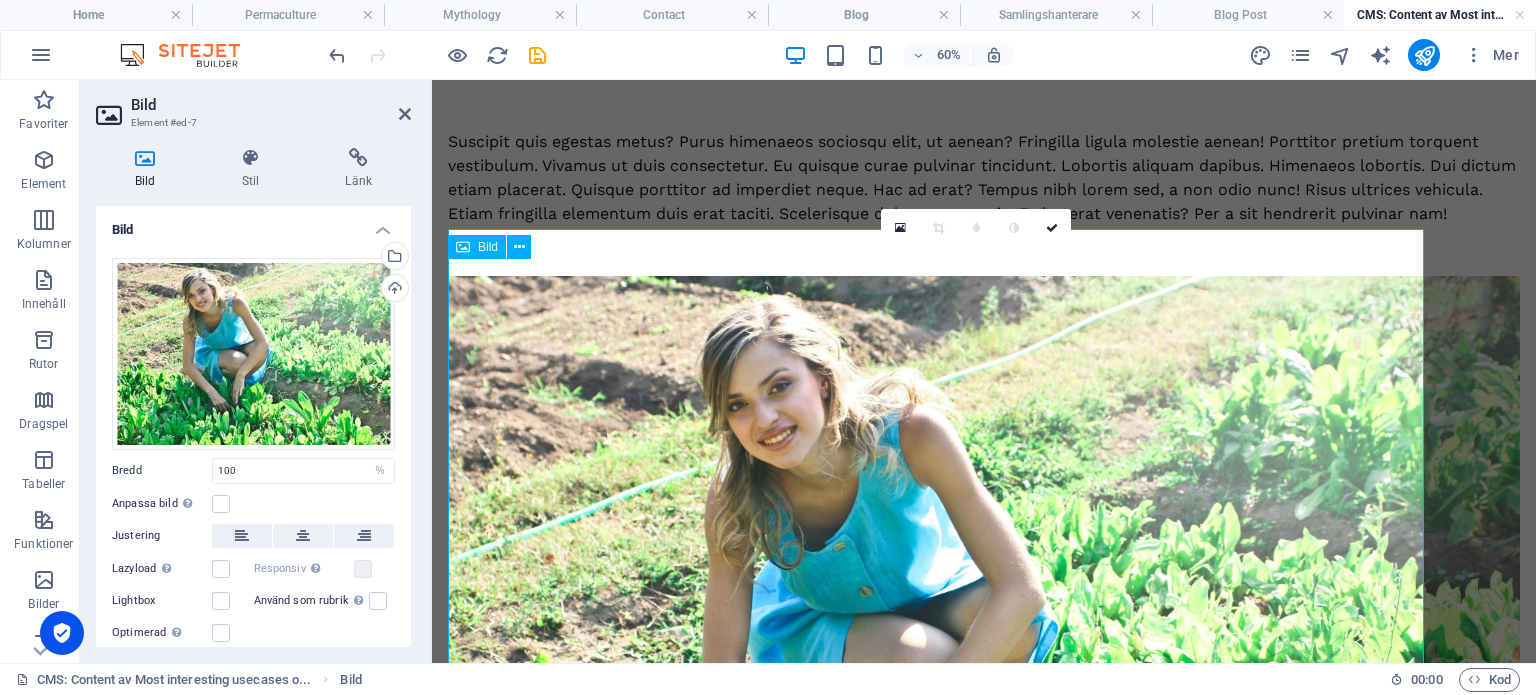 scroll, scrollTop: 900, scrollLeft: 0, axis: vertical 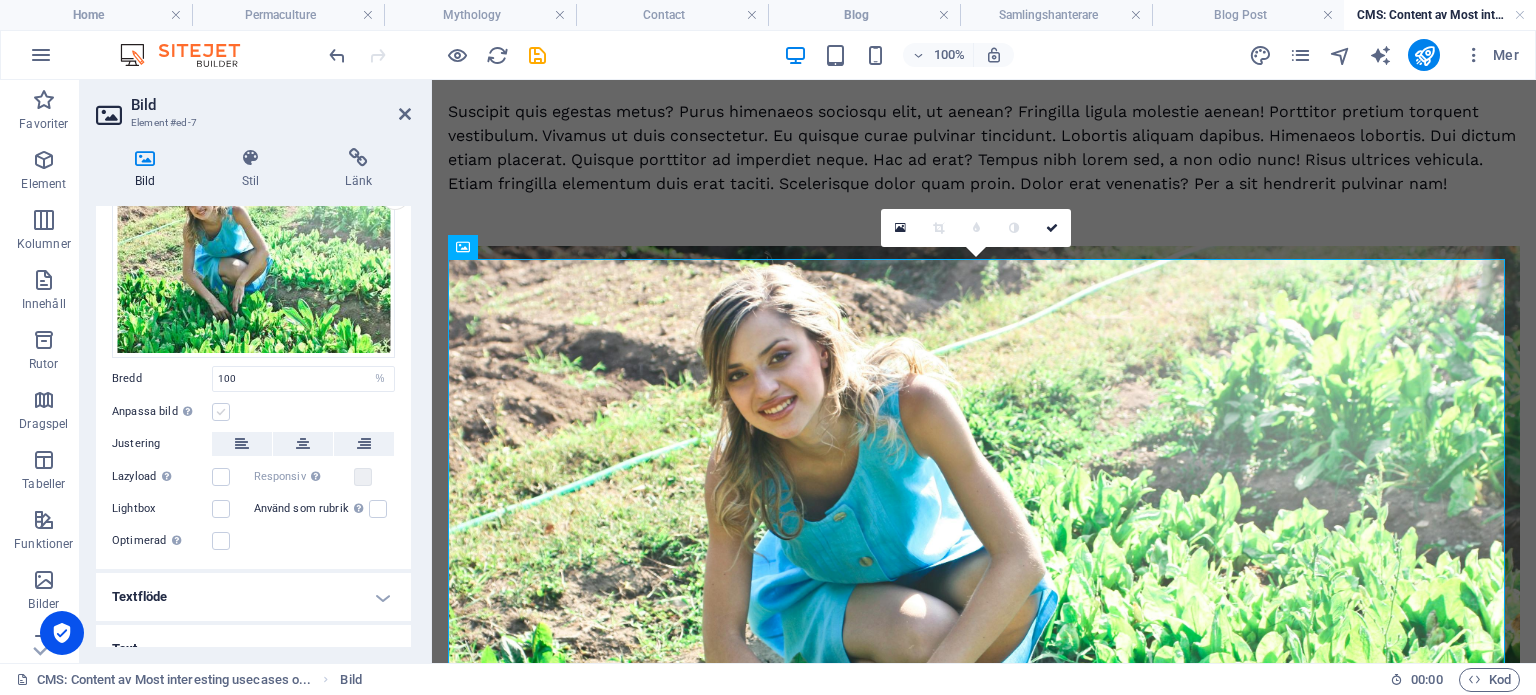 click at bounding box center (221, 412) 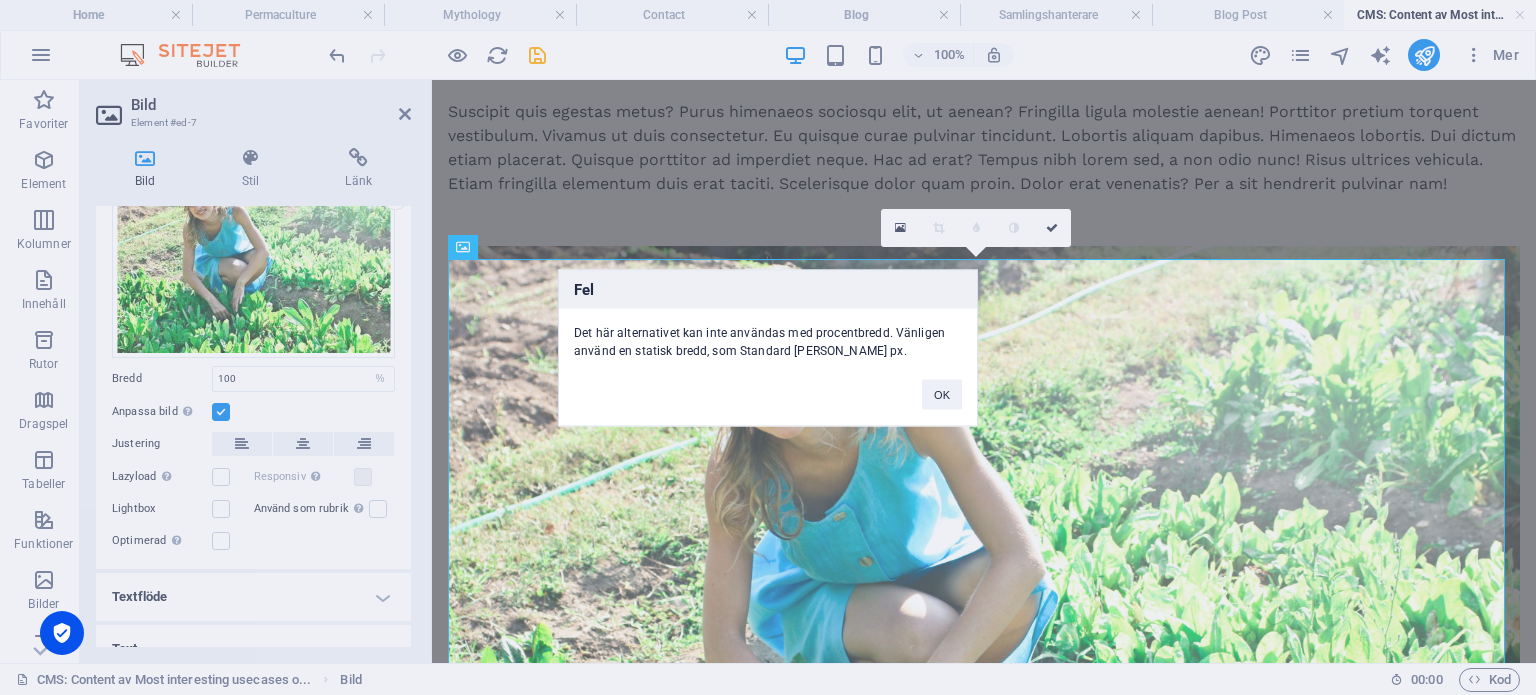 click on "Fel Det här alternativet kan inte användas med procentbredd. Vänligen använd en statisk bredd, som Standard [PERSON_NAME] px. OK" at bounding box center (768, 347) 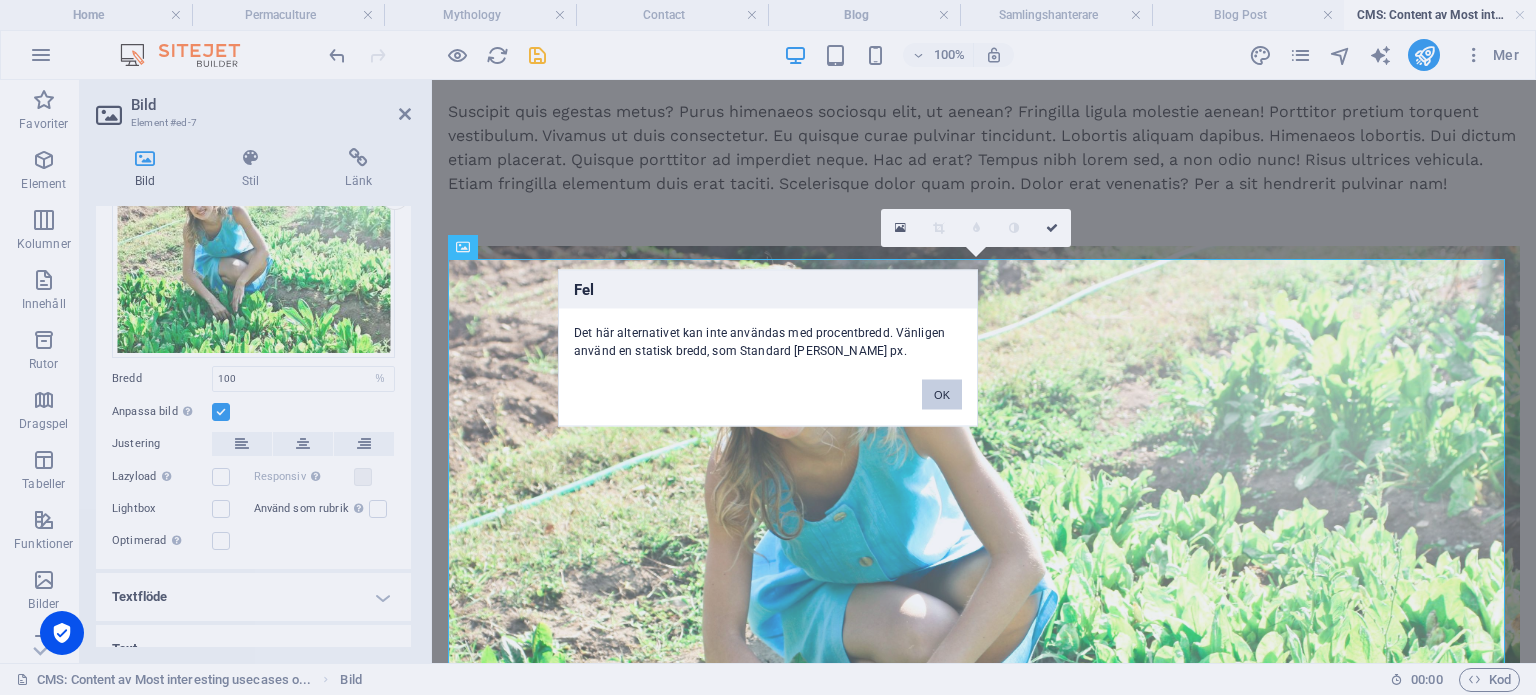 click on "OK" at bounding box center [942, 394] 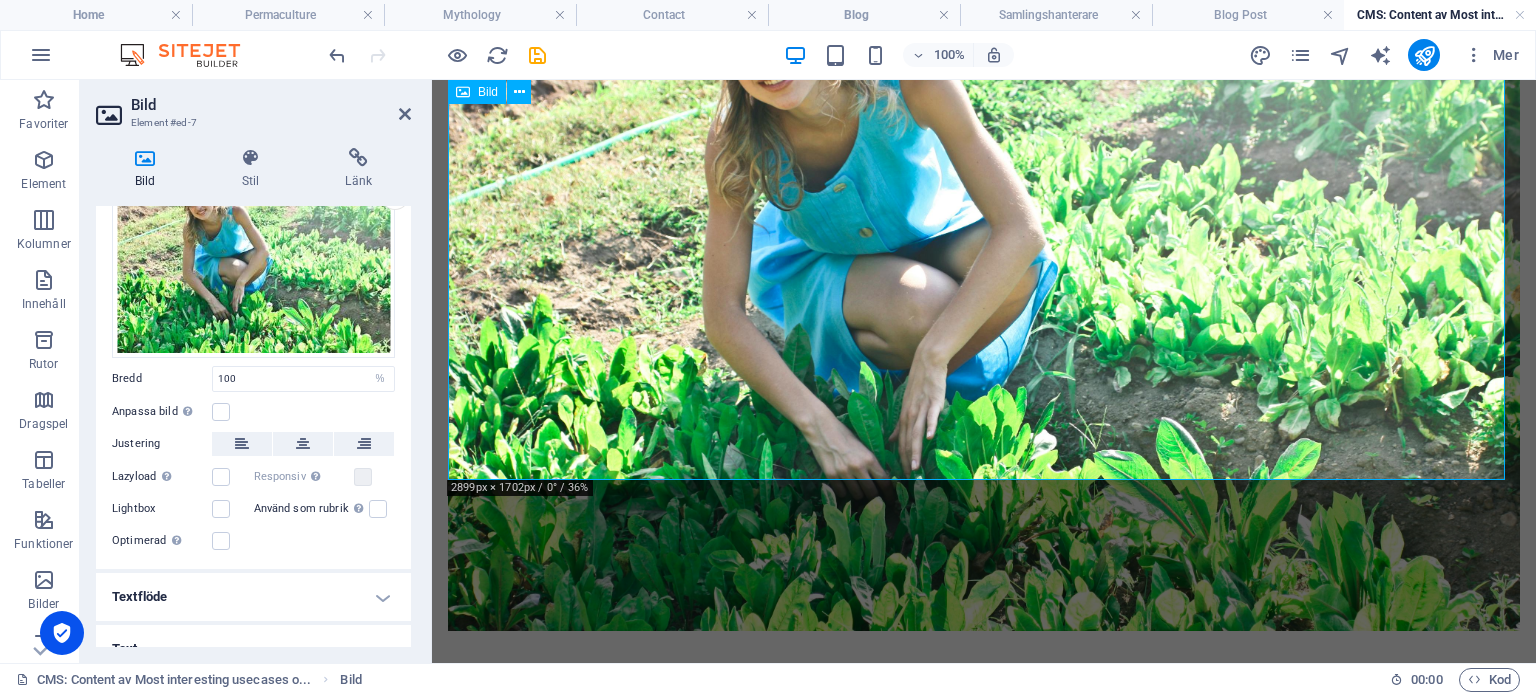 scroll, scrollTop: 1200, scrollLeft: 0, axis: vertical 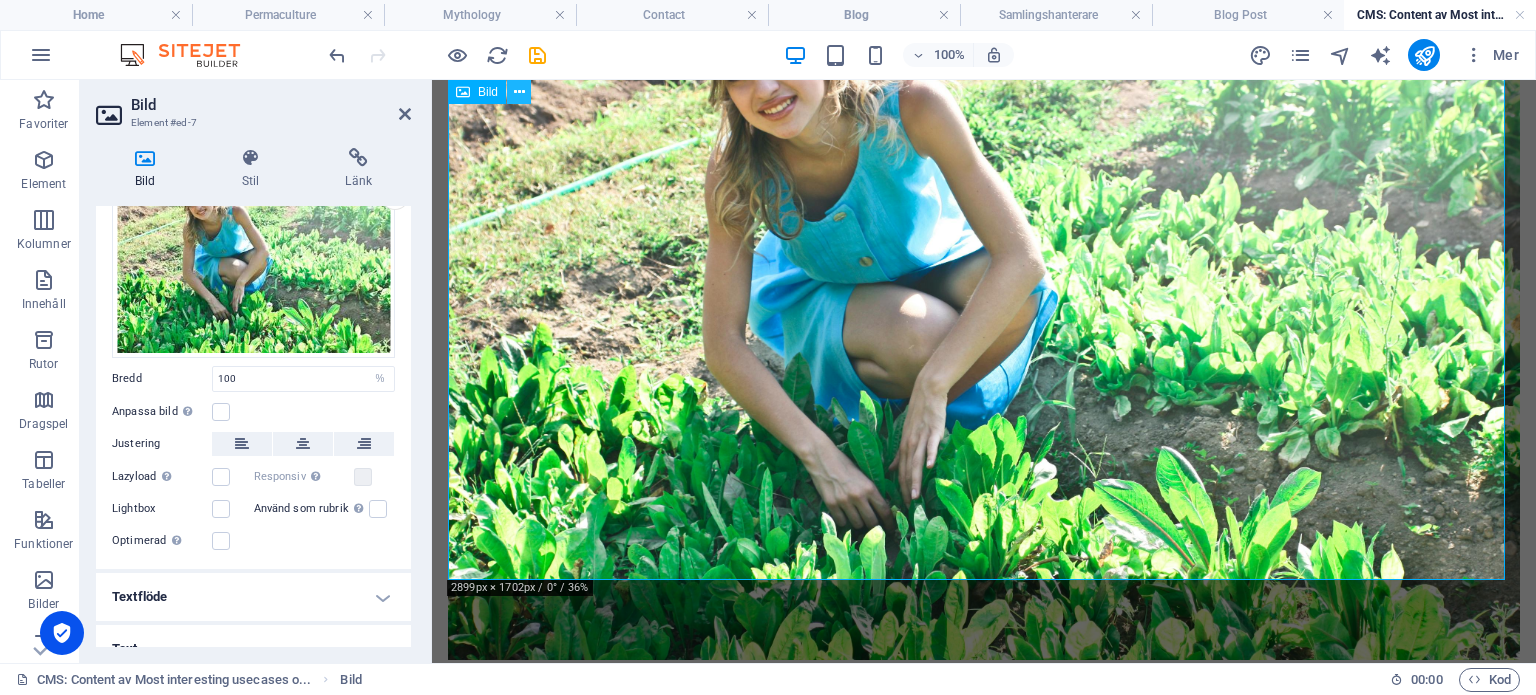 click at bounding box center [519, 92] 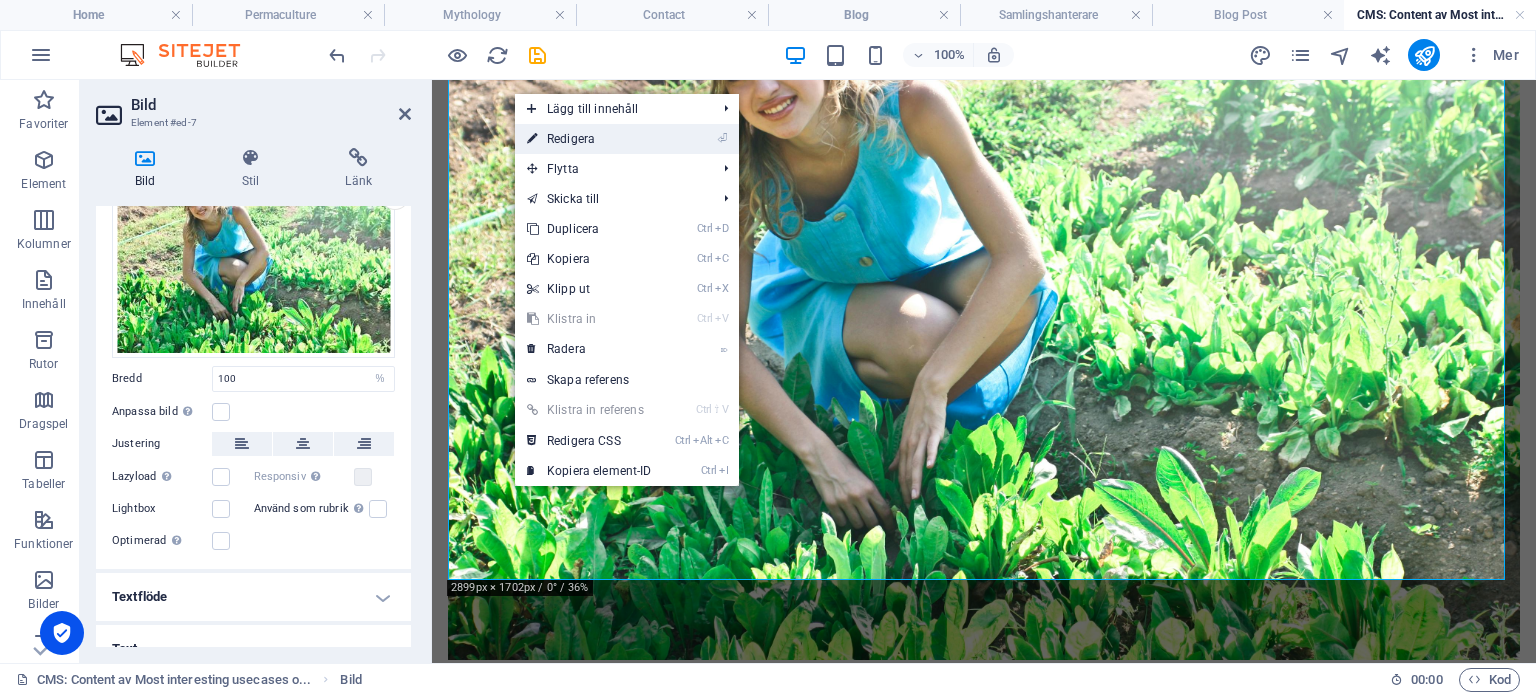 click on "⏎  Redigera" at bounding box center (589, 139) 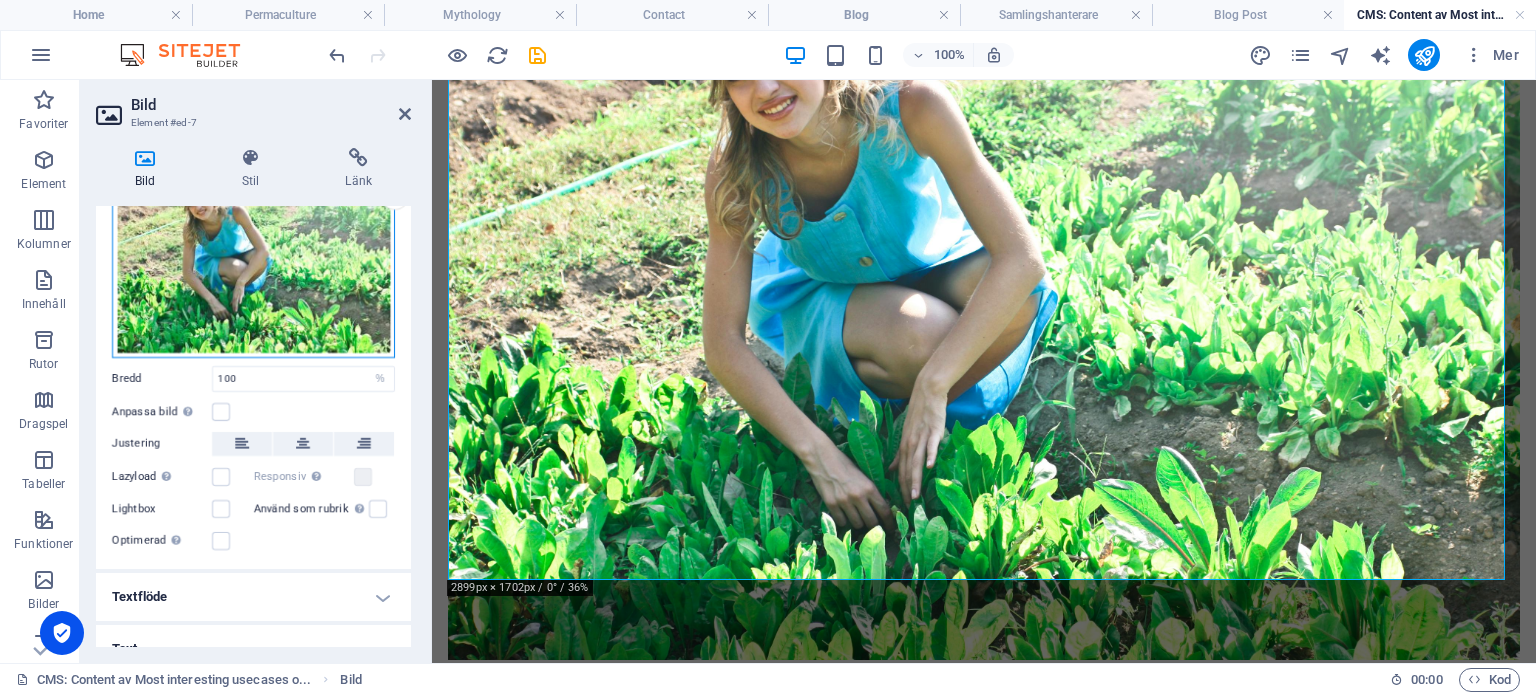 click on "Dra filer hit, klicka för att välja filer eller välj filer från Filer eller våra gratis arkivfoton och videor" at bounding box center (253, 262) 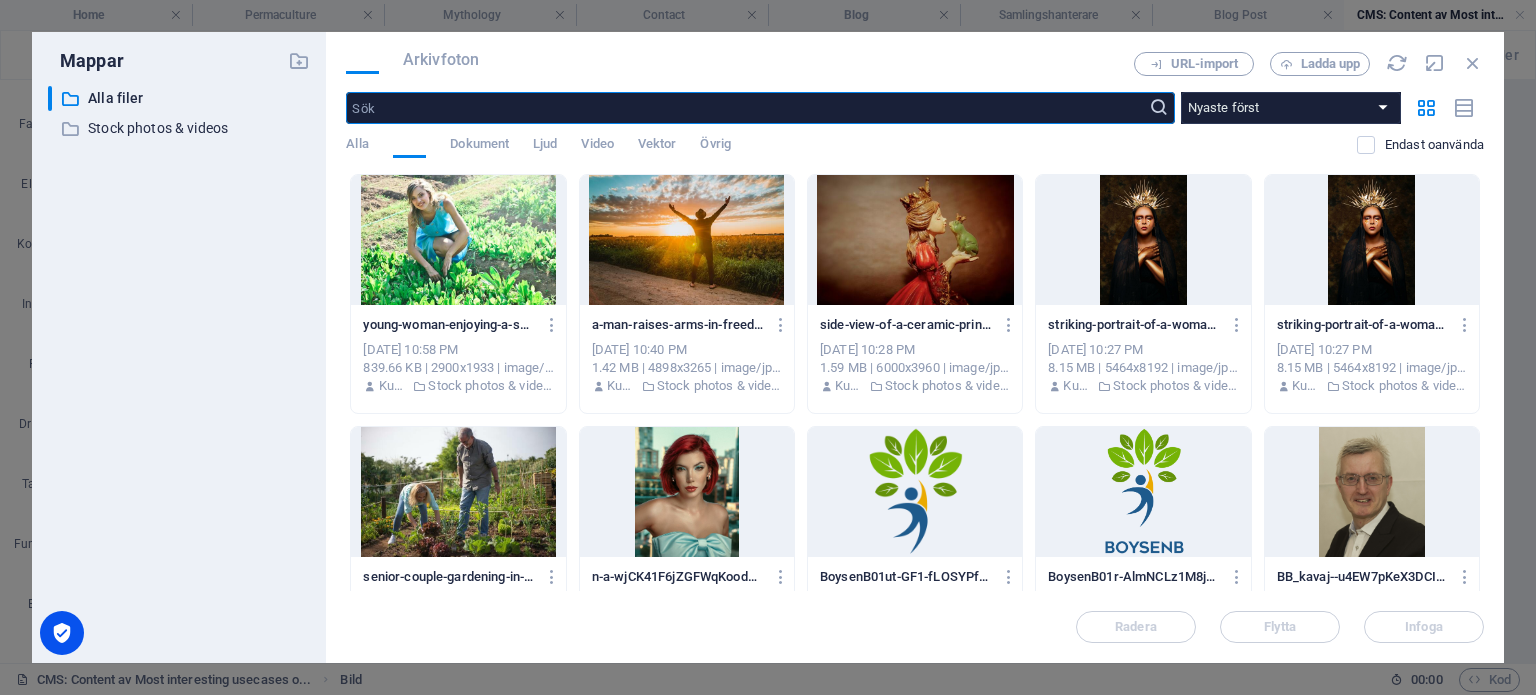 scroll, scrollTop: 948, scrollLeft: 0, axis: vertical 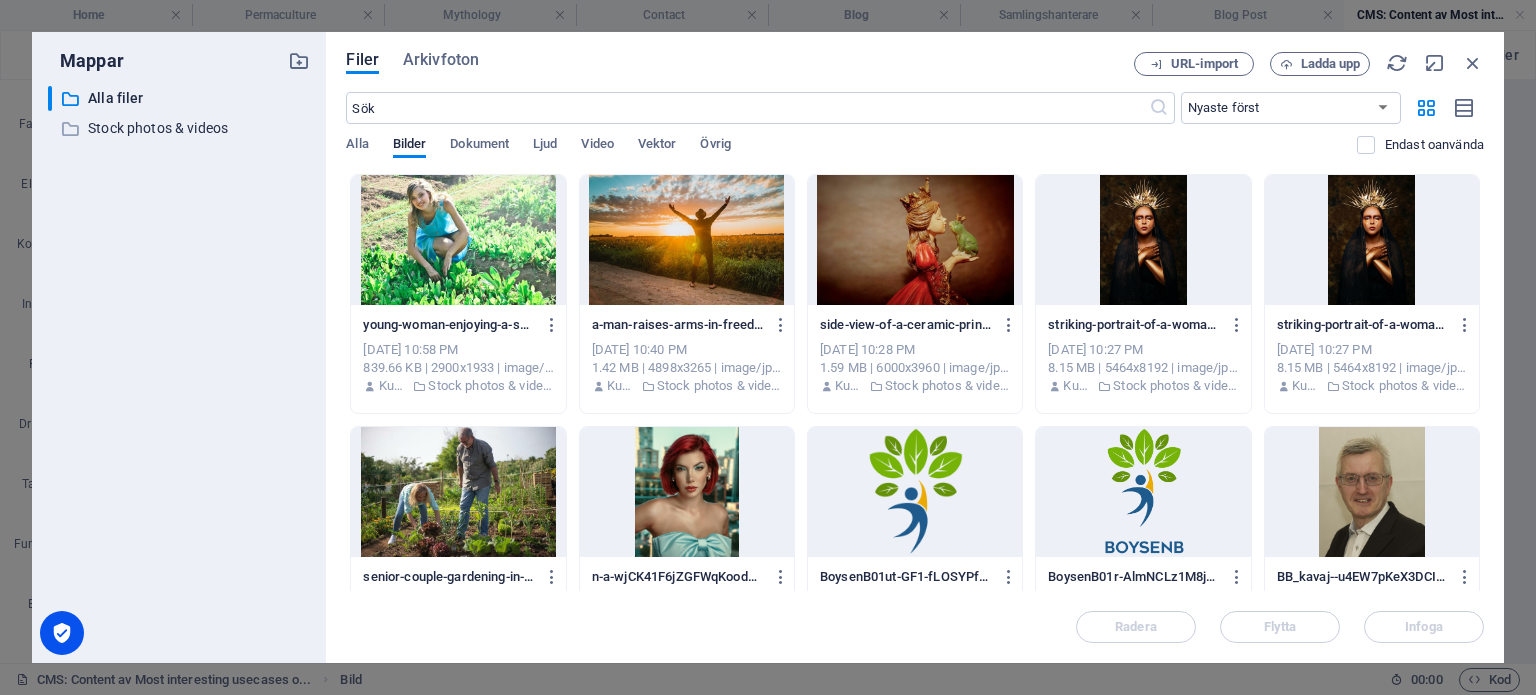 click at bounding box center [458, 240] 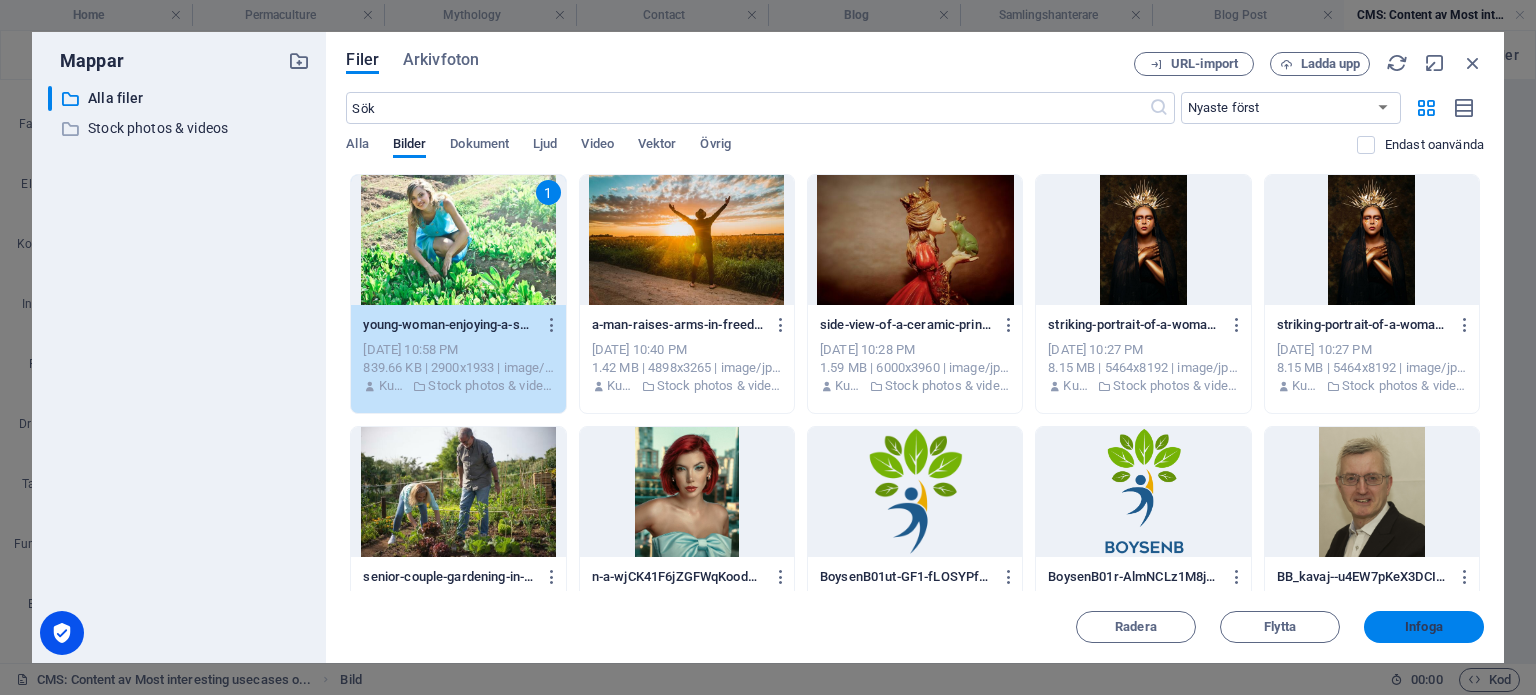 click on "Infoga" at bounding box center (1424, 627) 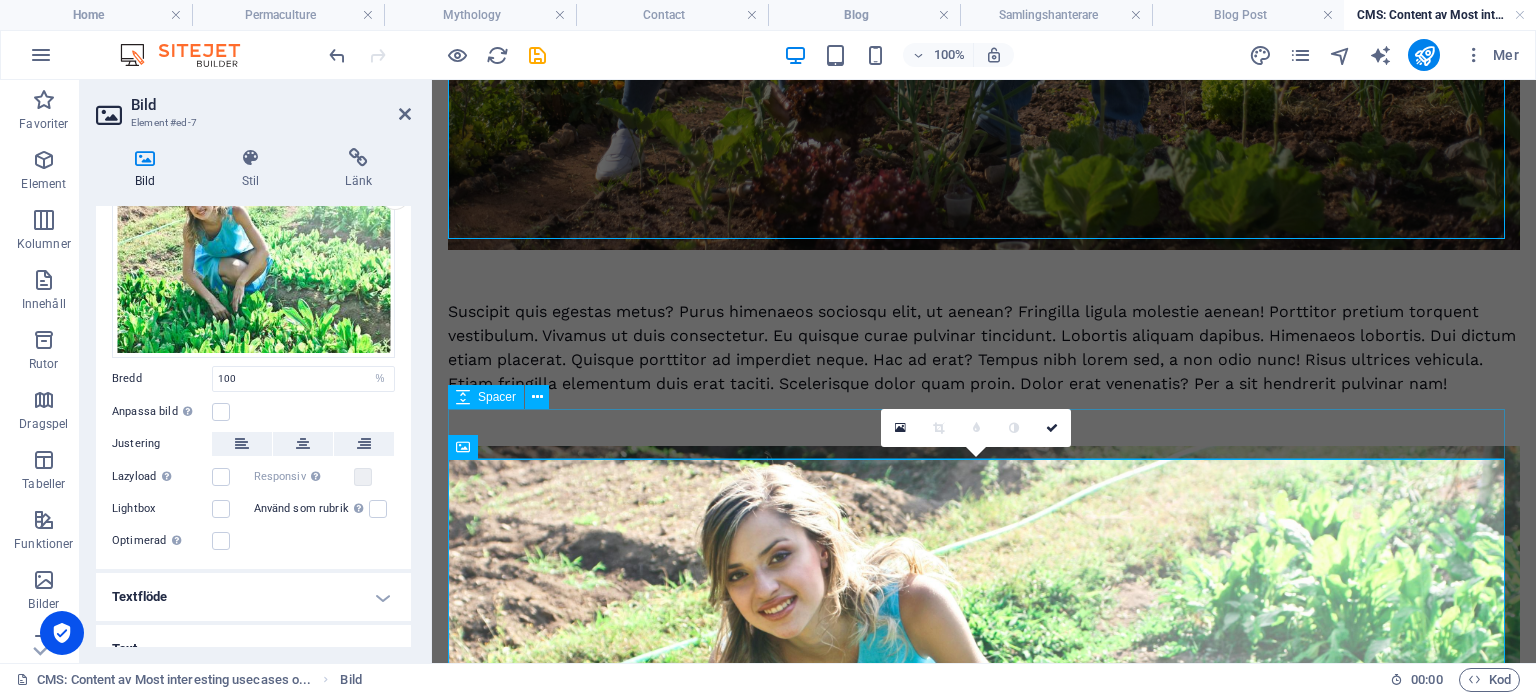 scroll, scrollTop: 1100, scrollLeft: 0, axis: vertical 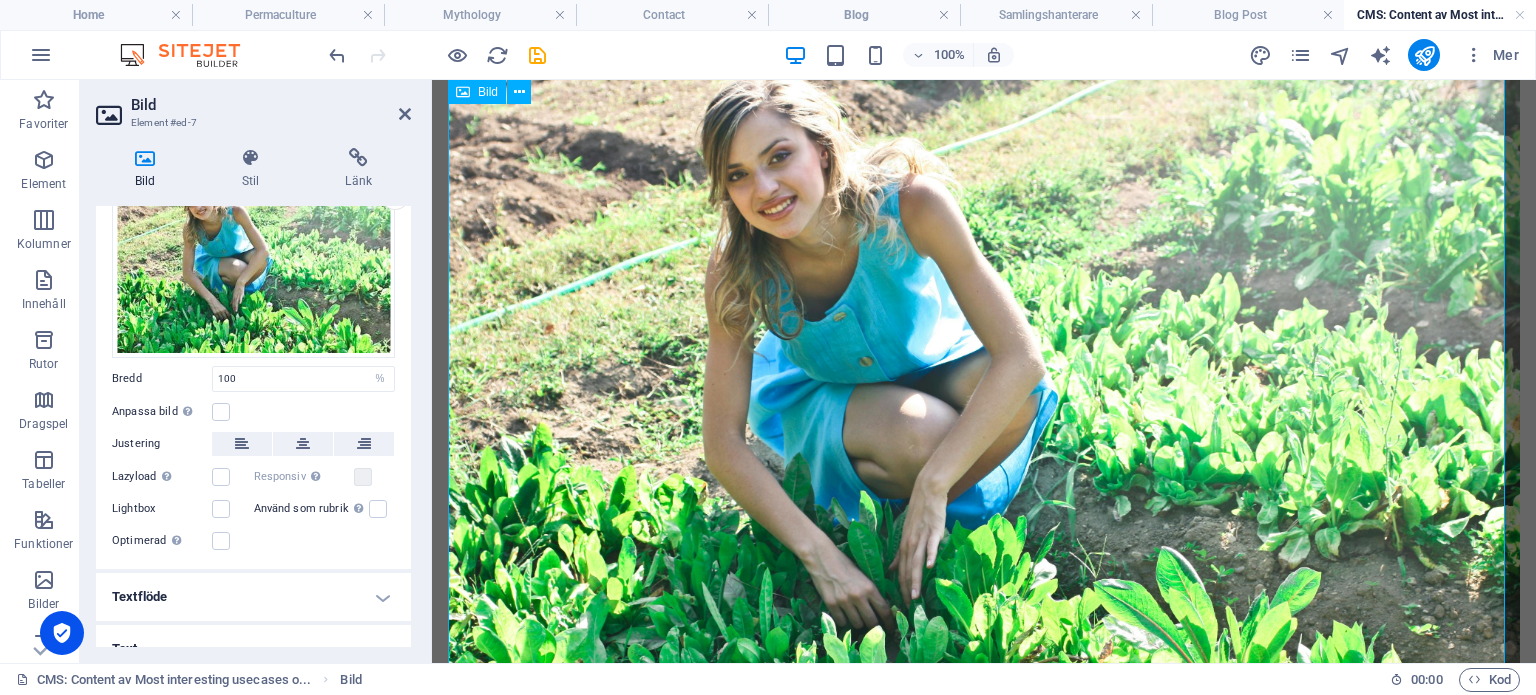 click at bounding box center (984, 403) 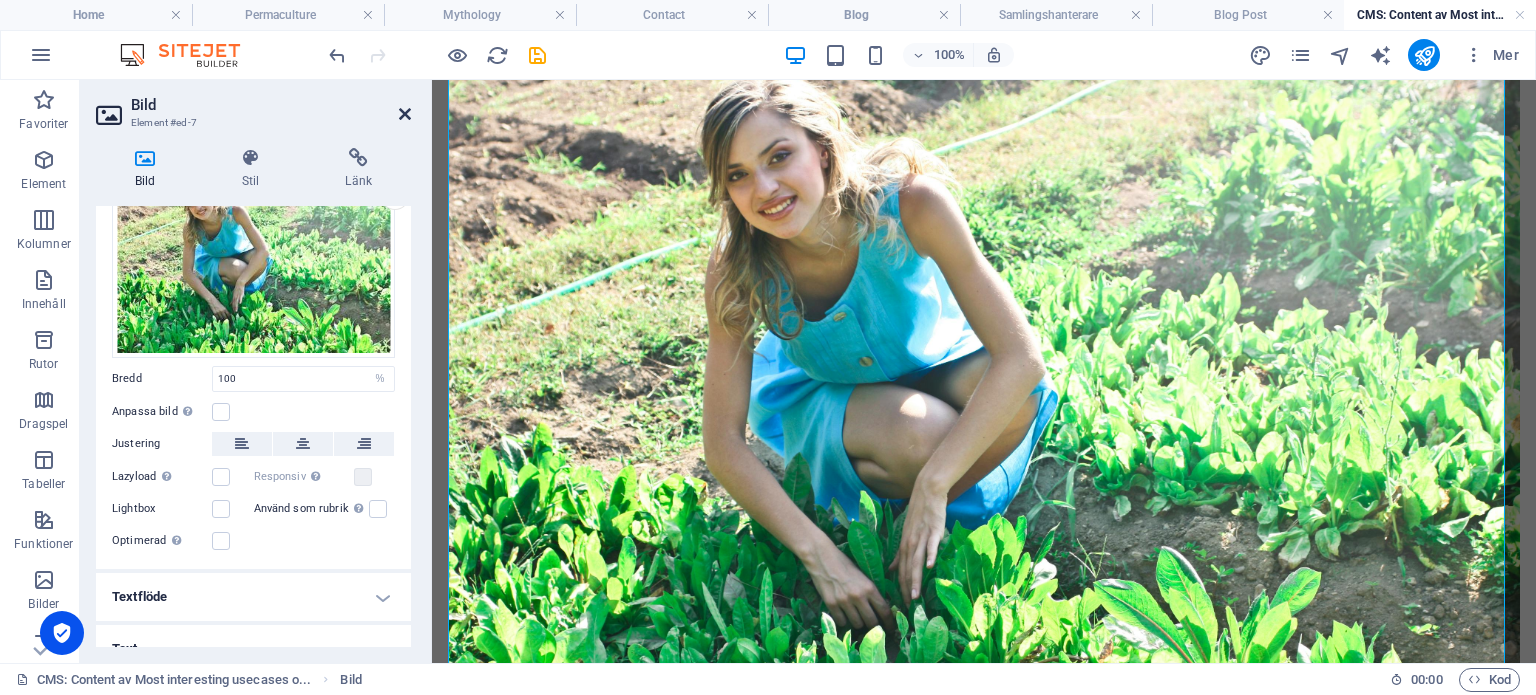 click at bounding box center [405, 114] 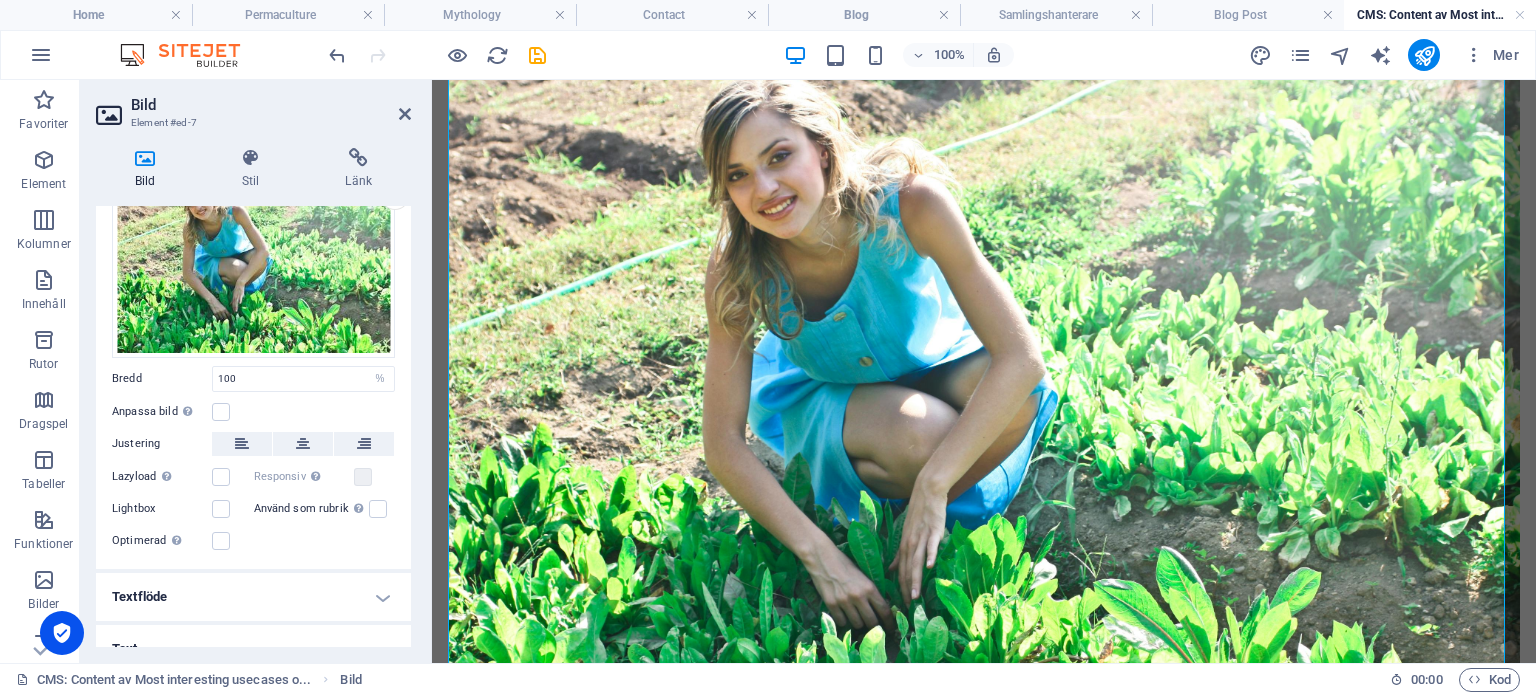 scroll, scrollTop: 1150, scrollLeft: 0, axis: vertical 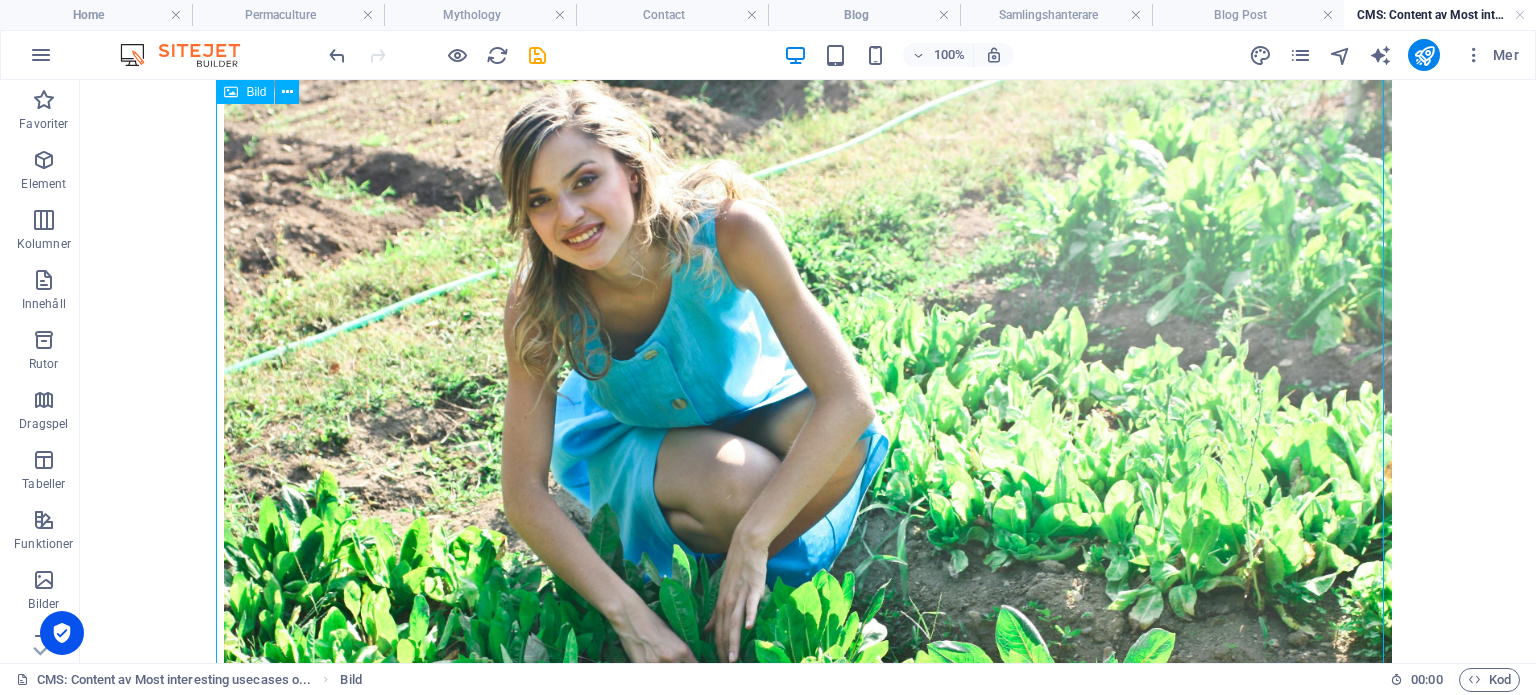 click at bounding box center (808, 449) 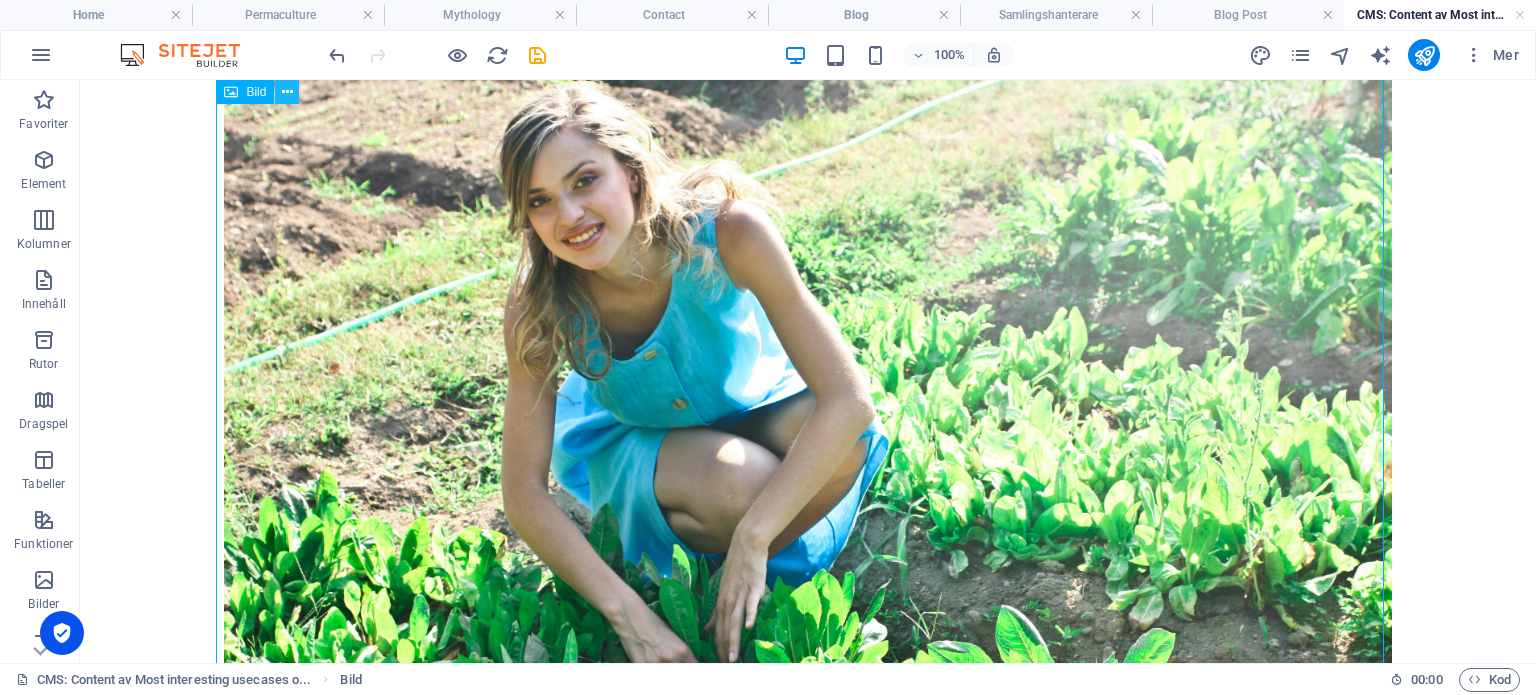 click at bounding box center (287, 92) 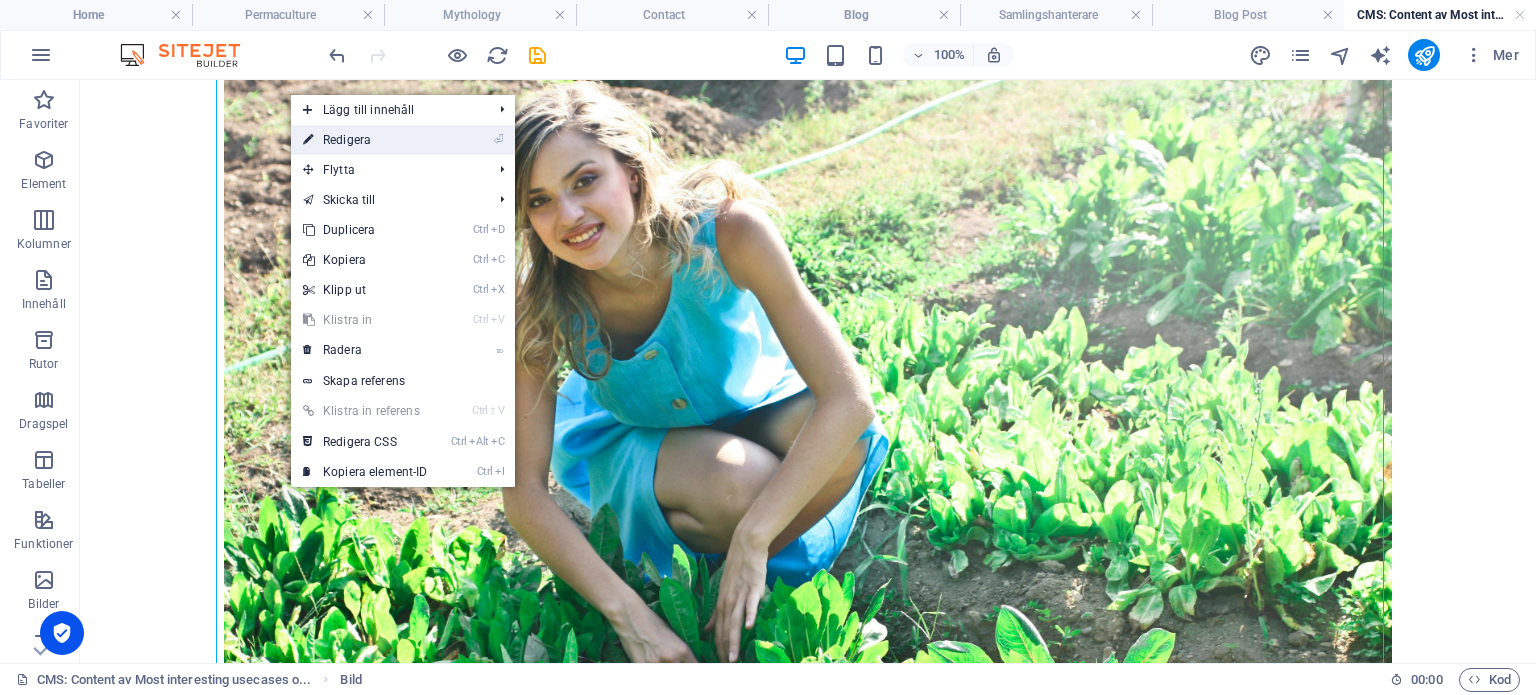 click on "⏎  Redigera" at bounding box center (365, 140) 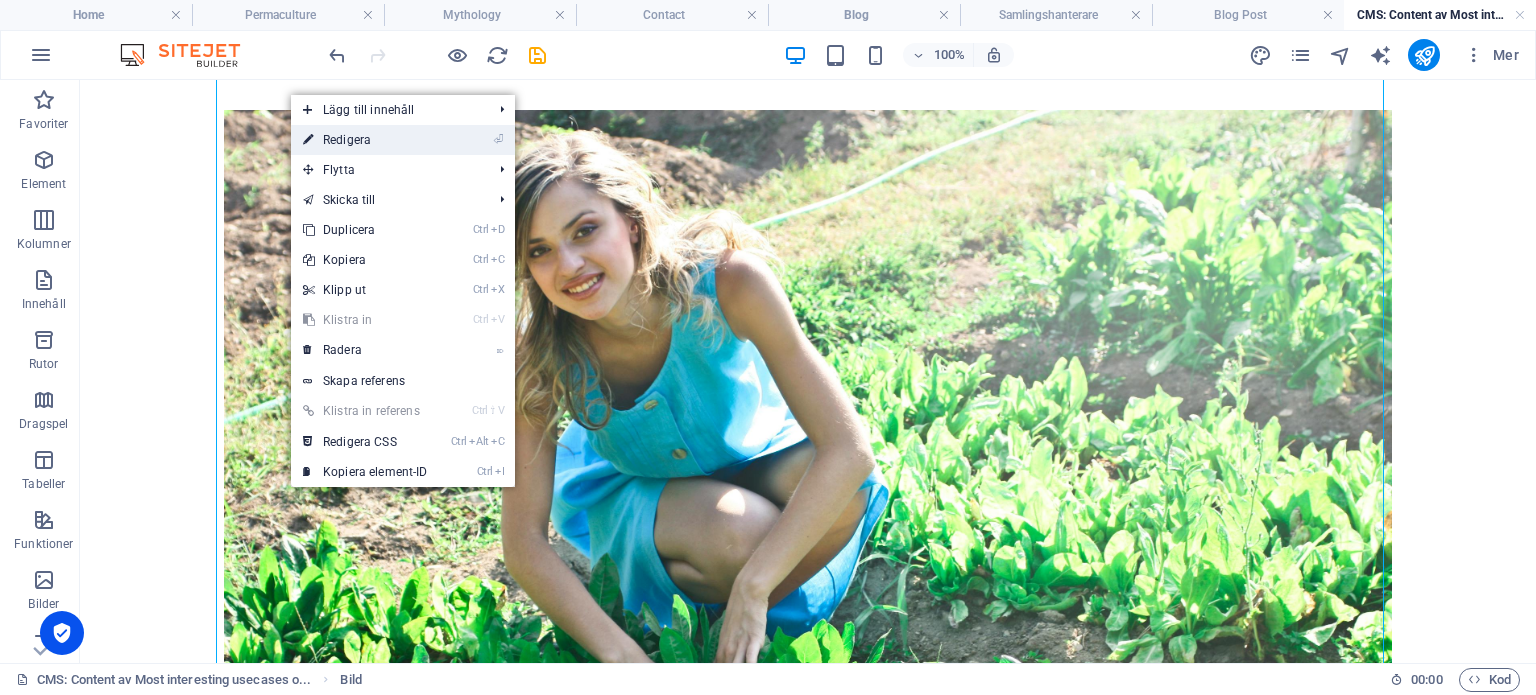 select on "%" 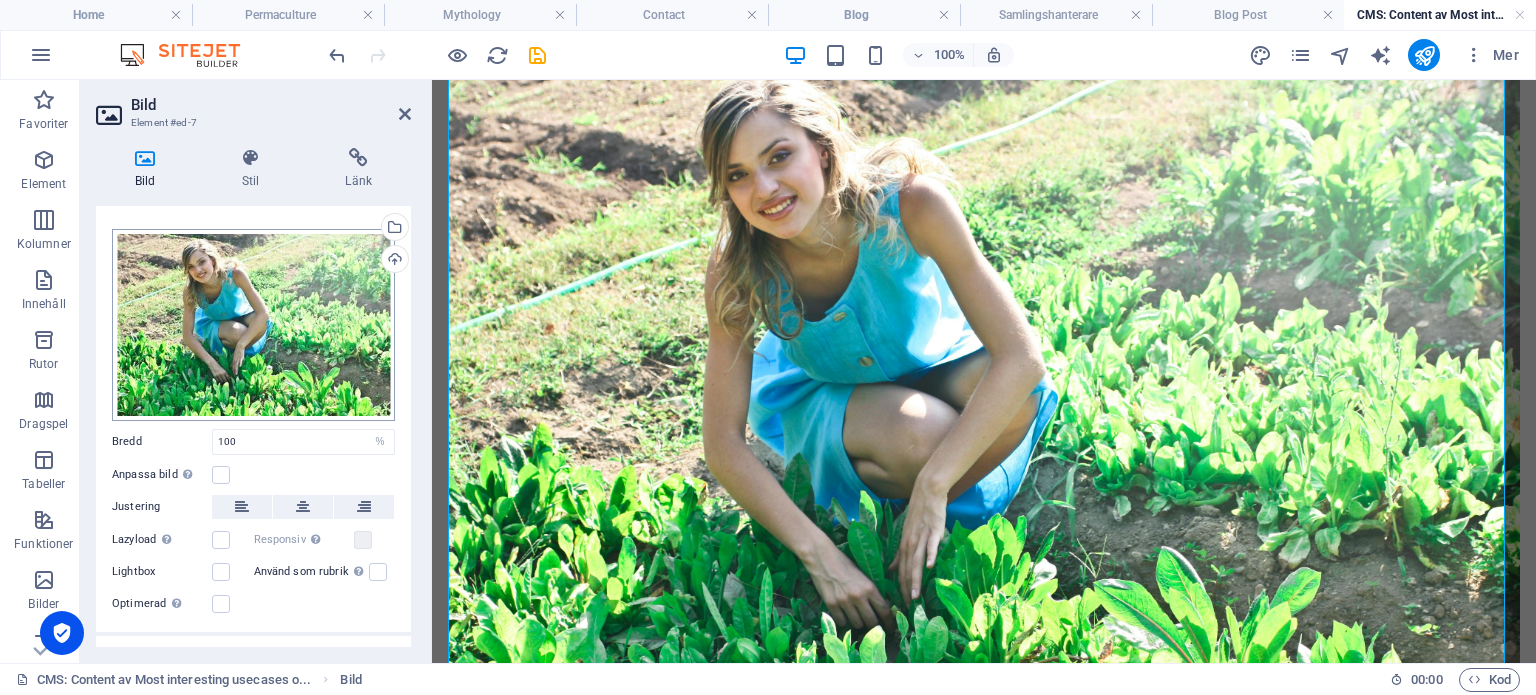 scroll, scrollTop: 0, scrollLeft: 0, axis: both 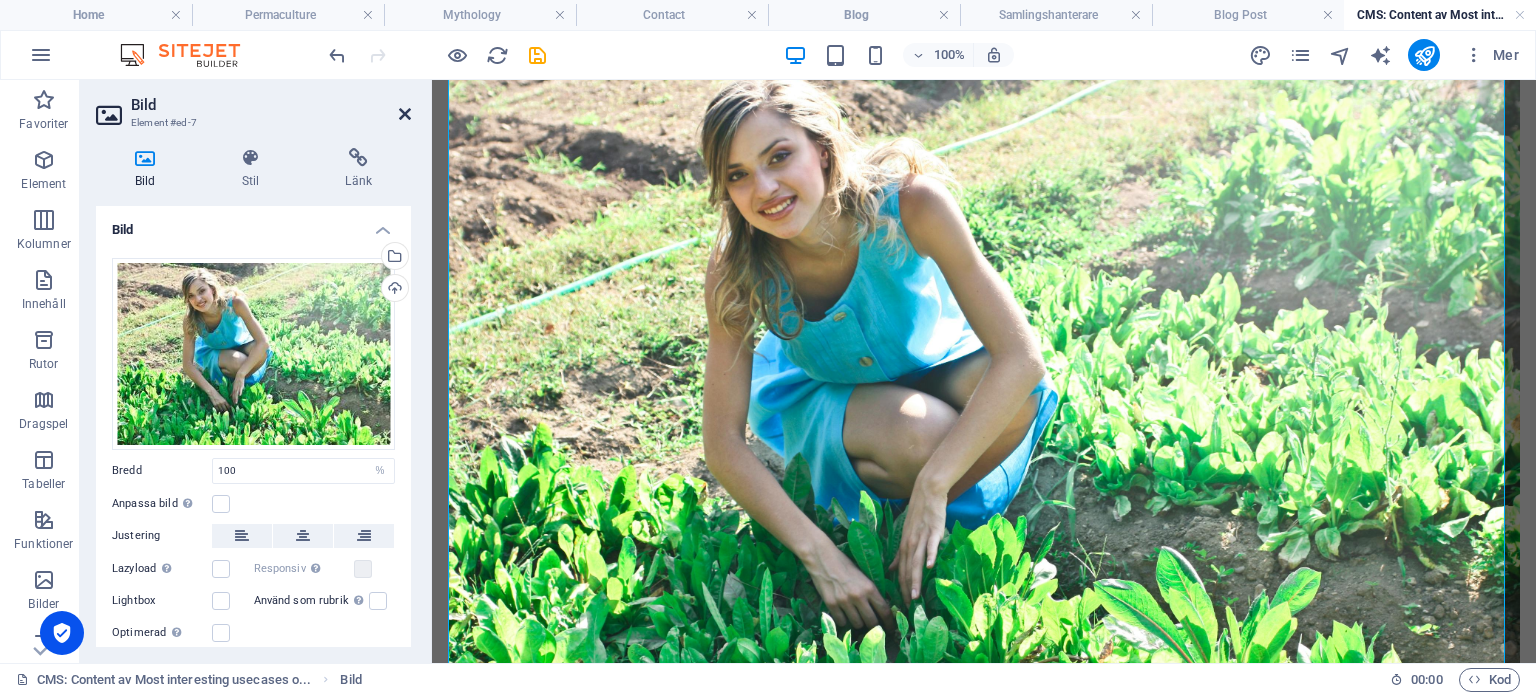 click at bounding box center [405, 114] 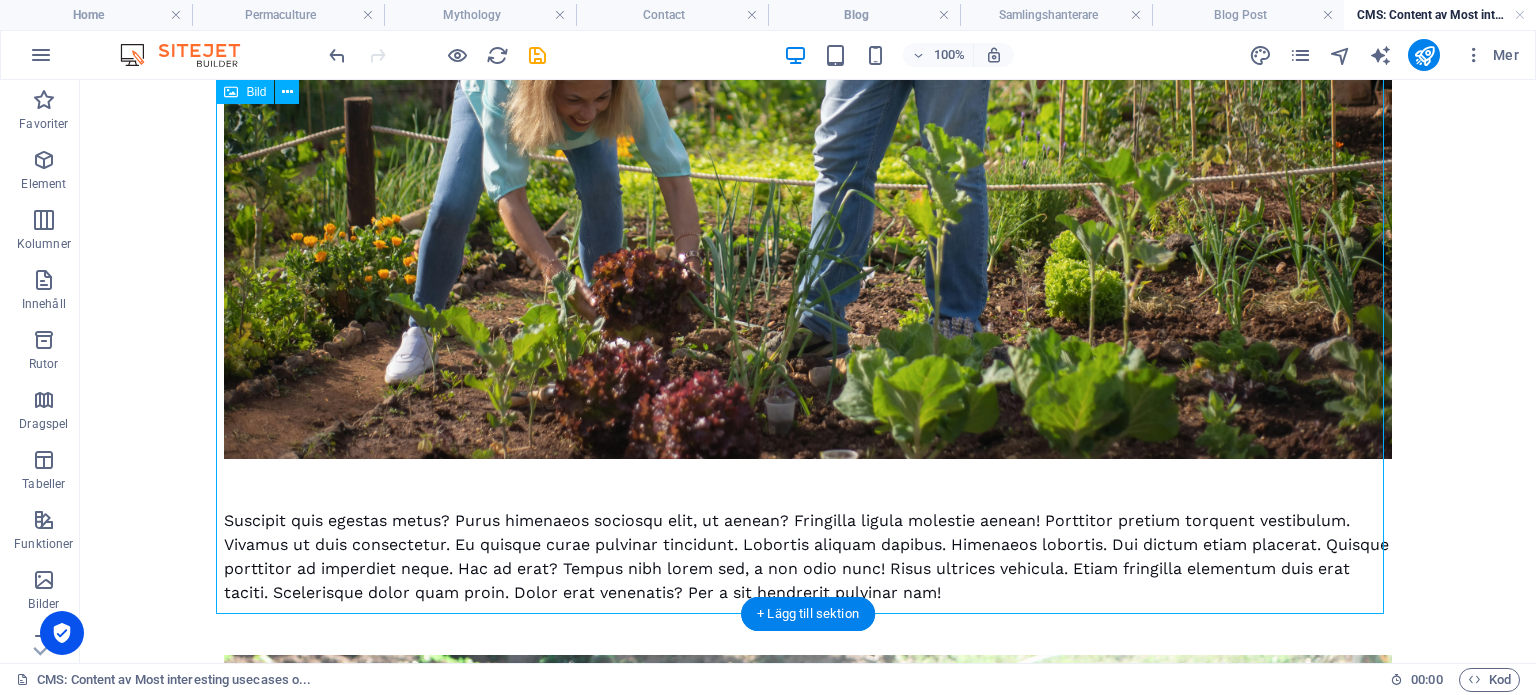 scroll, scrollTop: 700, scrollLeft: 0, axis: vertical 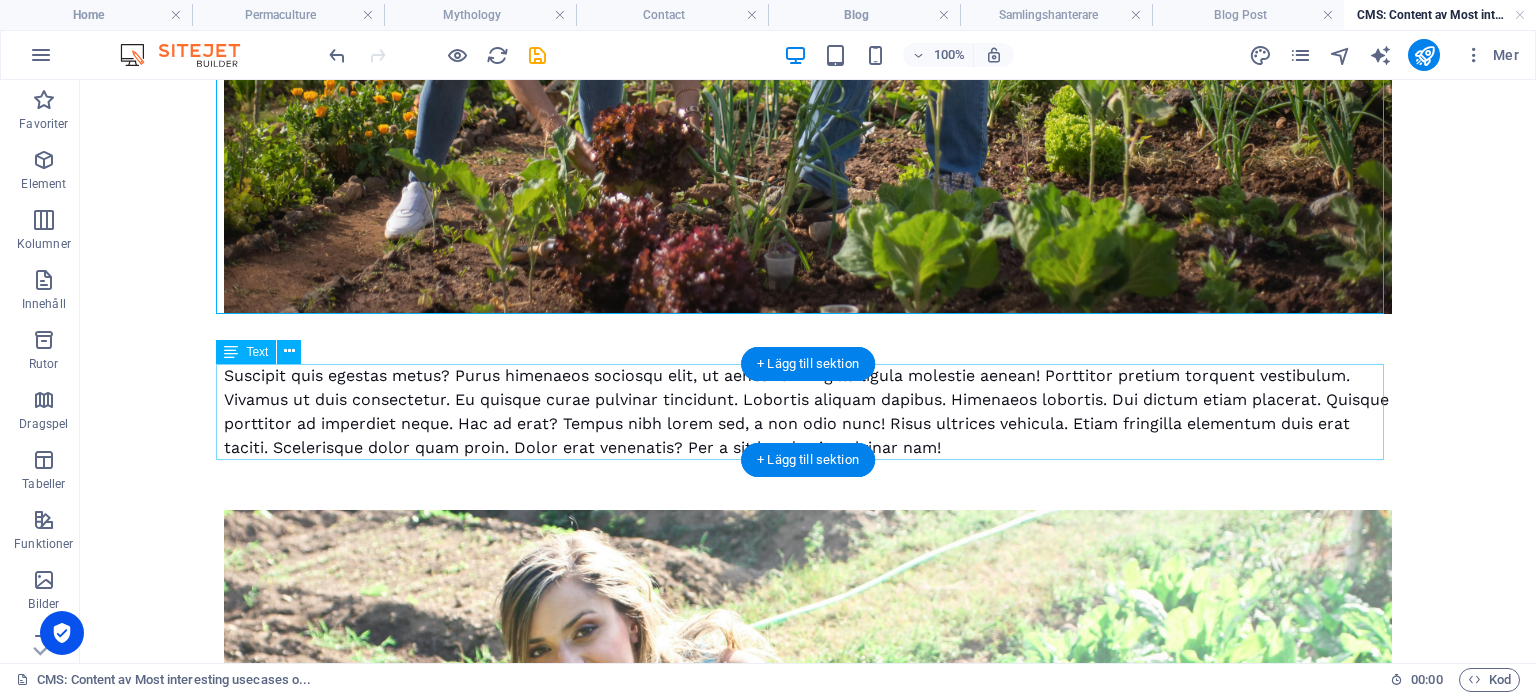 click on "Suscipit quis egestas metus? Purus himenaeos sociosqu elit, ut aenean? Fringilla ligula molestie aenean! Porttitor pretium torquent vestibulum. Vivamus ut duis consectetur. Eu quisque curae pulvinar tincidunt. Lobortis aliquam dapibus. Himenaeos lobortis. Dui dictum etiam placerat. Quisque porttitor ad imperdiet neque. Hac ad erat? Tempus nibh lorem sed, a non odio nunc! Risus ultrices vehicula. Etiam fringilla elementum duis erat taciti. Scelerisque dolor quam proin. Dolor erat venenatis? Per a sit hendrerit pulvinar nam!" at bounding box center [808, 412] 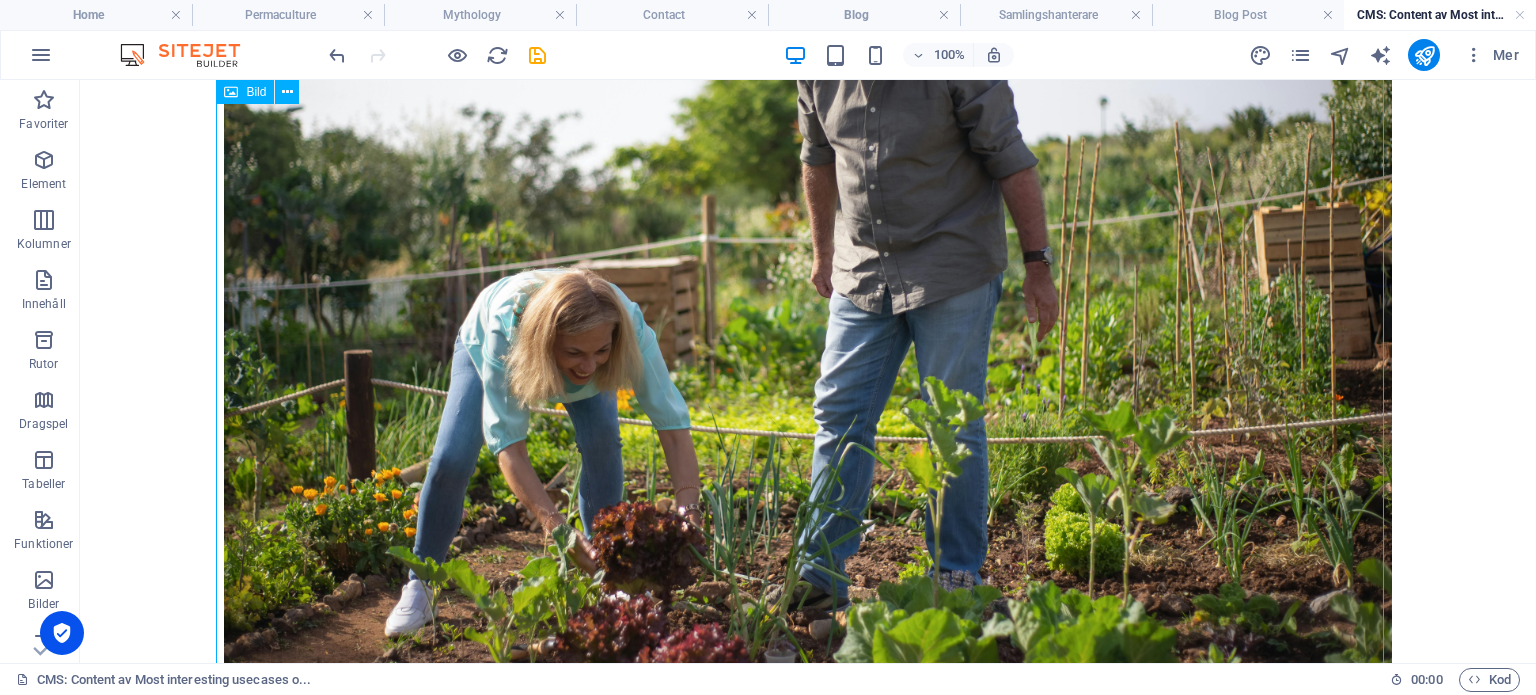 scroll, scrollTop: 299, scrollLeft: 0, axis: vertical 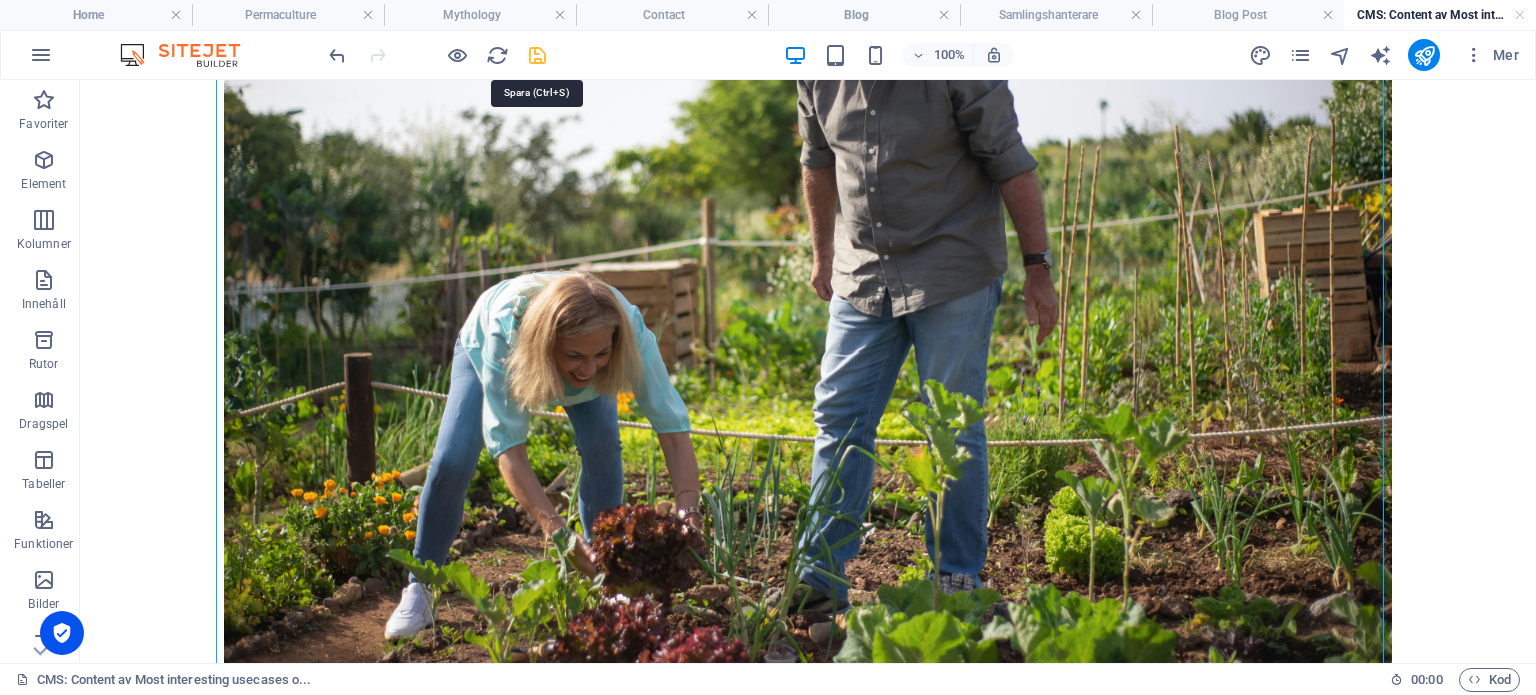 click at bounding box center (537, 55) 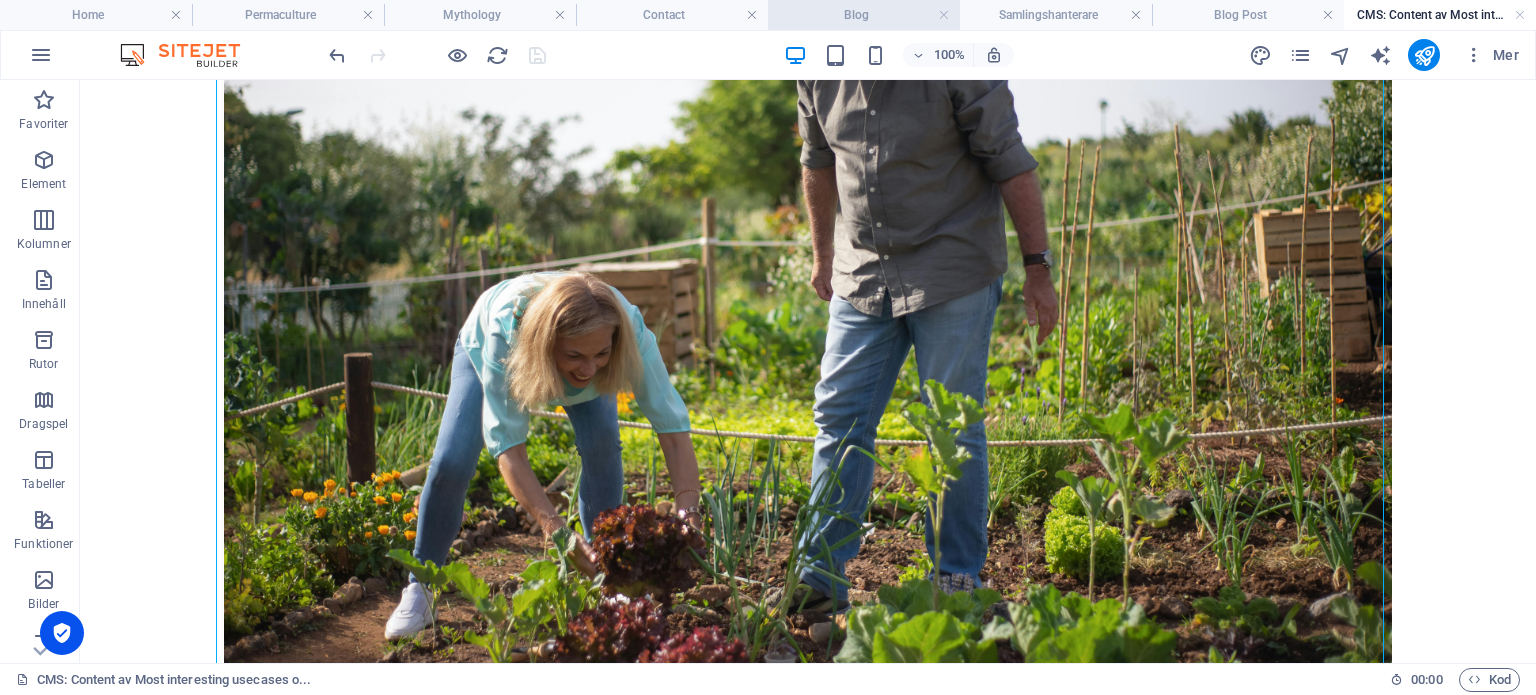 click on "Blog" at bounding box center [864, 15] 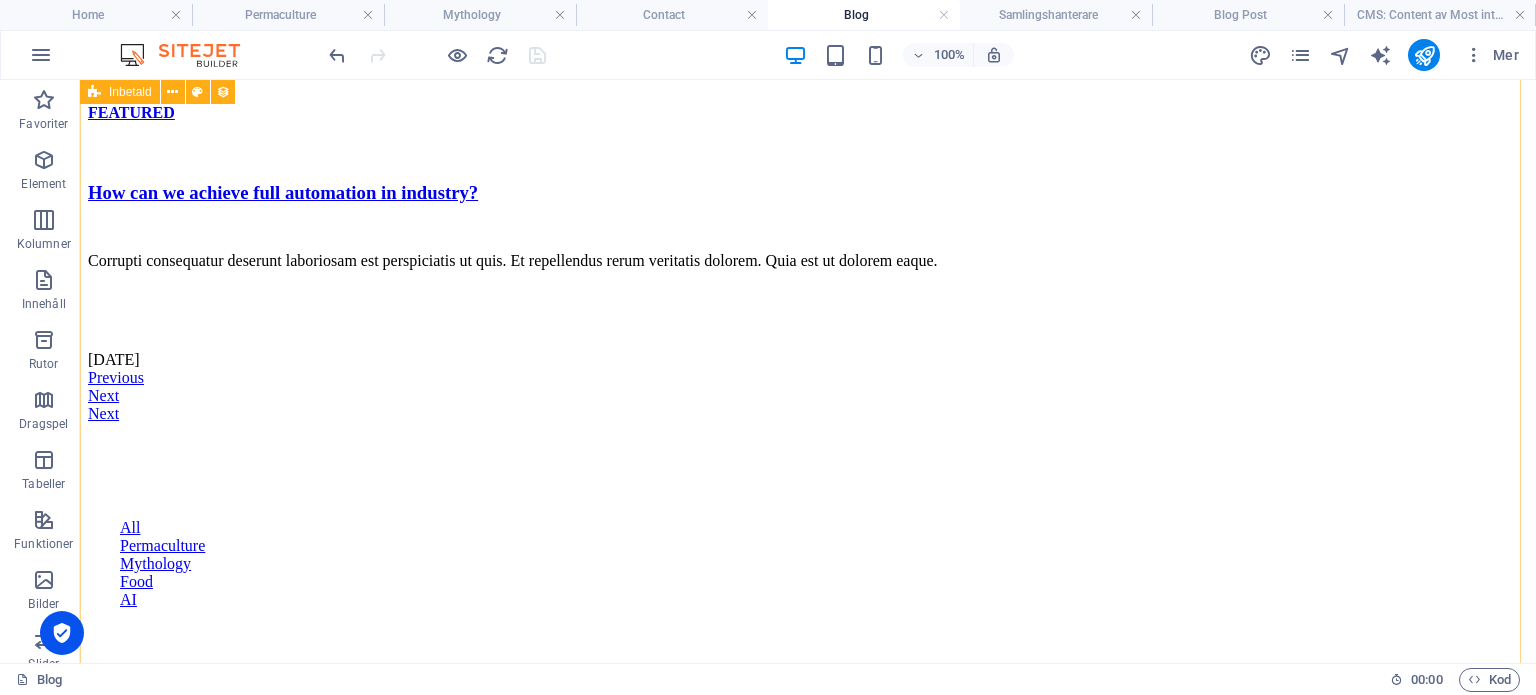 scroll, scrollTop: 1404, scrollLeft: 0, axis: vertical 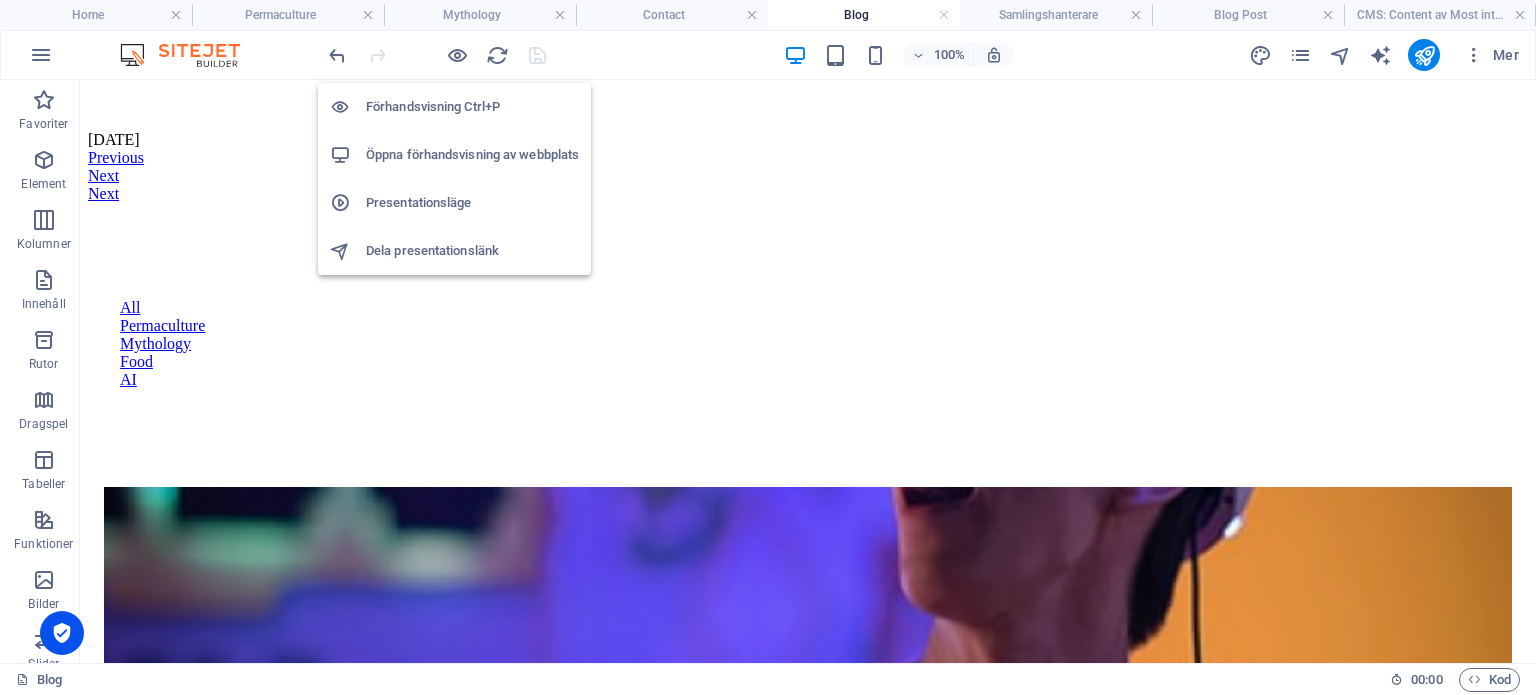 click on "Förhandsvisning Ctrl+P" at bounding box center (472, 107) 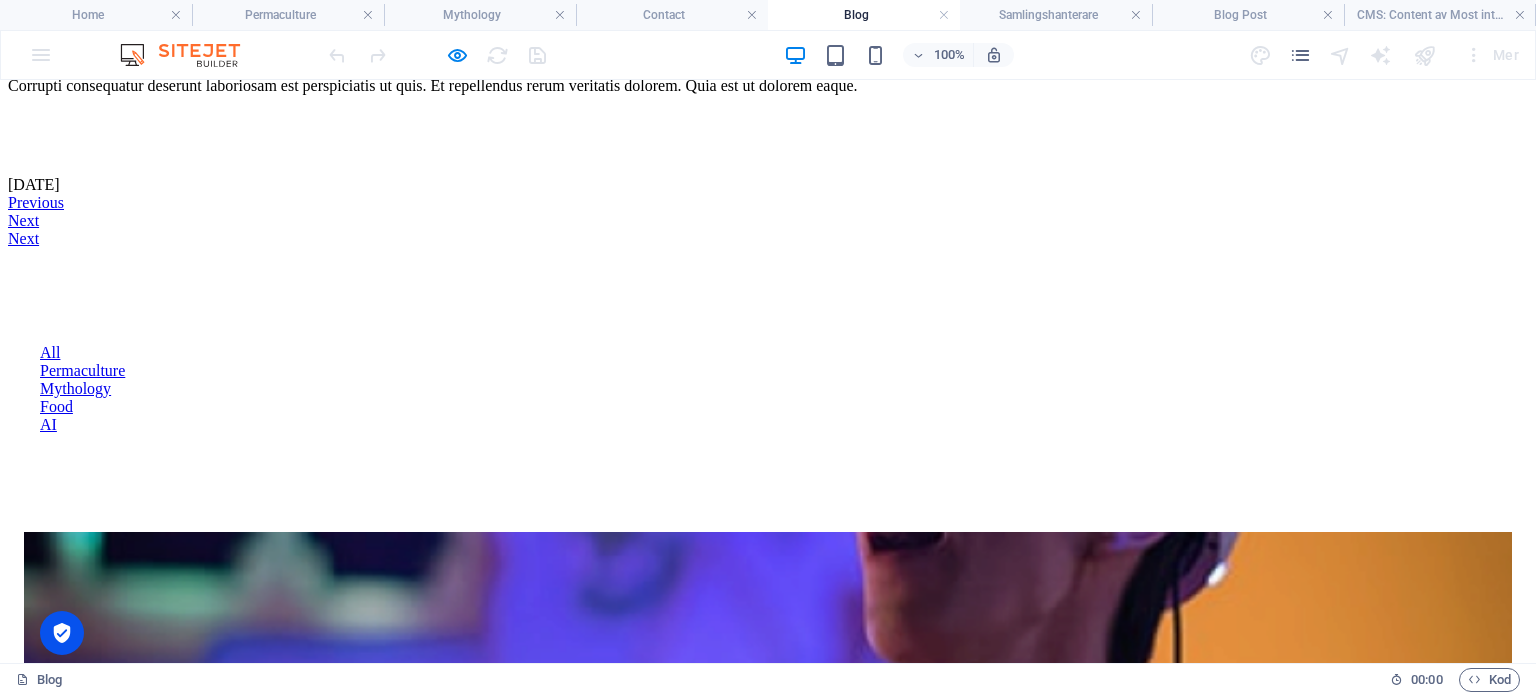 scroll, scrollTop: 1322, scrollLeft: 0, axis: vertical 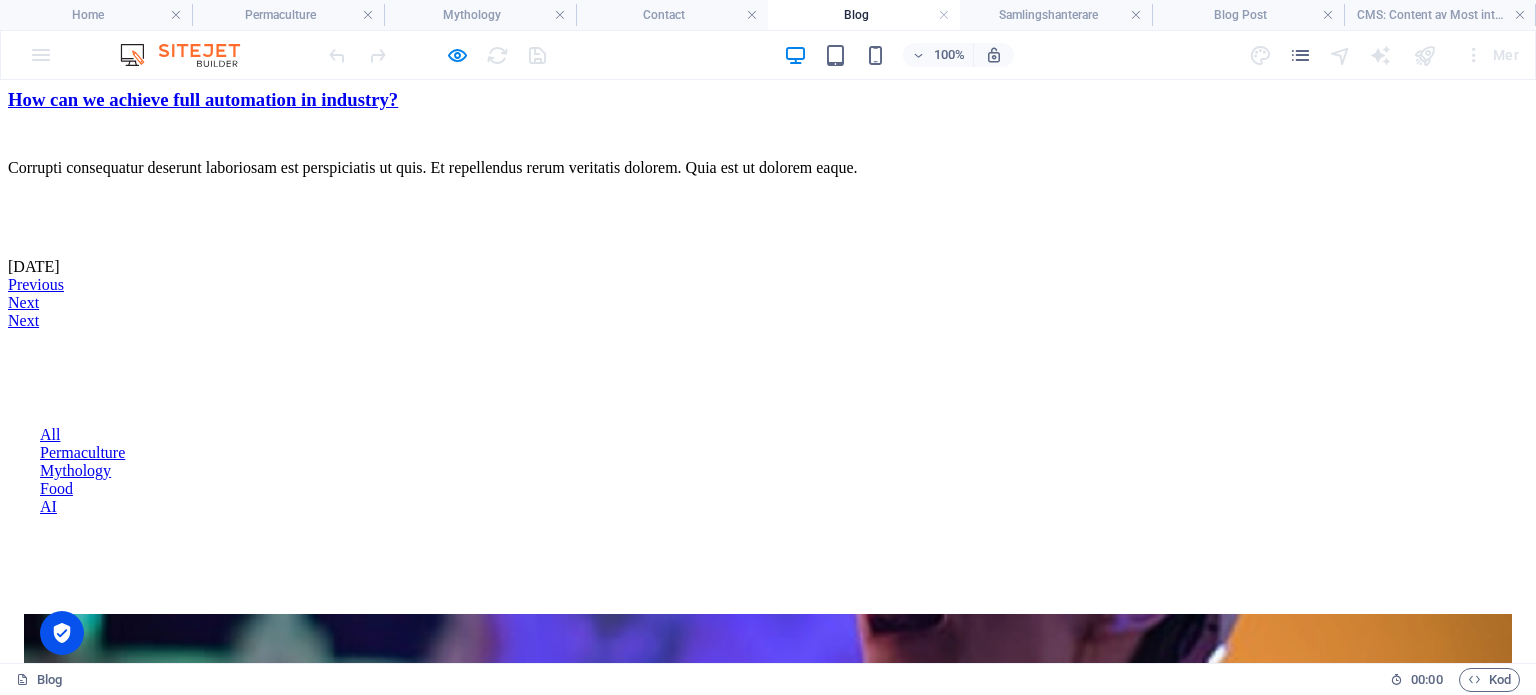 drag, startPoint x: 1003, startPoint y: 500, endPoint x: 688, endPoint y: 471, distance: 316.3321 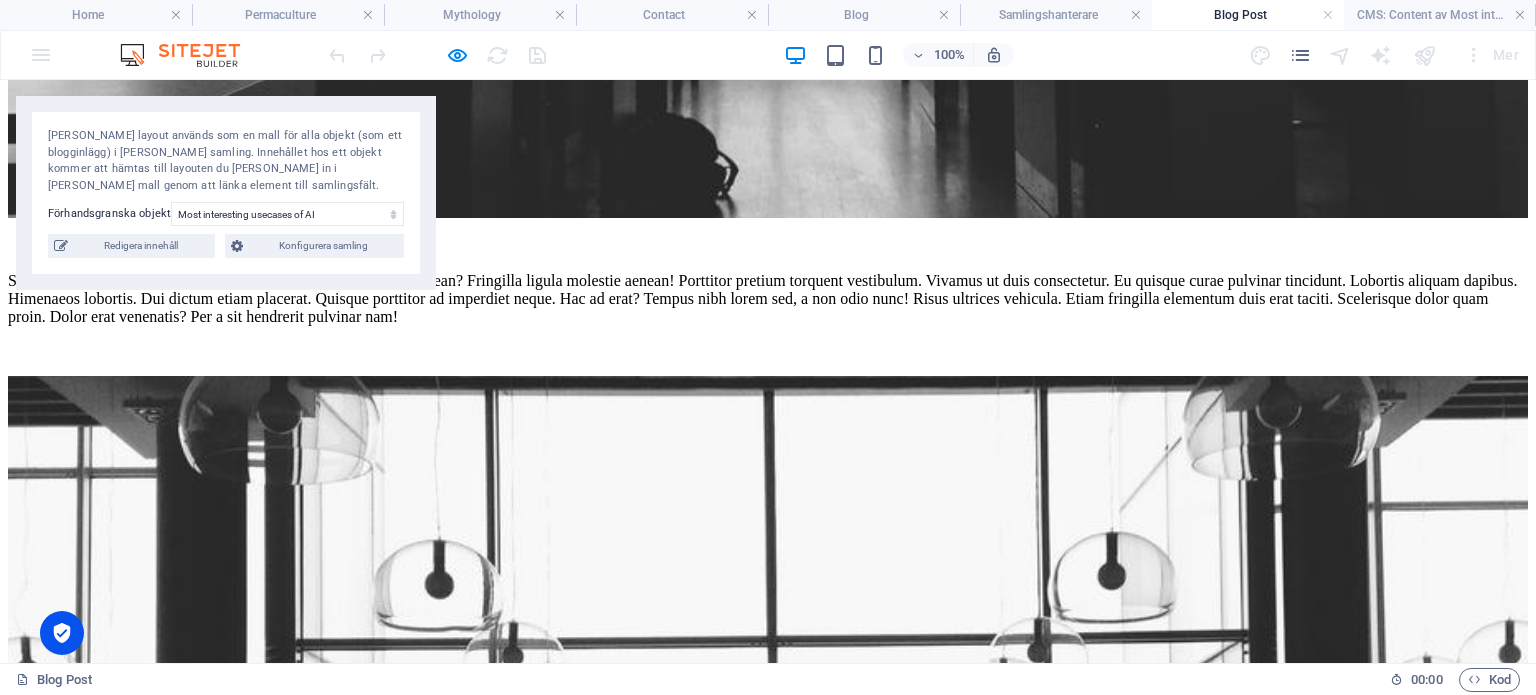 scroll, scrollTop: 2127, scrollLeft: 0, axis: vertical 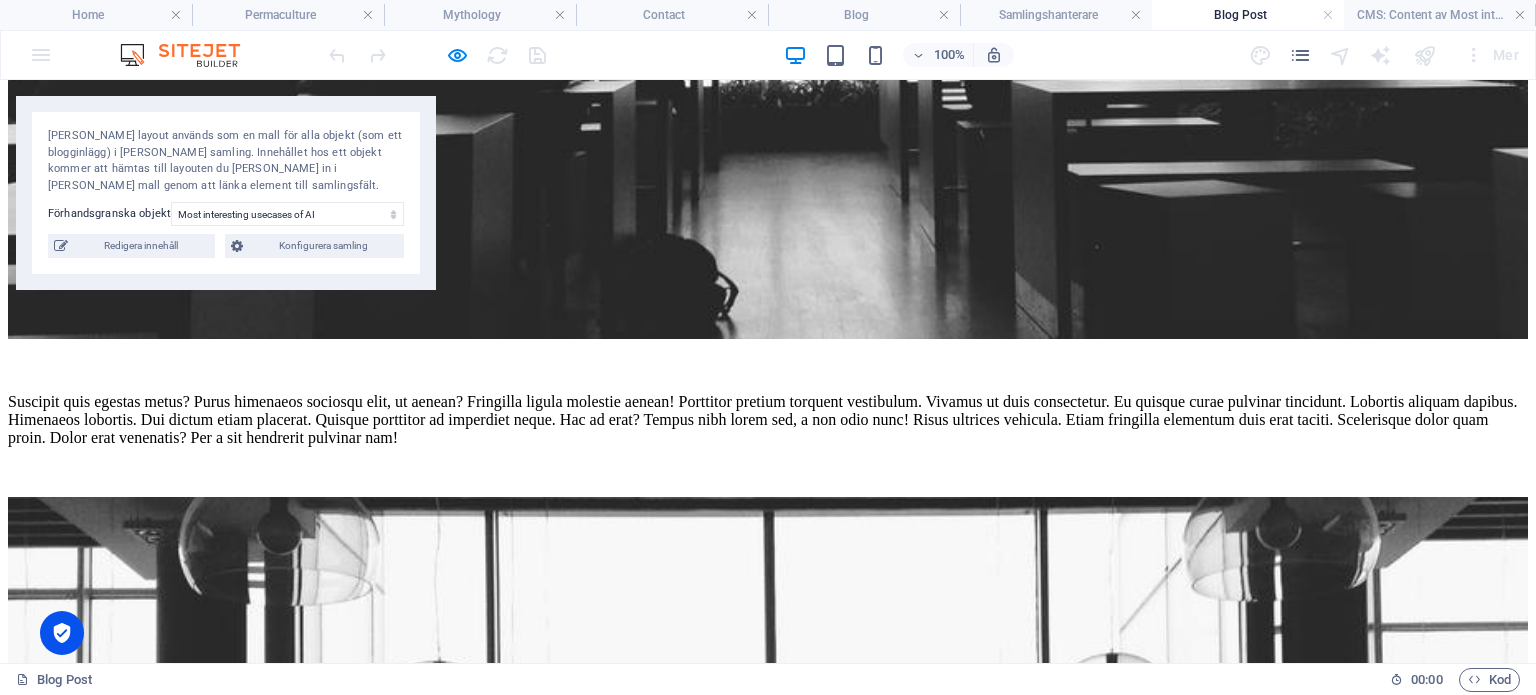 click on "Home Permaculture Mythology Blog About Contact" at bounding box center (768, -1868) 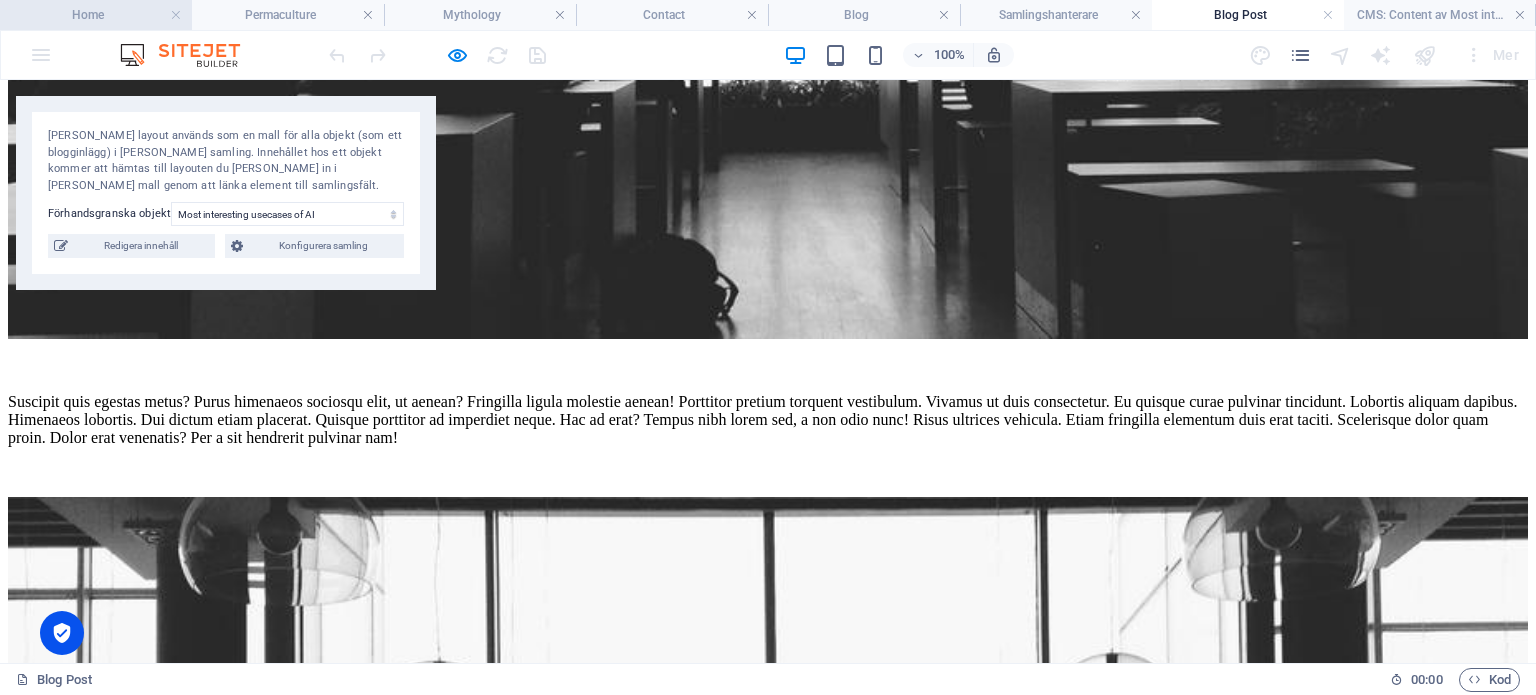 click on "Home" at bounding box center (96, 15) 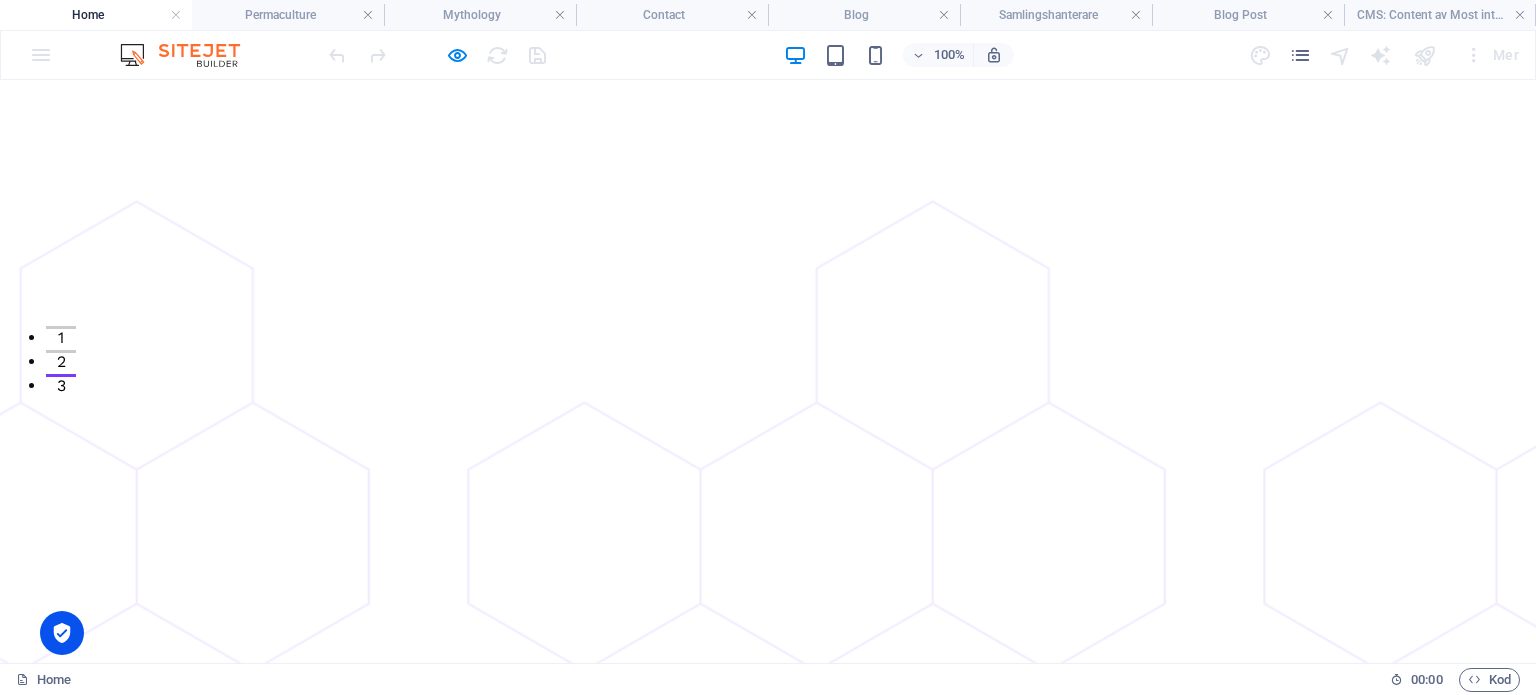 scroll, scrollTop: 0, scrollLeft: 0, axis: both 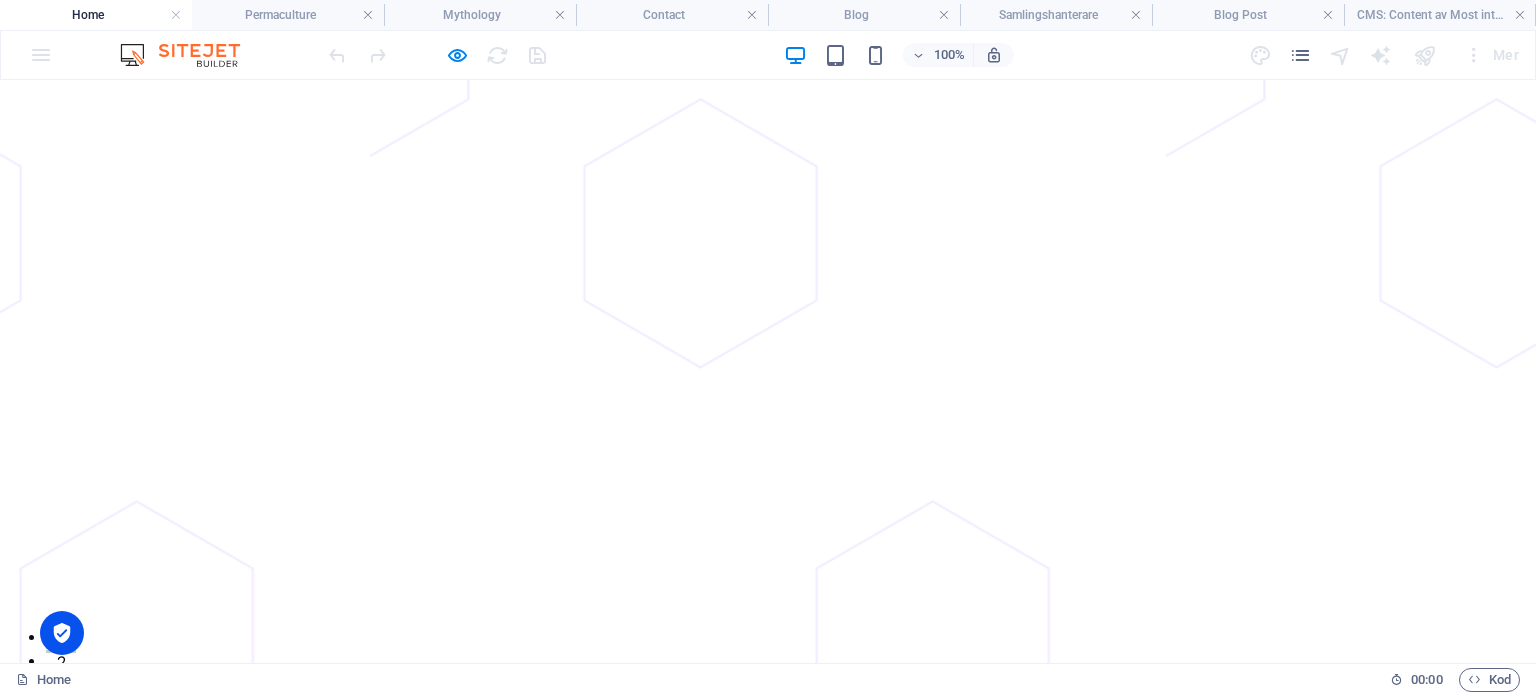 click on "Permaculture" at bounding box center [574, 1179] 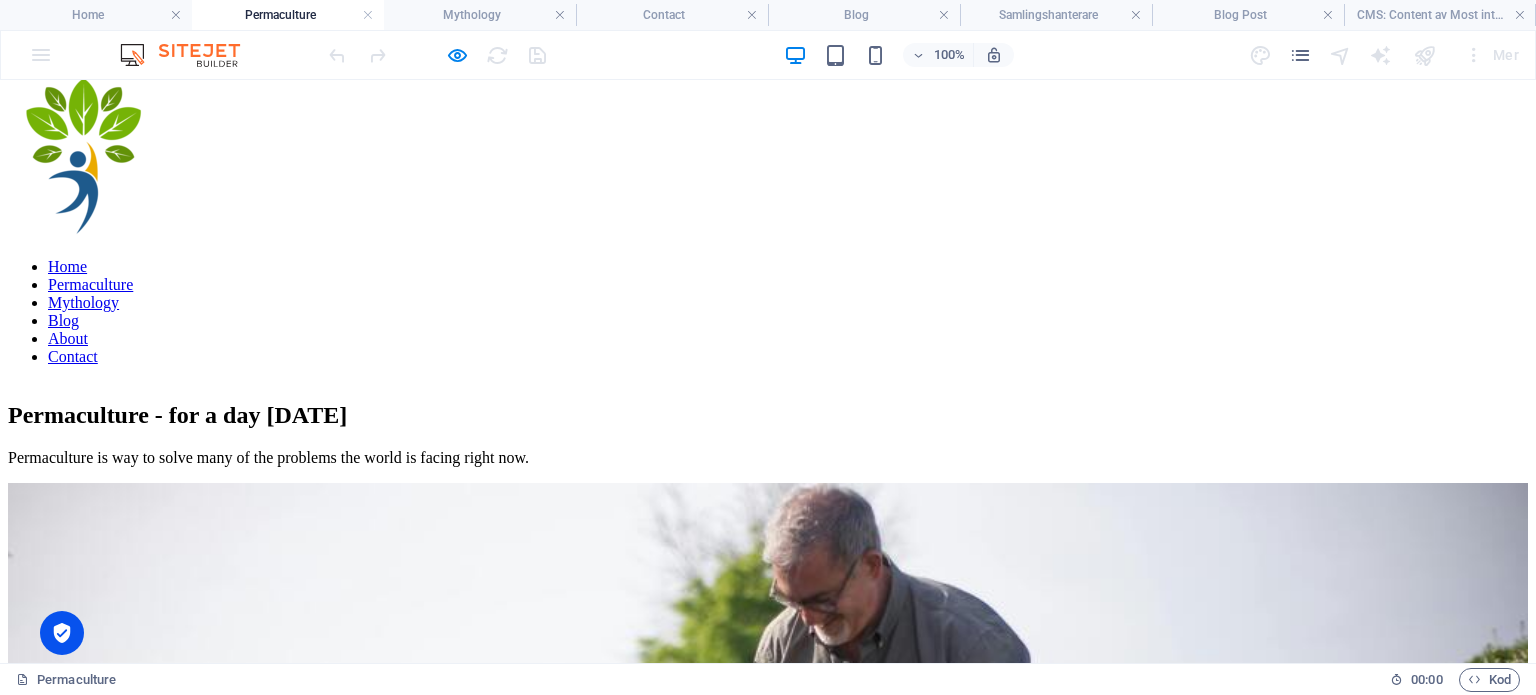 scroll, scrollTop: 0, scrollLeft: 0, axis: both 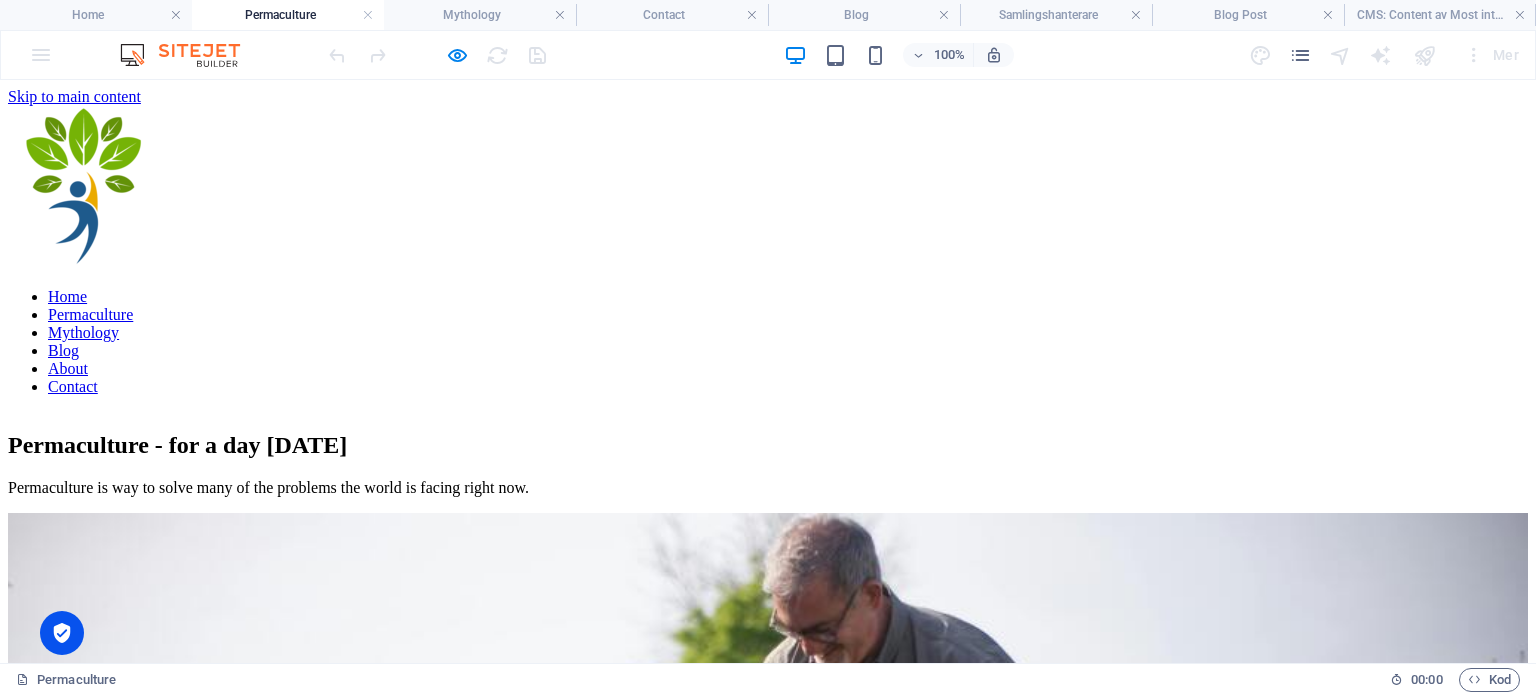 click on "Mythology" at bounding box center (83, 332) 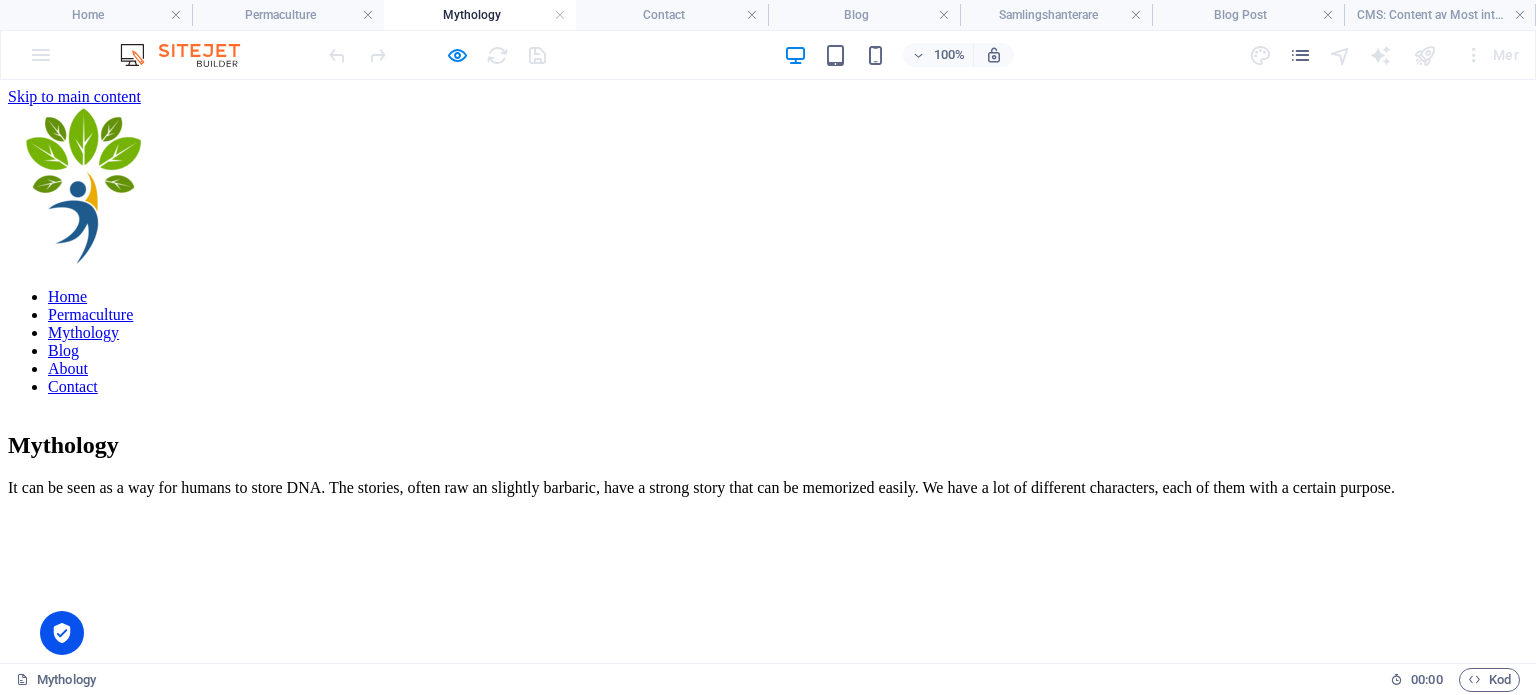 click on "Blog" at bounding box center [63, 350] 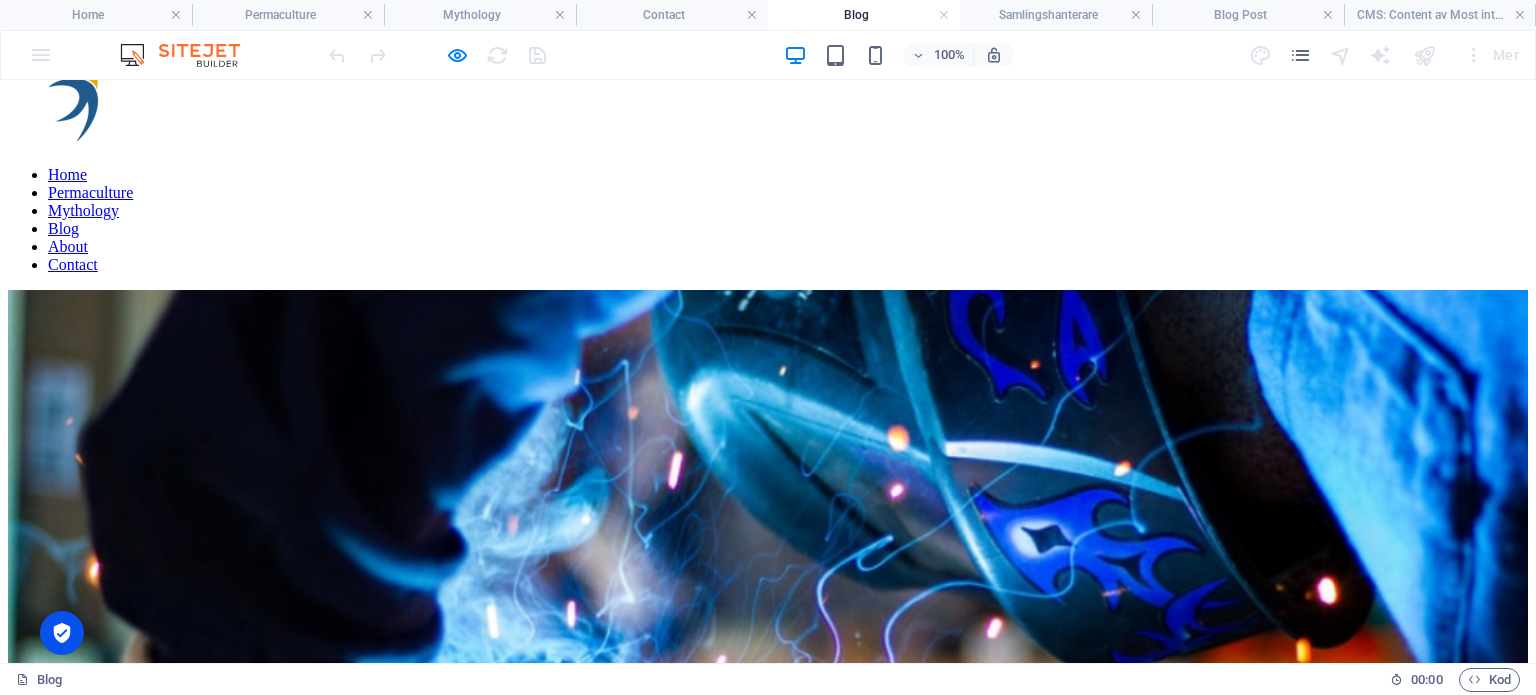 scroll, scrollTop: 0, scrollLeft: 0, axis: both 